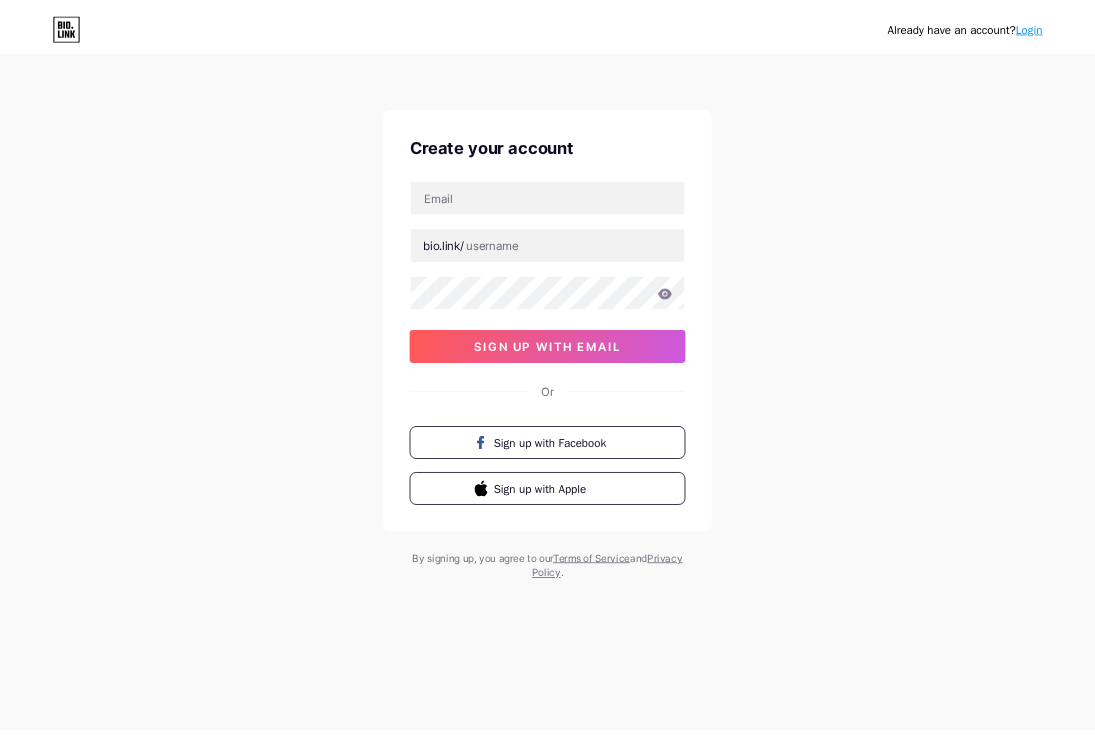 scroll, scrollTop: 0, scrollLeft: 0, axis: both 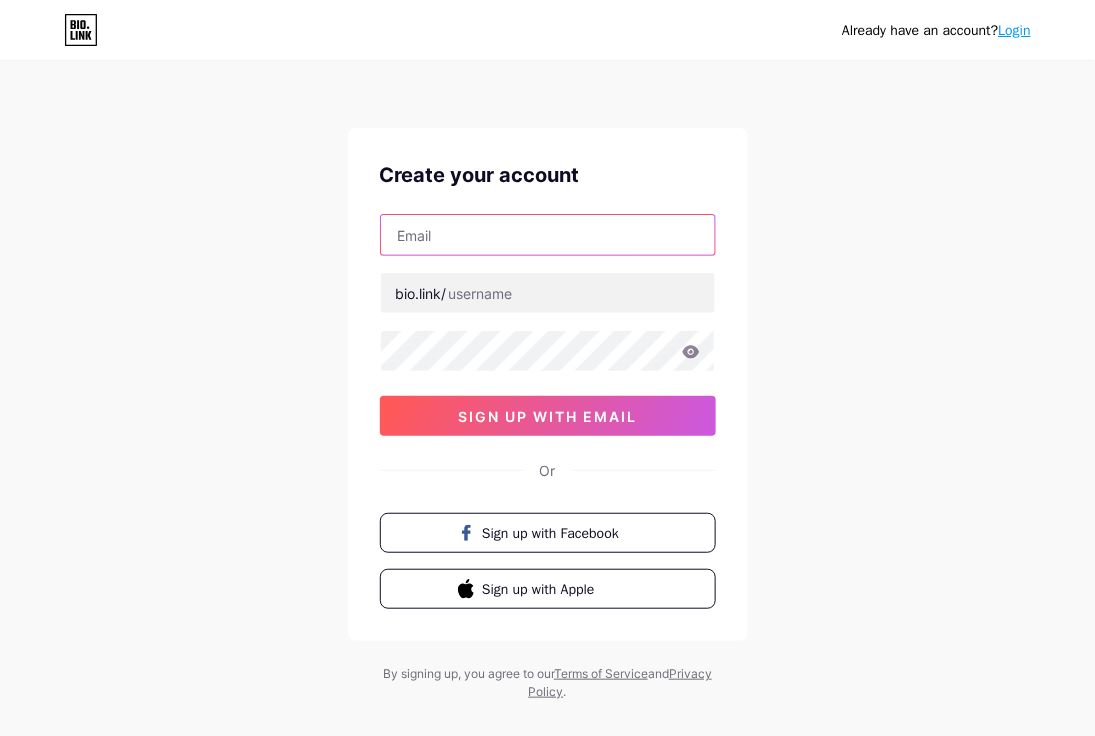drag, startPoint x: 0, startPoint y: 0, endPoint x: 458, endPoint y: 234, distance: 514.31506 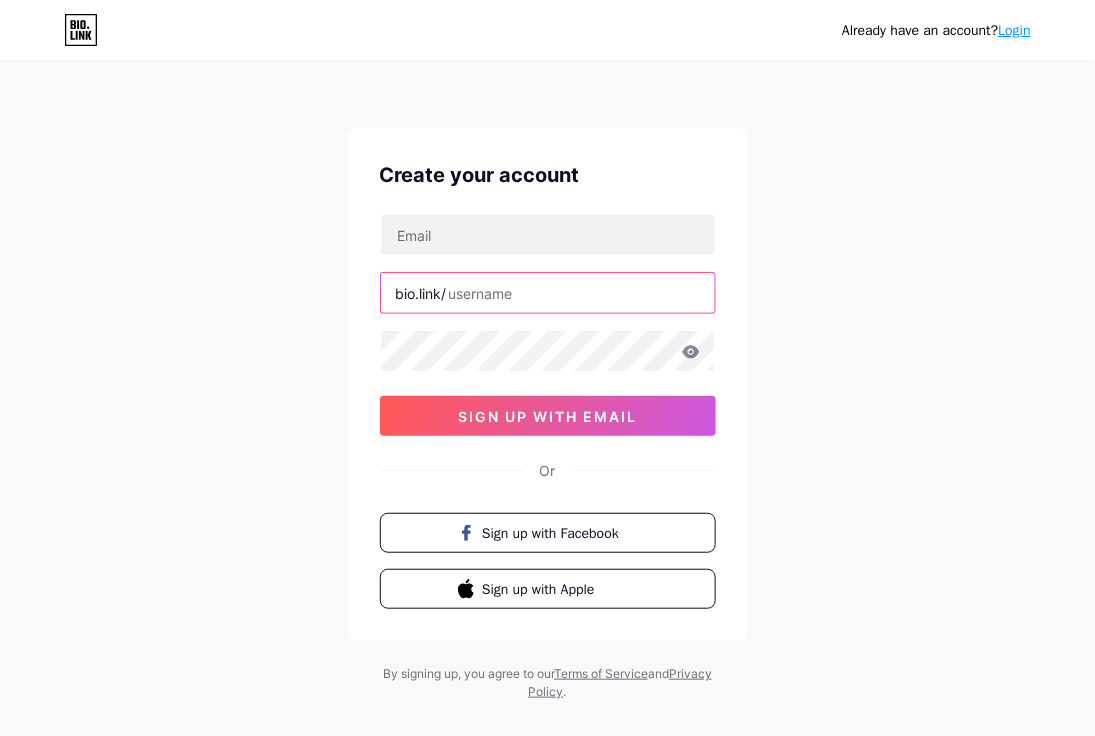 click at bounding box center [548, 293] 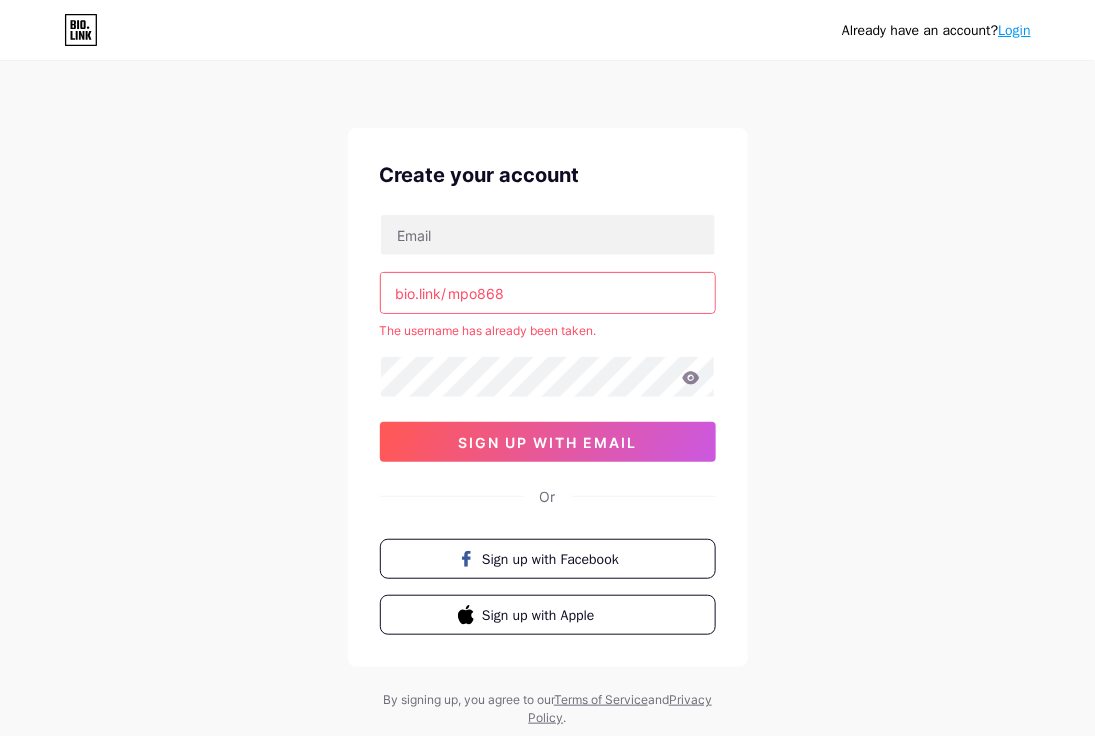 click on "mpo868" at bounding box center (548, 293) 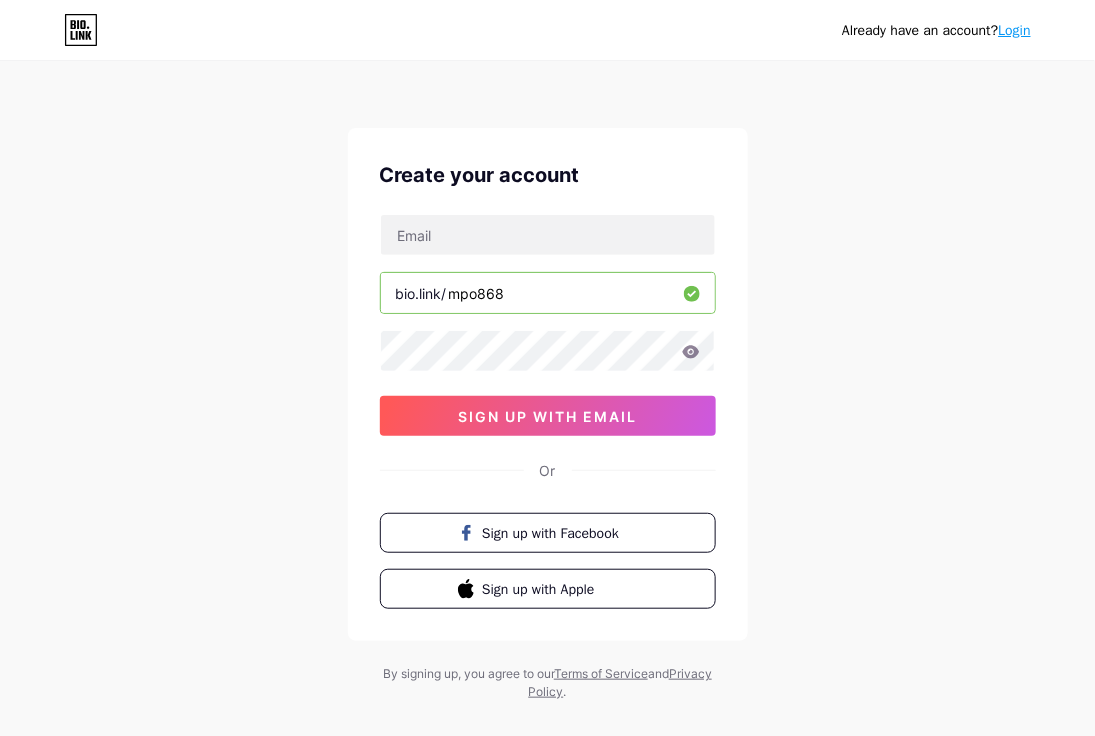 type on "mpo868" 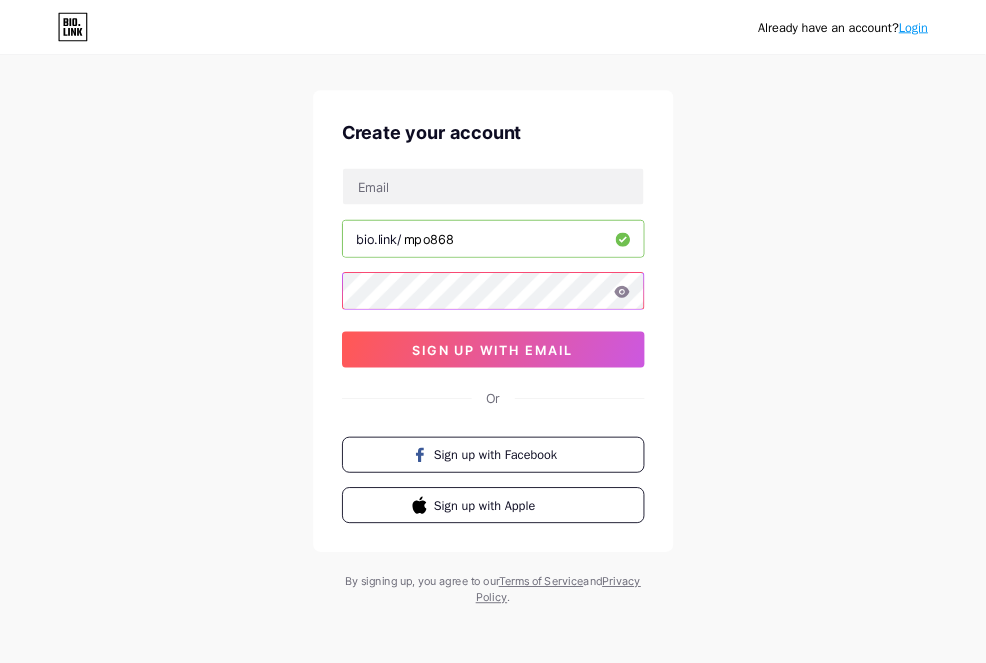 scroll, scrollTop: 29, scrollLeft: 0, axis: vertical 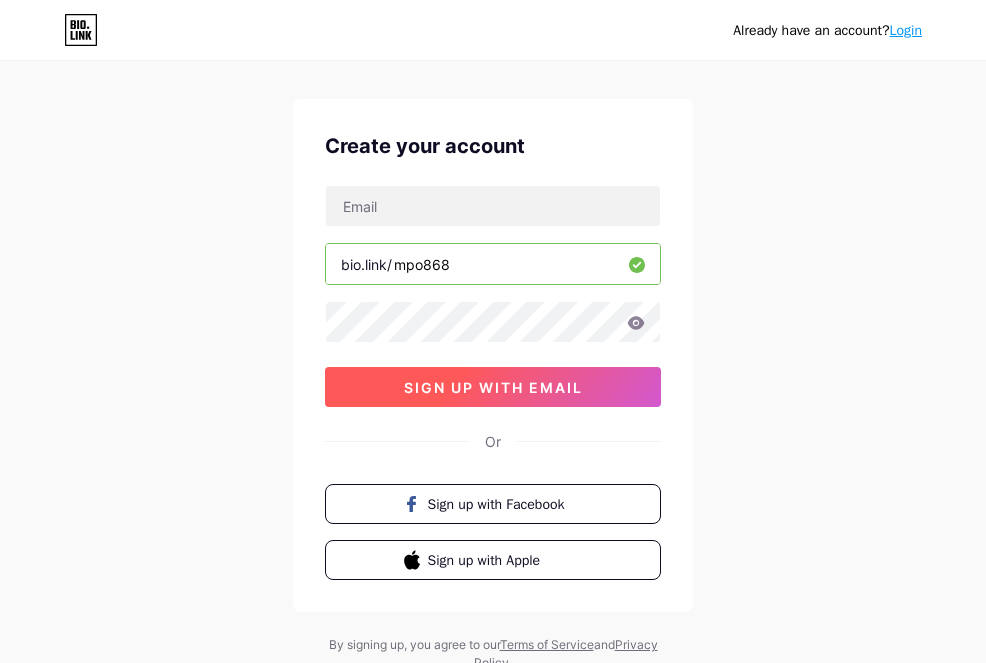click on "sign up with email" at bounding box center (493, 387) 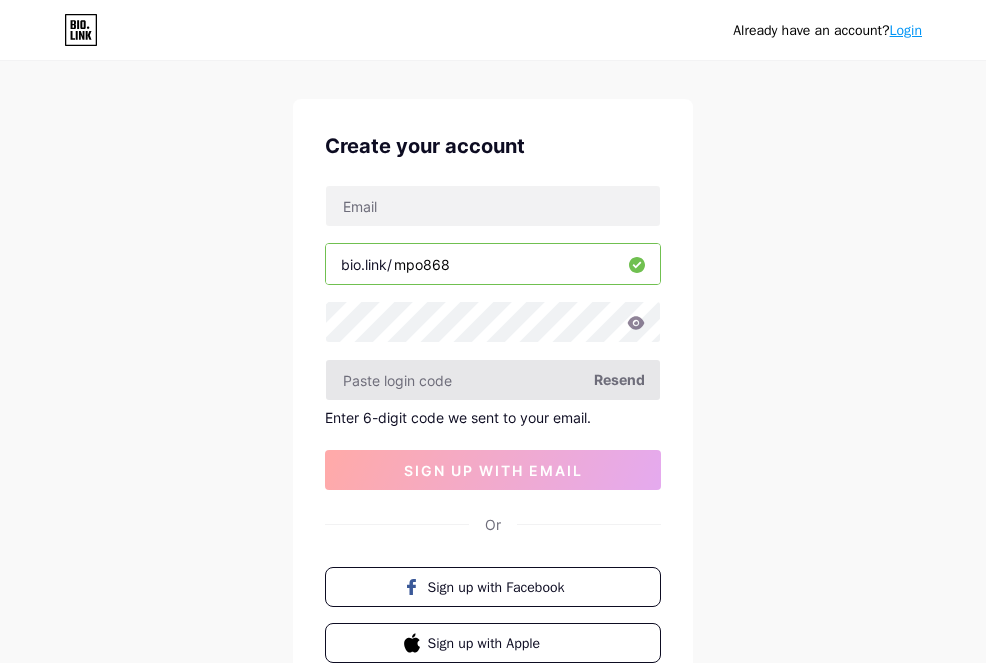 click at bounding box center [493, 380] 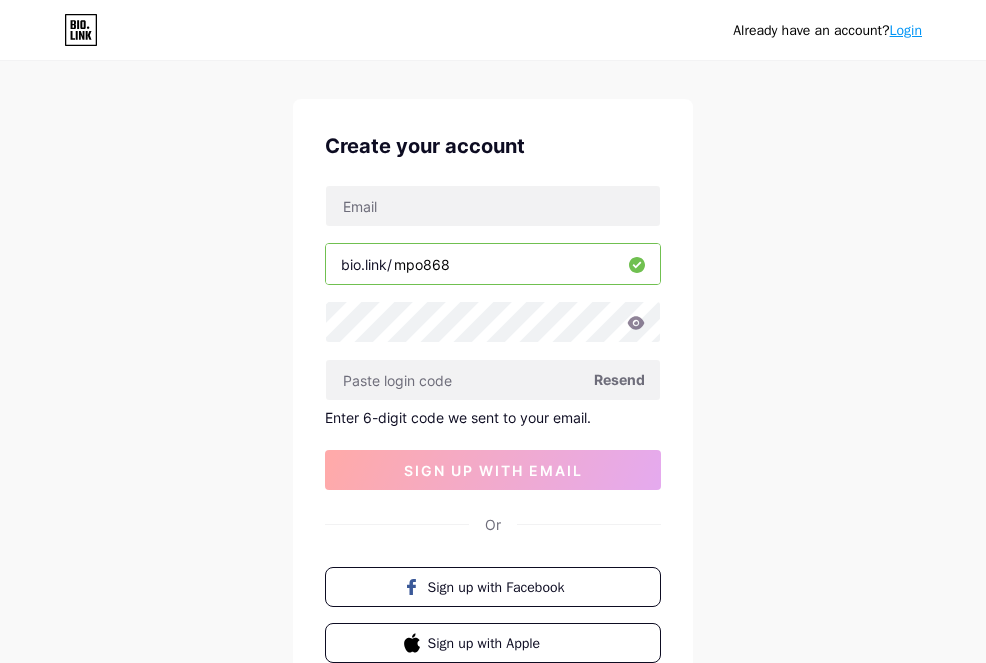 click on "Already have an account?  Login   Create your account     [EMAIL]     bio.link/   mpo868               Resend     Enter 6-digit code we sent to your email.         sign up with email         Or       Sign up with Facebook
Sign up with Apple
By signing up, you agree to our  Terms of Service  and  Privacy Policy ." at bounding box center [493, 395] 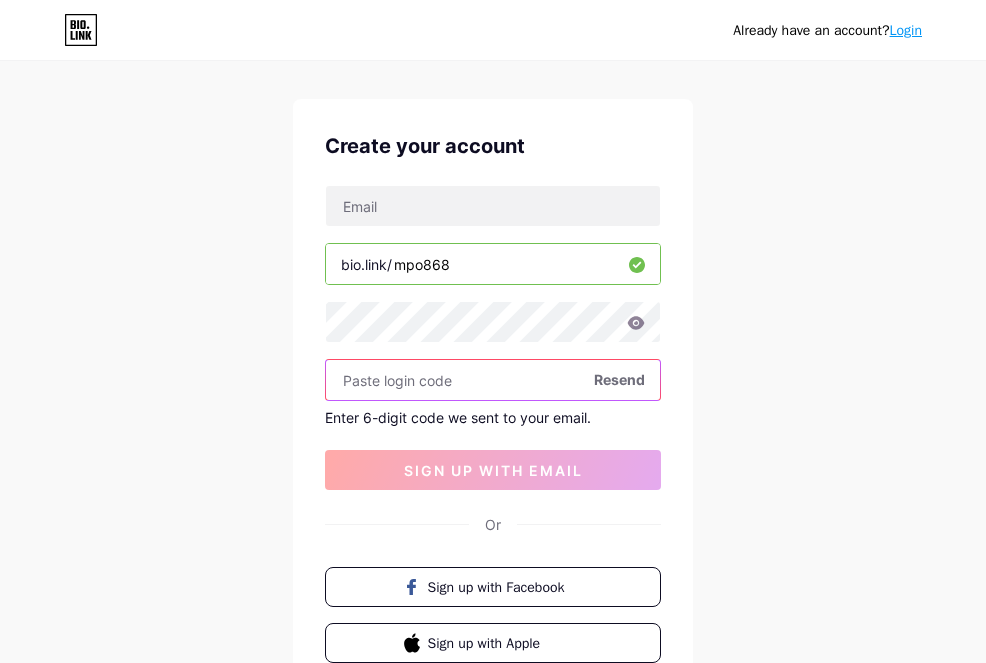 click at bounding box center [493, 380] 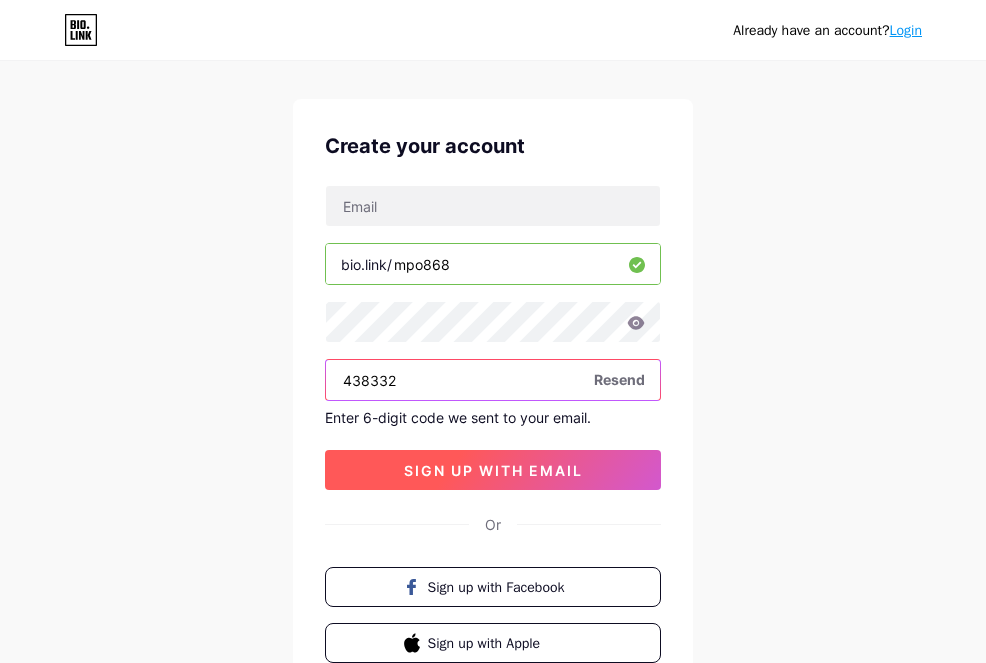 type on "438332" 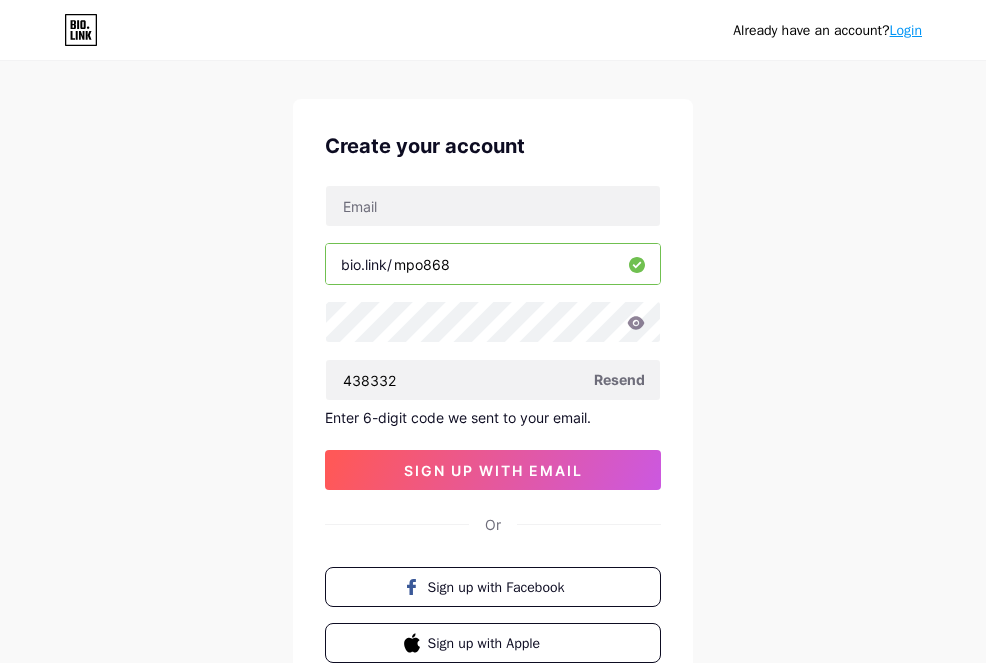 drag, startPoint x: 456, startPoint y: 470, endPoint x: 631, endPoint y: 433, distance: 178.86867 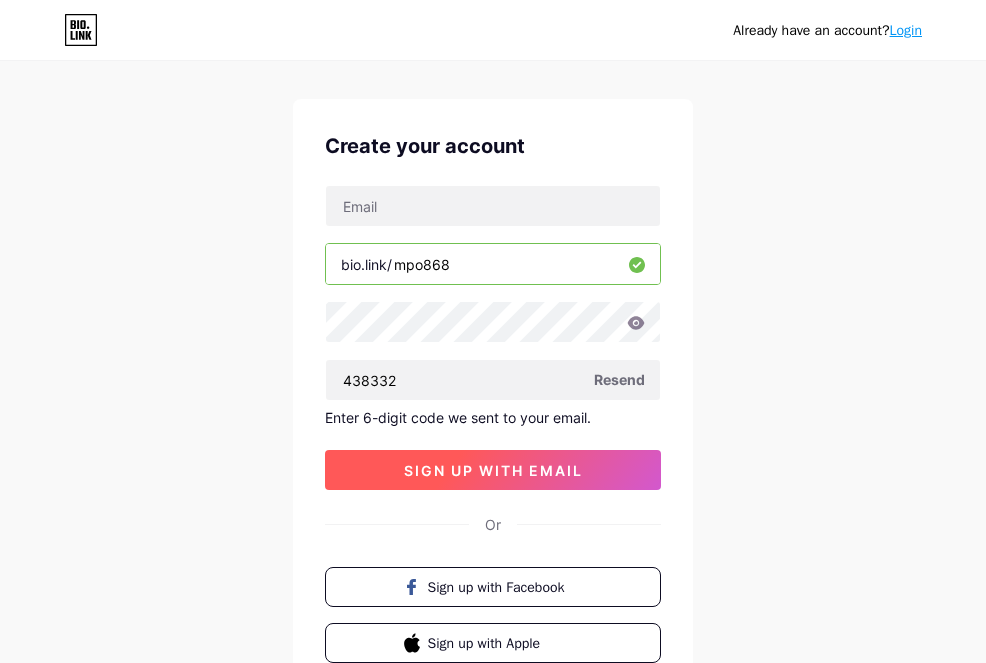click on "sign up with email" at bounding box center (493, 470) 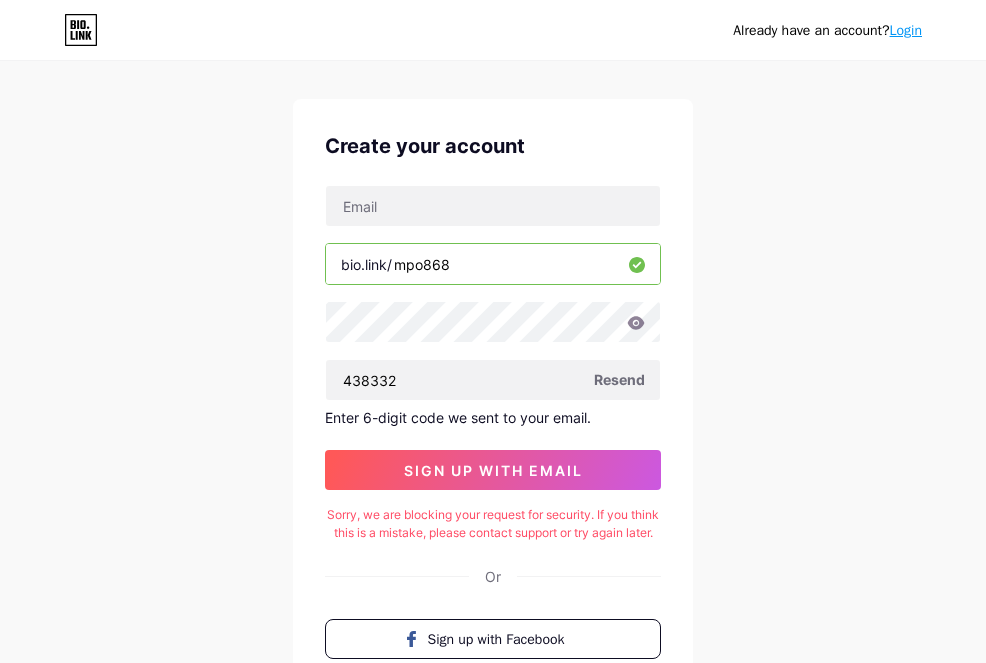 click on "Already have an account?  Login   Create your account     [EMAIL]     bio.link/   mpo868               438332   Resend     Enter 6-digit code we sent to your email.         sign up with email     Sorry, we are blocking your request for security. If you think this is a mistake, please contact support or try again later.     Or       Sign up with Facebook
Sign up with Apple
By signing up, you agree to our  Terms of Service  and  Privacy Policy ." at bounding box center [493, 421] 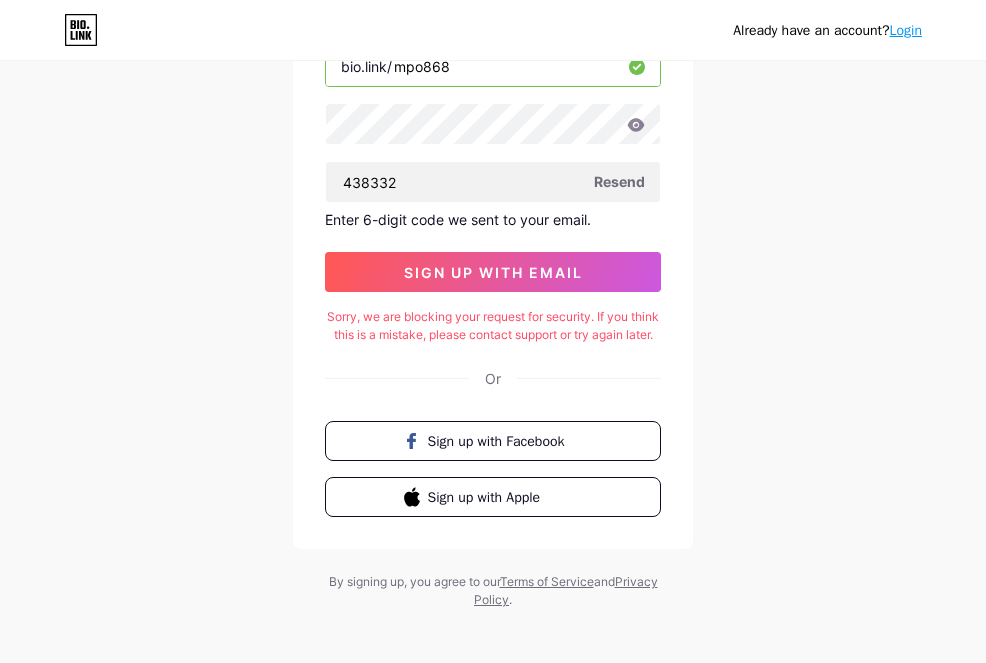 scroll, scrollTop: 155, scrollLeft: 0, axis: vertical 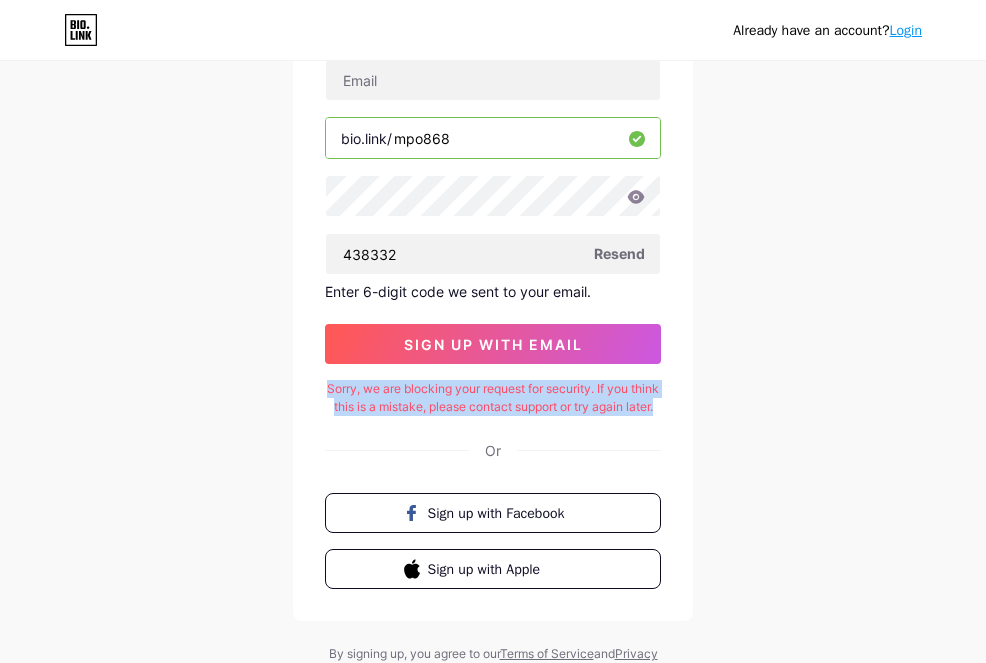 drag, startPoint x: 339, startPoint y: 389, endPoint x: 528, endPoint y: 423, distance: 192.03384 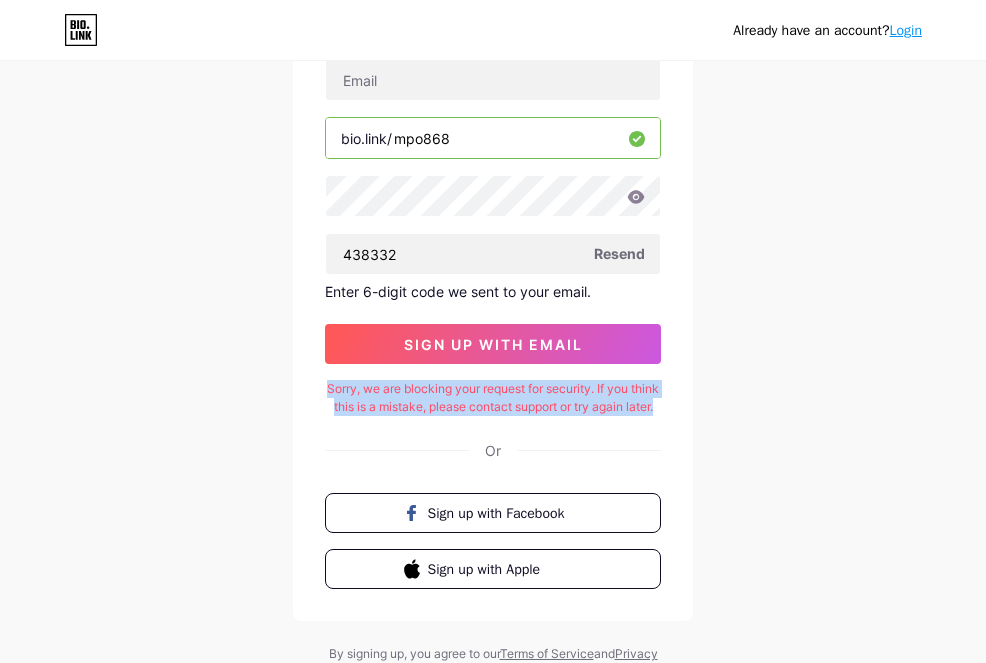 click on "Sorry, we are blocking your request for security. If you think this is a mistake, please contact support or try again later." at bounding box center [493, 398] 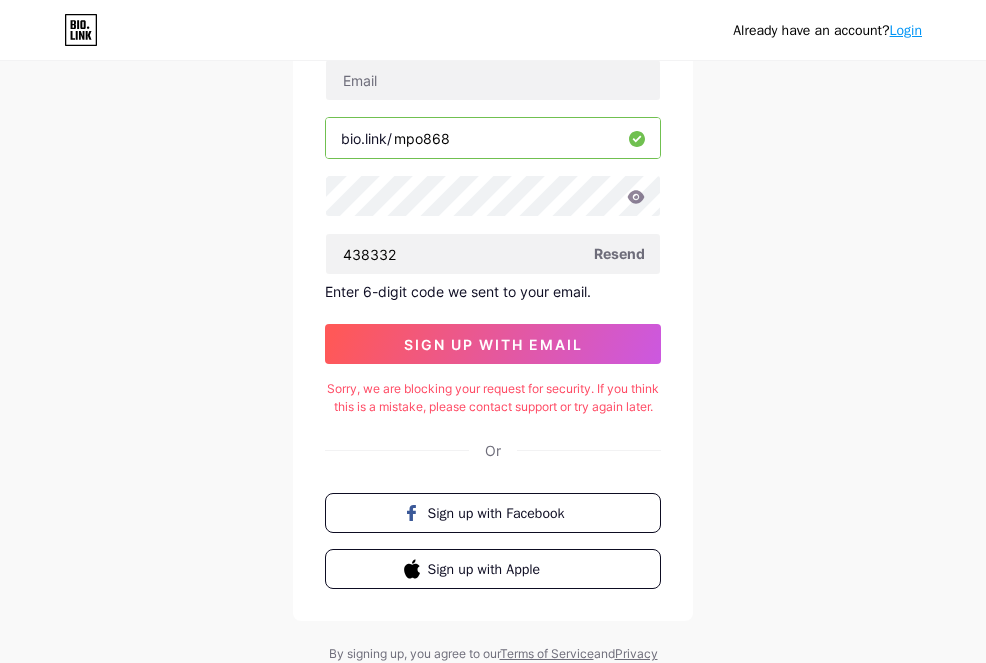 click on "Create your account     [EMAIL]     bio.link/   mpo868               438332   Resend     Enter 6-digit code we sent to your email.         sign up with email     Sorry, we are blocking your request for security. If you think this is a mistake, please contact support or try again later.     Or       Sign up with Facebook
Sign up with Apple" at bounding box center (493, 297) 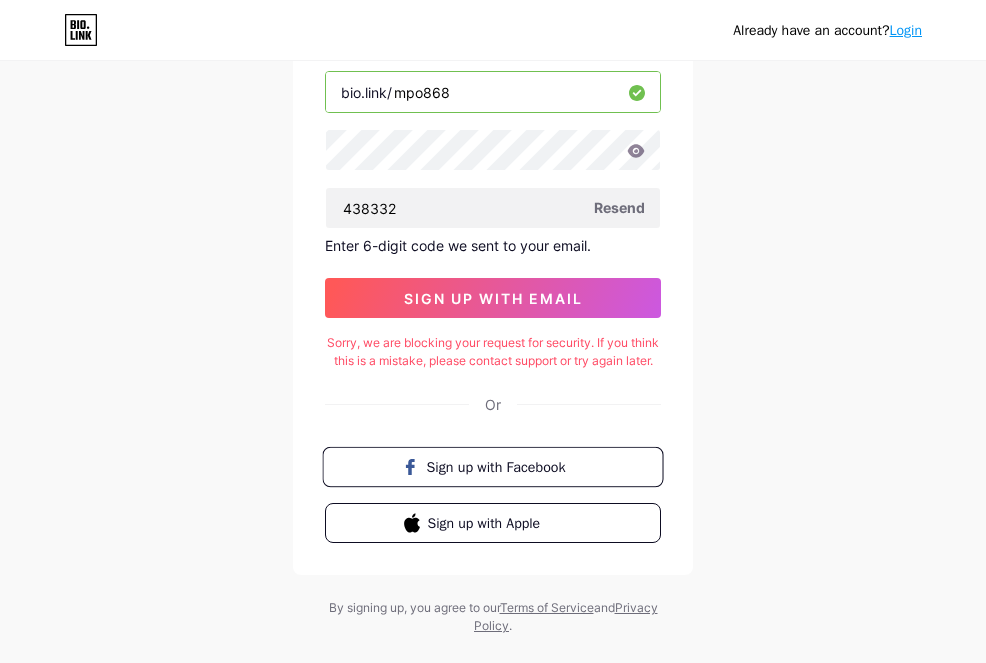 scroll, scrollTop: 0, scrollLeft: 0, axis: both 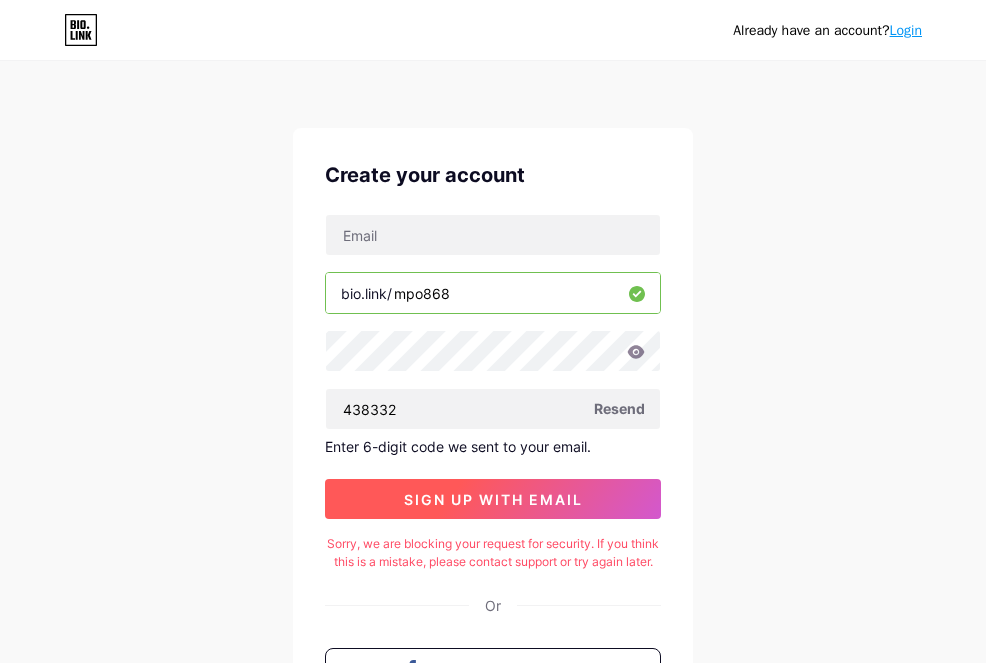 click on "sign up with email" at bounding box center (493, 499) 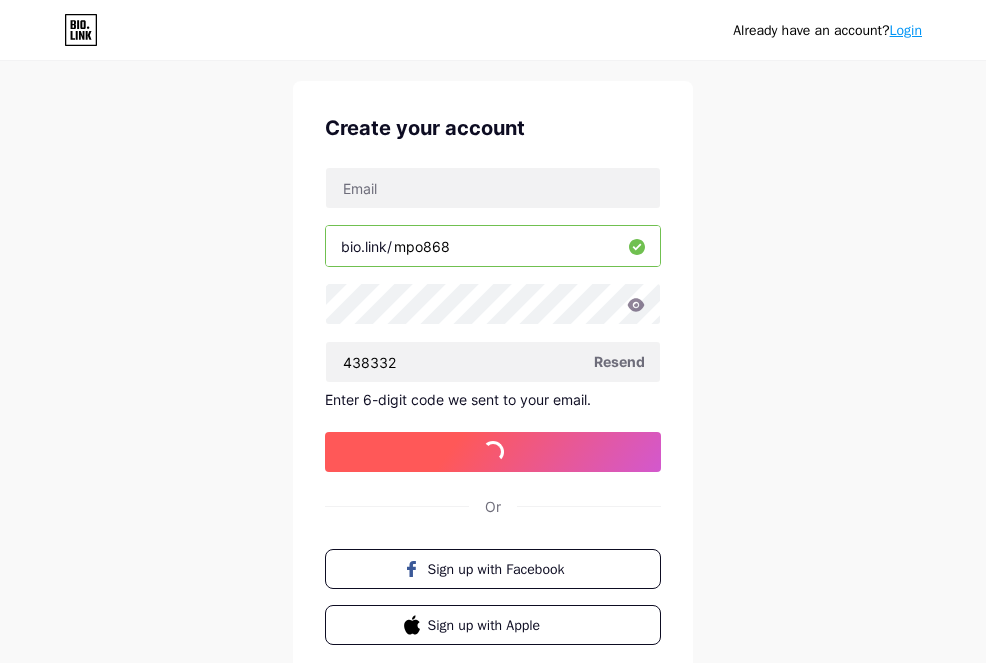 scroll, scrollTop: 0, scrollLeft: 0, axis: both 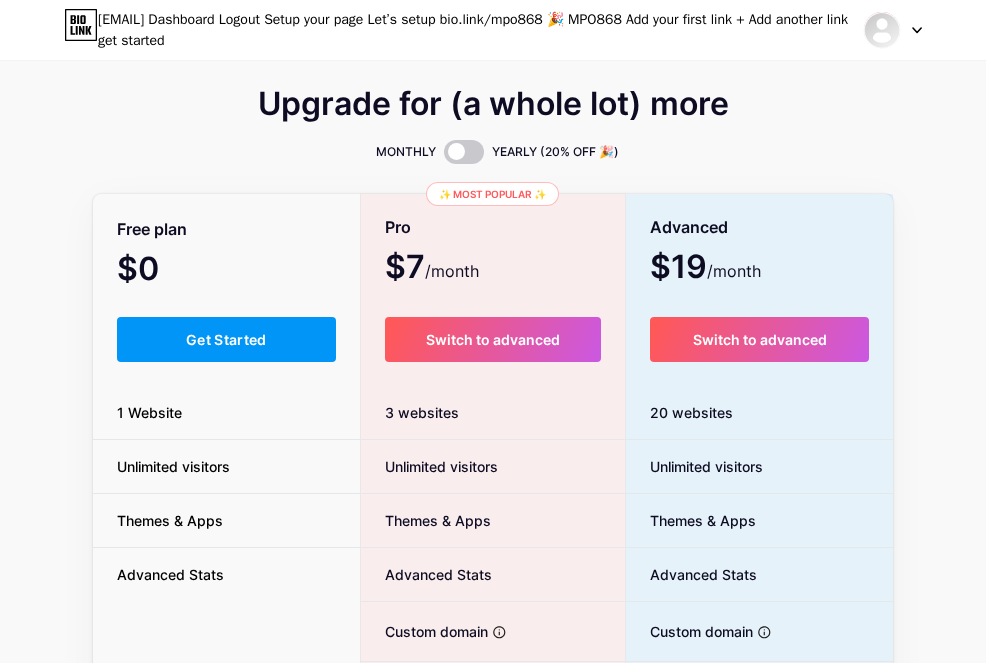 click on "Upgrade for (a whole lot) more
MONTHLY
YEARLY (20% OFF 🎉)
Free plan   $0   /month   Get Started     1 Website Unlimited visitors Themes & Apps Advanced Stats   ✨ Most popular ✨   Pro   $7   /month     Switch to advanced      3 websites
Unlimited visitors     Themes & Apps     Advanced Stats     Custom domain        Host it on your own personal domain    Build email list        Collect emails of your visitors and send them email updates    Publish blog posts        Start a blog in seconds, powered by a powerful editor    Verified badge        Add authenticity by showing a blue checkmark    Remove Bio Link branding        Remove all credits and make it fully white-label      Advanced   $19   /month     Switch to advanced      20 websites
Unlimited visitors     Themes & Apps     Advanced Stats     Custom domain        Host it on your own personal domain    Build email list         Publish blog posts         Verified badge" at bounding box center [493, 451] 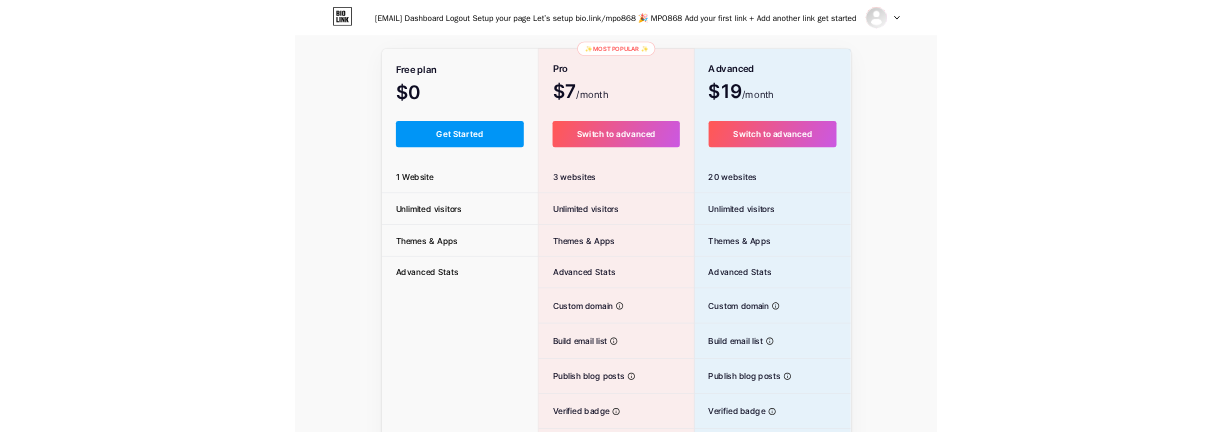 scroll, scrollTop: 0, scrollLeft: 0, axis: both 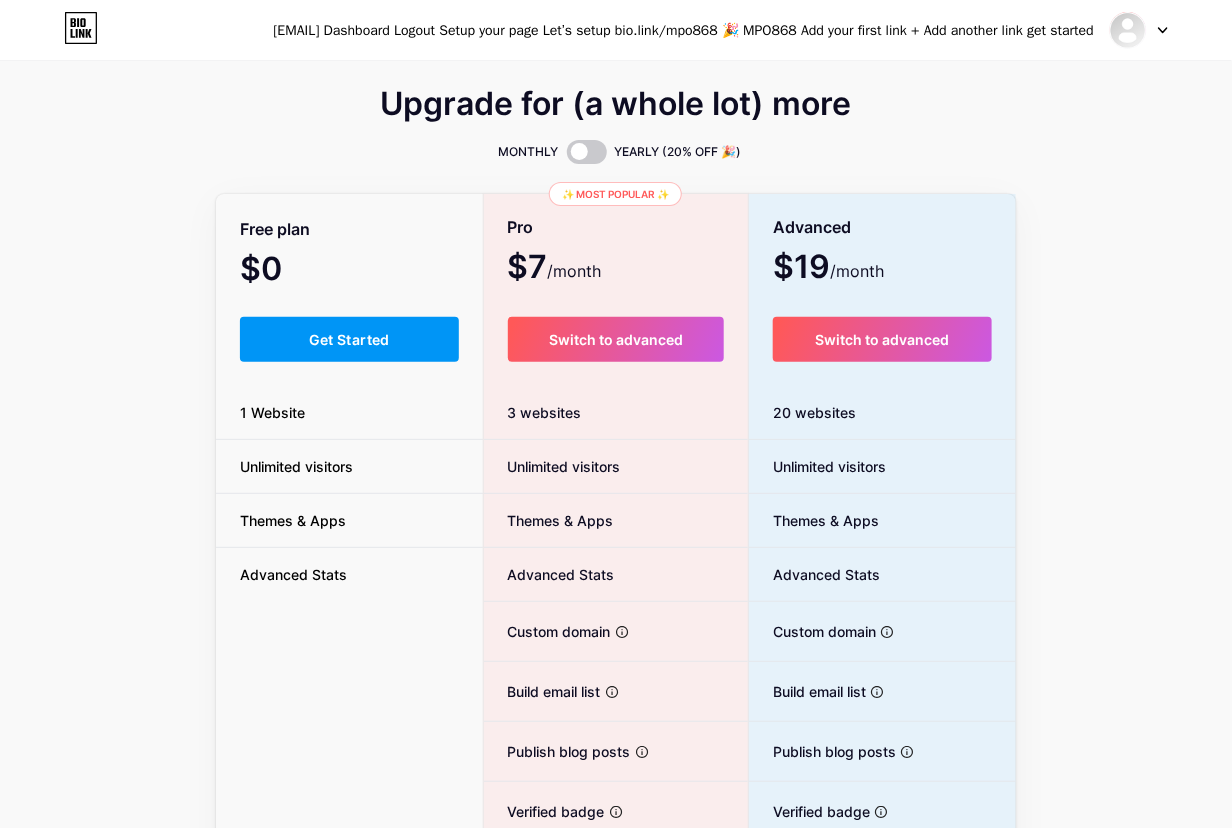click 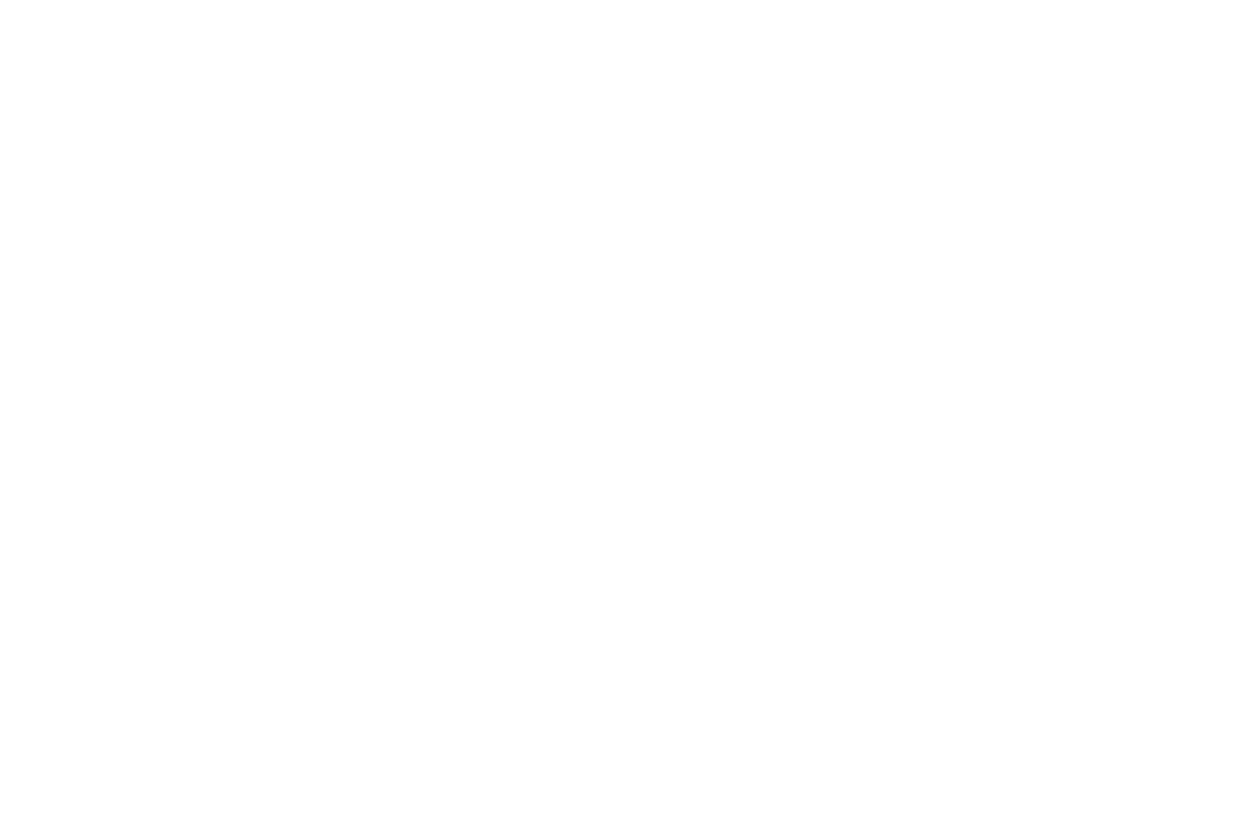 click at bounding box center [625, 0] 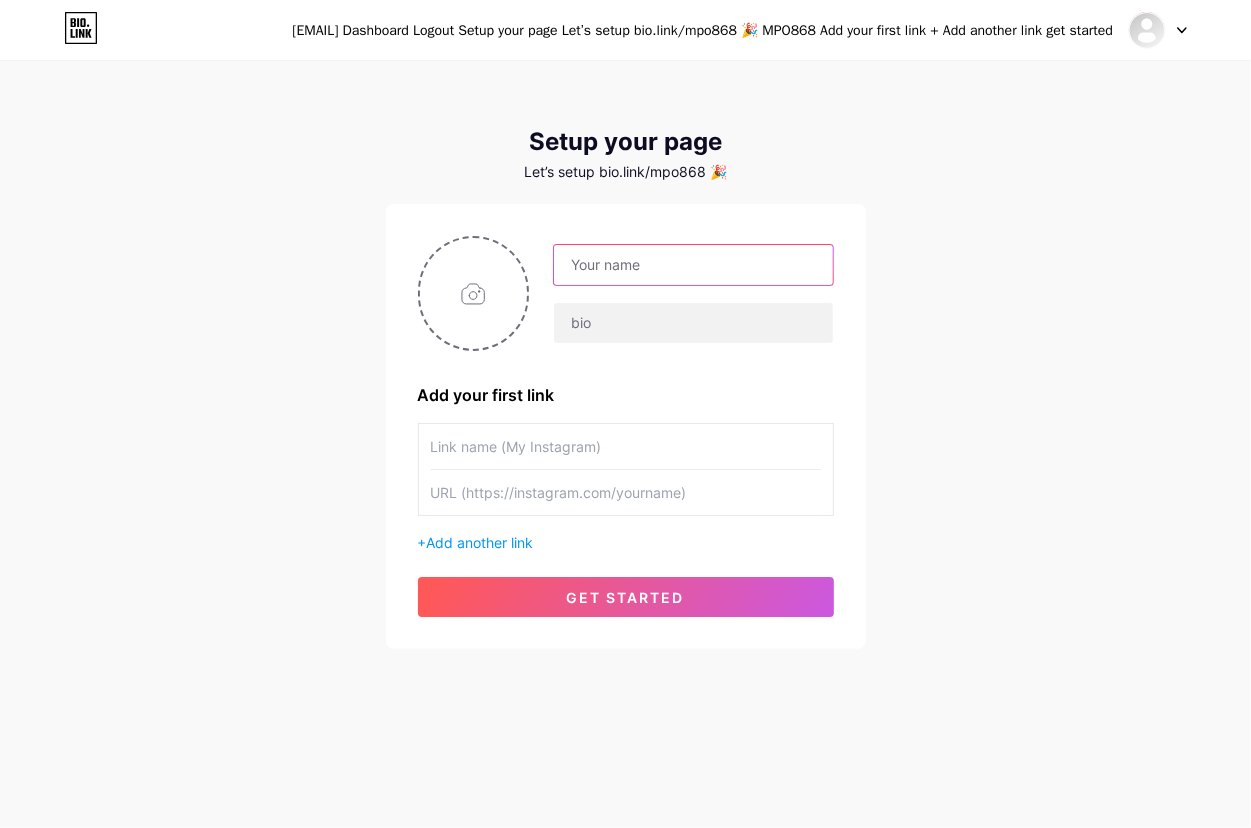 click at bounding box center [693, 265] 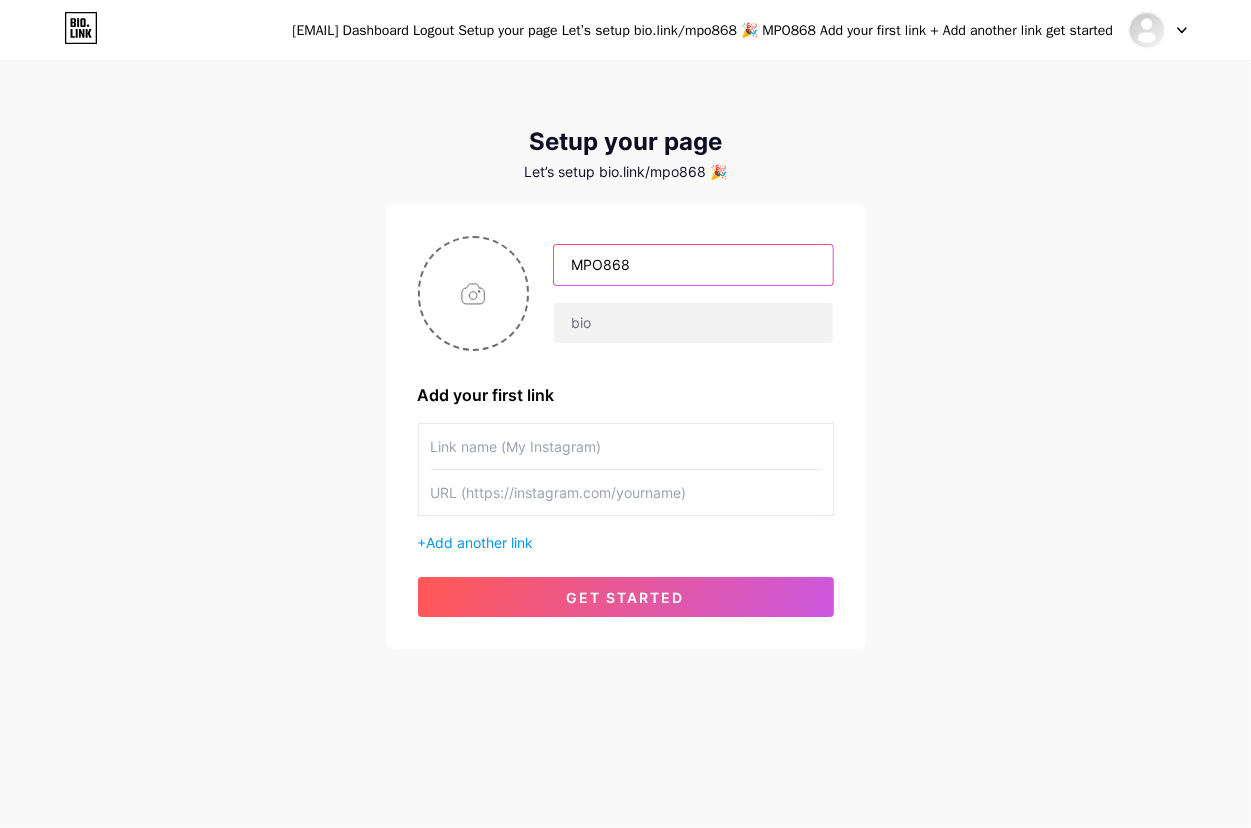 type on "MPO868" 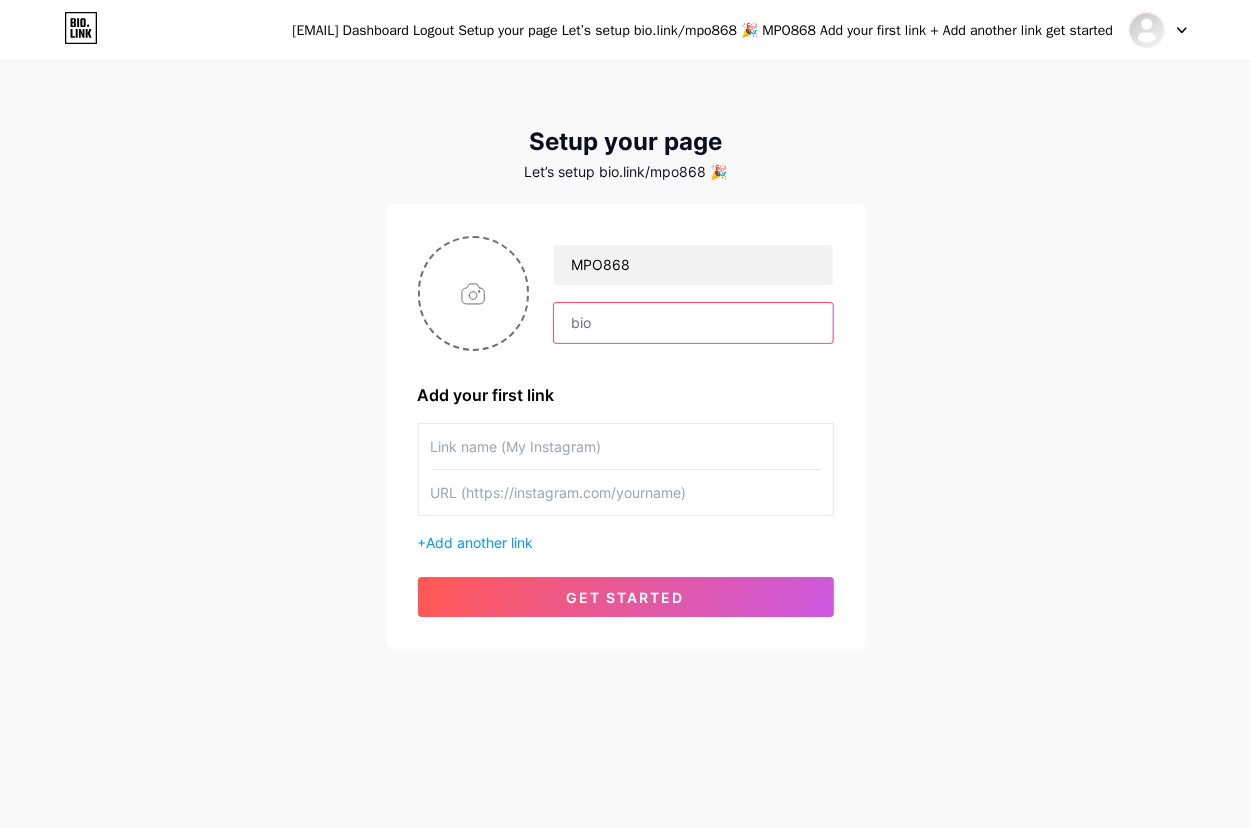 click at bounding box center [693, 323] 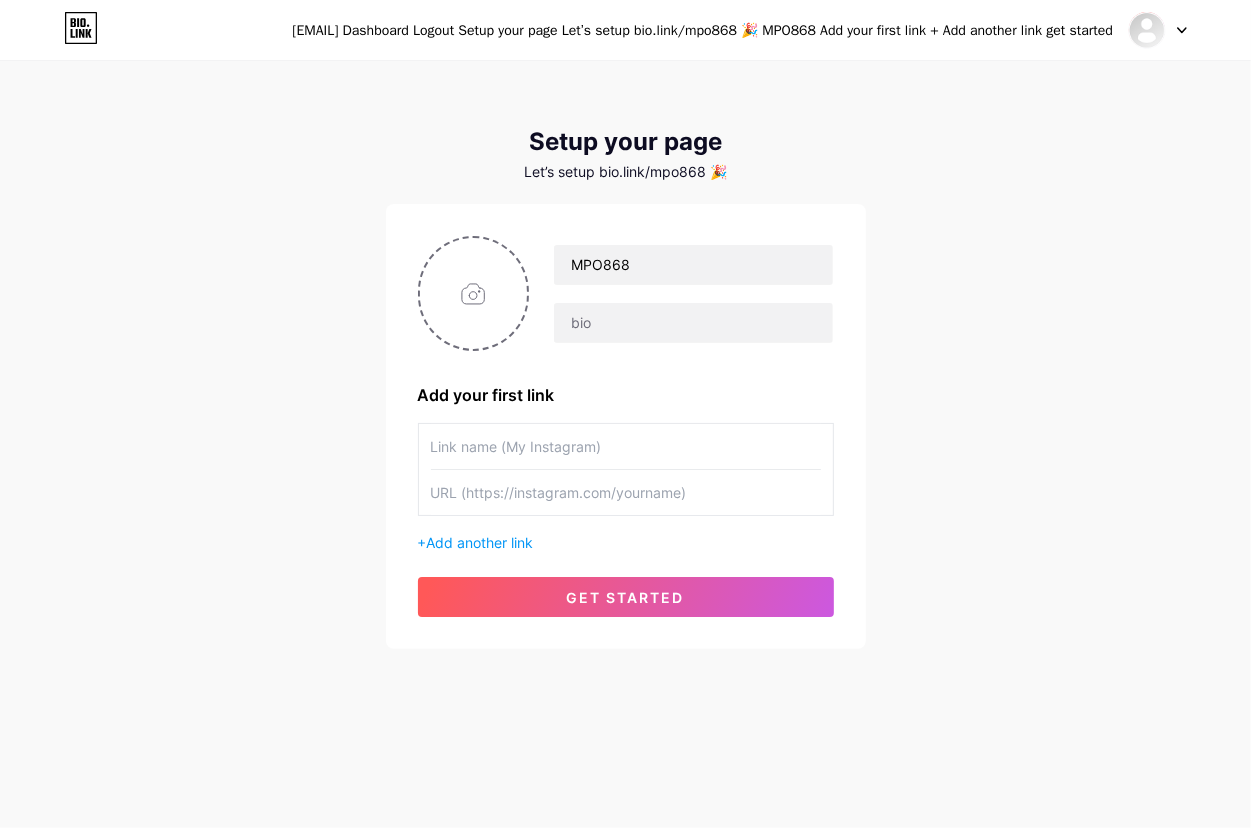 click on "[EMAIL]           Dashboard     Logout   Setup your page   Let’s setup bio.link/mpo868 🎉               MPO868         Add your first link
+  Add another link     get started" at bounding box center [625, 356] 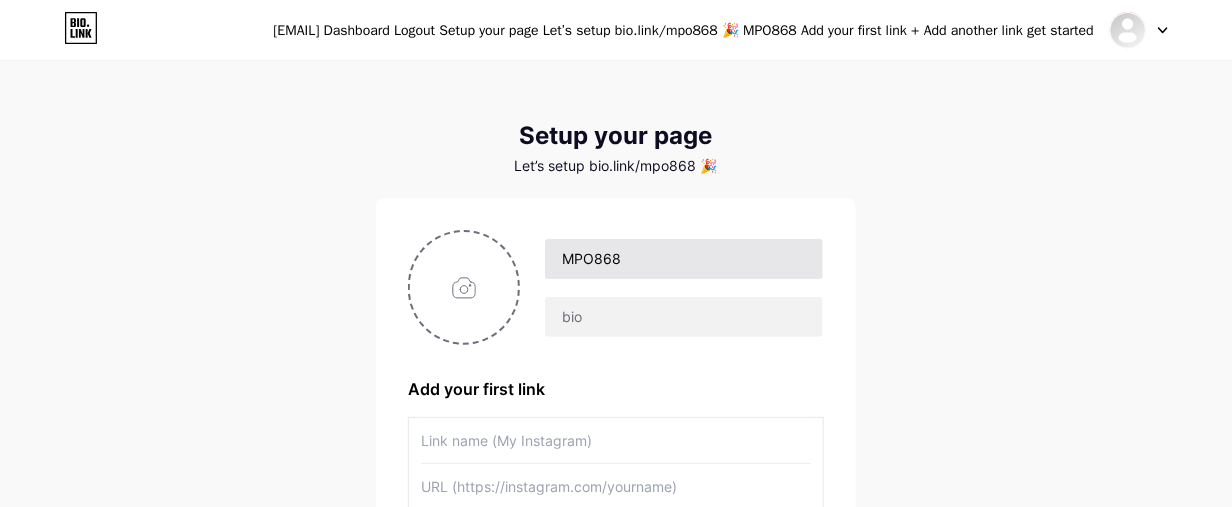 scroll, scrollTop: 0, scrollLeft: 0, axis: both 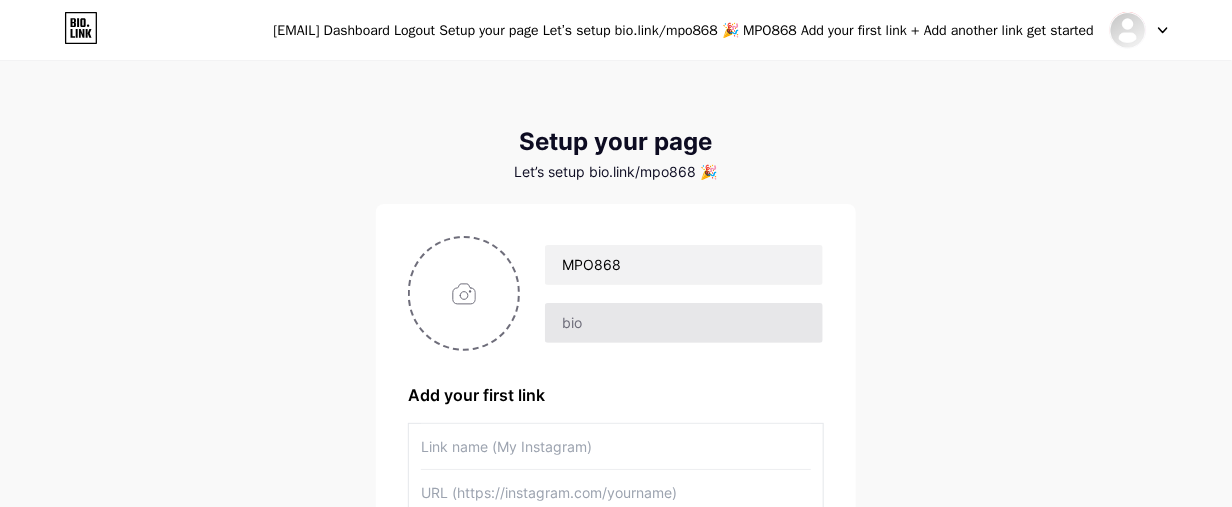 click on "MPO868" at bounding box center (672, 294) 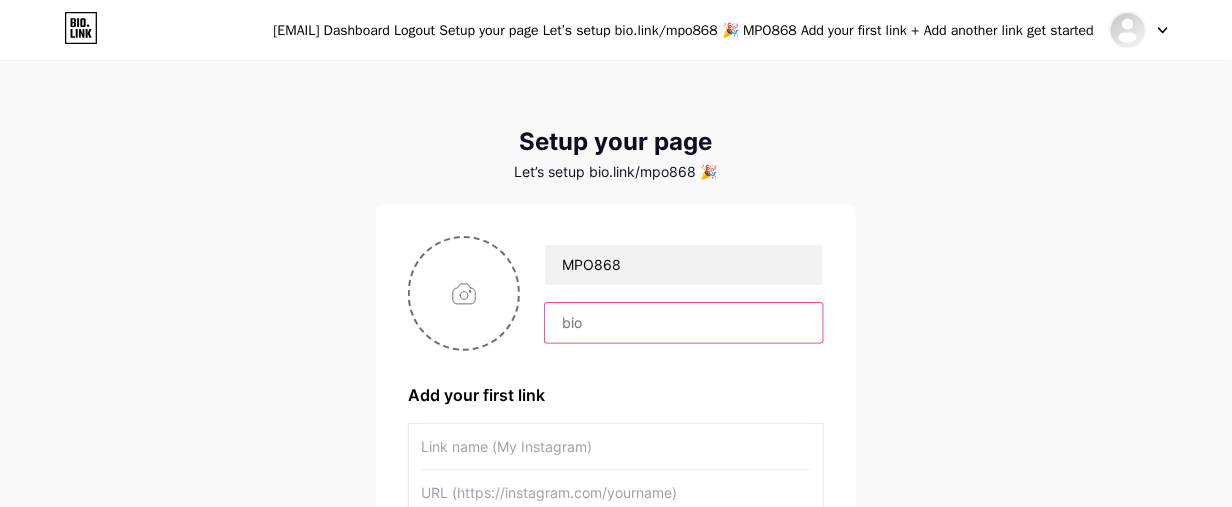 click at bounding box center [684, 323] 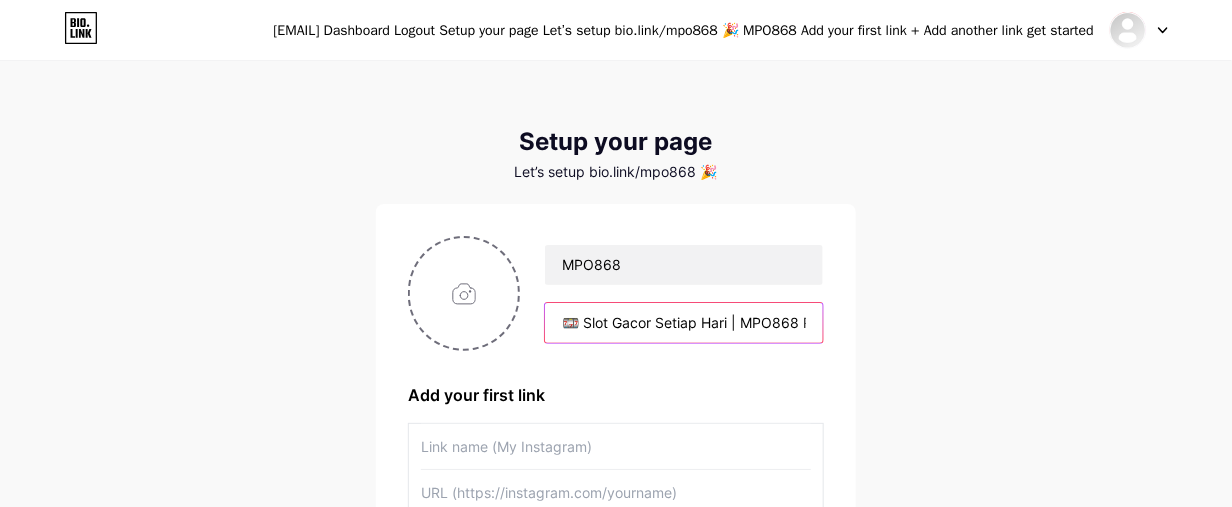 scroll, scrollTop: 0, scrollLeft: 480, axis: horizontal 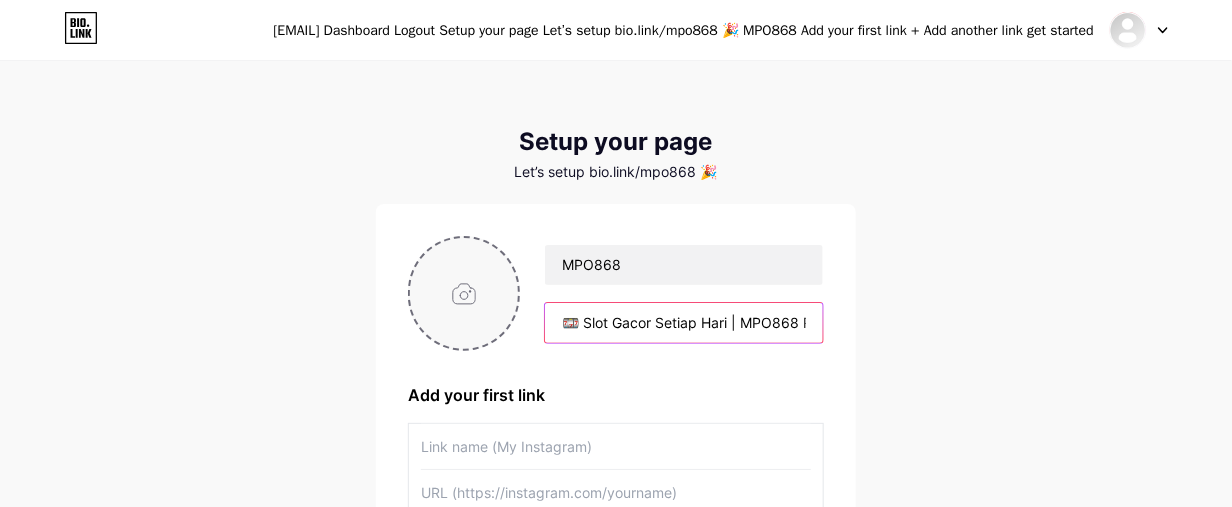 type on "🎰 Slot Gacor Setiap Hari | MPO868 Resmi 🔥 📲 Daftar & WD Cepat ⚡ 💯 Gak Pake Ribet, Langsung Cuan!" 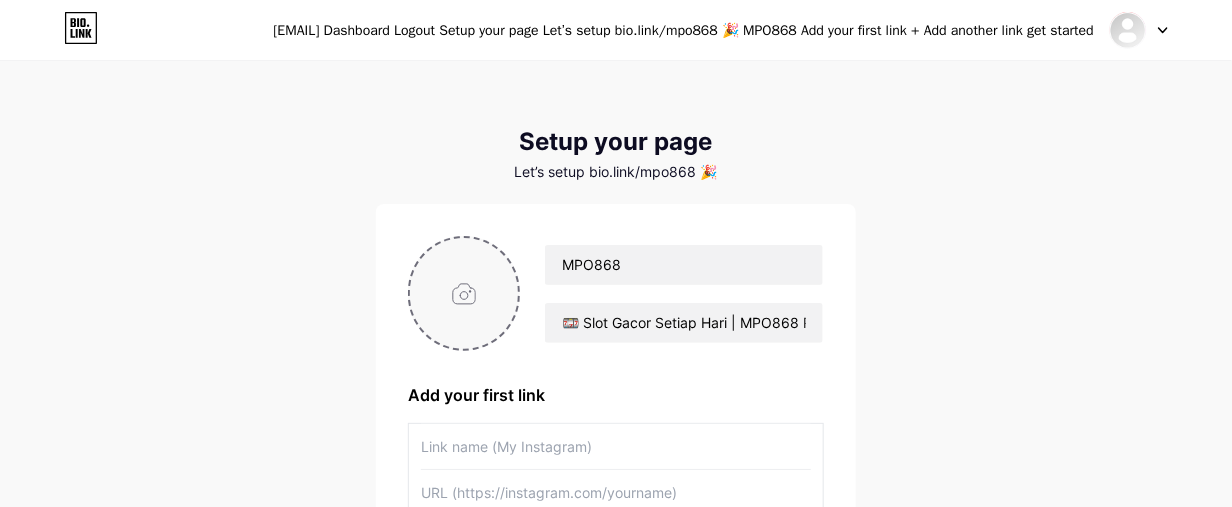 click at bounding box center [464, 293] 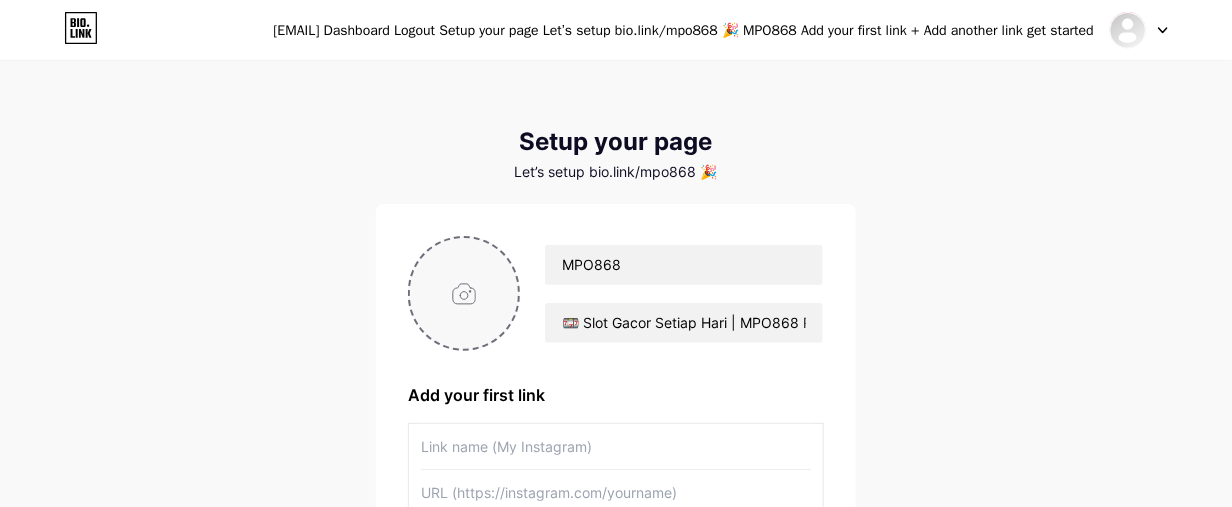 type on "C:\fakepath\close-up-cartoon-man-with-lightning-bolt.png" 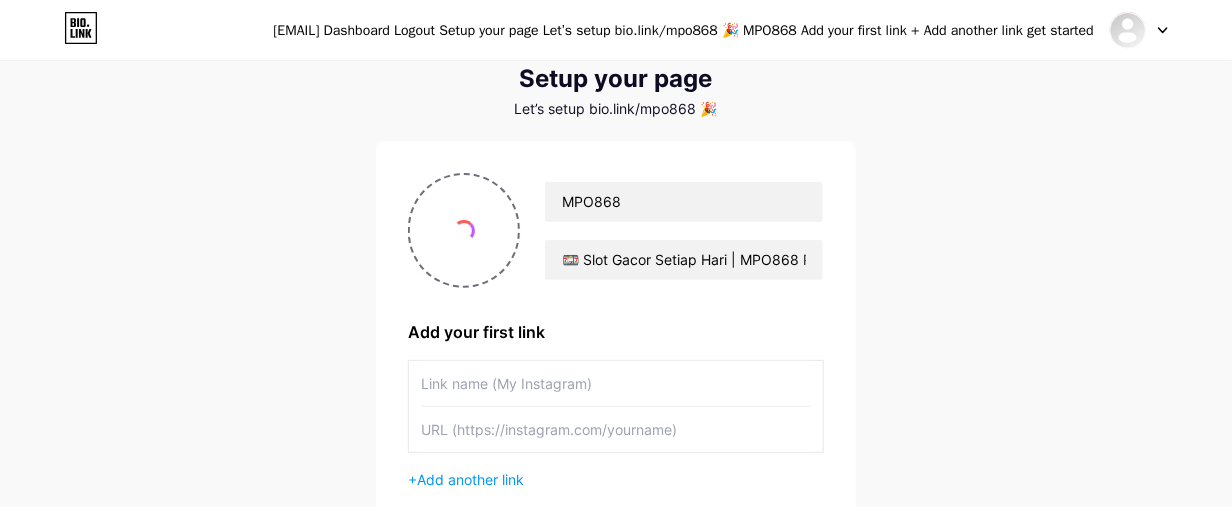 scroll, scrollTop: 286, scrollLeft: 0, axis: vertical 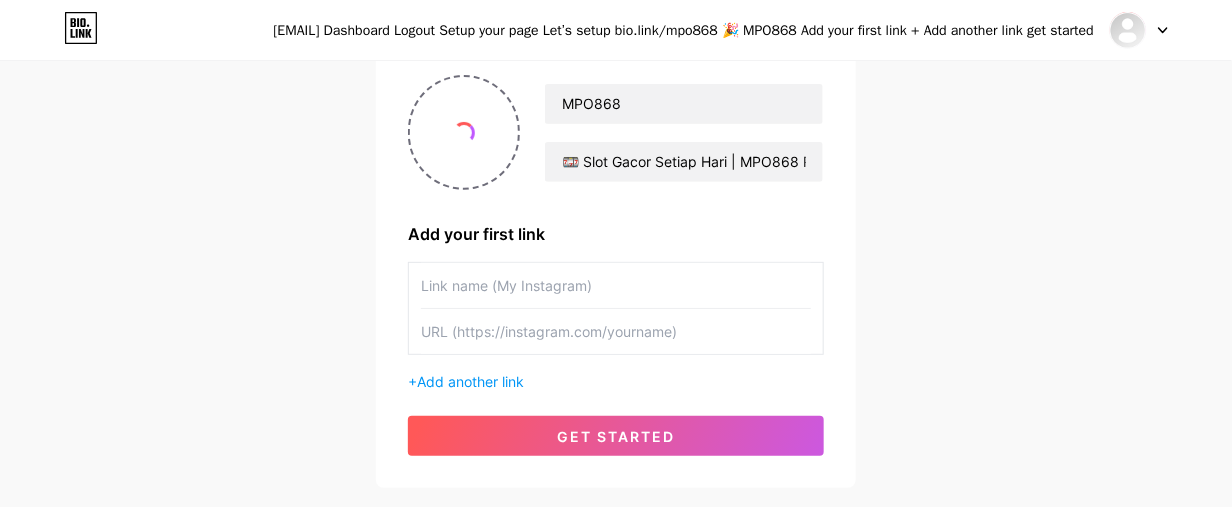 click at bounding box center [616, 285] 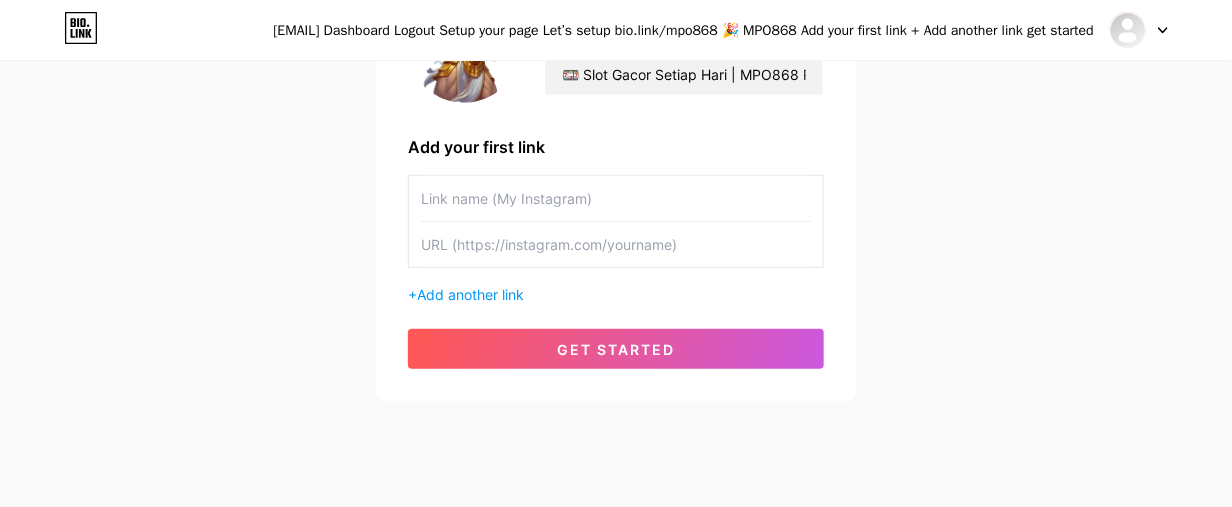 scroll, scrollTop: 250, scrollLeft: 0, axis: vertical 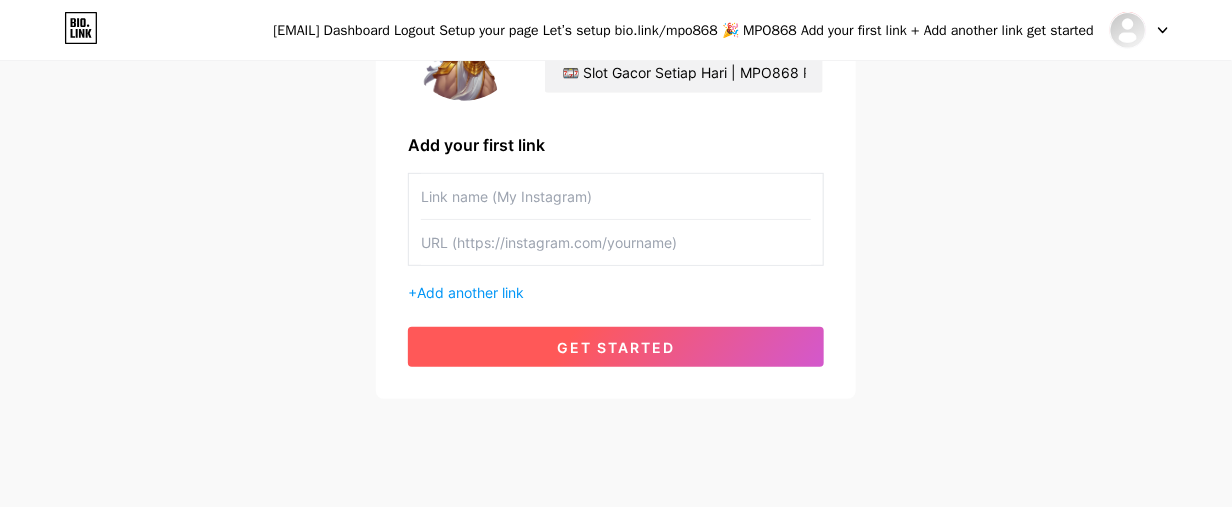 click on "get started" at bounding box center (616, 347) 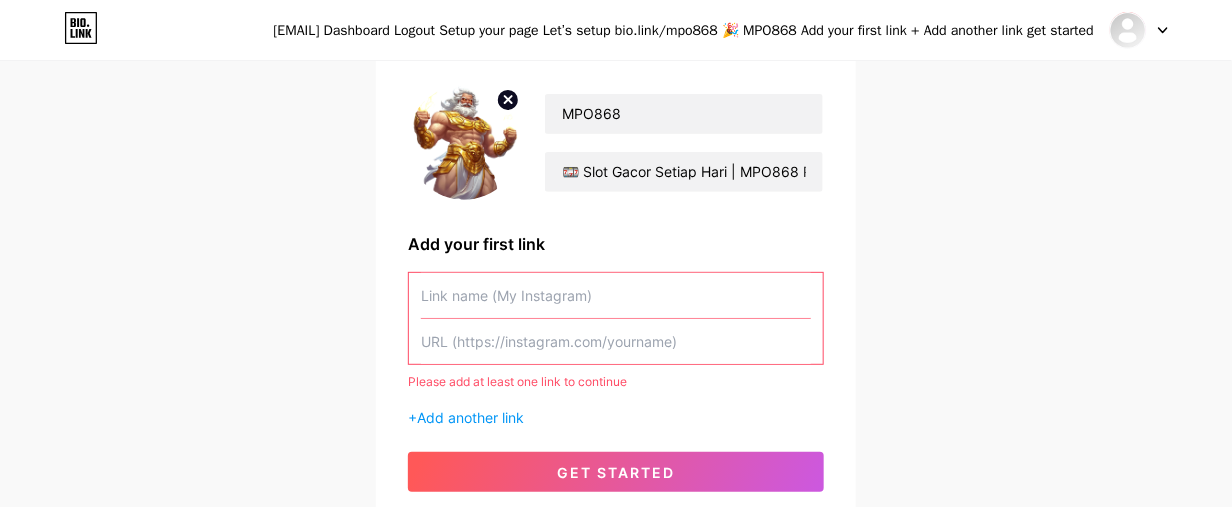 scroll, scrollTop: 125, scrollLeft: 0, axis: vertical 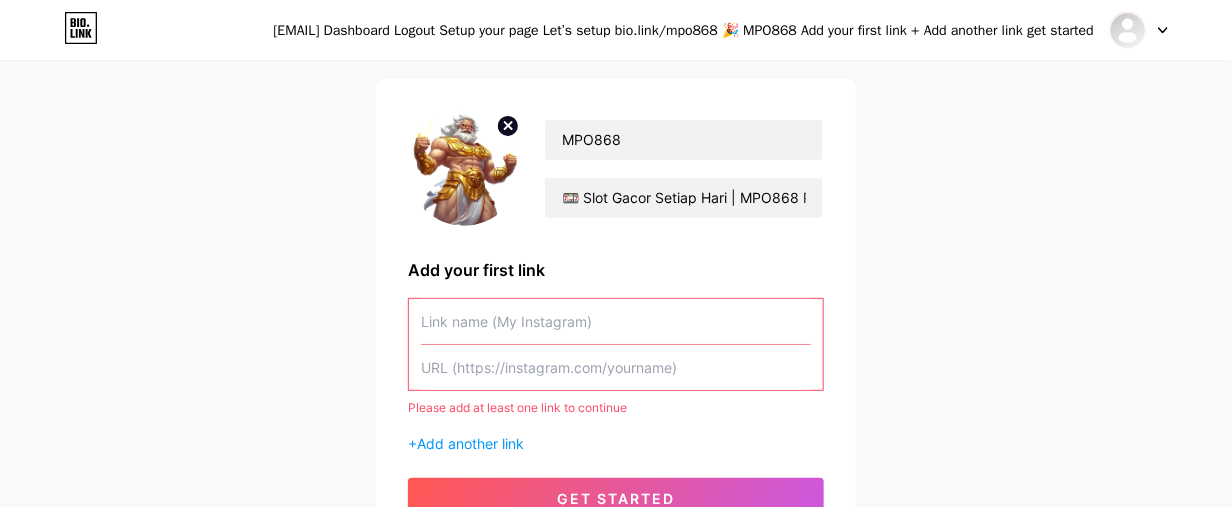 click at bounding box center [616, 321] 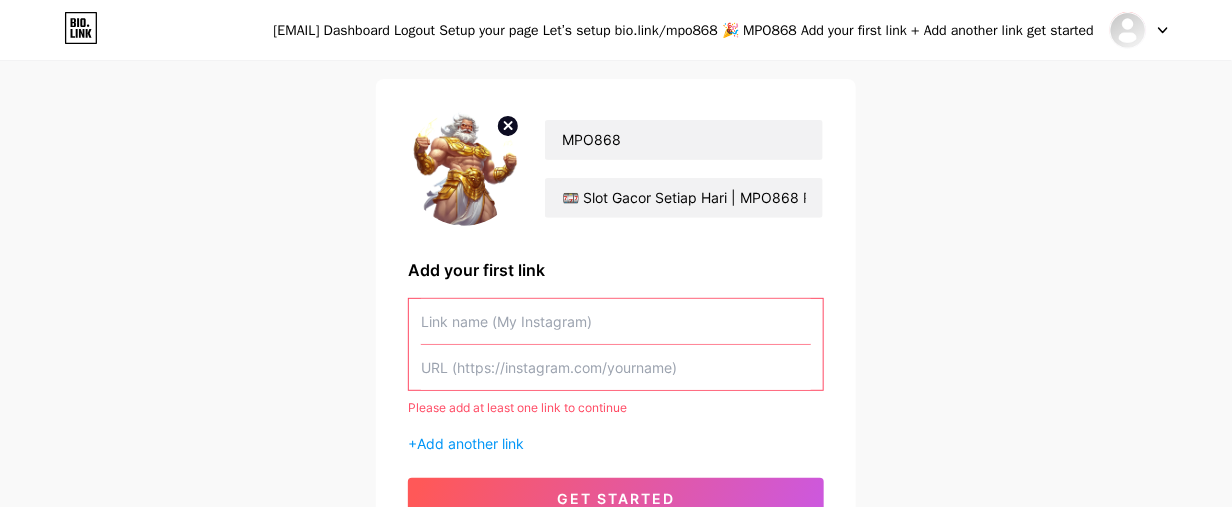 click at bounding box center [616, 321] 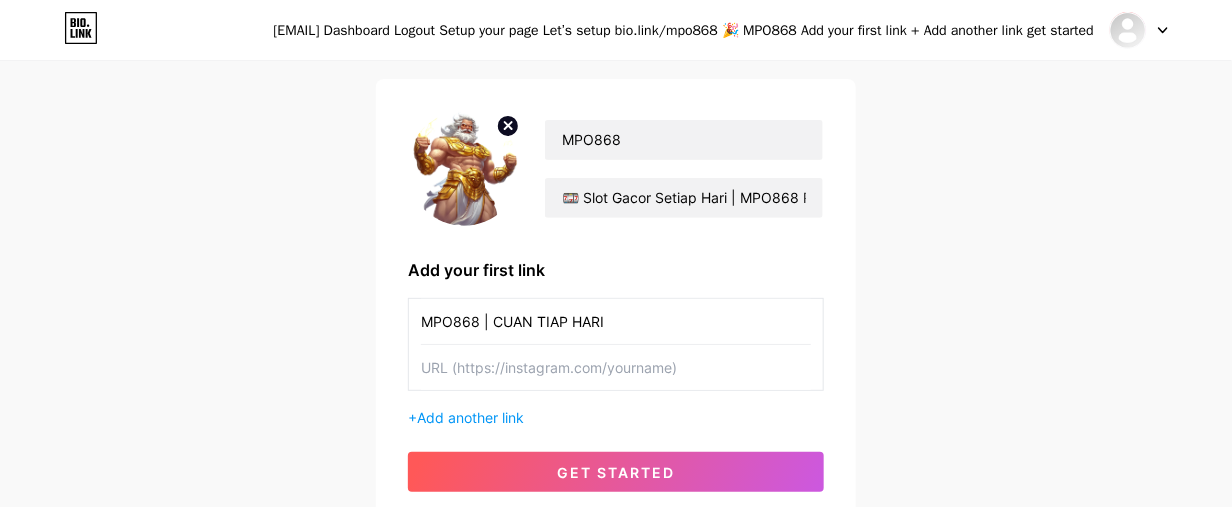 click on "MPO868 | CUAN TIAP HARI" at bounding box center (616, 321) 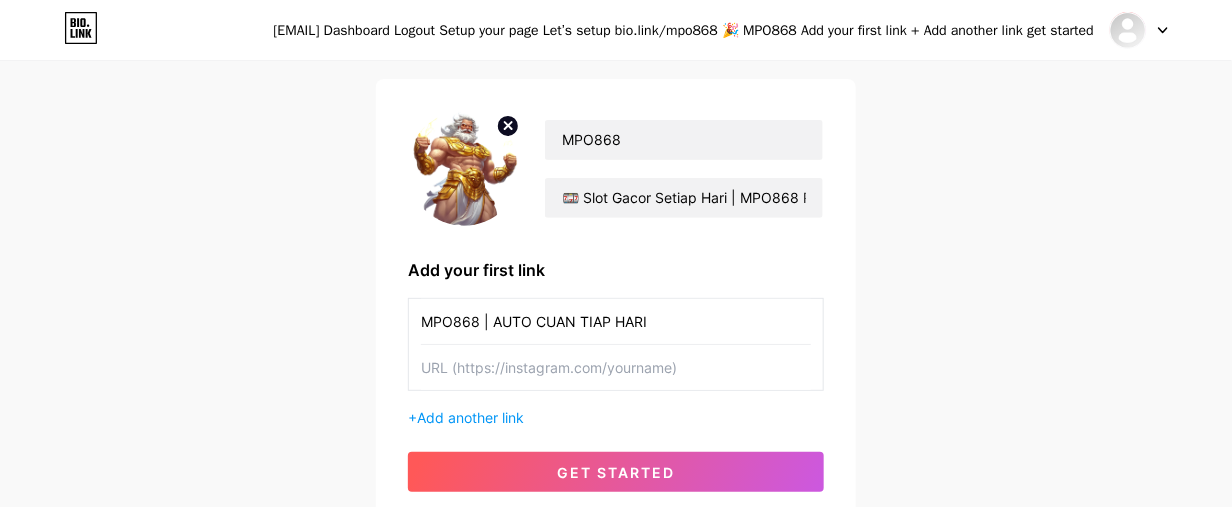 type on "MPO868 | AUTO CUAN TIAP HARI" 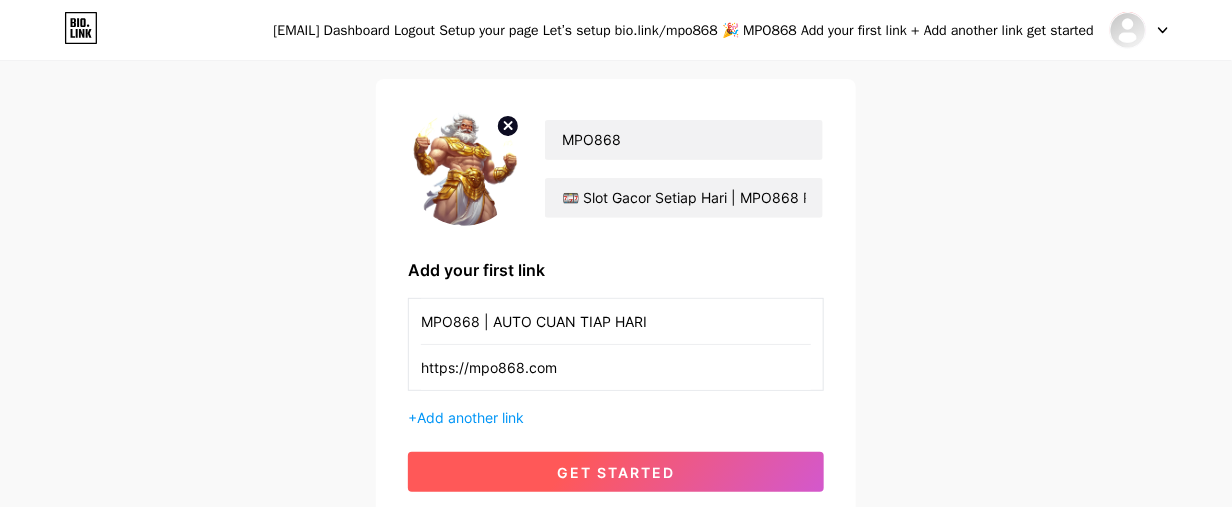 type on "https://mpo868.com" 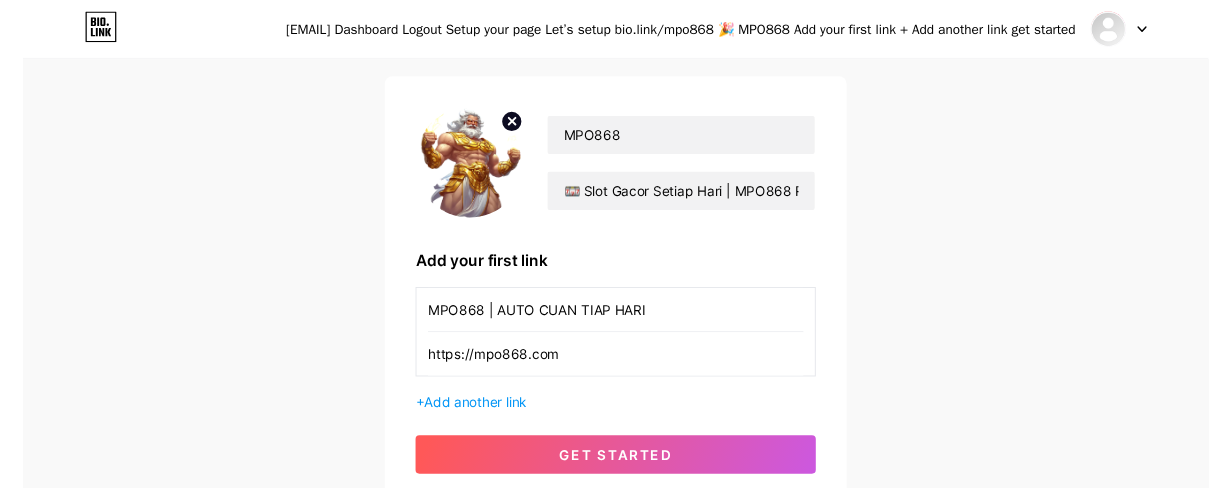 scroll, scrollTop: 0, scrollLeft: 0, axis: both 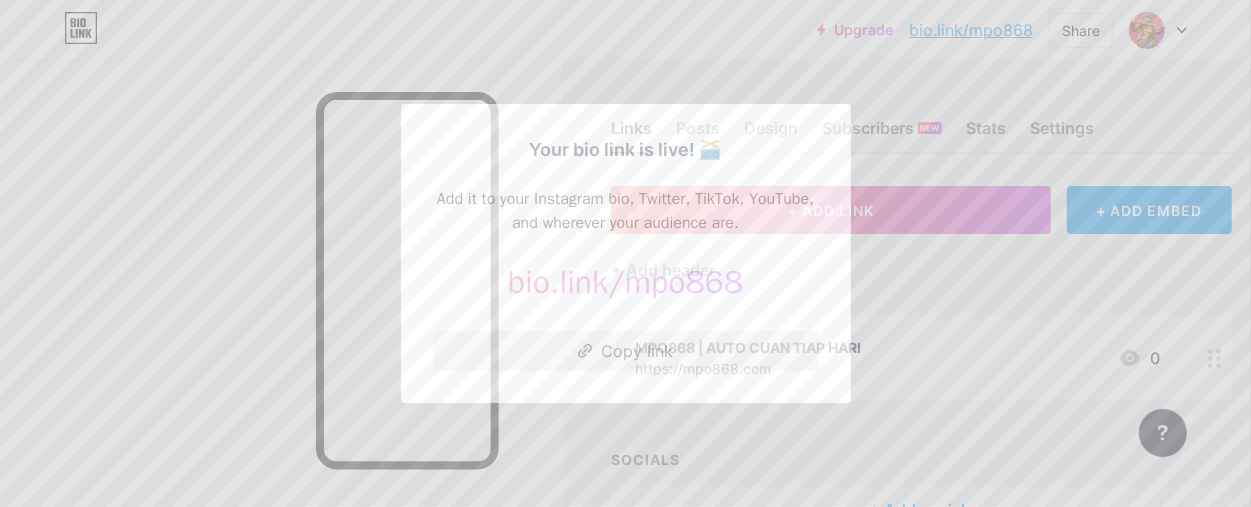 click on "Copy link" at bounding box center (626, 351) 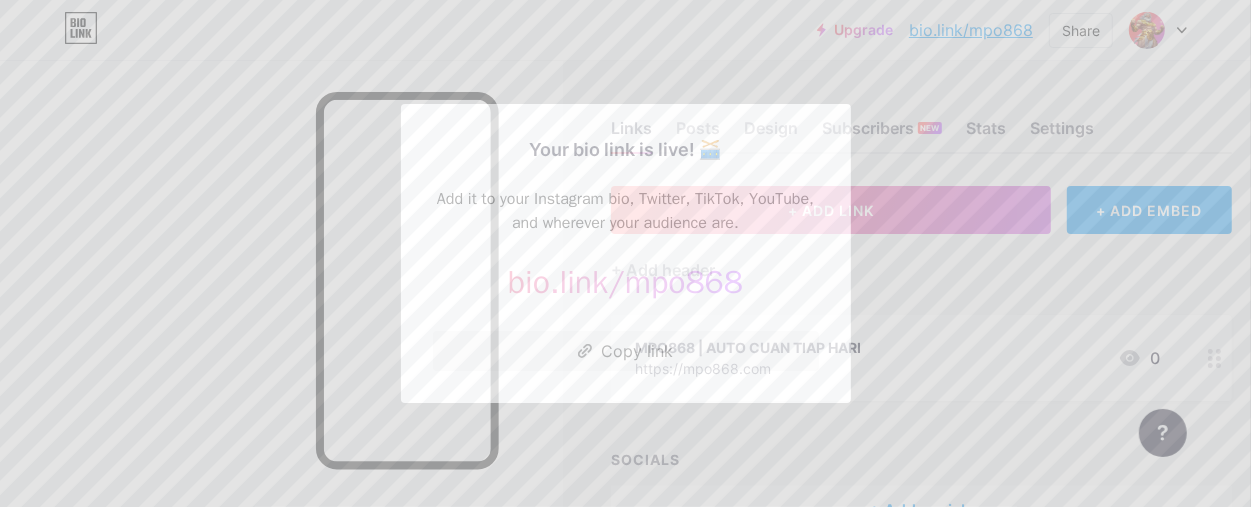 drag, startPoint x: 917, startPoint y: 317, endPoint x: 857, endPoint y: 316, distance: 60.00833 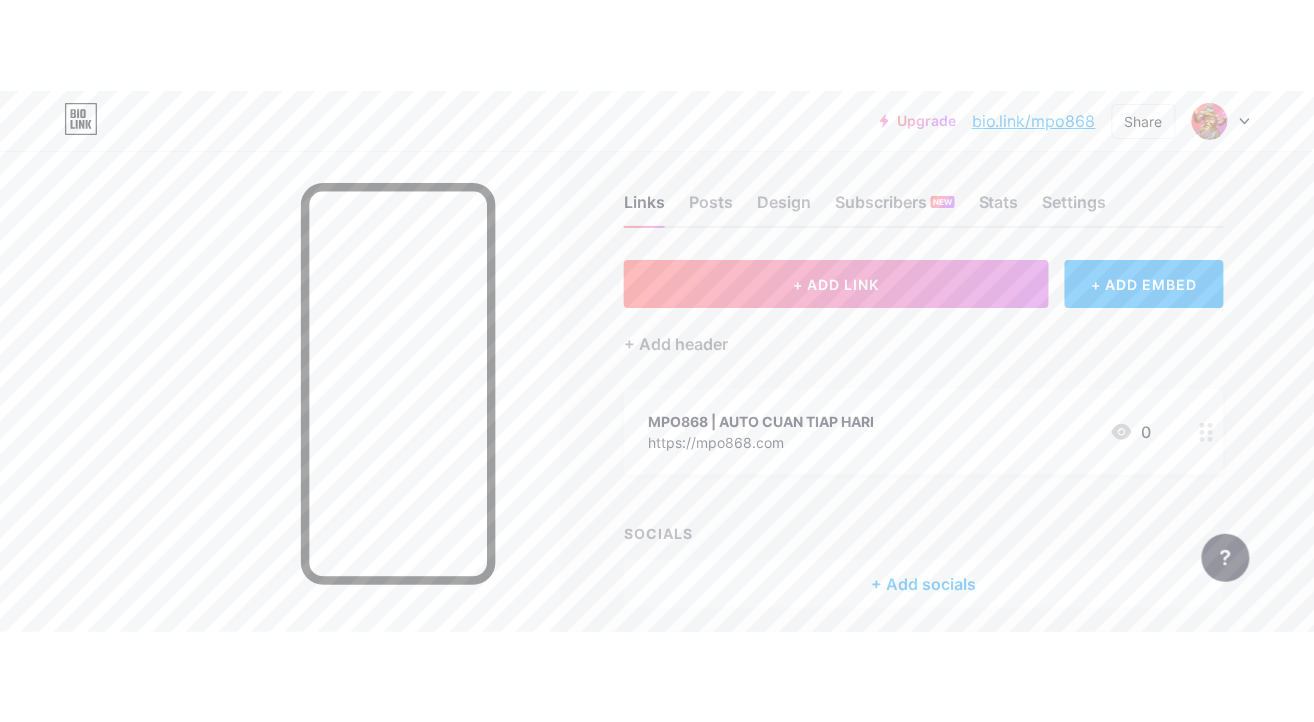 scroll, scrollTop: 0, scrollLeft: 0, axis: both 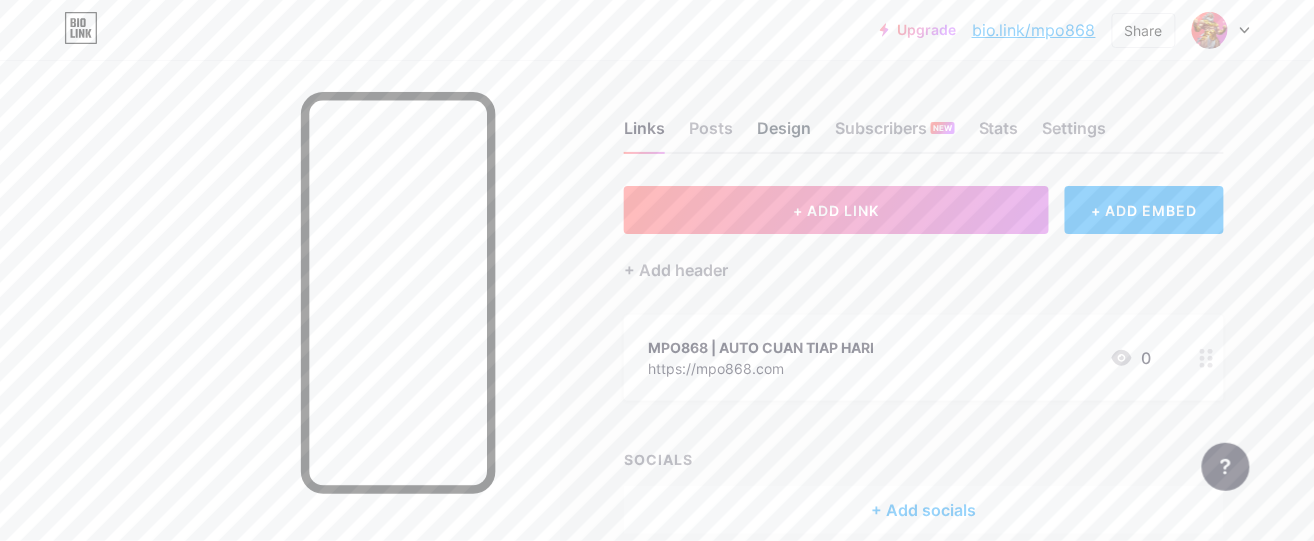 click on "Design" at bounding box center [784, 134] 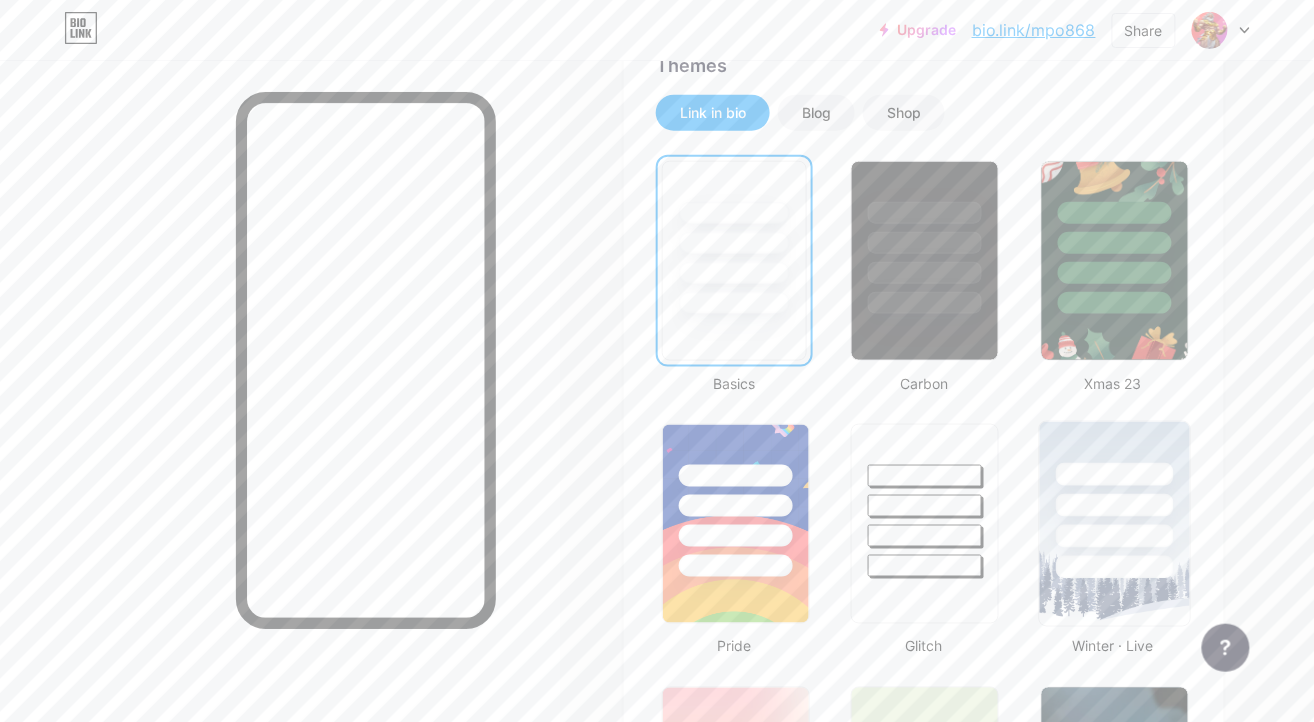 scroll, scrollTop: 533, scrollLeft: 0, axis: vertical 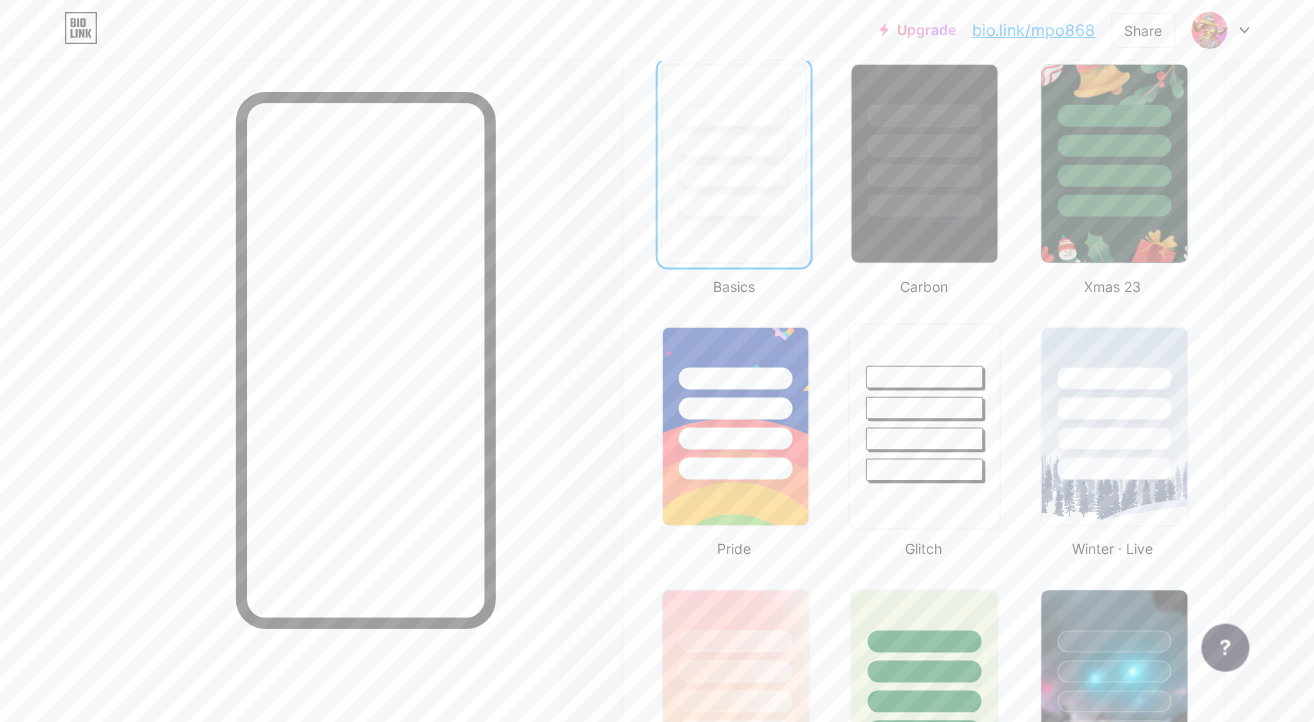 click at bounding box center (925, 470) 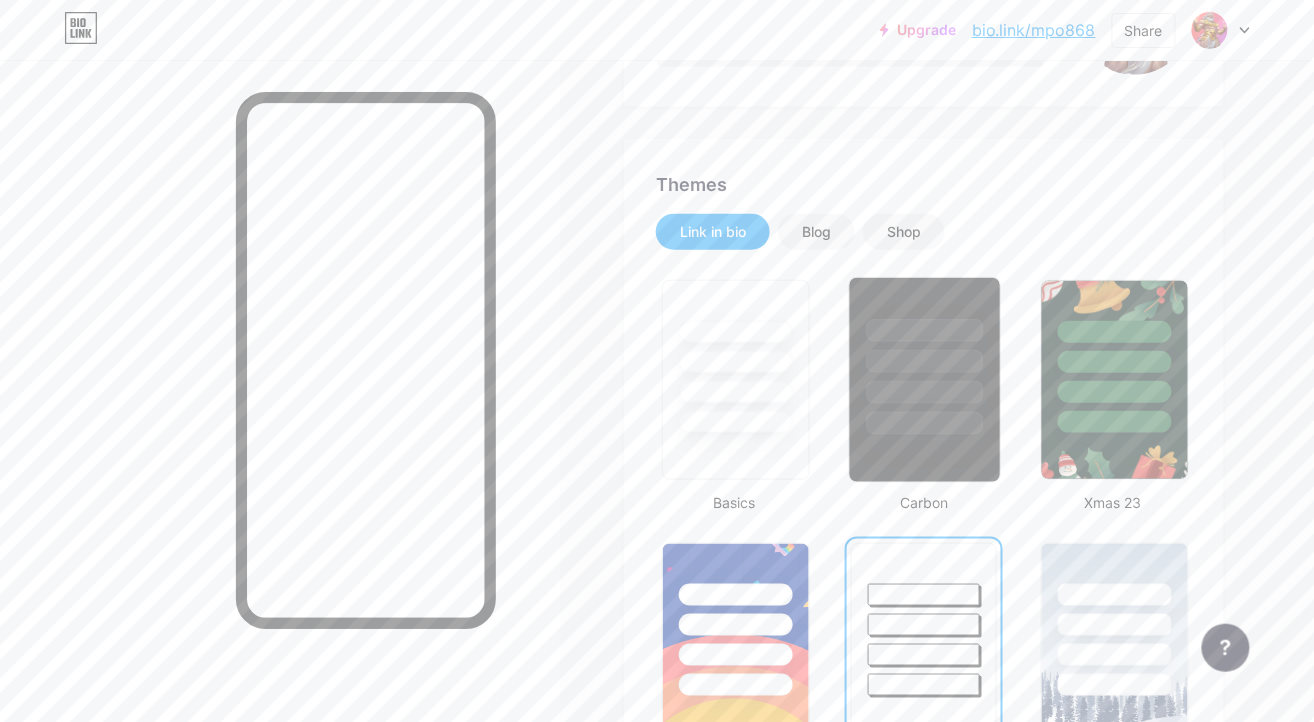 scroll, scrollTop: 400, scrollLeft: 0, axis: vertical 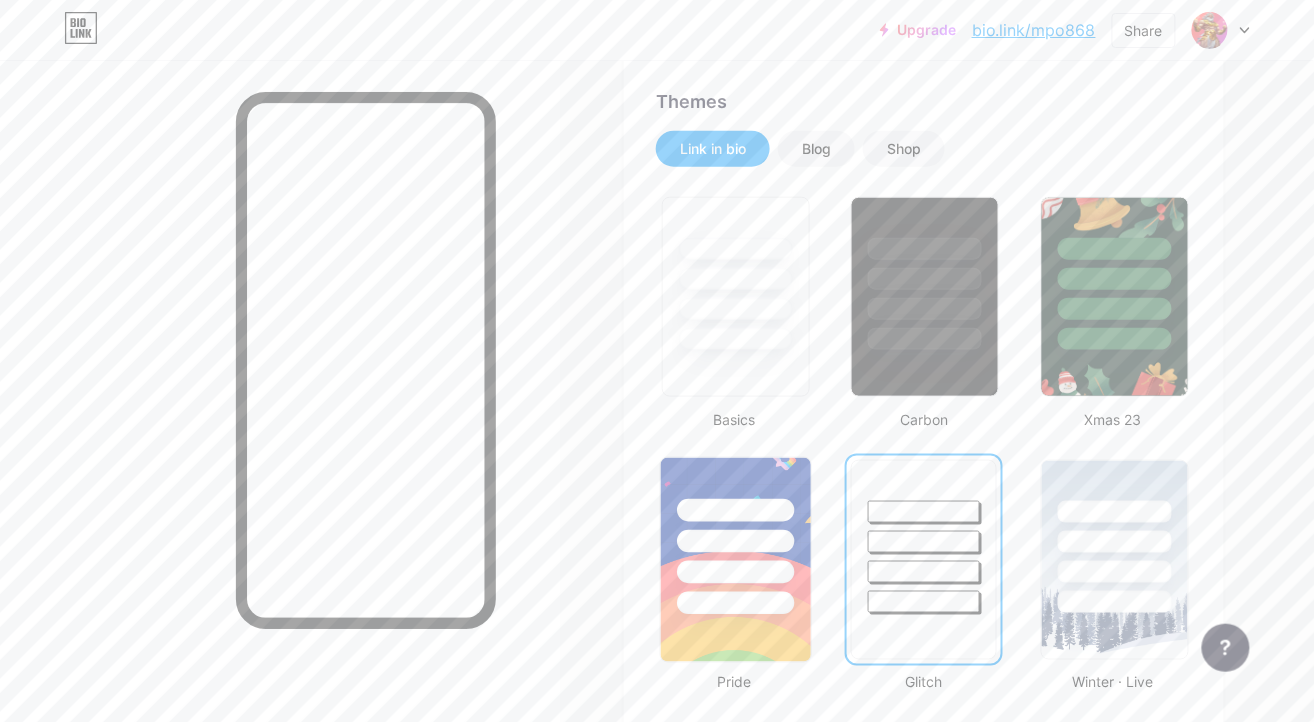 click at bounding box center (735, 541) 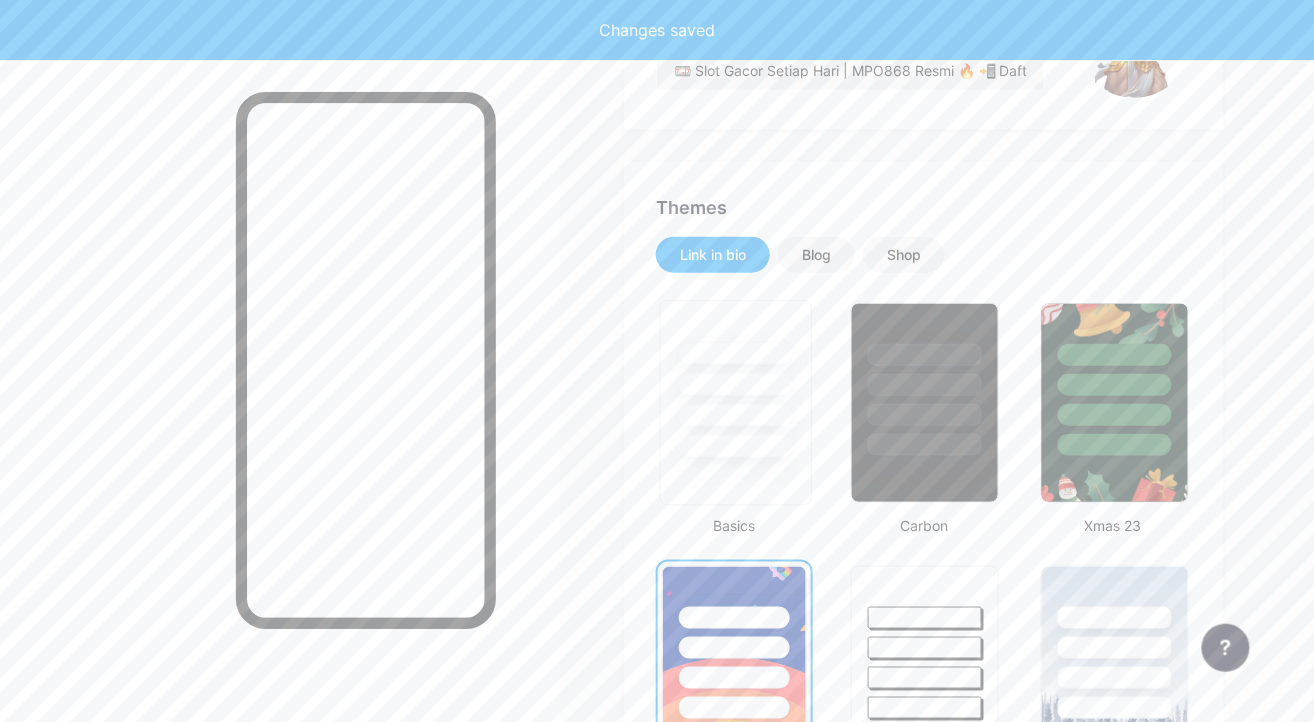 scroll, scrollTop: 266, scrollLeft: 0, axis: vertical 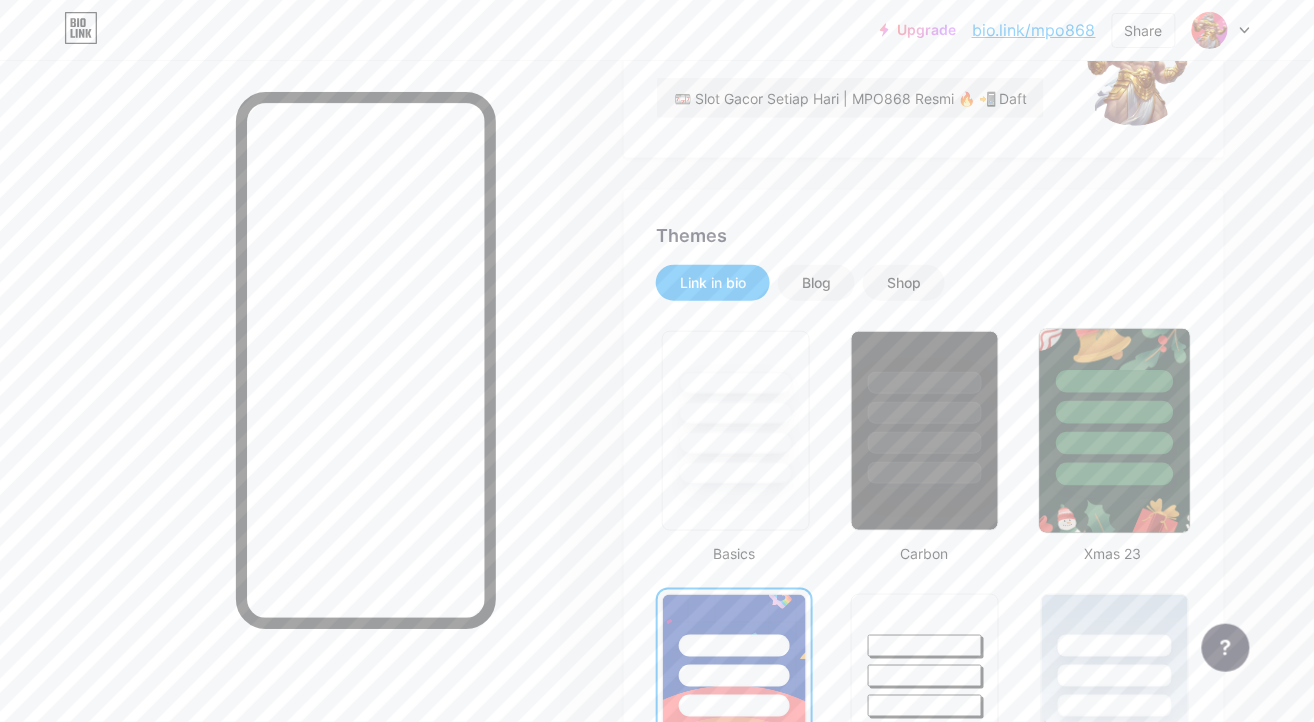 click at bounding box center [1114, 431] 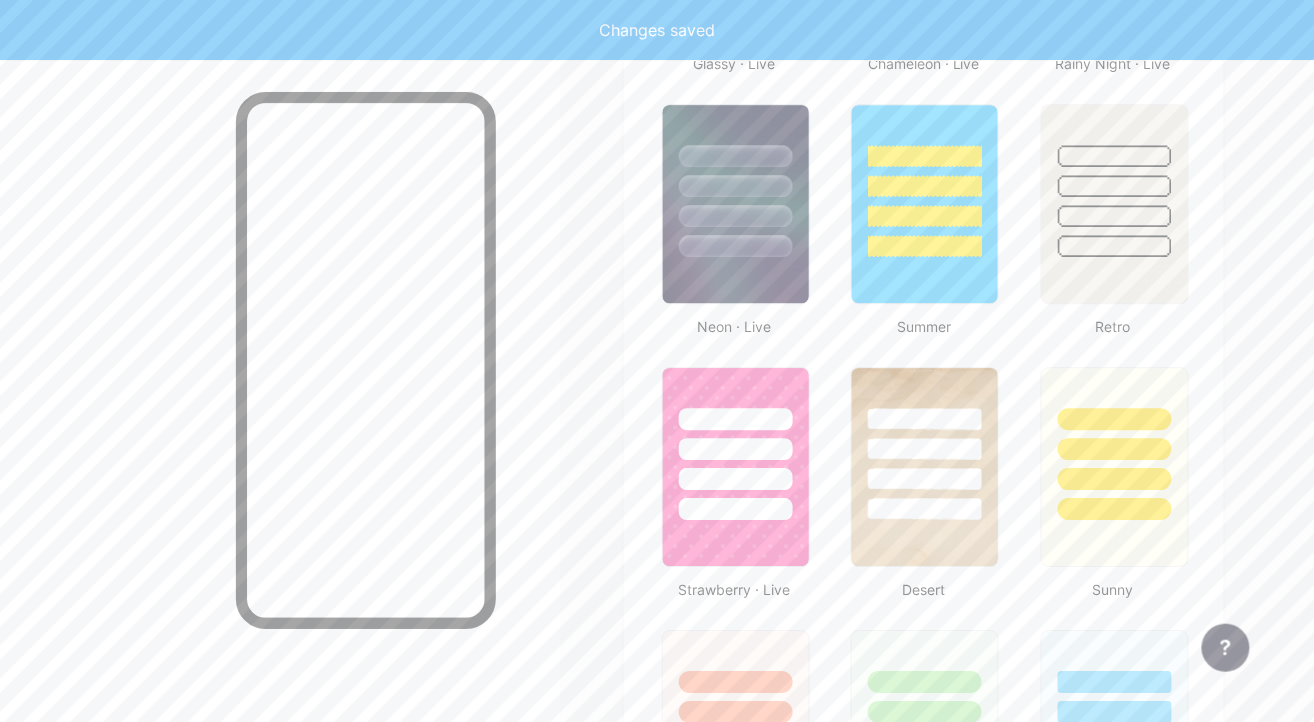 scroll, scrollTop: 1600, scrollLeft: 0, axis: vertical 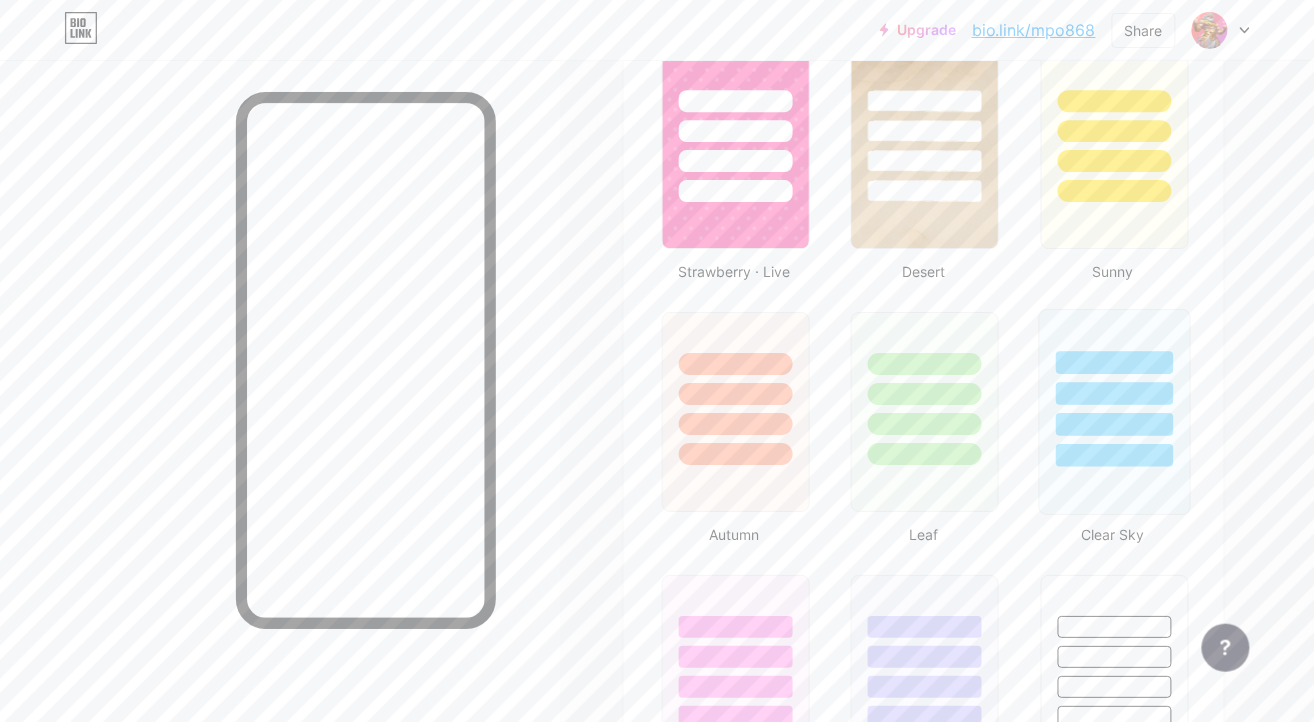 click at bounding box center (1114, 424) 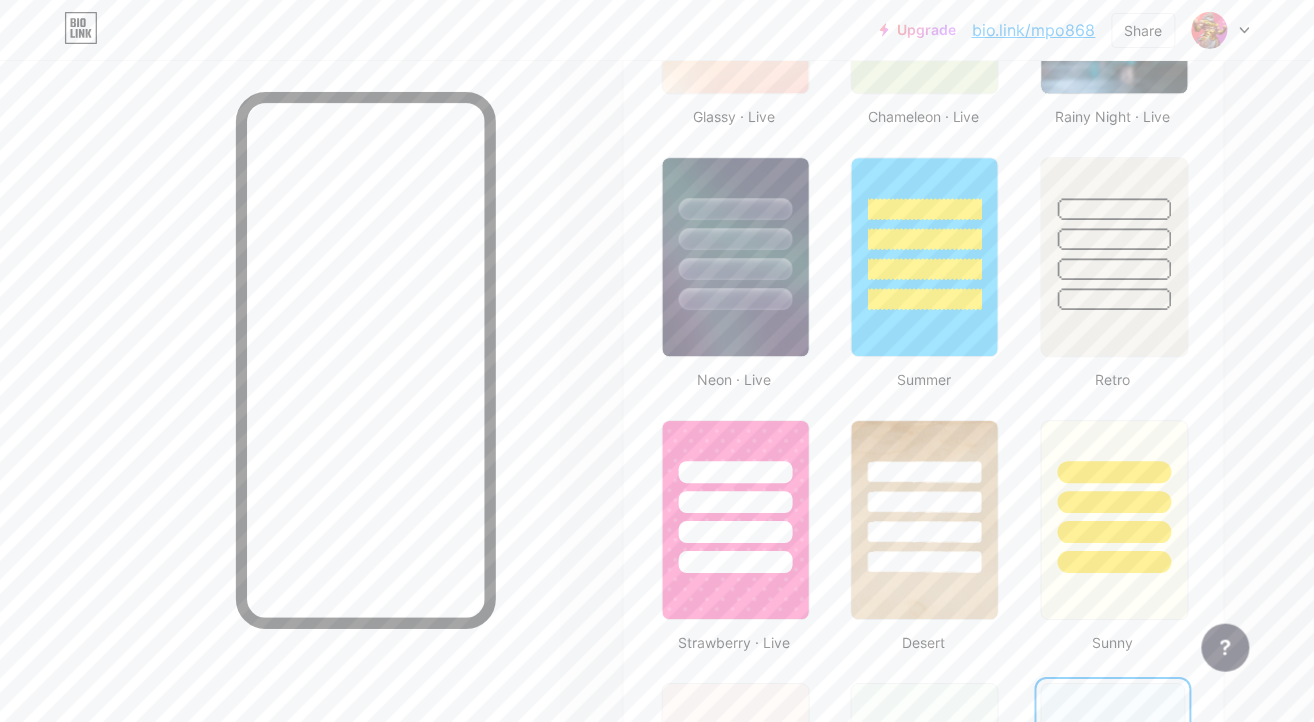 scroll, scrollTop: 1197, scrollLeft: 0, axis: vertical 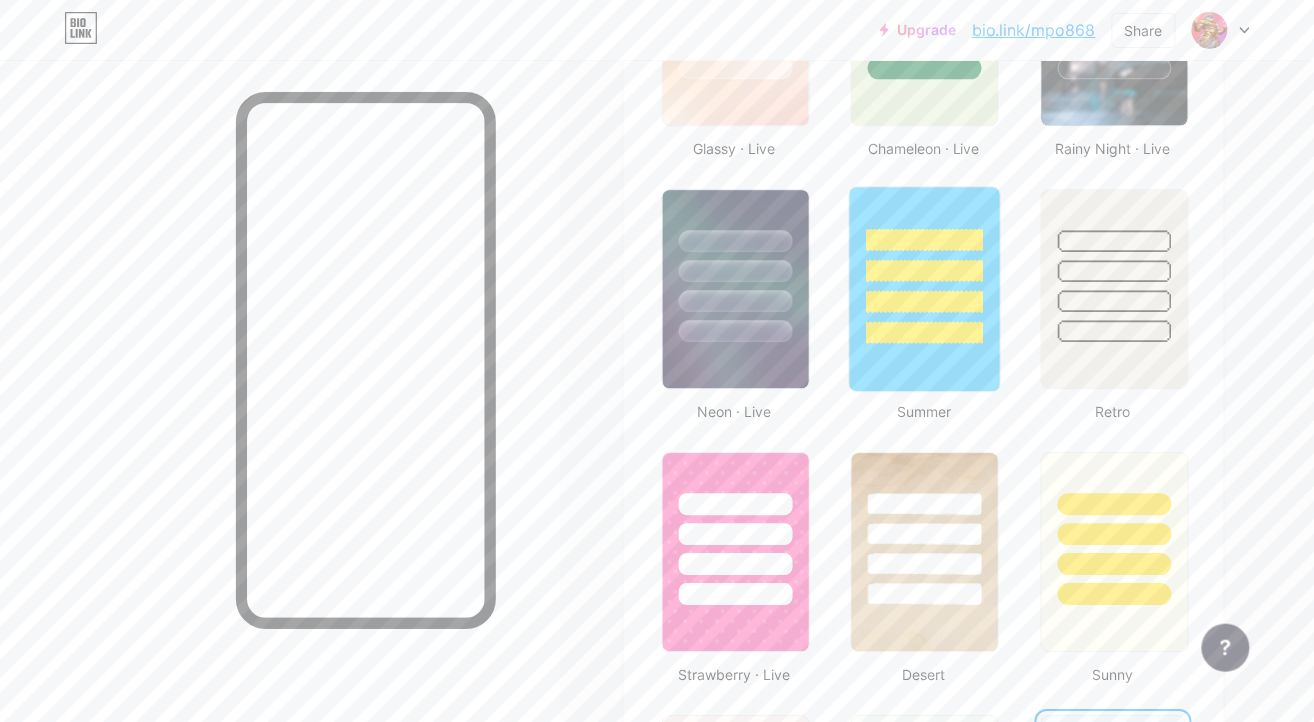 click at bounding box center [925, 289] 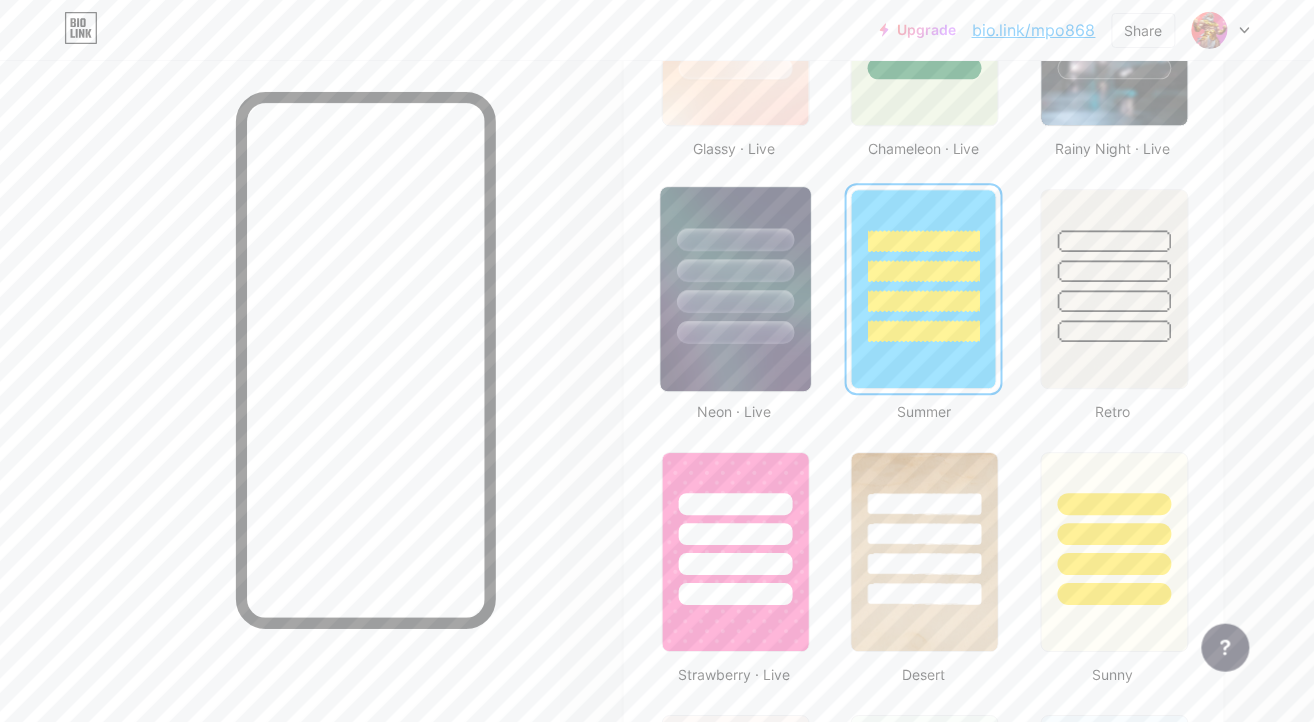 click at bounding box center (736, 265) 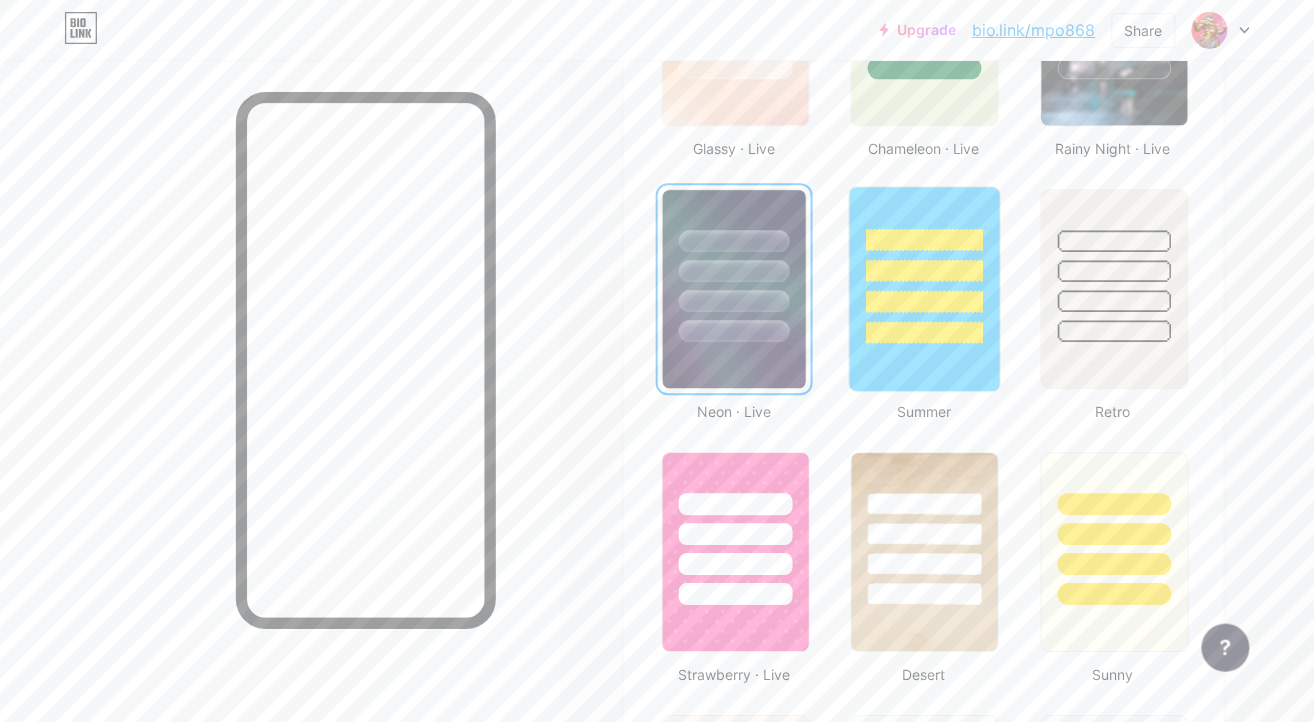 click at bounding box center [925, 270] 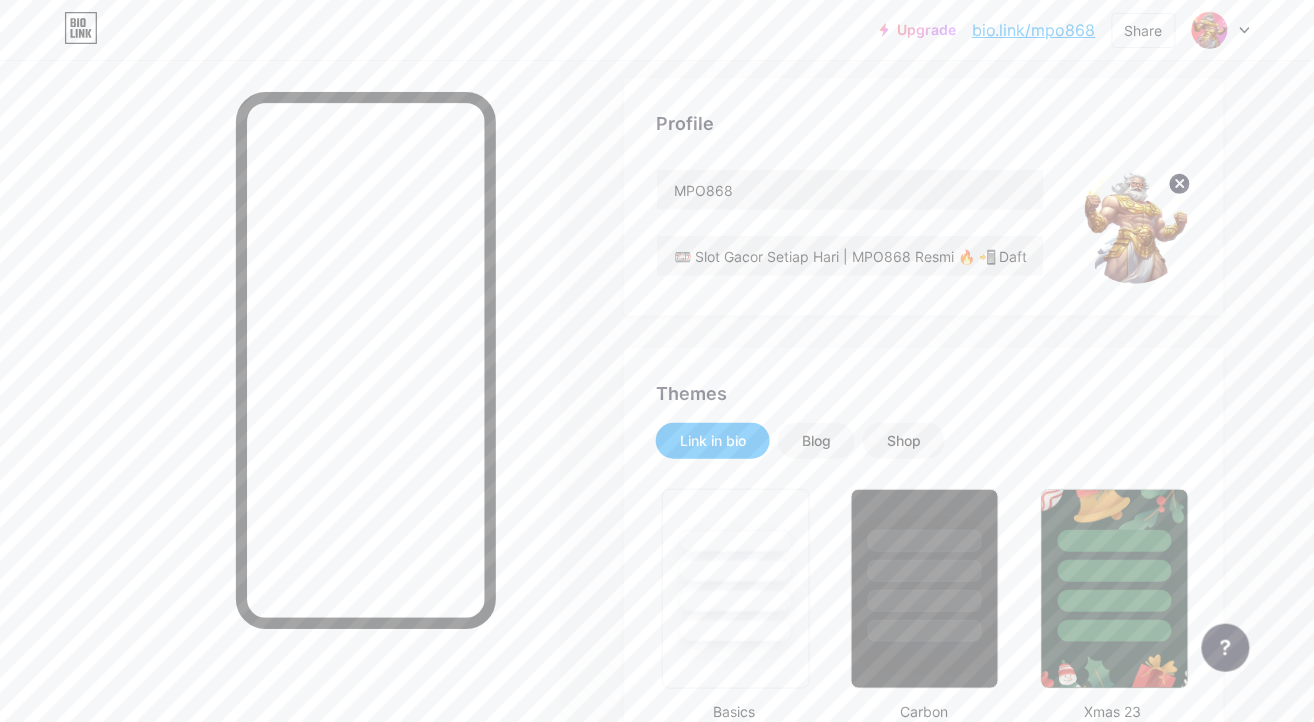 scroll, scrollTop: 133, scrollLeft: 0, axis: vertical 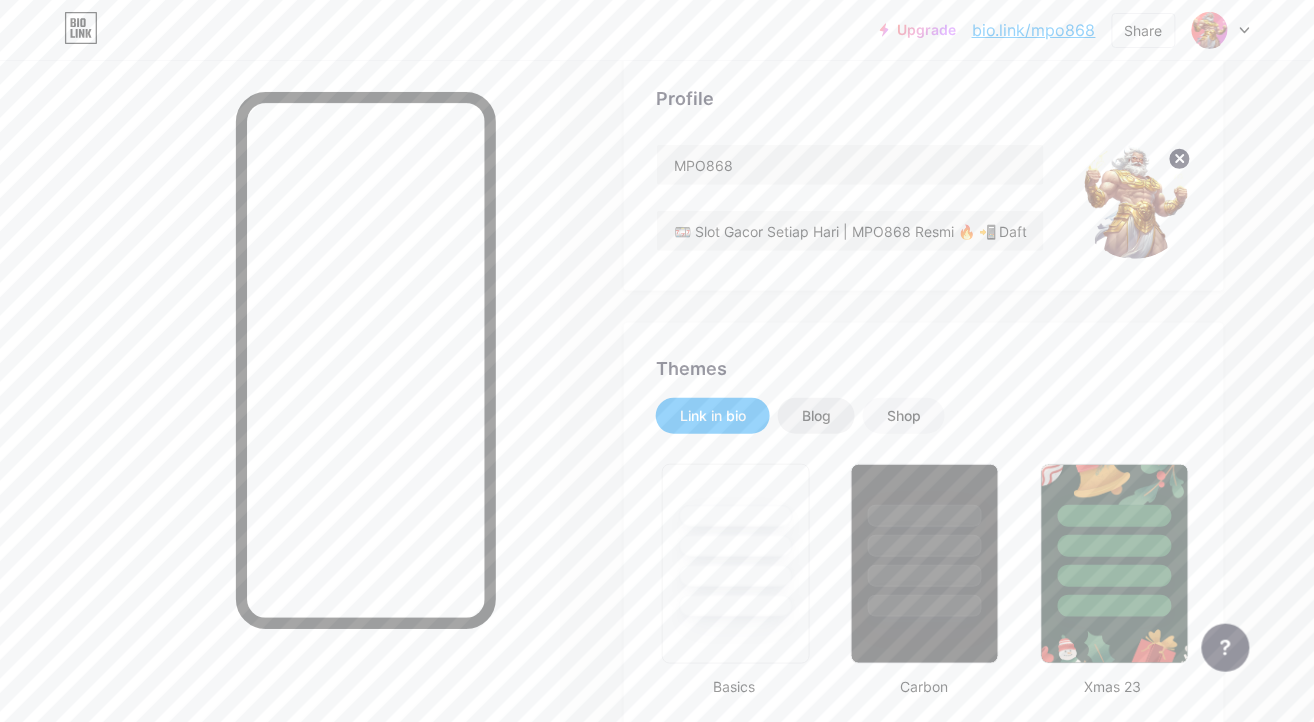 click on "Blog" at bounding box center [816, 416] 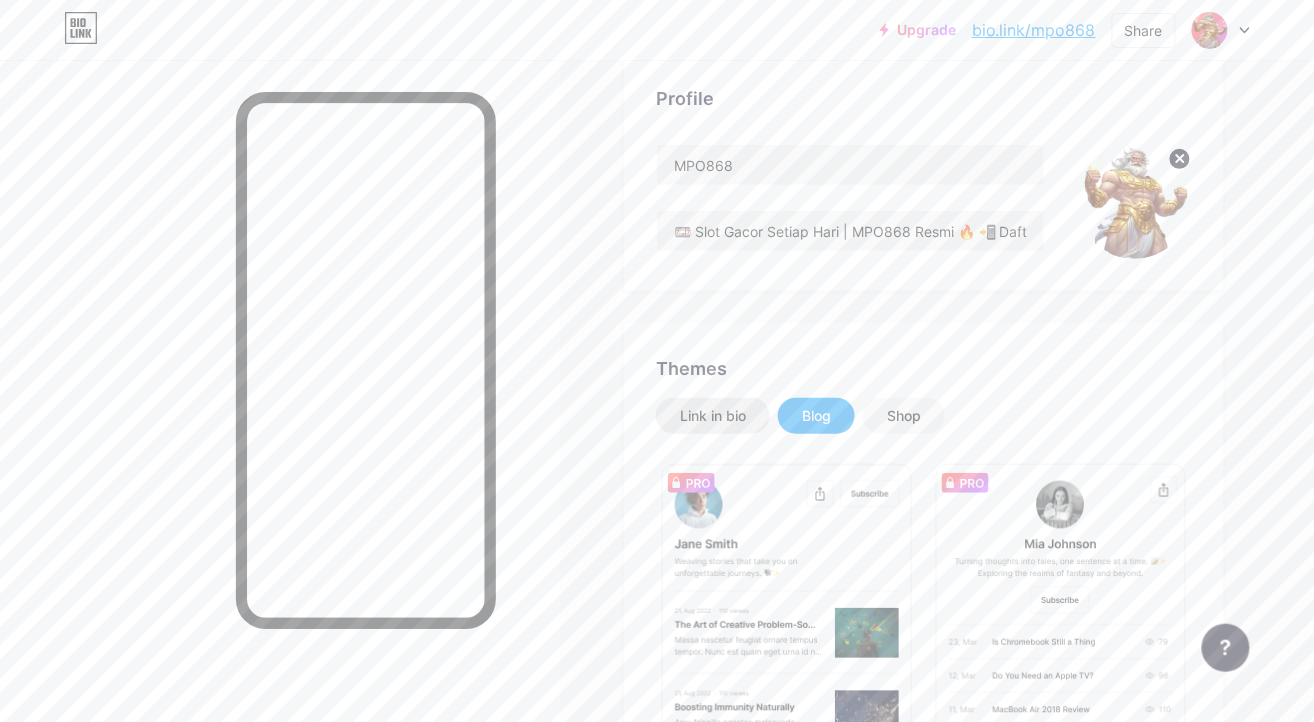 click on "Link in bio" at bounding box center [713, 416] 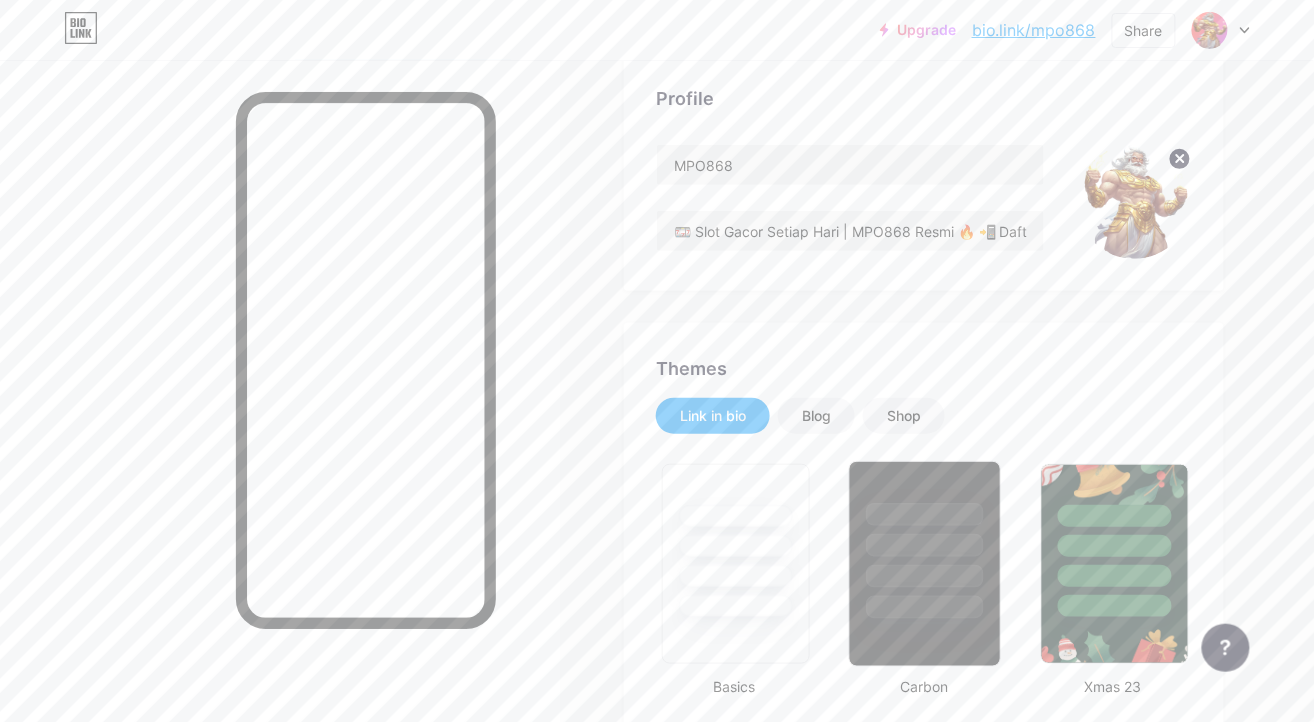 click at bounding box center (925, 514) 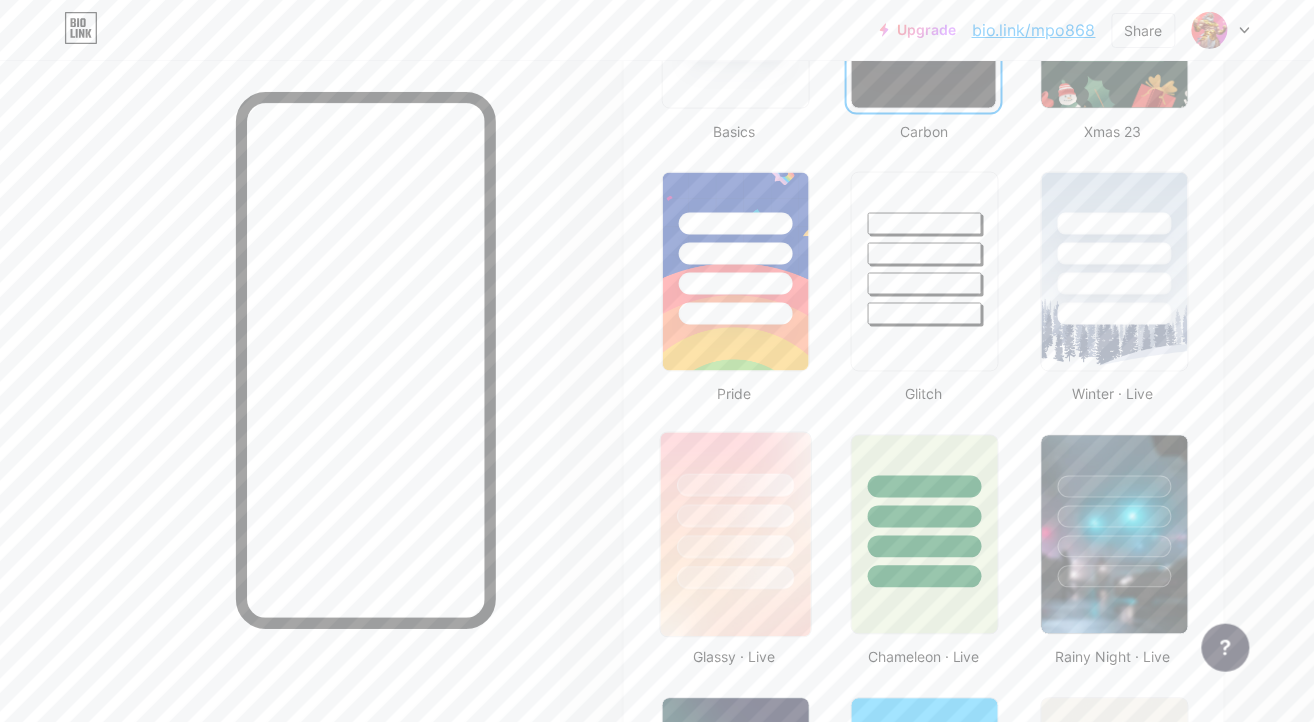 scroll, scrollTop: 666, scrollLeft: 0, axis: vertical 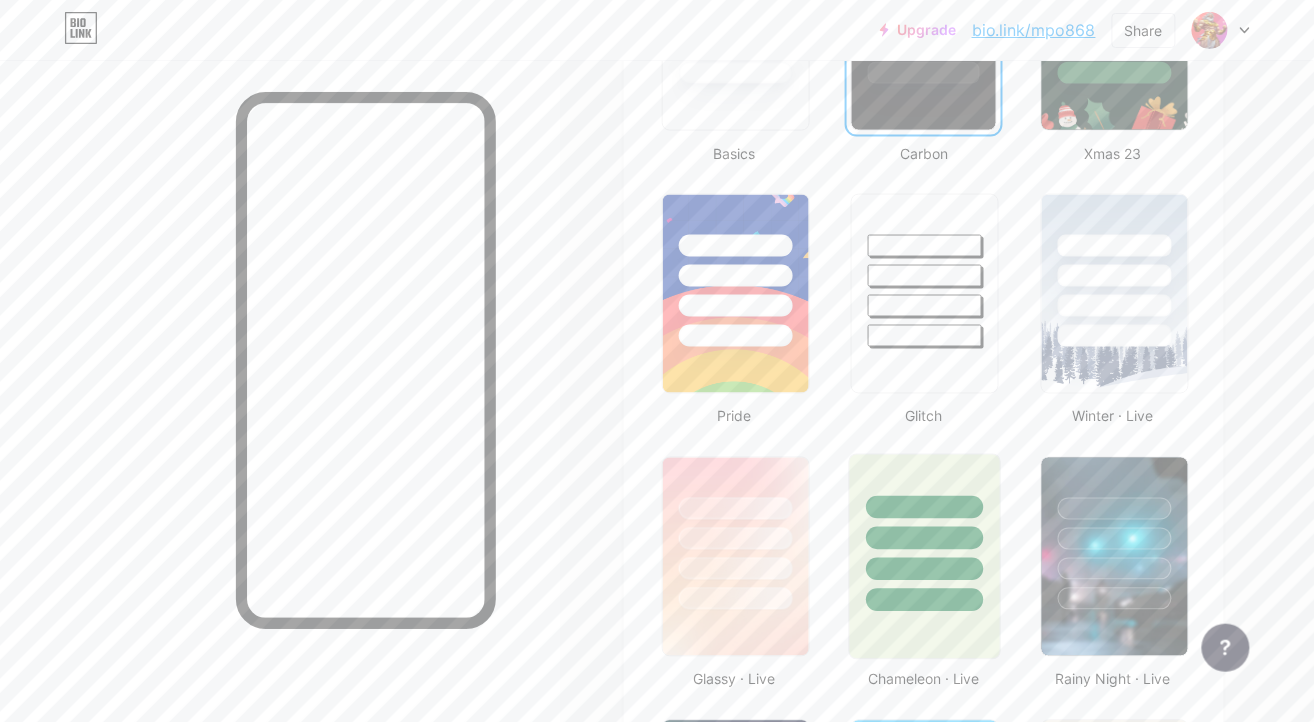click at bounding box center (925, 538) 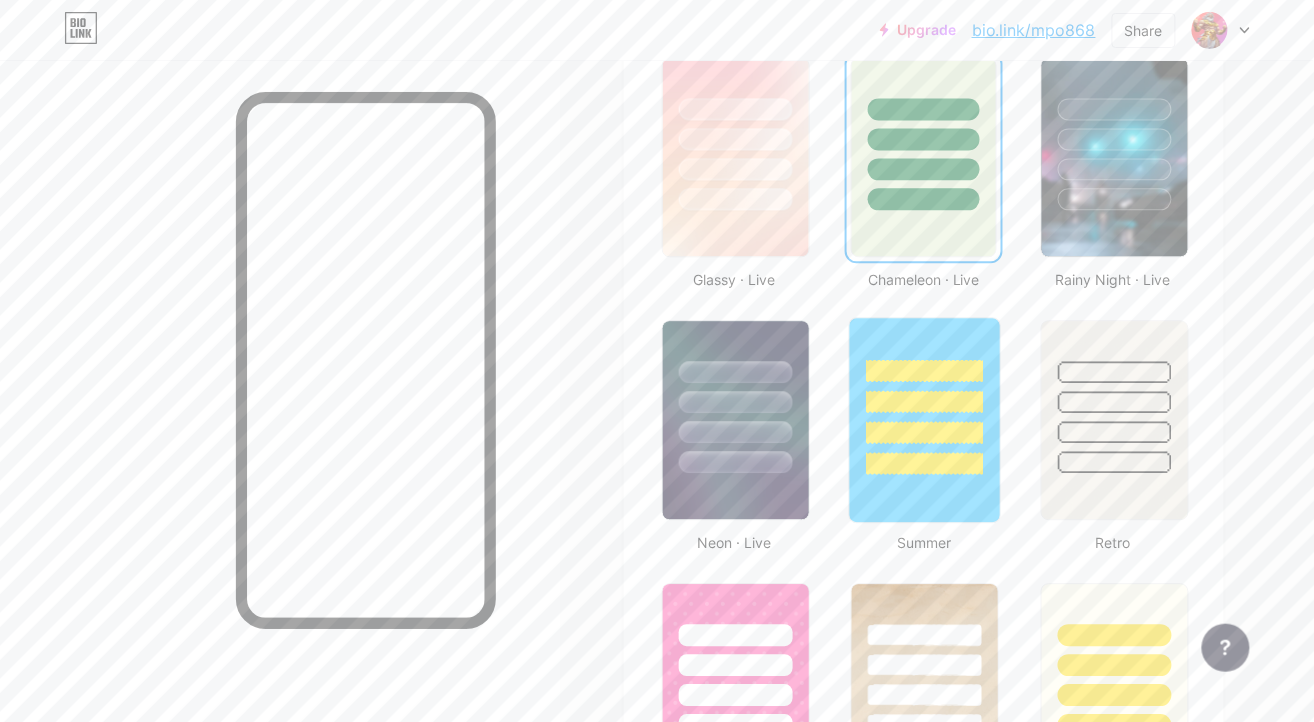click at bounding box center (925, 432) 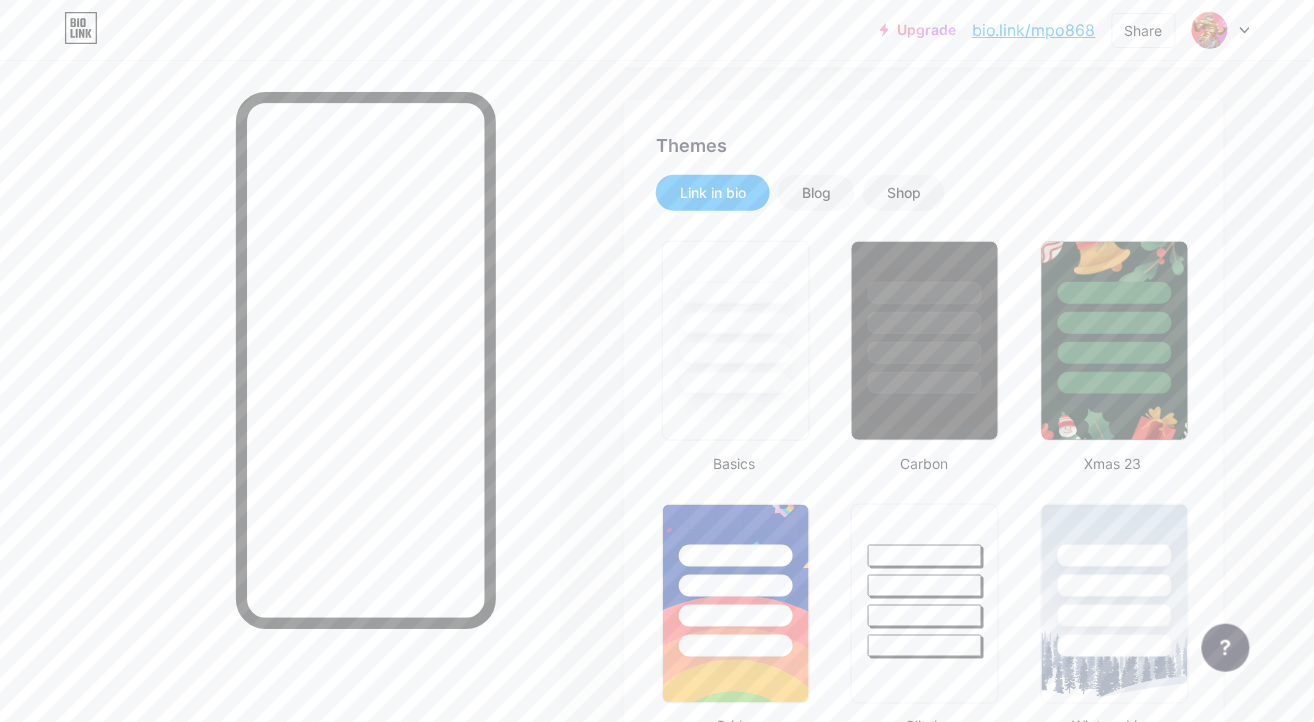 scroll, scrollTop: 797, scrollLeft: 0, axis: vertical 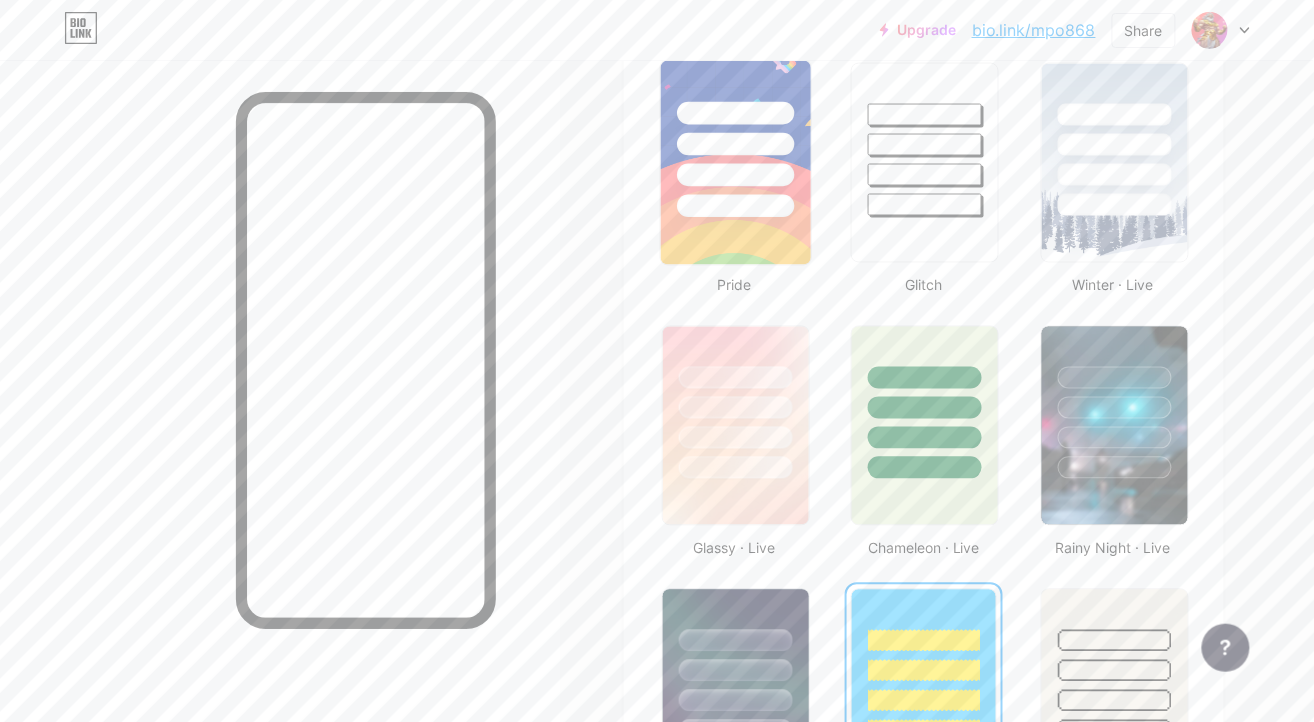 click at bounding box center (735, 144) 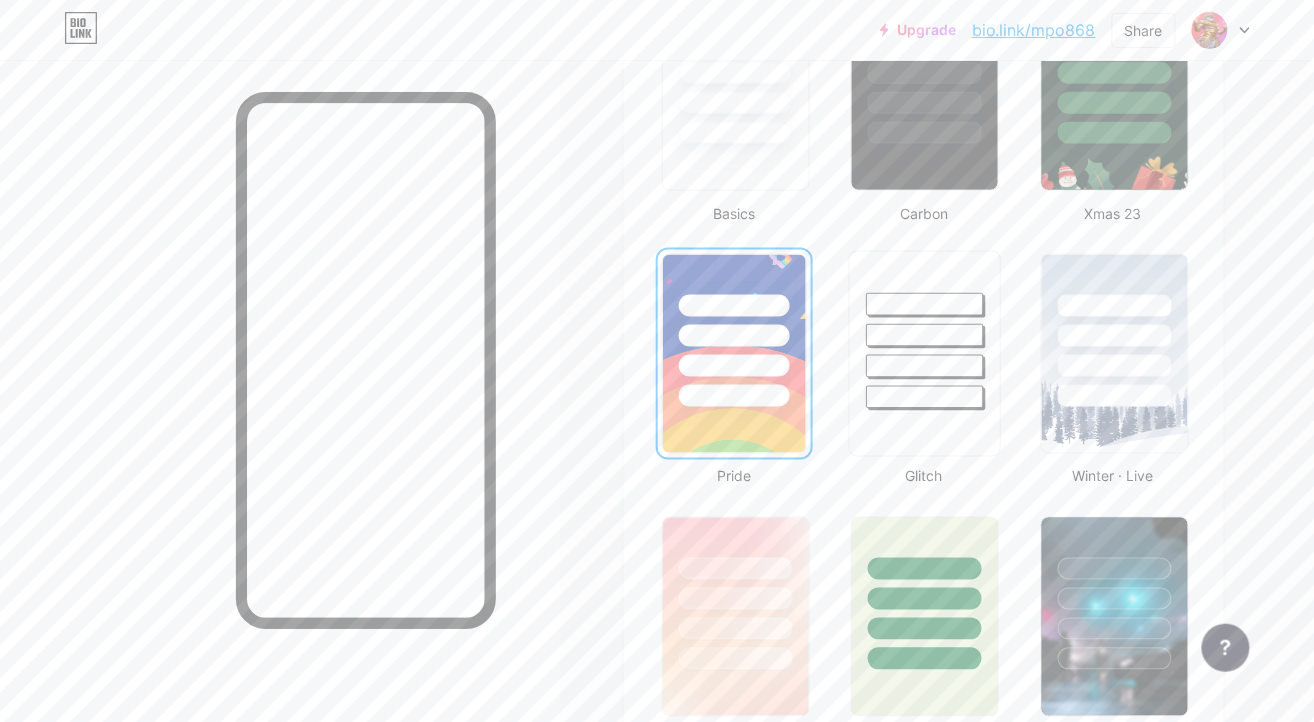 scroll, scrollTop: 664, scrollLeft: 0, axis: vertical 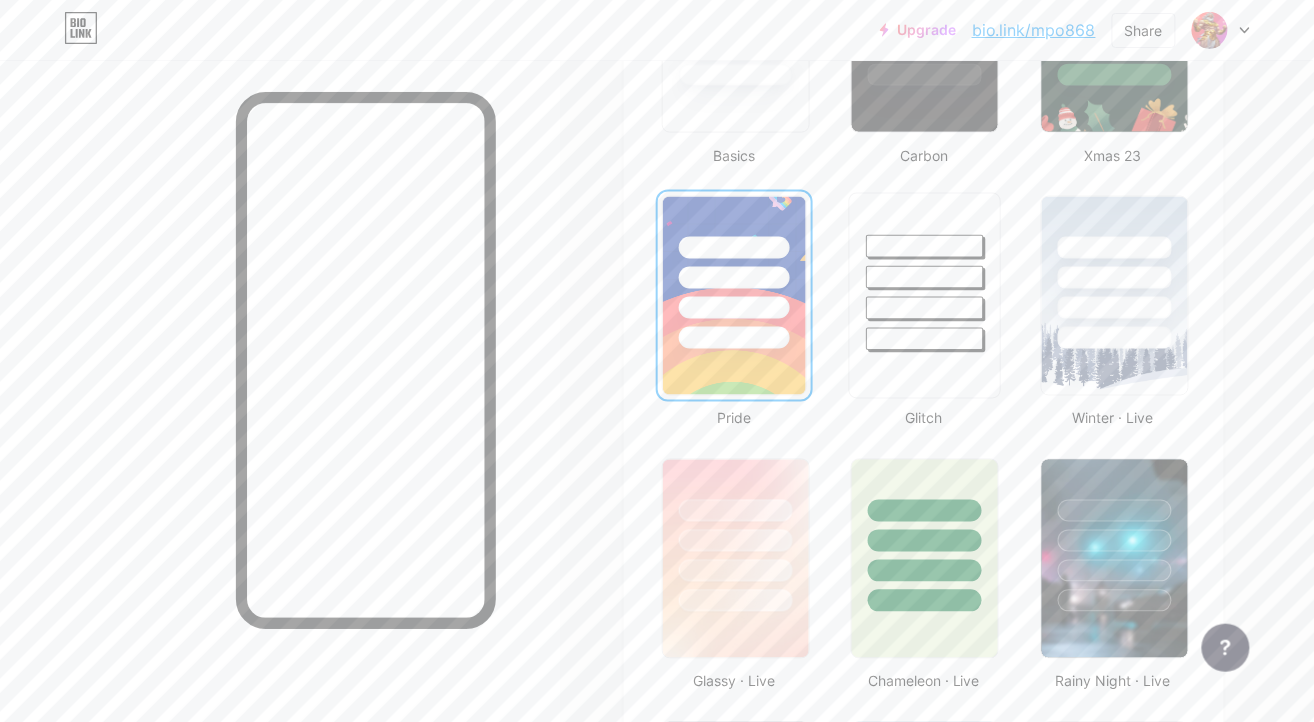 click at bounding box center (925, 308) 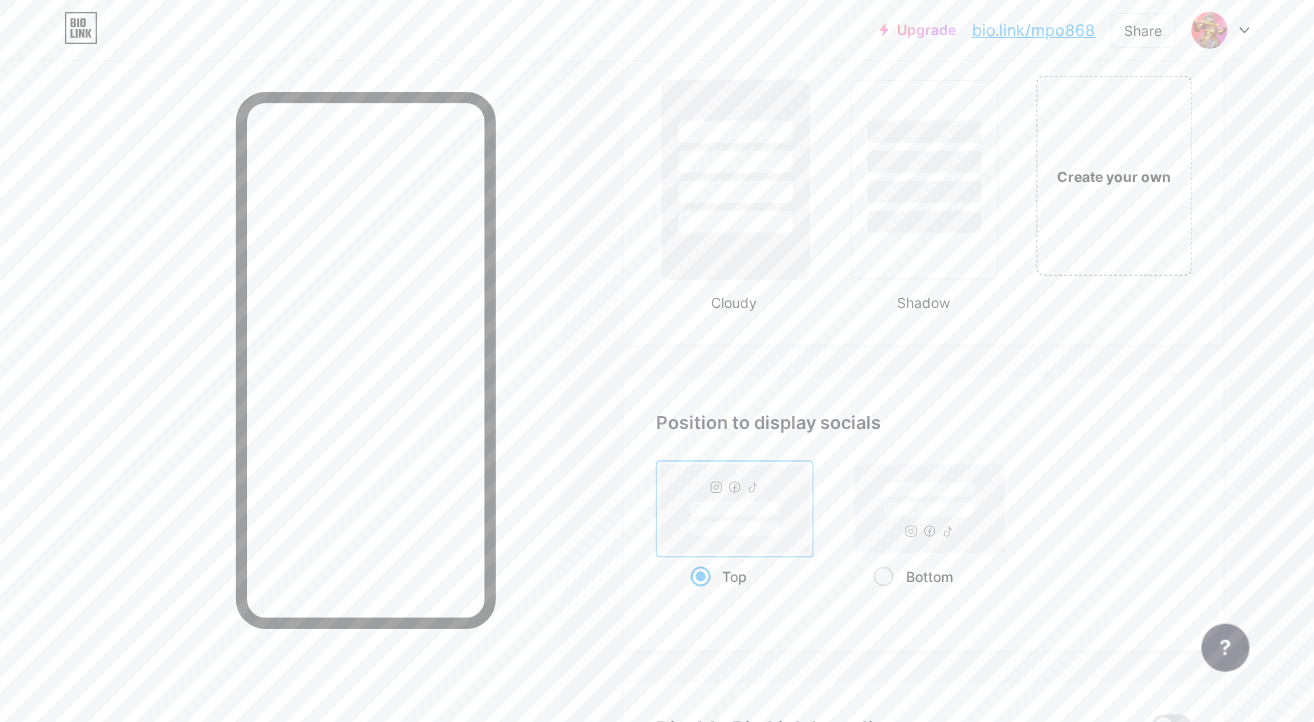 scroll, scrollTop: 2130, scrollLeft: 0, axis: vertical 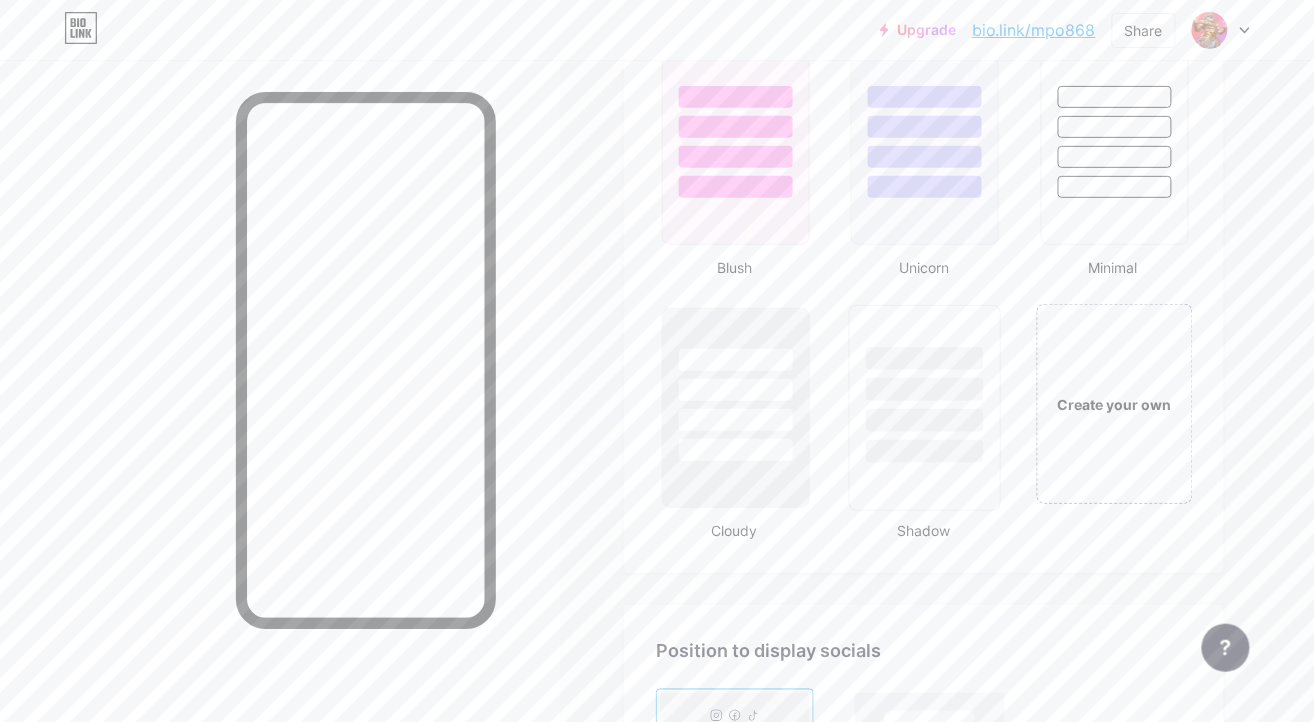 click at bounding box center (925, 358) 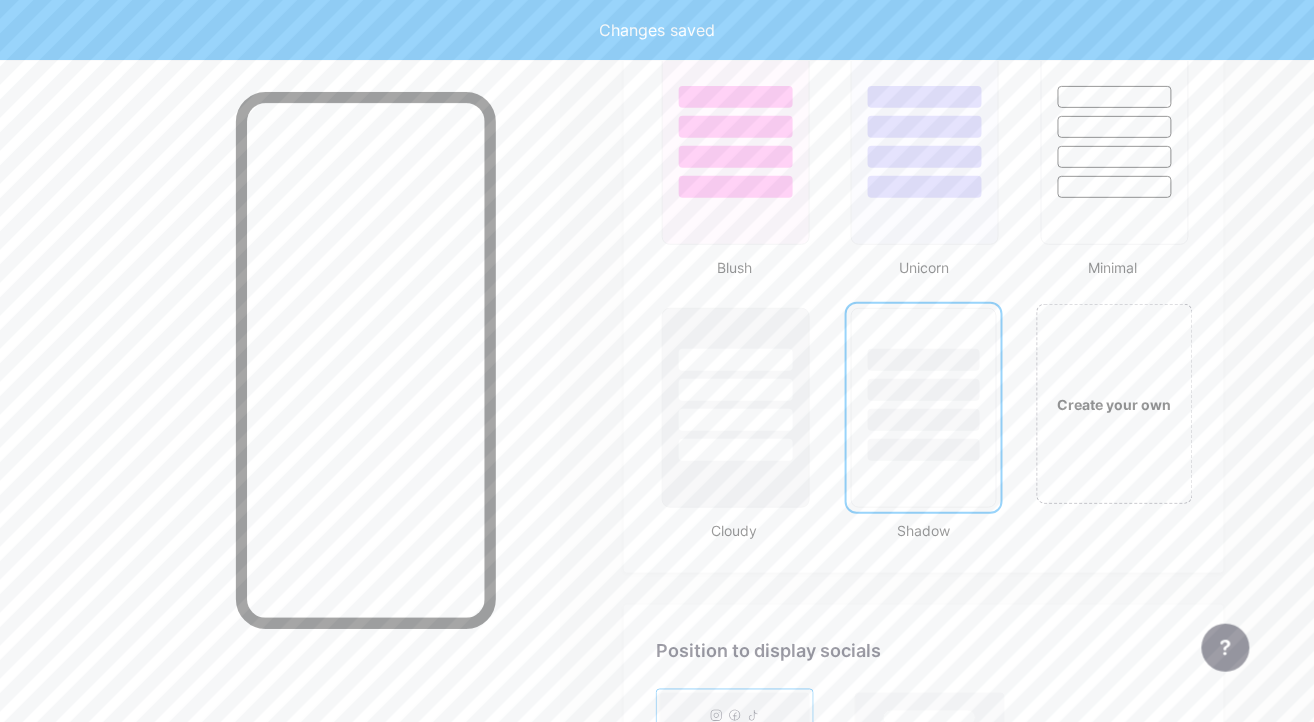 click on "Themes   Link in bio   Blog   Shop       Basics       Carbon       Xmas 23       Pride       Glitch       Winter · Live       Glassy · Live       Chameleon · Live       Rainy Night · Live       Neon · Live       Summer       Retro       Strawberry · Live       Desert       Sunny       Autumn       Leaf       Clear Sky       Blush       Unicorn       Minimal       Cloudy       Shadow     Create your own           Changes saved" at bounding box center [924, -551] 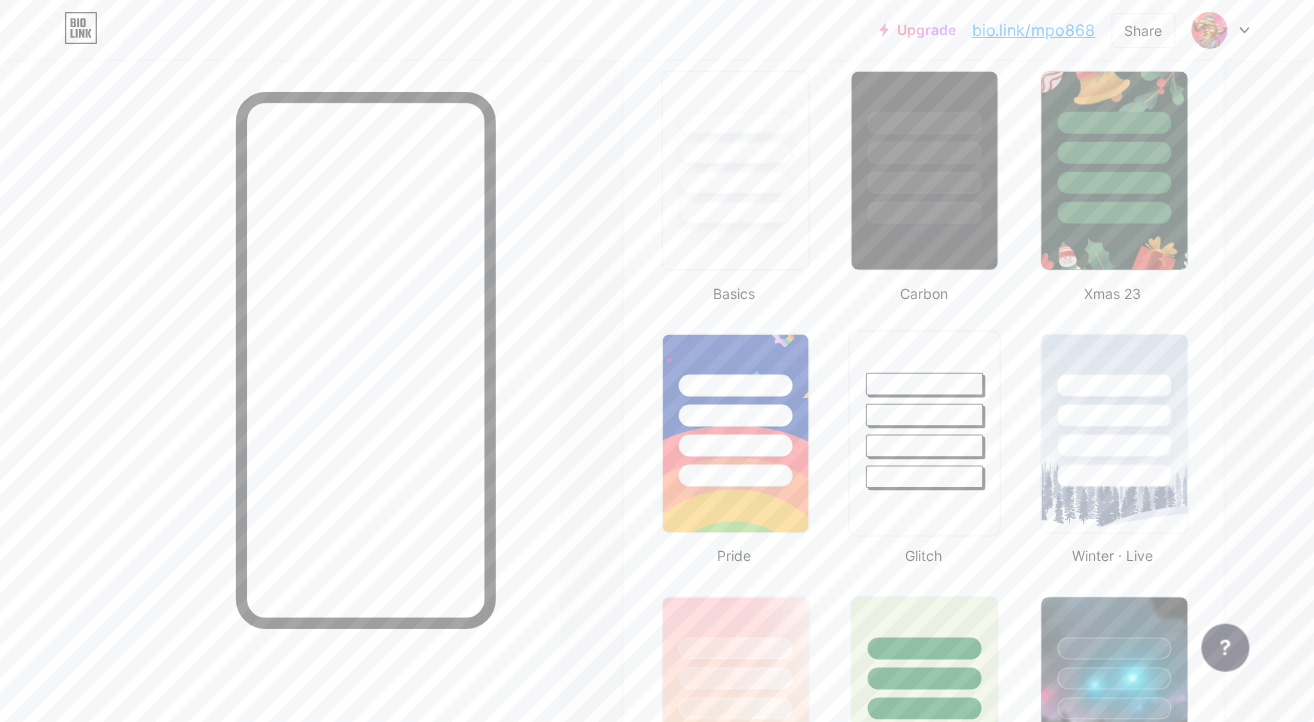 scroll, scrollTop: 530, scrollLeft: 0, axis: vertical 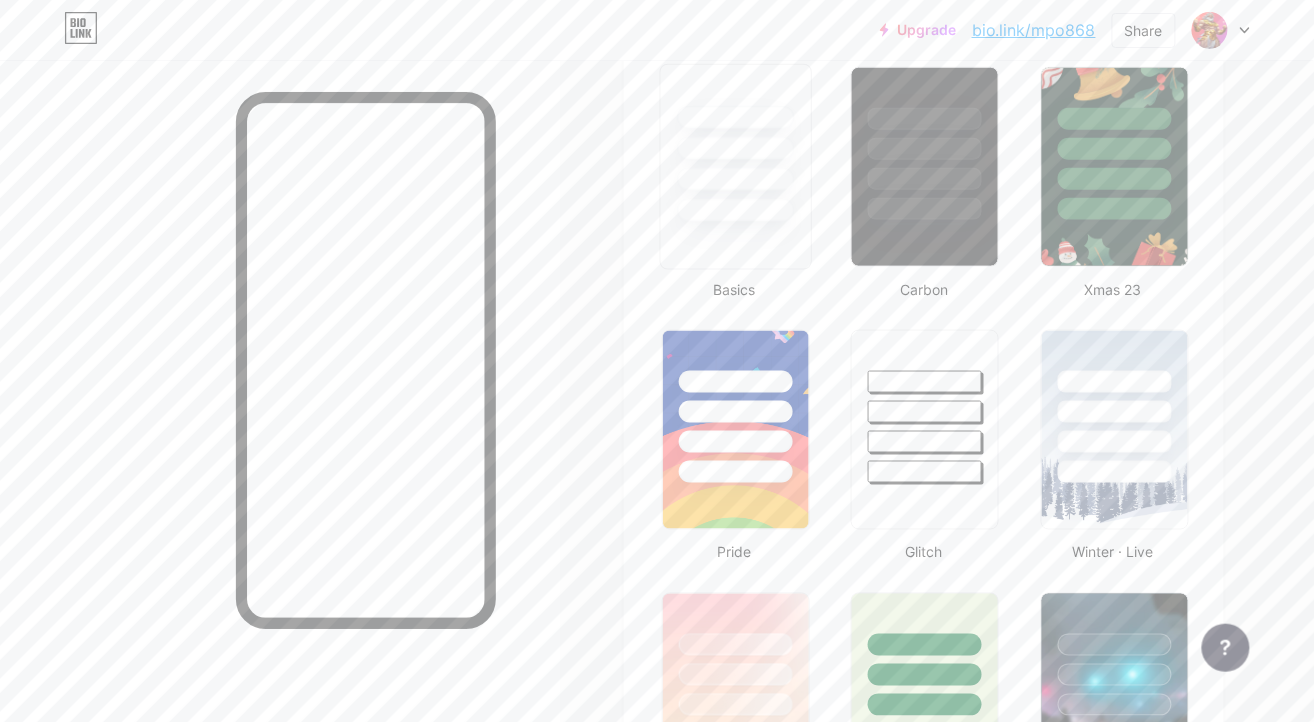 click at bounding box center (736, 167) 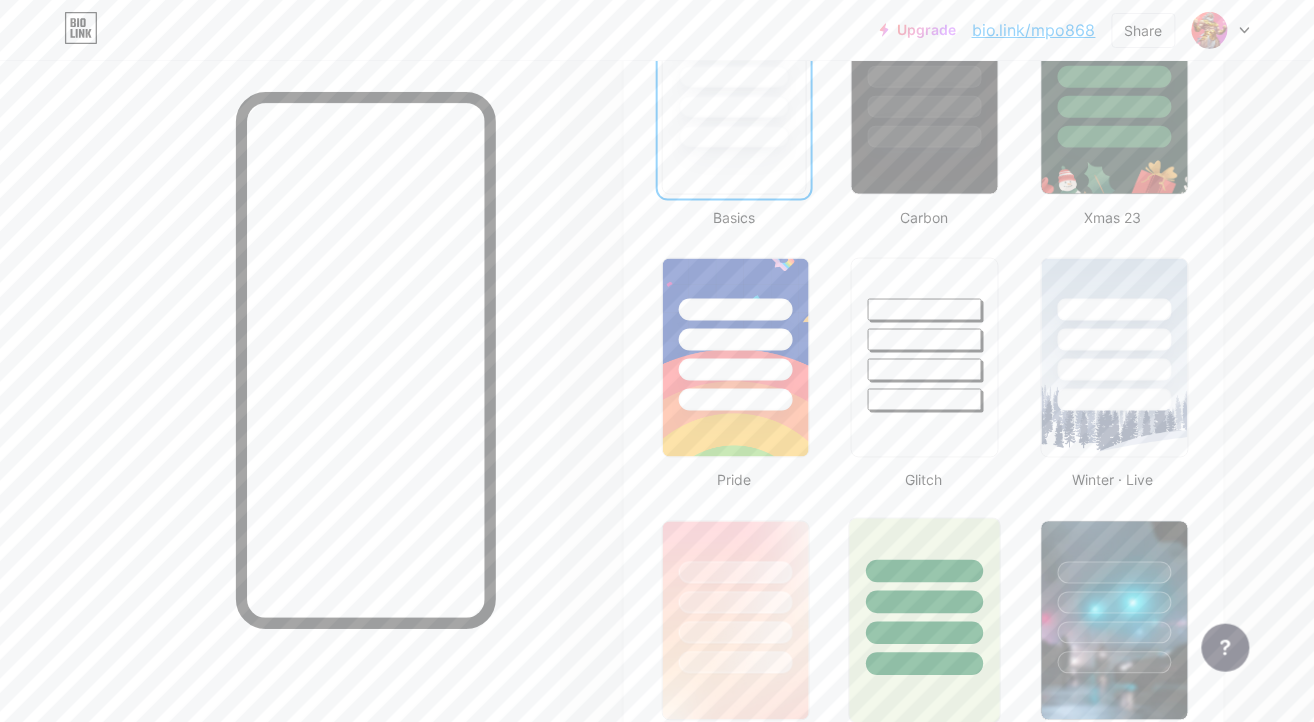 scroll, scrollTop: 1064, scrollLeft: 0, axis: vertical 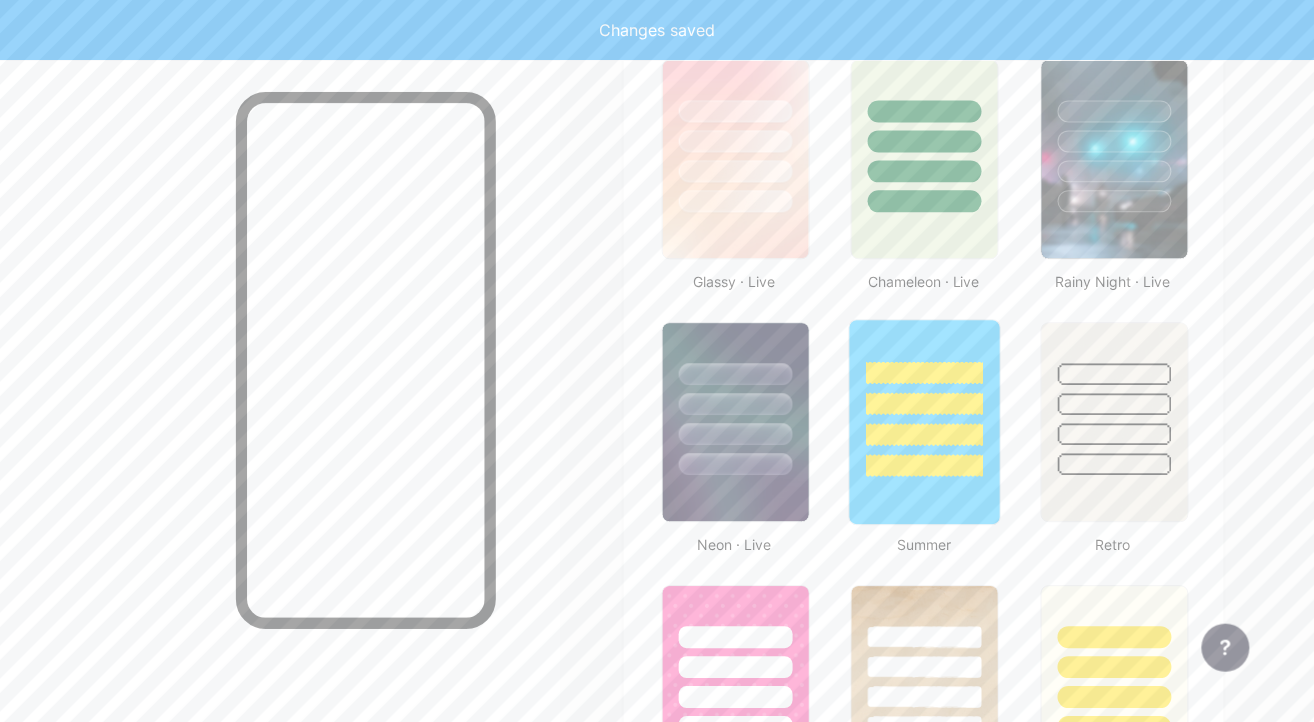 click at bounding box center (925, 403) 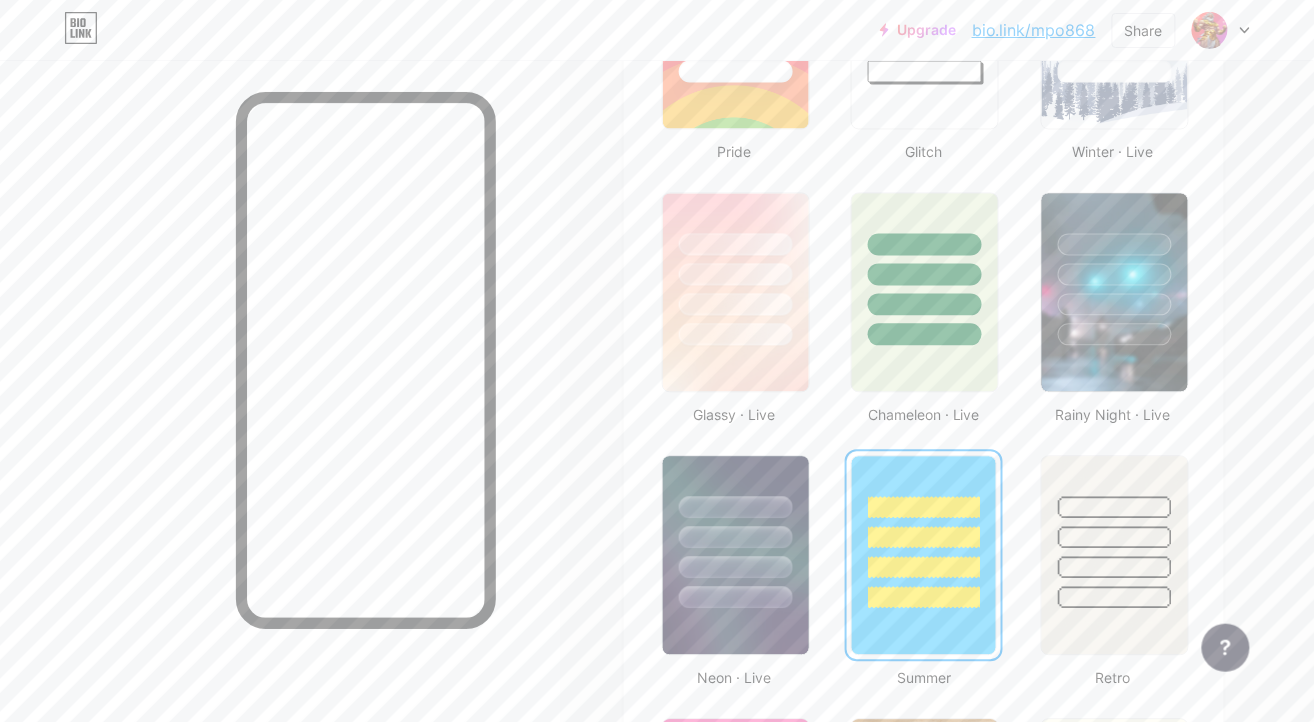 click at bounding box center [280, 421] 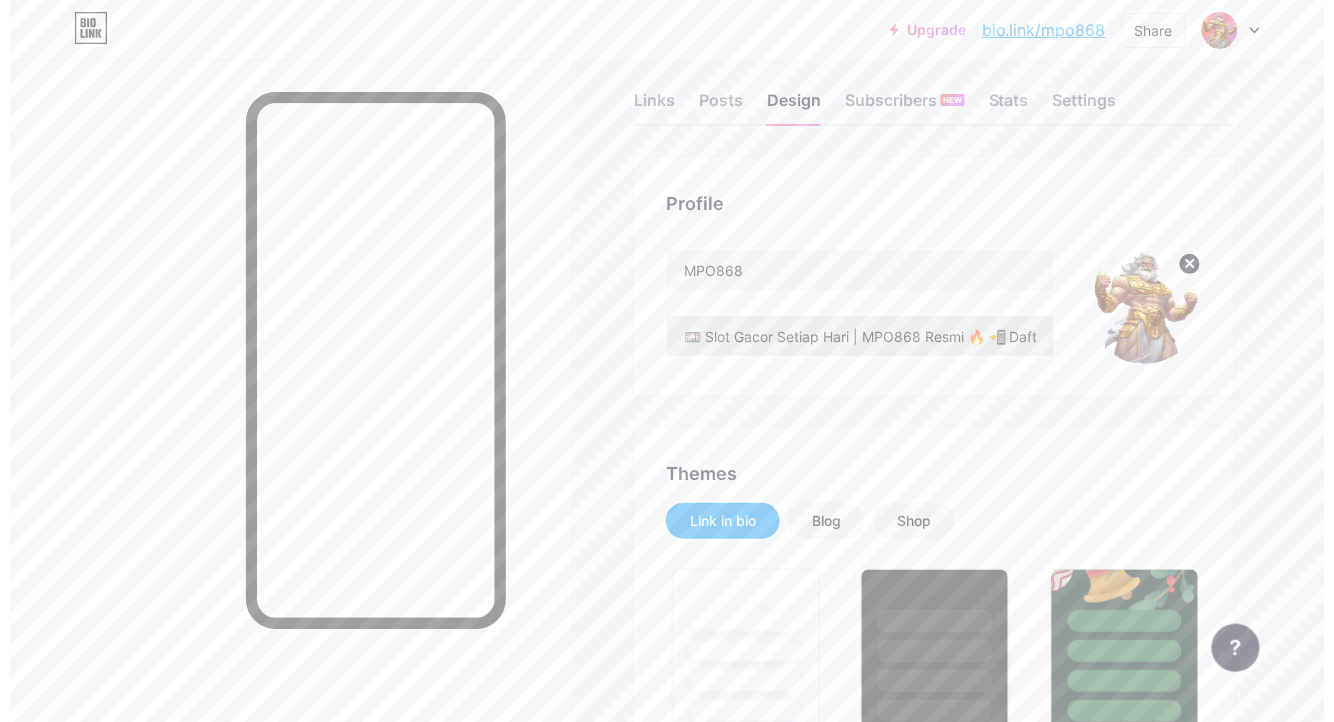 scroll, scrollTop: 0, scrollLeft: 0, axis: both 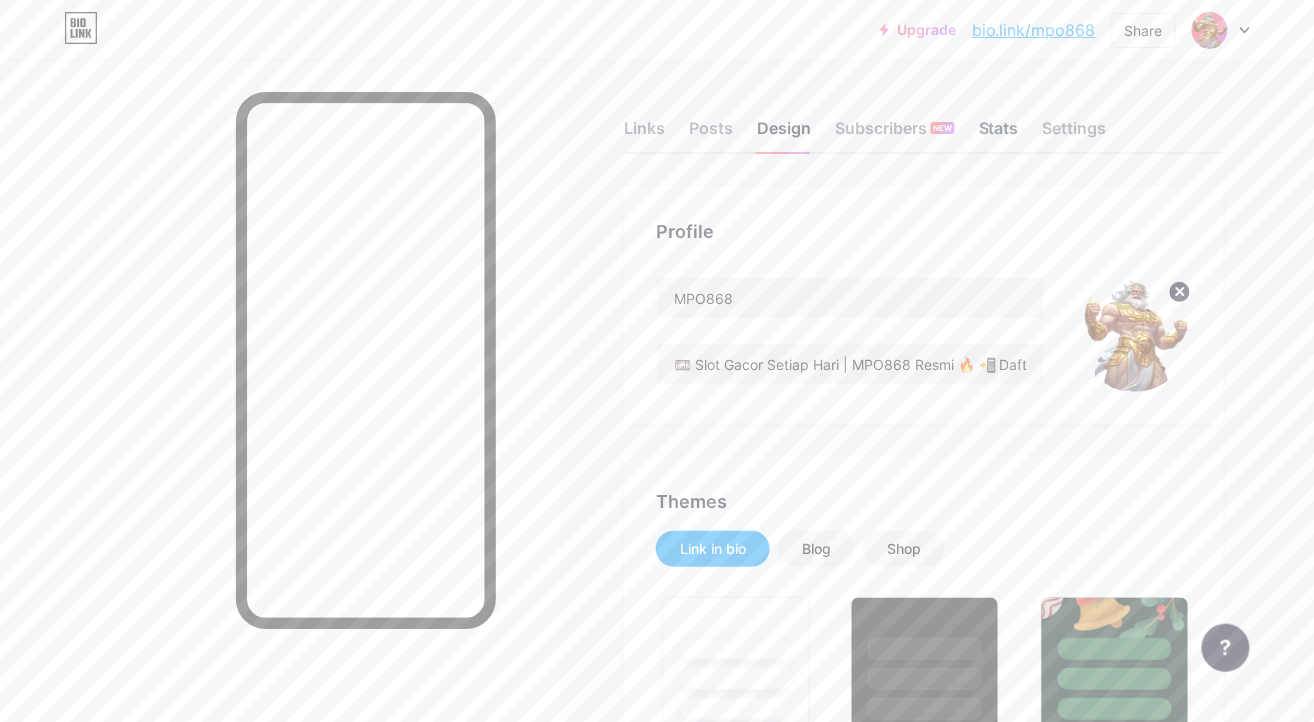 drag, startPoint x: 894, startPoint y: 132, endPoint x: 990, endPoint y: 140, distance: 96.332756 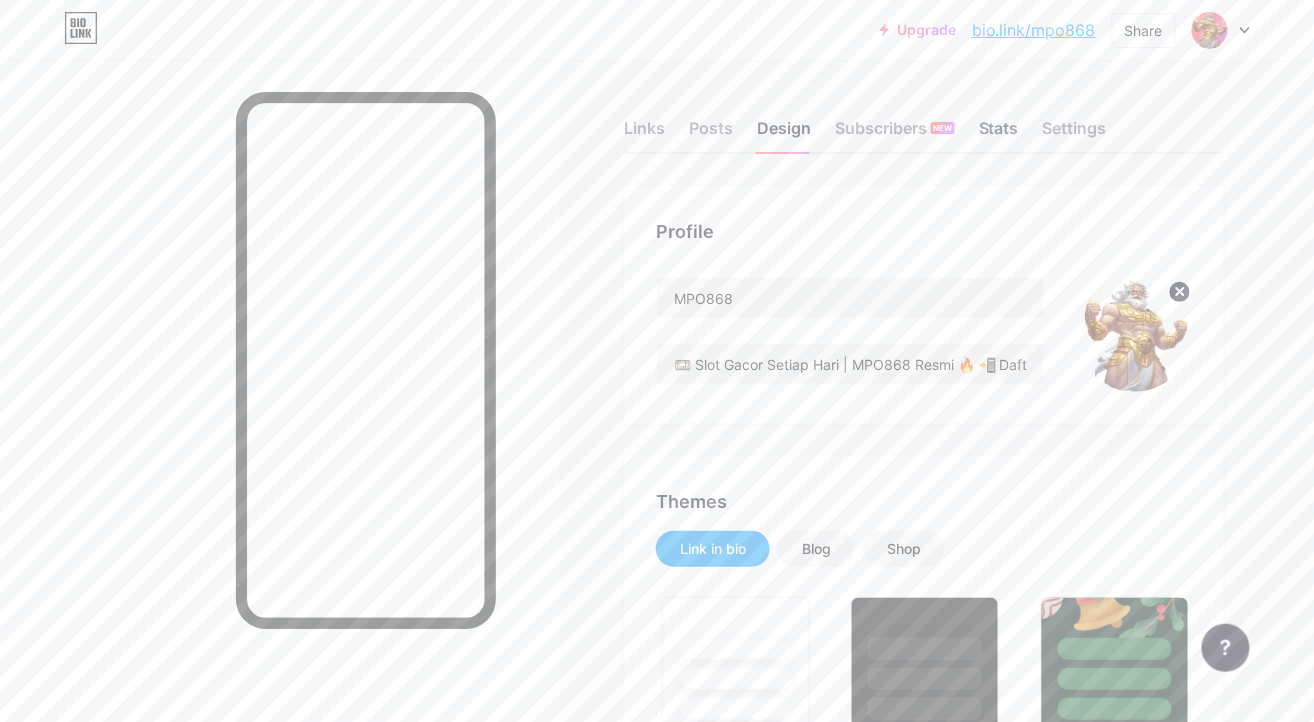 click on "Links
Posts
Design
Subscribers
NEW
Stats
Settings" at bounding box center [924, 119] 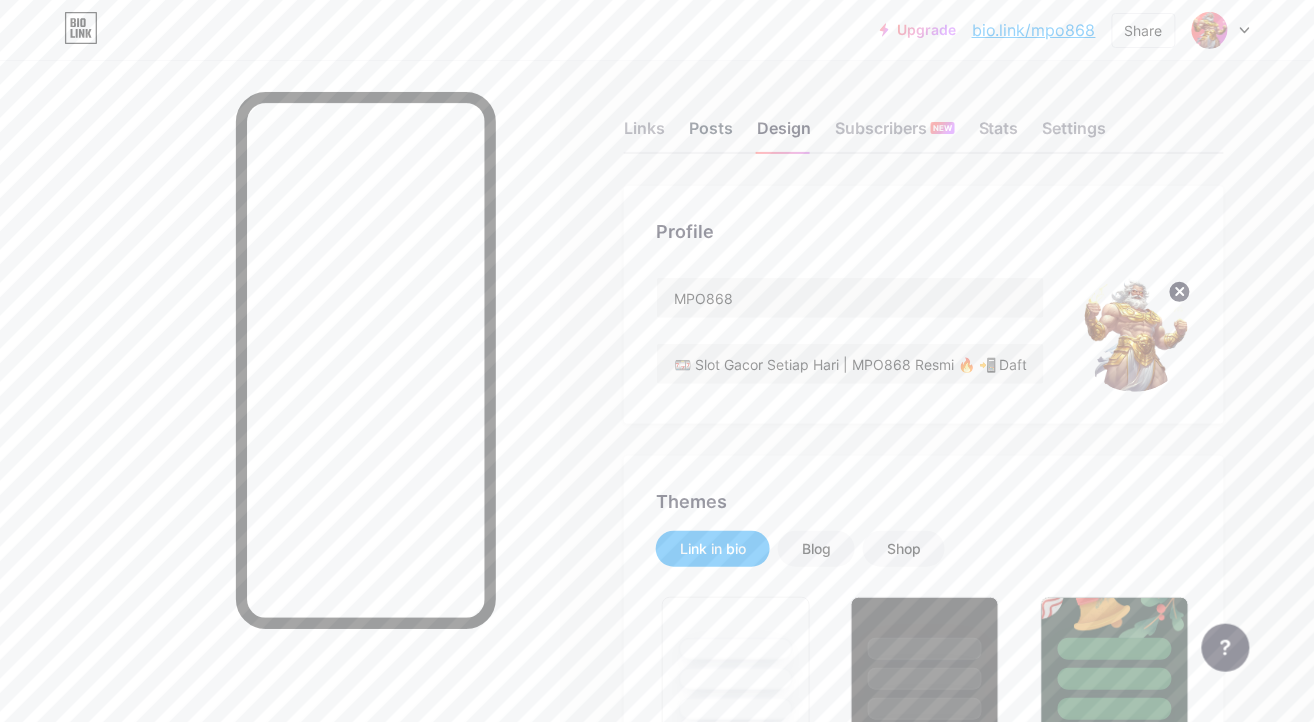 click on "Posts" at bounding box center (711, 134) 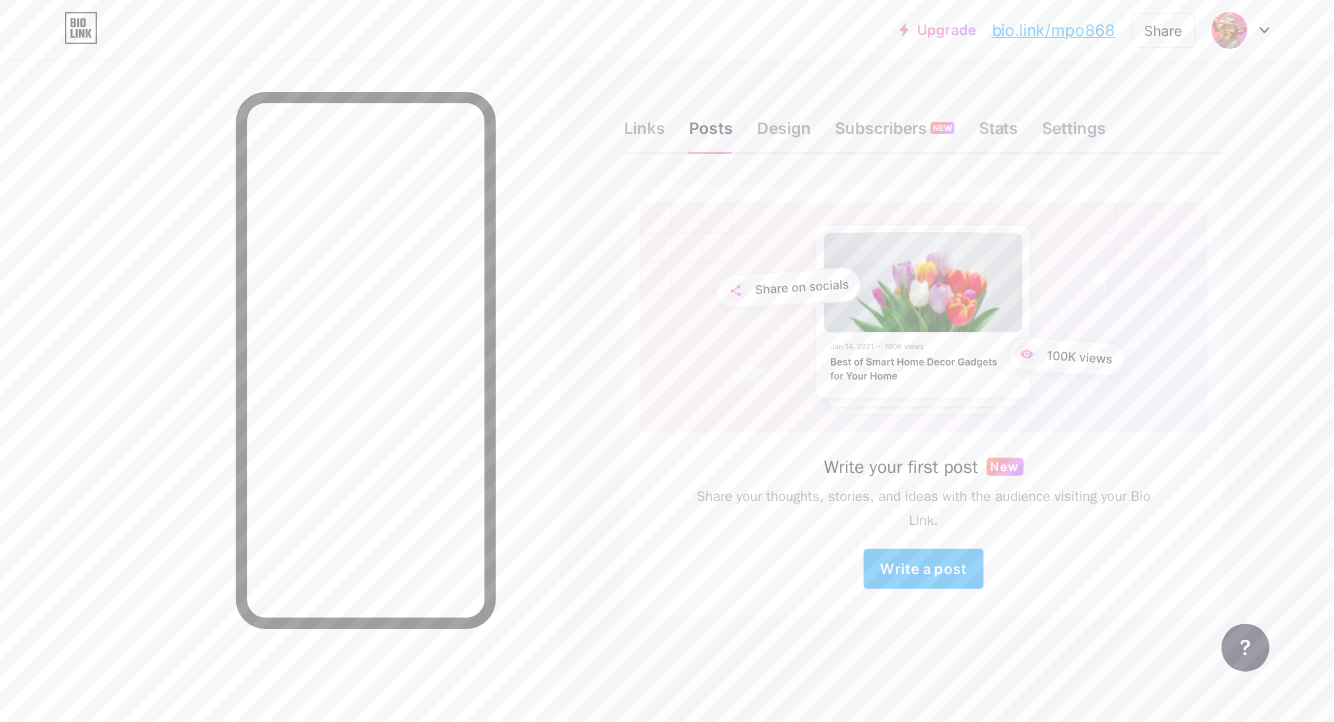 click on "Upgrade   bio.link/mpo868...   bio.link/mpo868   Share               Switch accounts     MPO868   bio.link/mpo868       + Add a new page        Account settings   Logout" at bounding box center [667, 30] 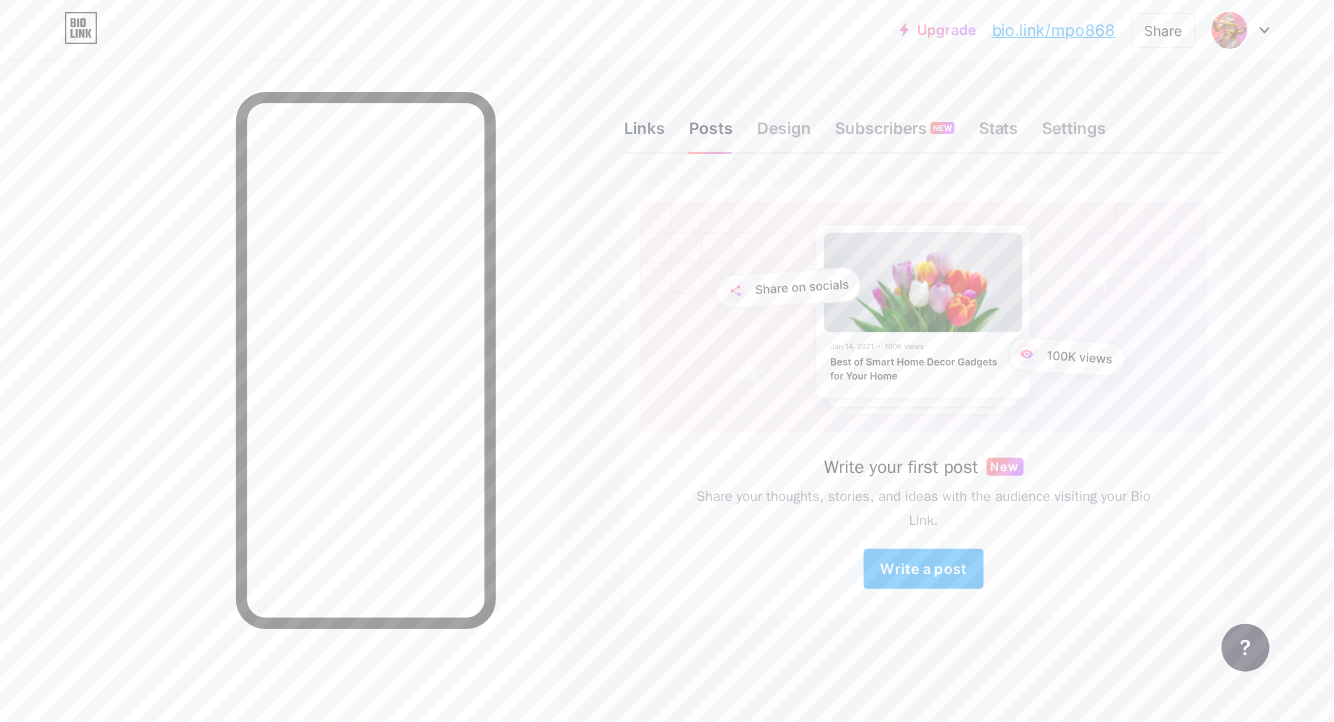 click on "Links" at bounding box center [644, 134] 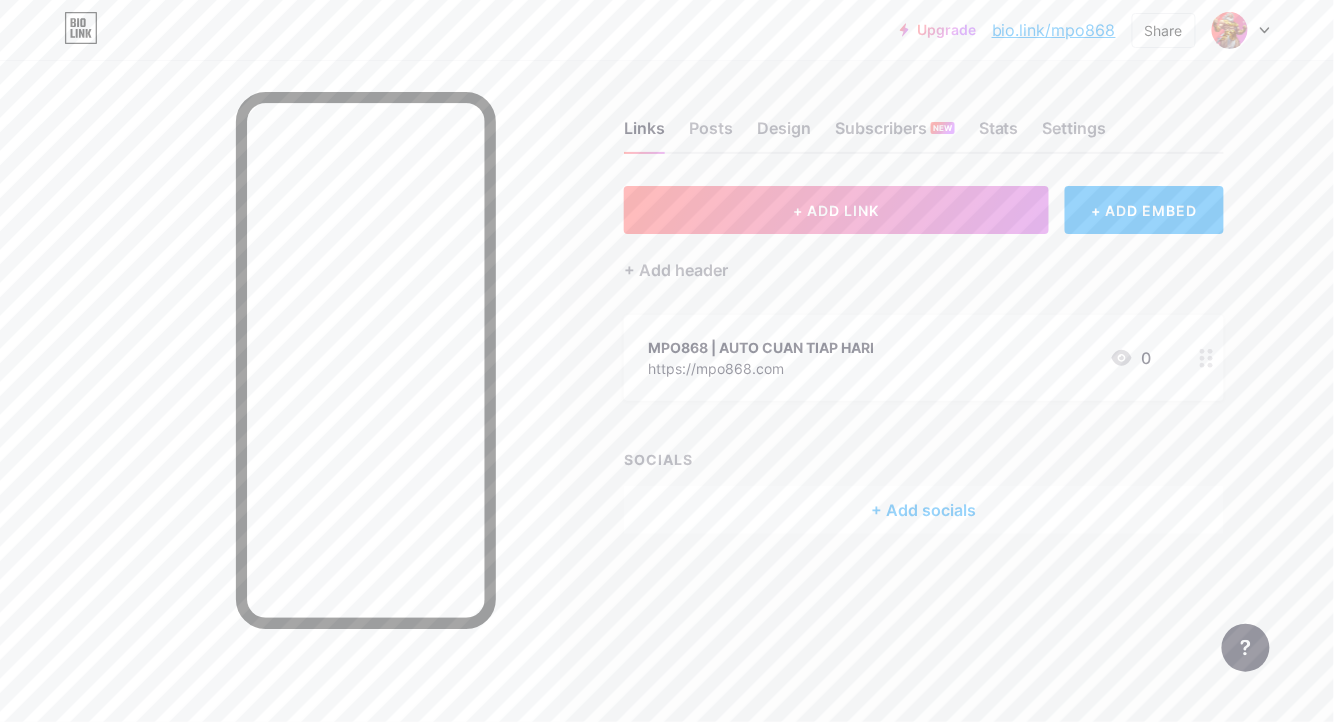 click on "+ ADD LINK     + ADD EMBED
+ Add header
MPO868 | AUTO CUAN TIAP HARI
https://mpo868.com
0
SOCIALS     + Add socials" at bounding box center (924, 360) 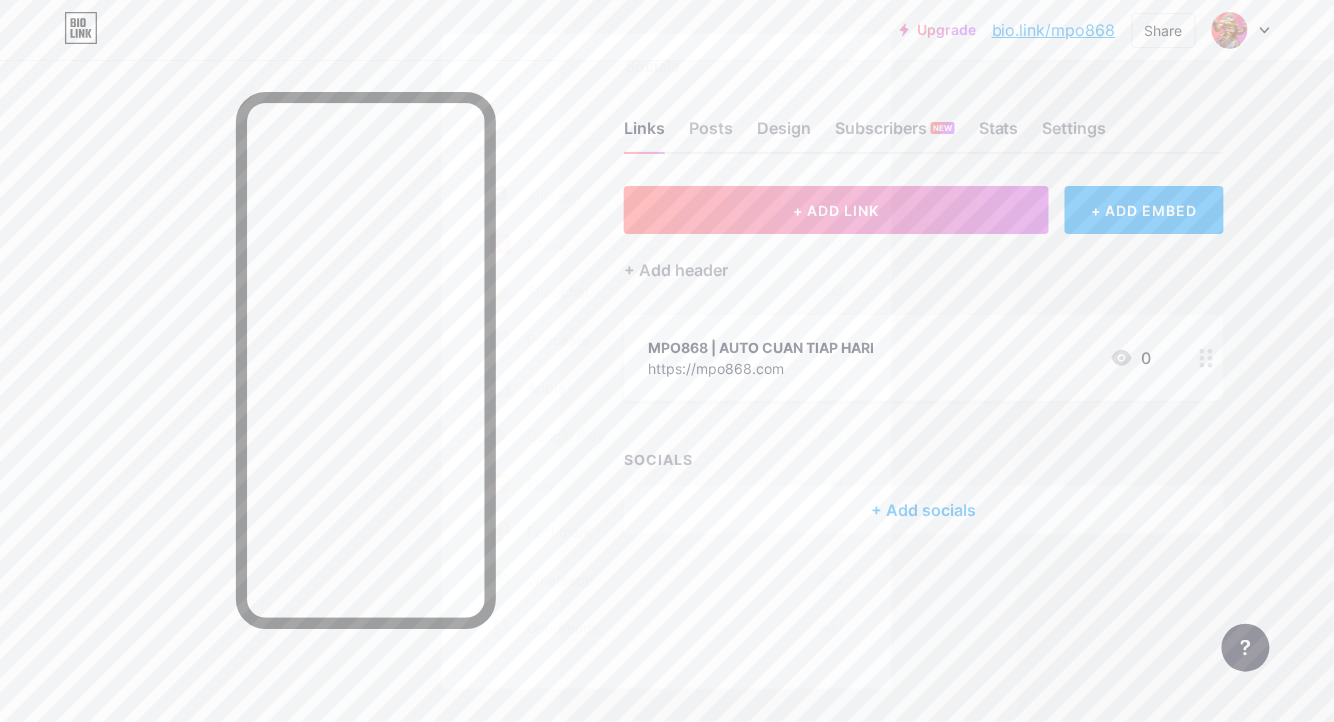 scroll, scrollTop: 1333, scrollLeft: 0, axis: vertical 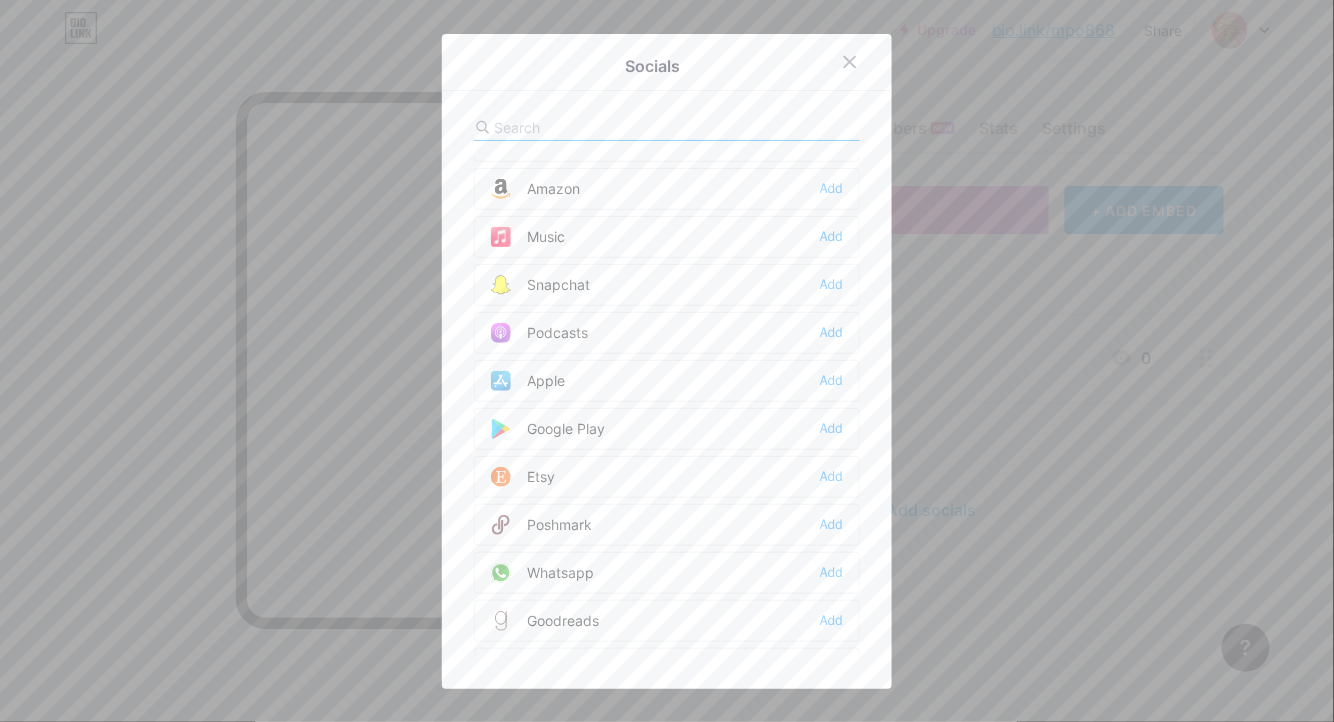 click at bounding box center [604, 127] 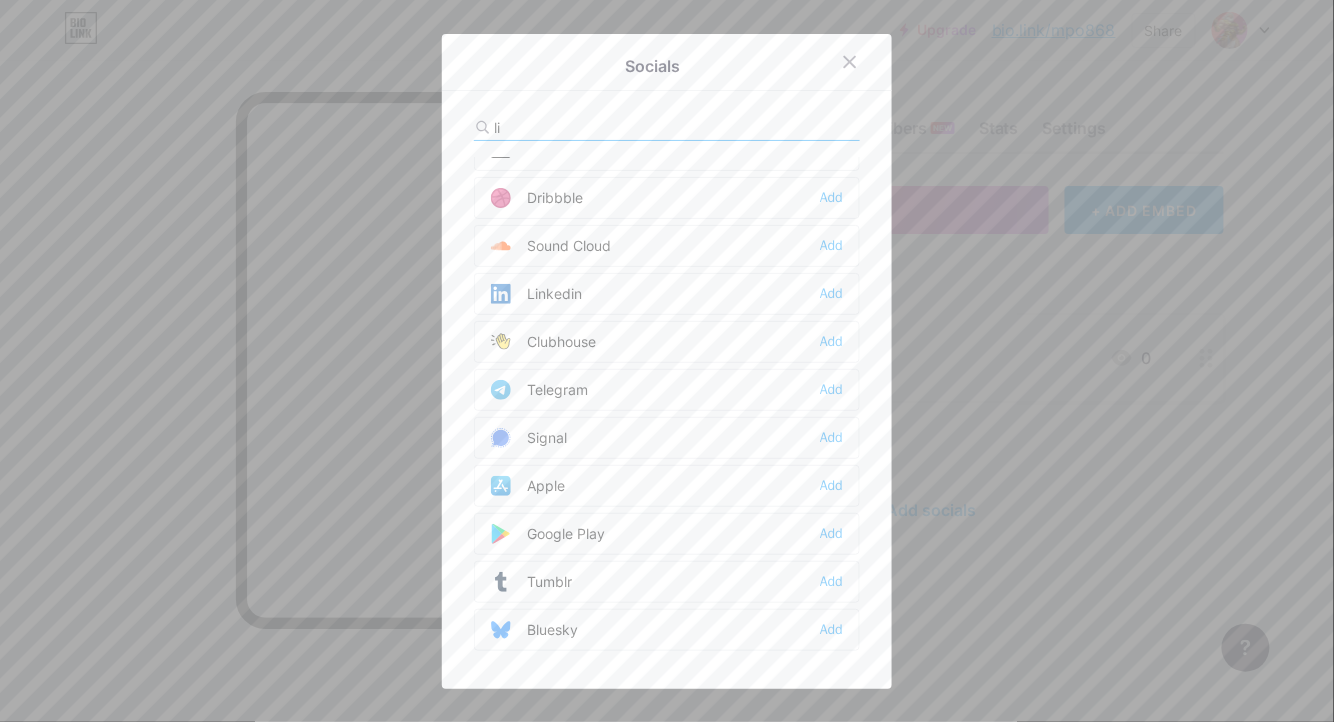 scroll, scrollTop: 0, scrollLeft: 0, axis: both 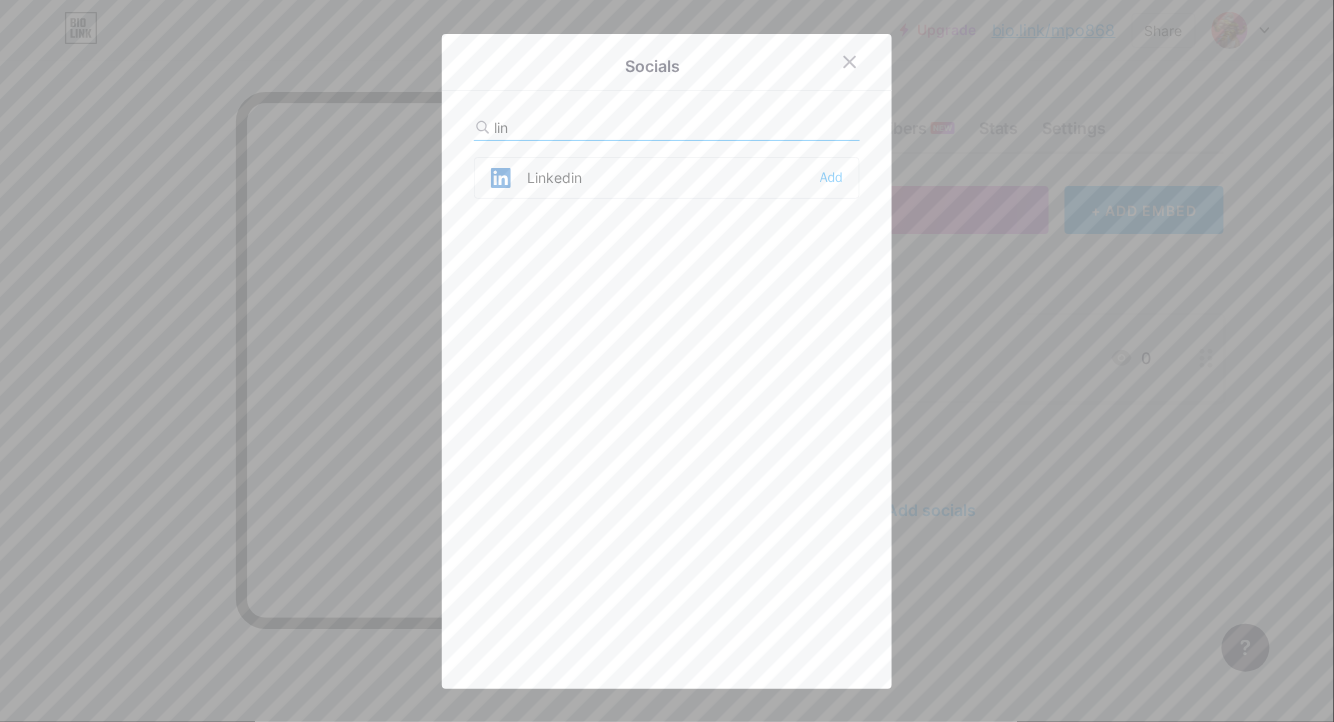 type on "link" 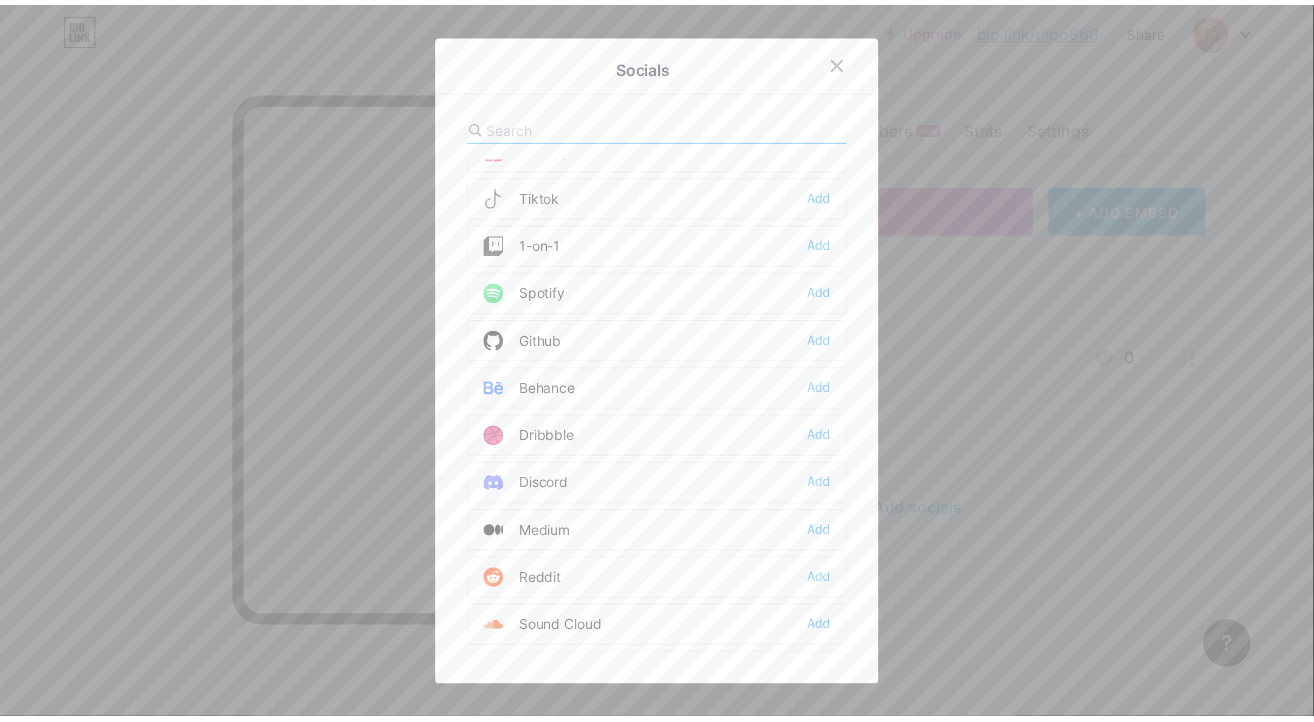 scroll, scrollTop: 0, scrollLeft: 0, axis: both 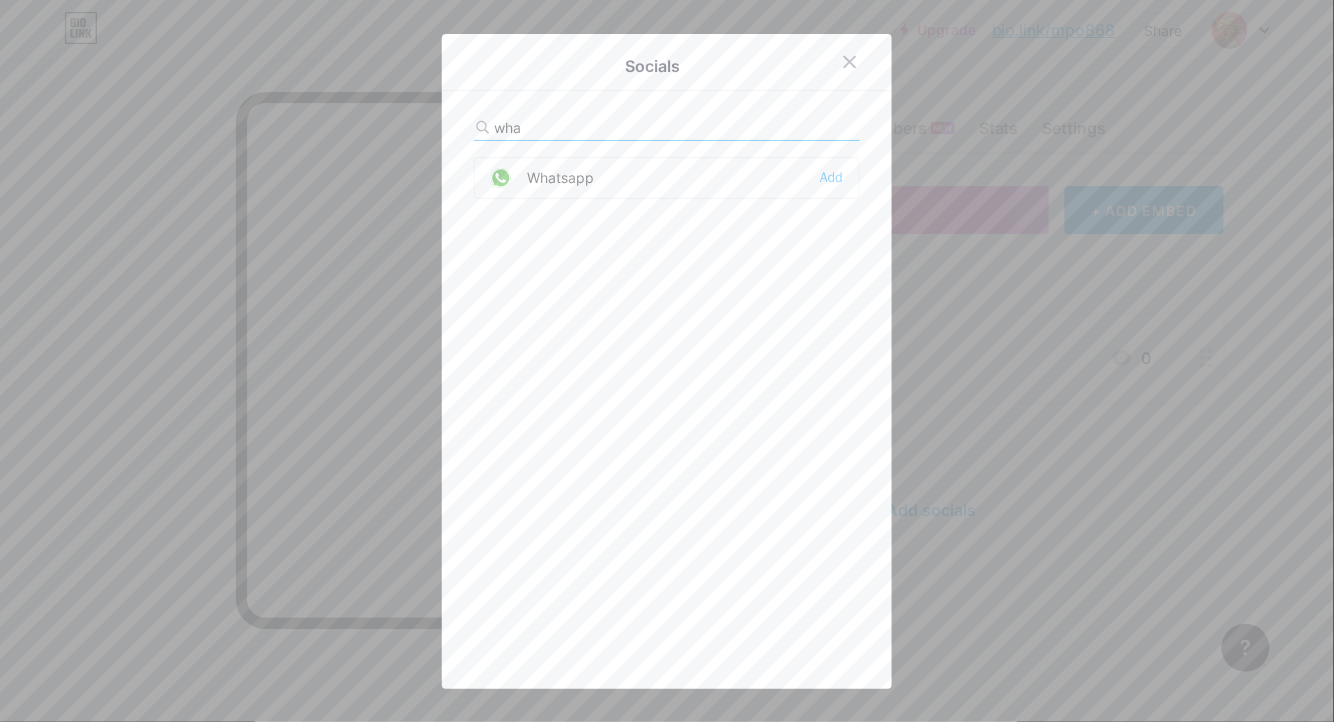 type on "wha" 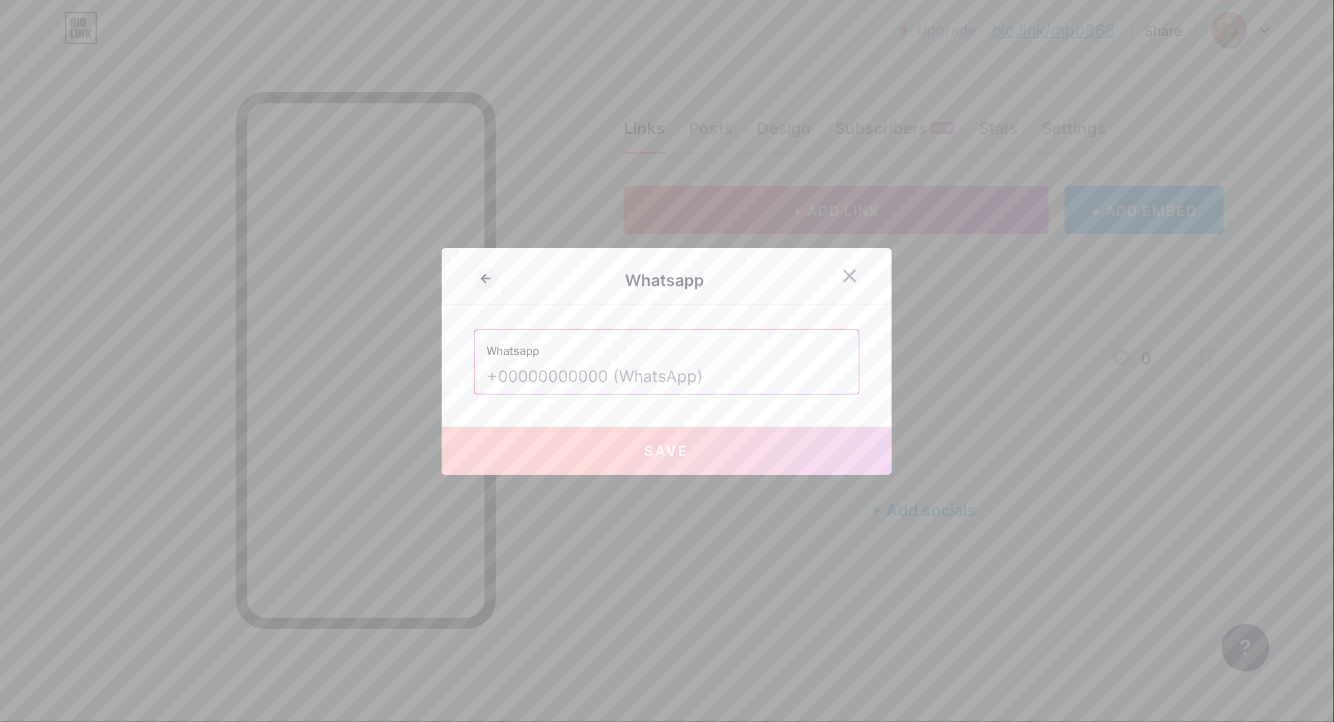 click at bounding box center (667, 377) 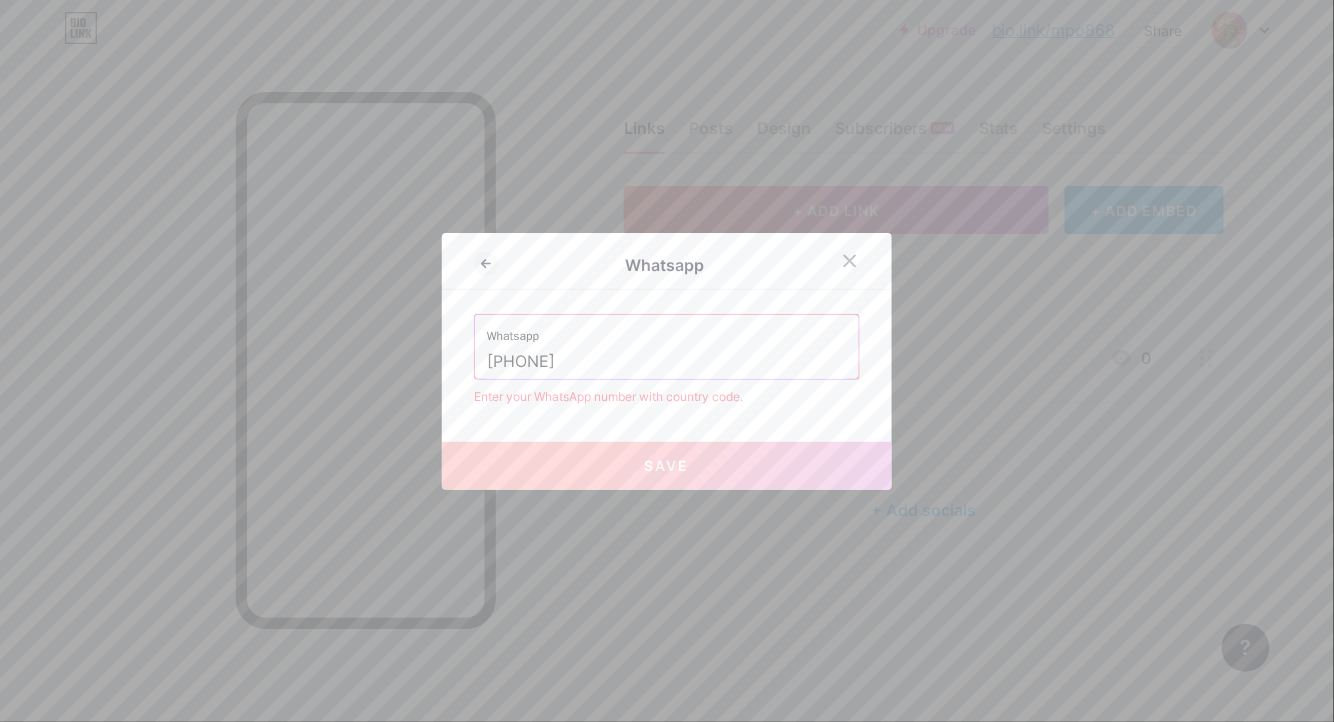 click on "Whatsapp       Whatsapp   [PHONE]   Enter your WhatsApp number with country code.       Save" at bounding box center (667, 361) 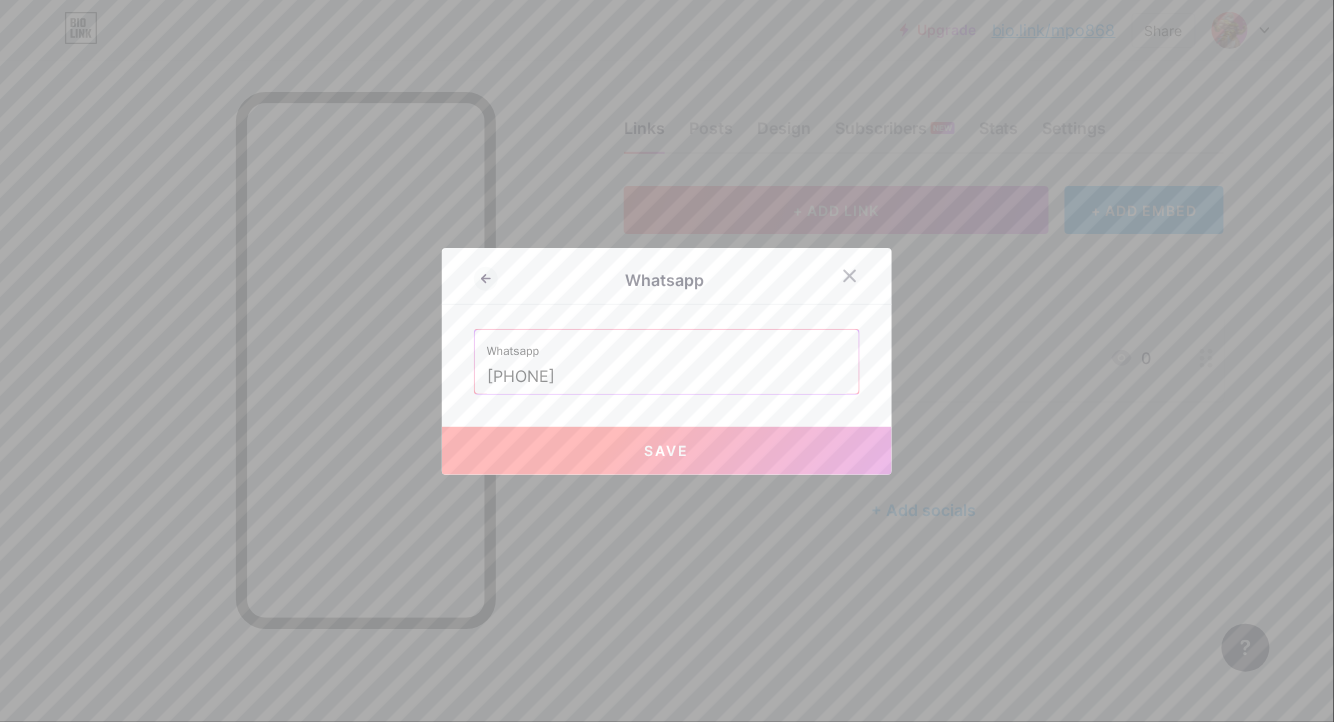 click on "Save" at bounding box center (667, 450) 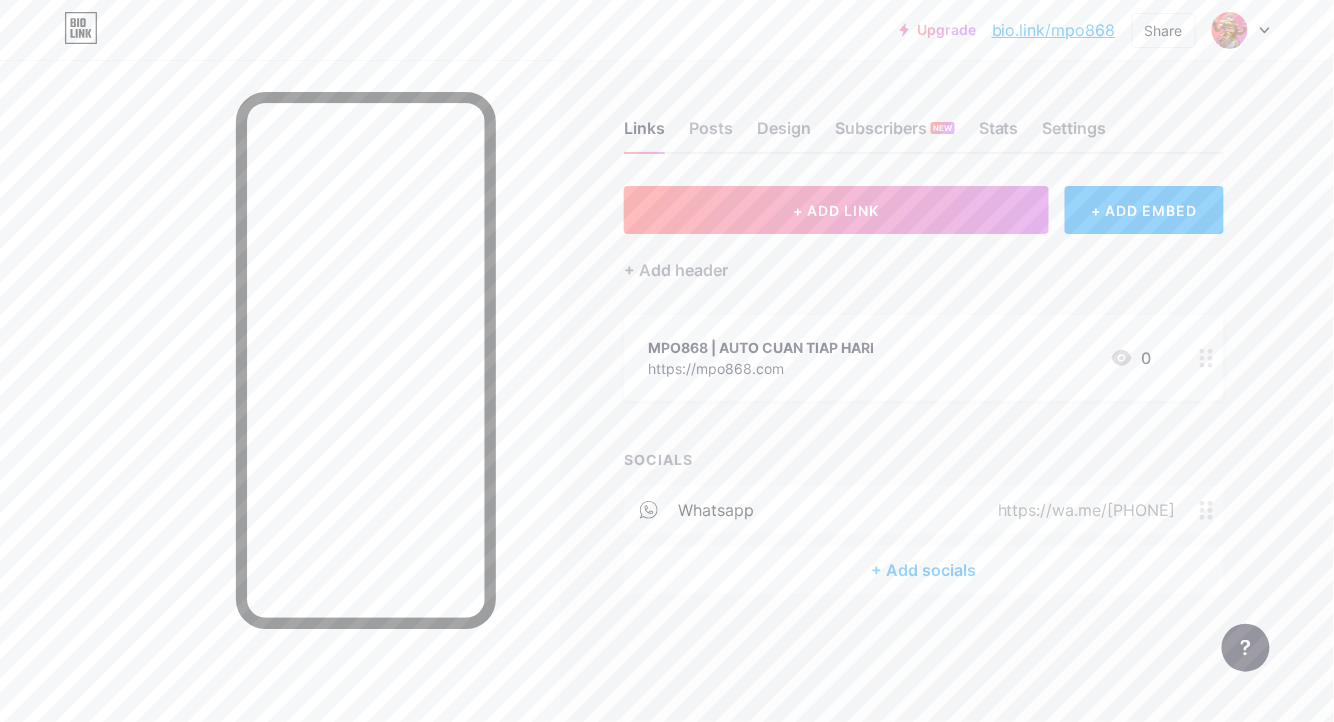 drag, startPoint x: 582, startPoint y: 416, endPoint x: 582, endPoint y: 405, distance: 11 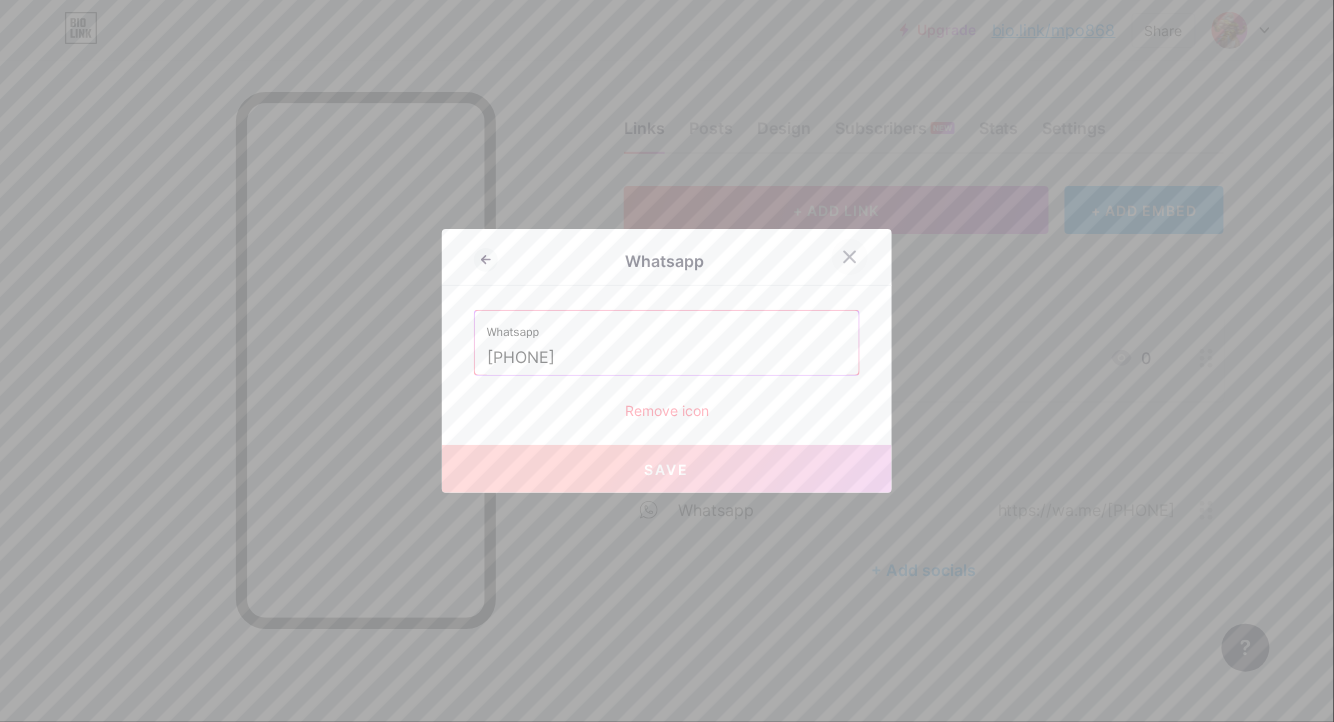 click 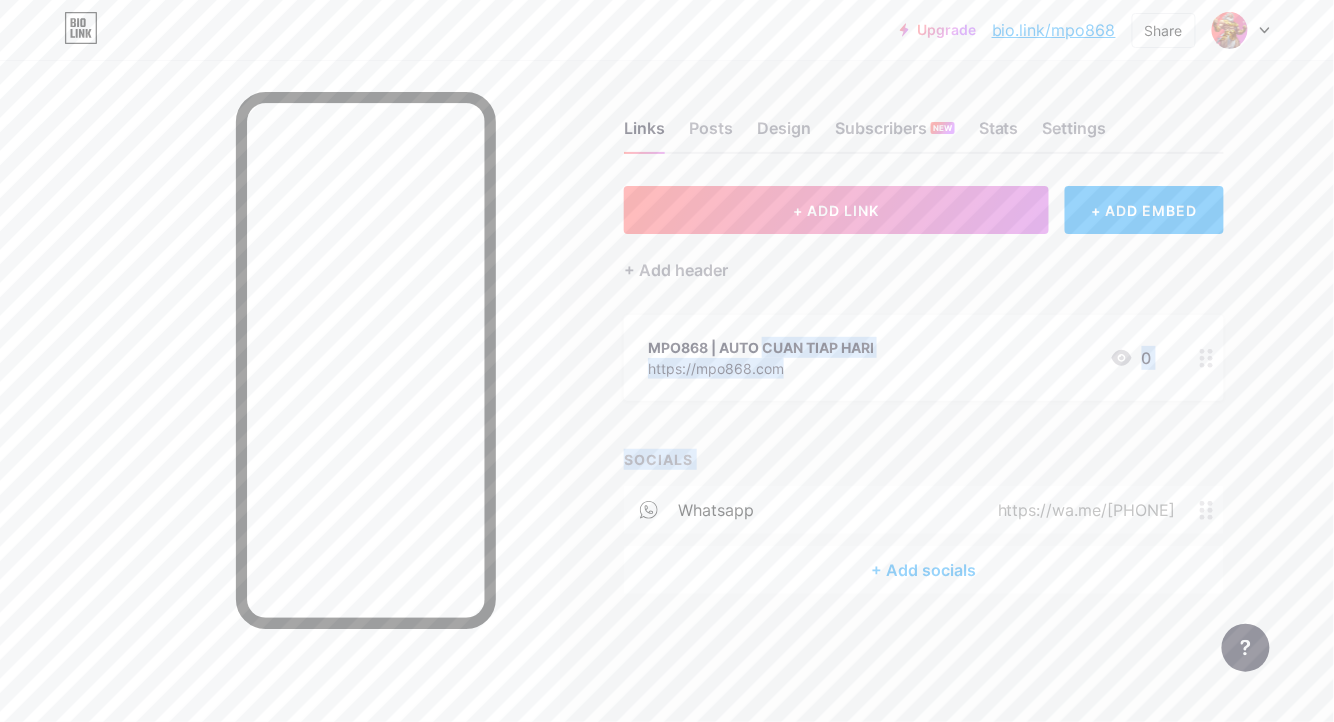 drag, startPoint x: 642, startPoint y: 512, endPoint x: 633, endPoint y: 360, distance: 152.26622 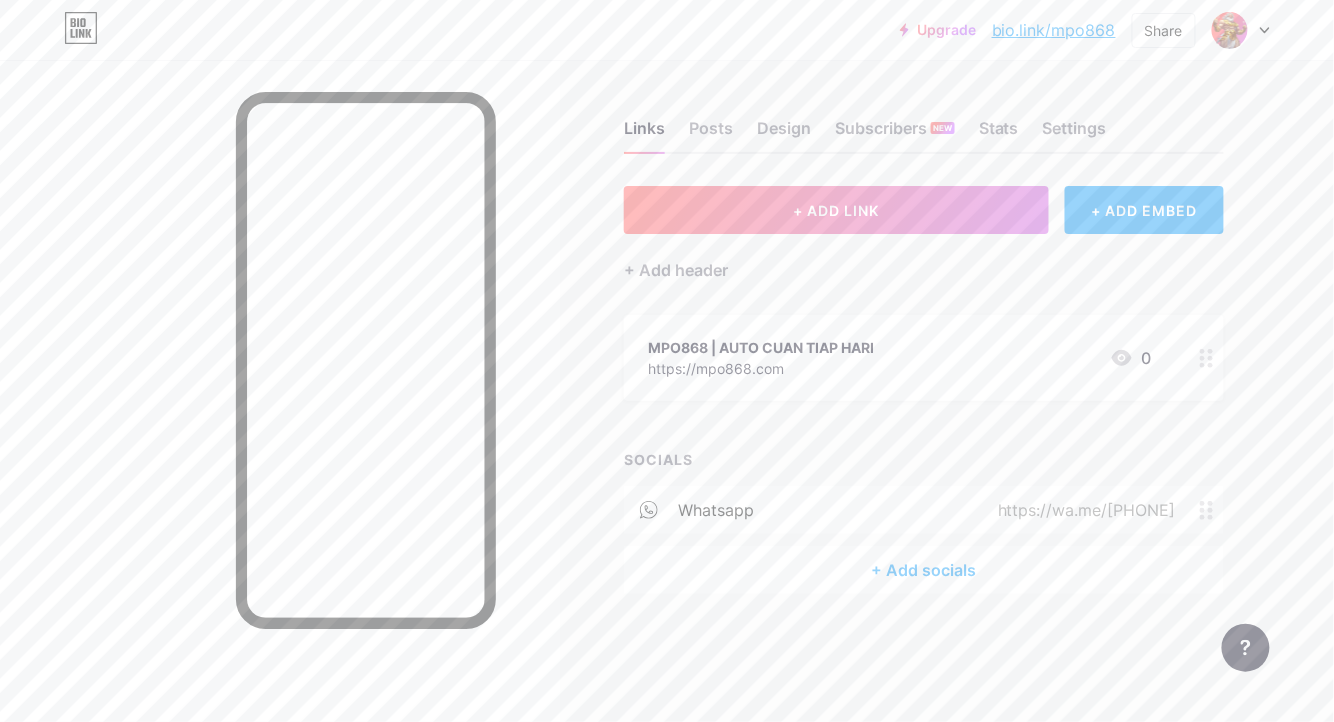 click on "+ ADD LINK     + ADD EMBED
+ Add header
MPO868 | AUTO CUAN TIAP HARI
https://mpo868.com
0
SOCIALS
whatsapp
https://wa.me/+63 906 002 7200               + Add socials" at bounding box center [924, 390] 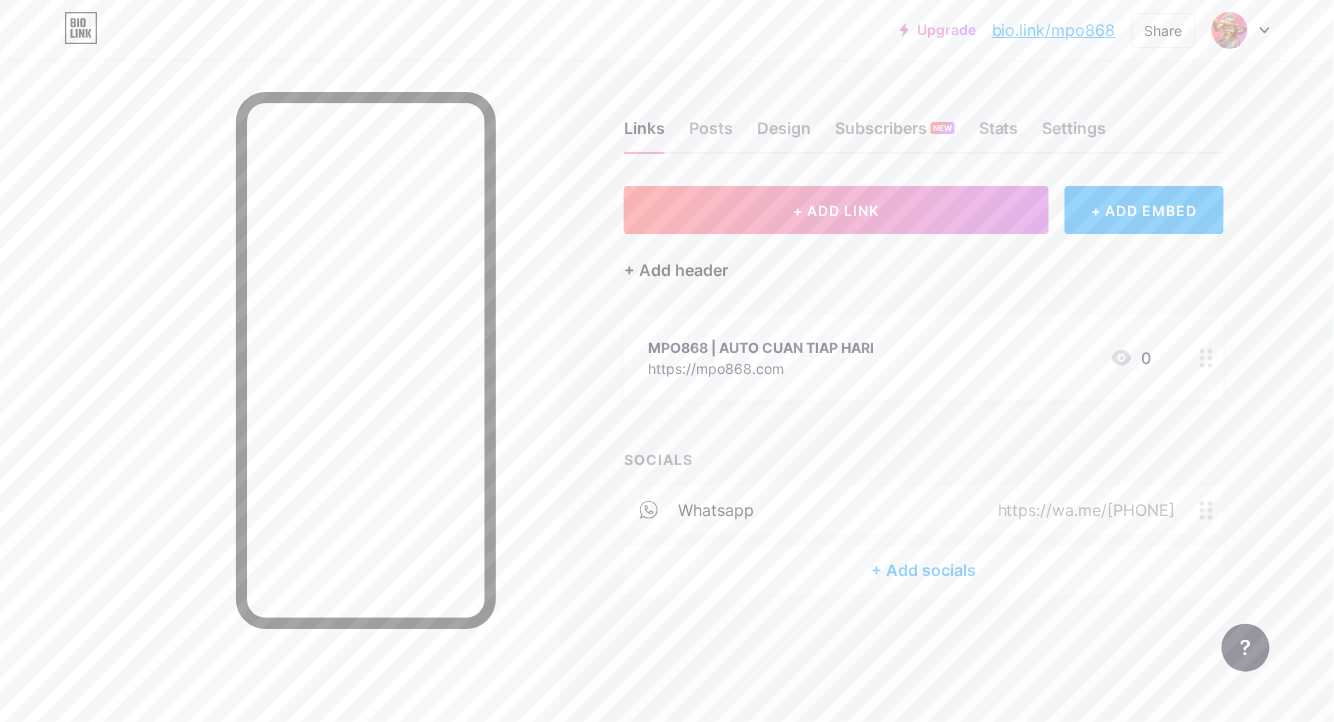 click on "+ Add header" at bounding box center (676, 270) 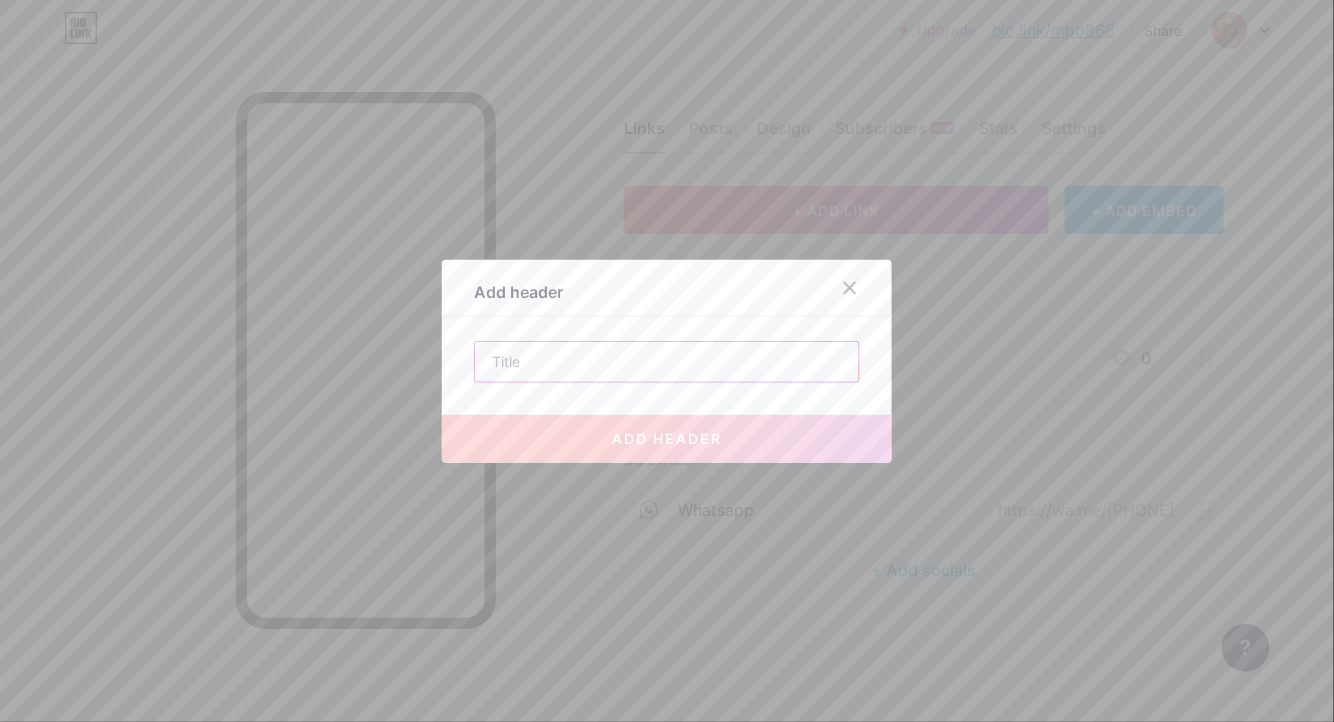 click at bounding box center [667, 362] 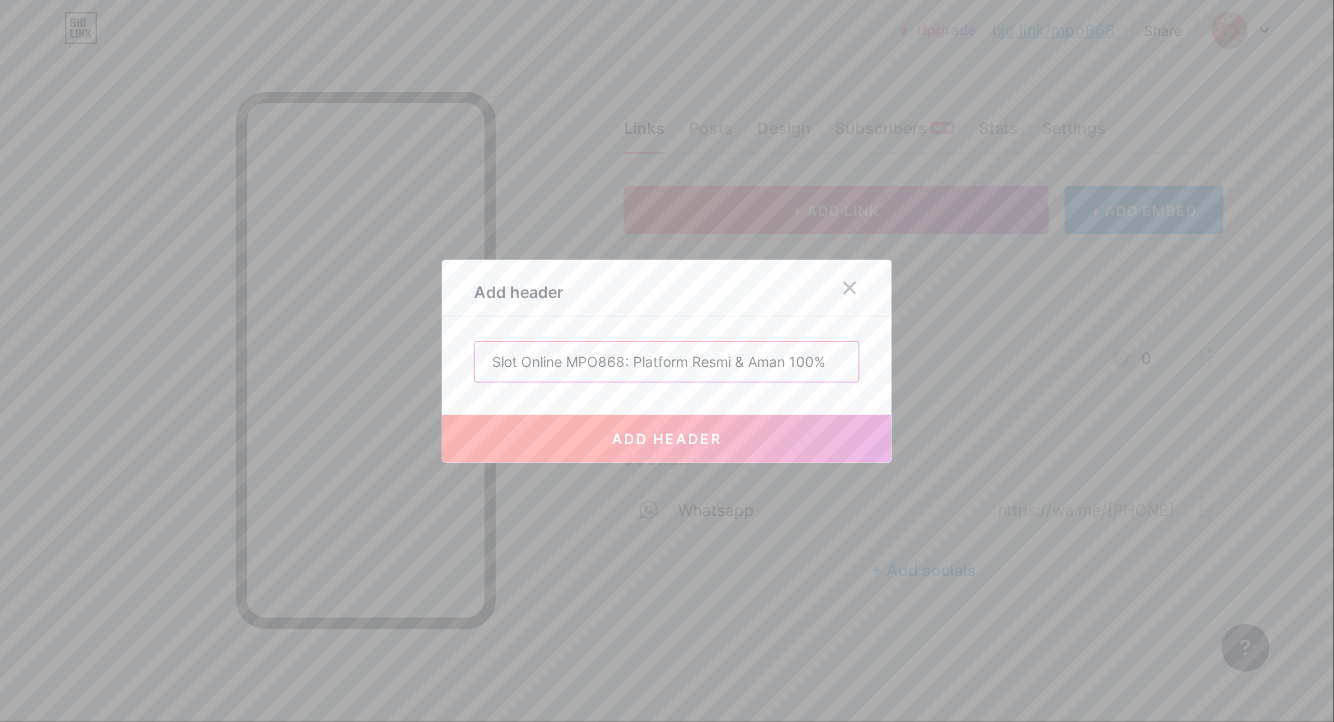click on "Slot Online MPO868: Platform Resmi & Aman 100%" at bounding box center (667, 362) 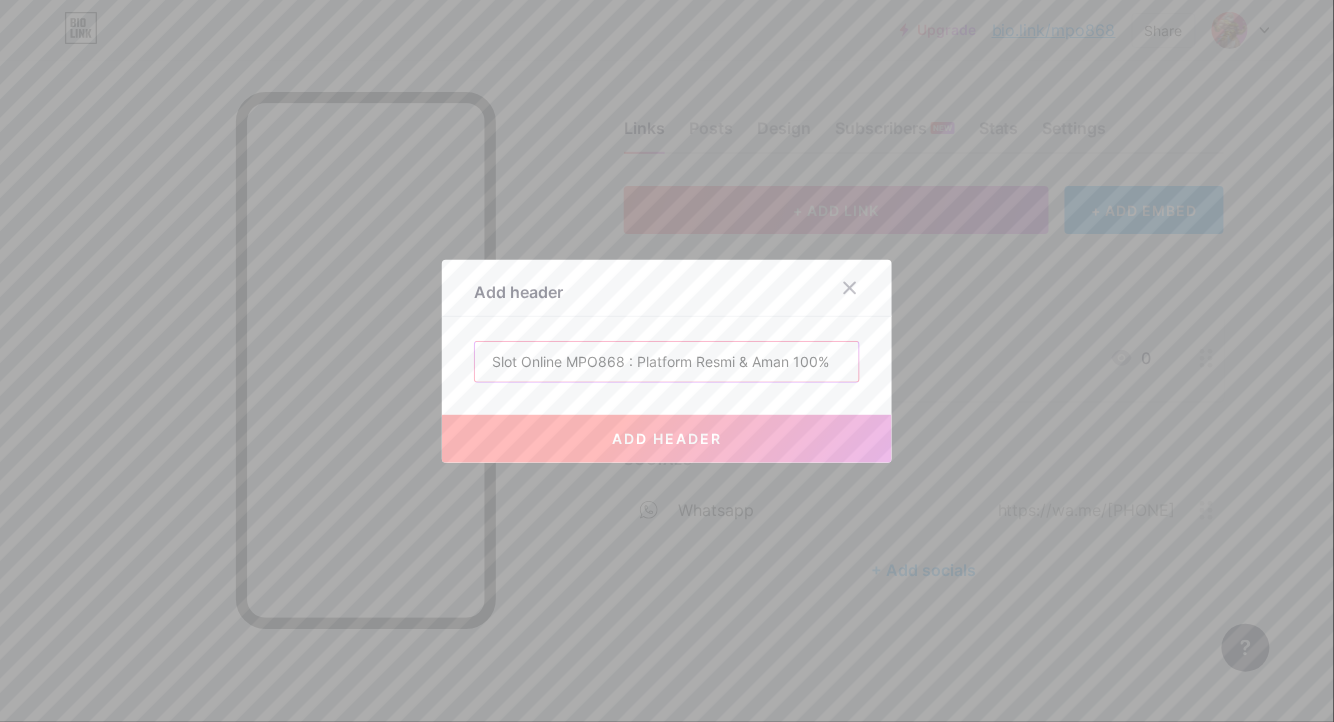 type on "Slot Online MPO868 : Platform Resmi & Aman 100%" 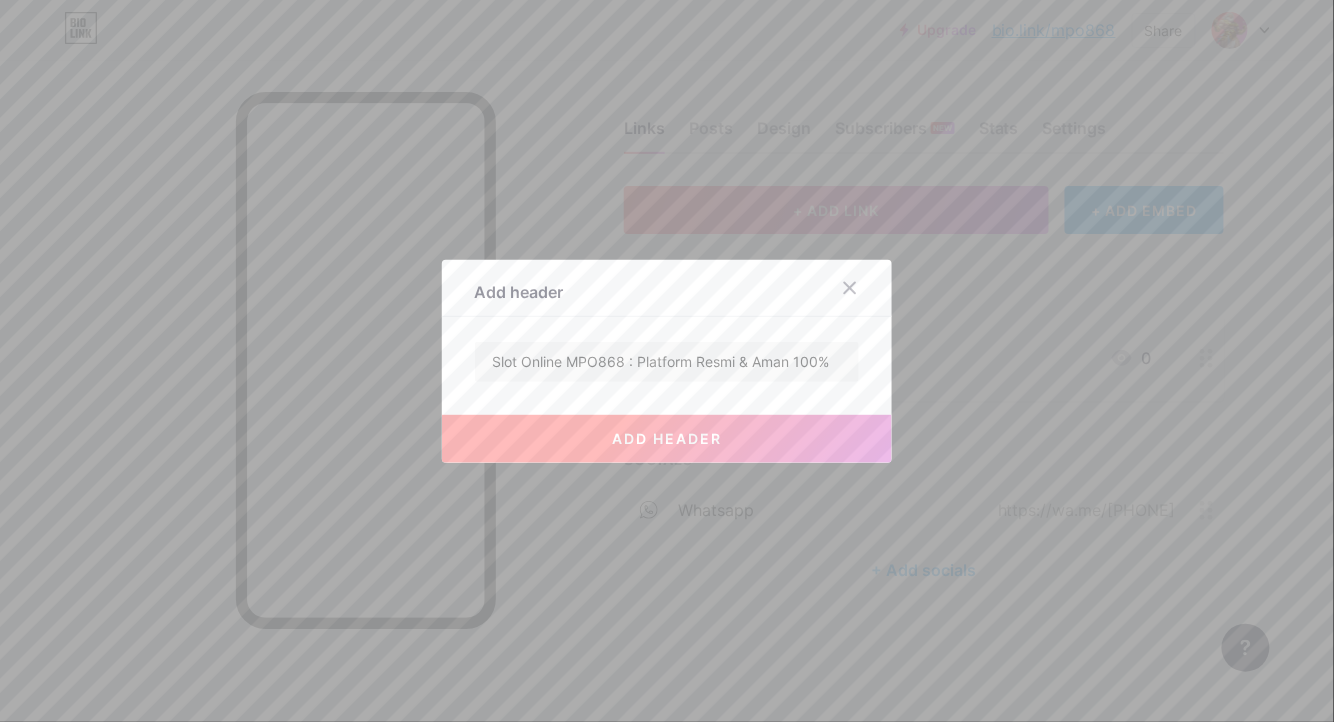 click on "add header" at bounding box center [667, 438] 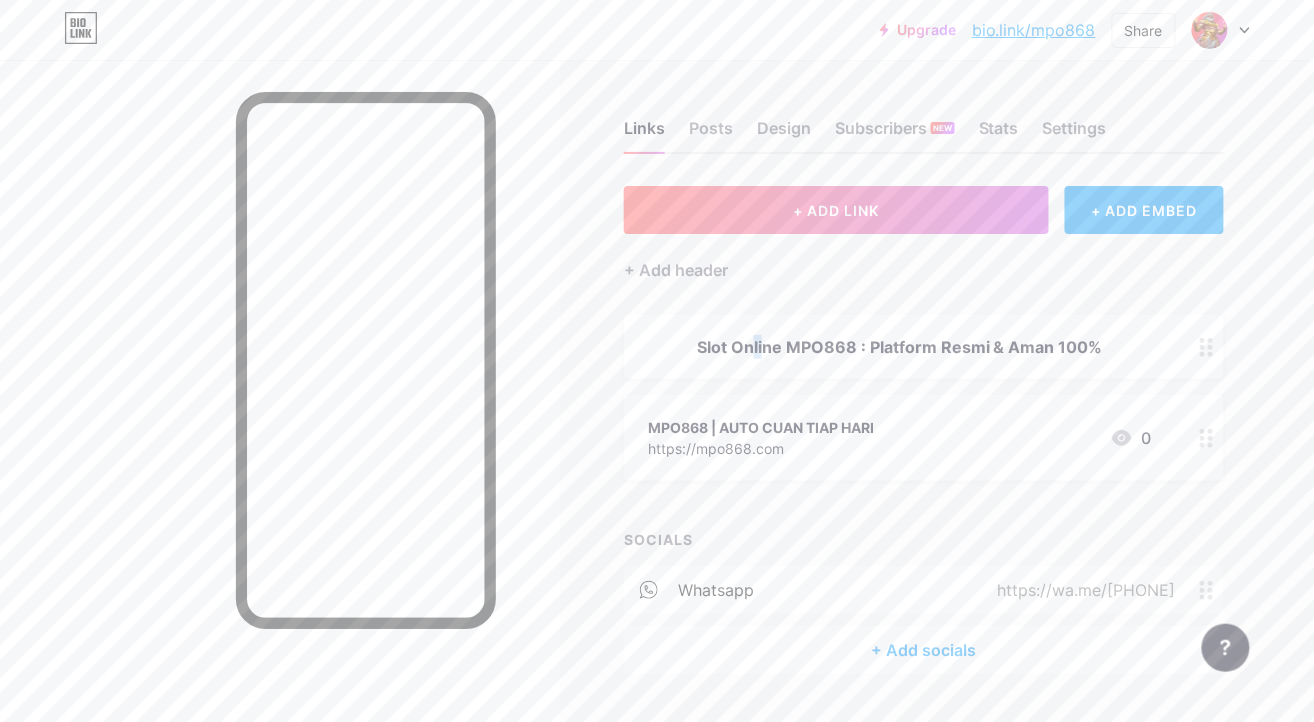 drag, startPoint x: 730, startPoint y: 340, endPoint x: 744, endPoint y: 330, distance: 17.20465 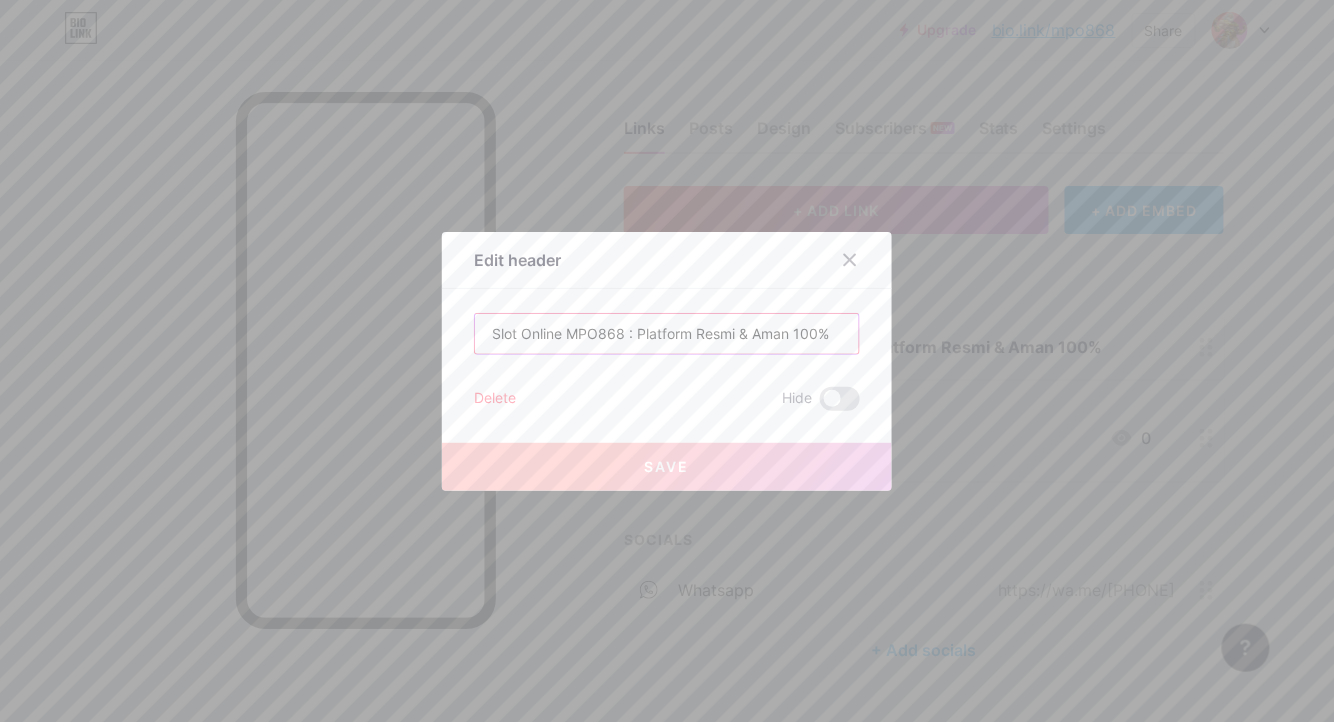 click on "Slot Online MPO868 : Platform Resmi & Aman 100%" at bounding box center [667, 334] 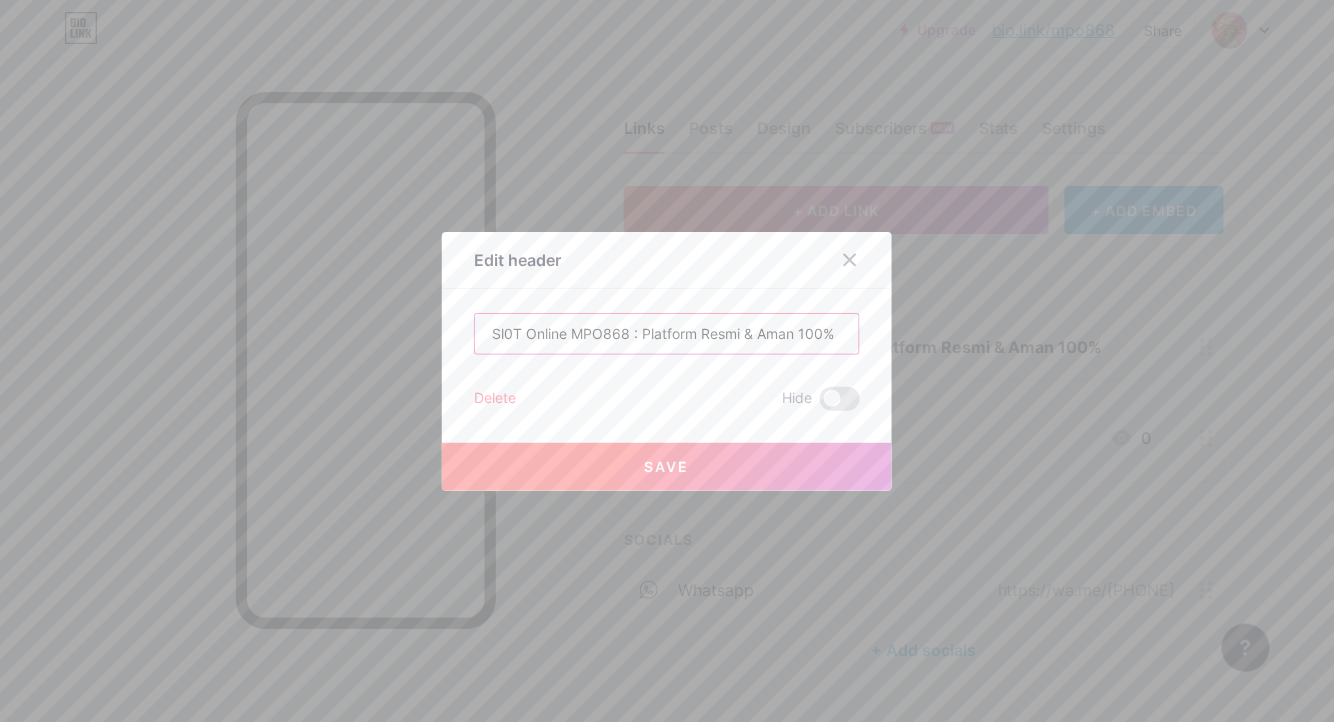 type on "Sl0T Online MPO868 : Platform Resmi & Aman 100%" 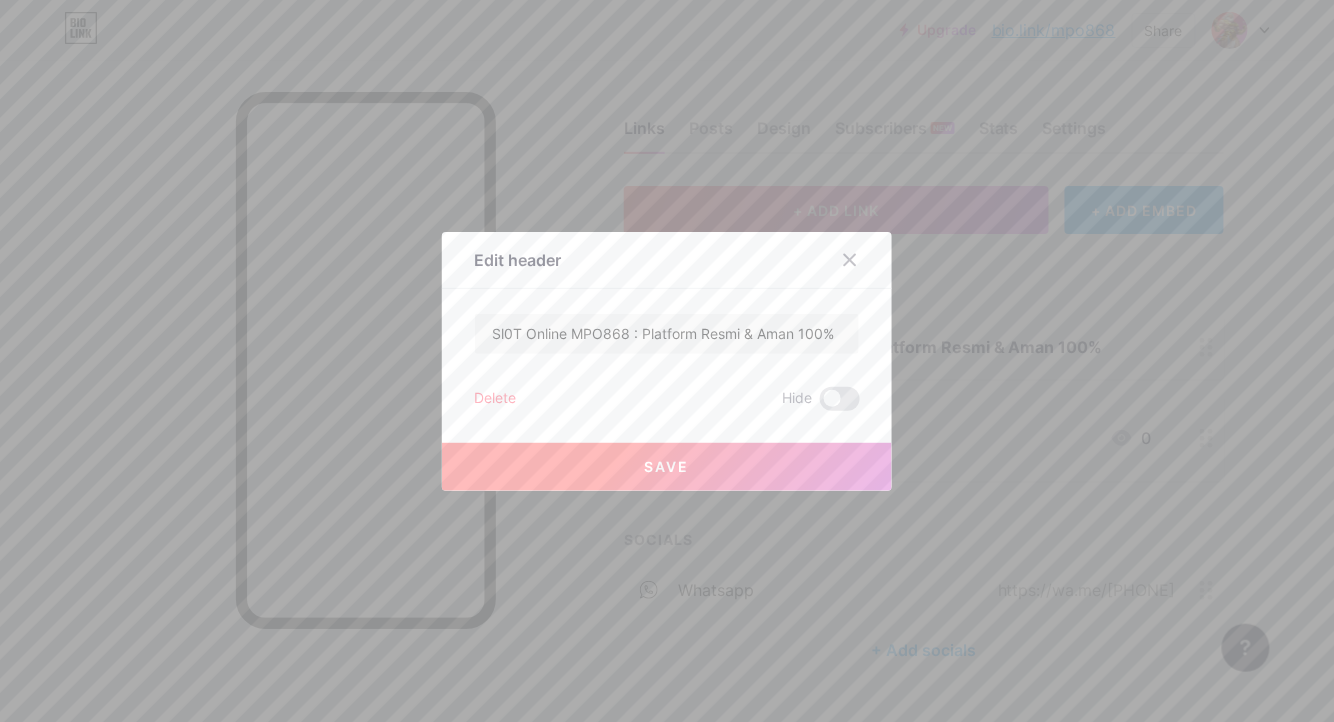 click on "Save" at bounding box center (667, 467) 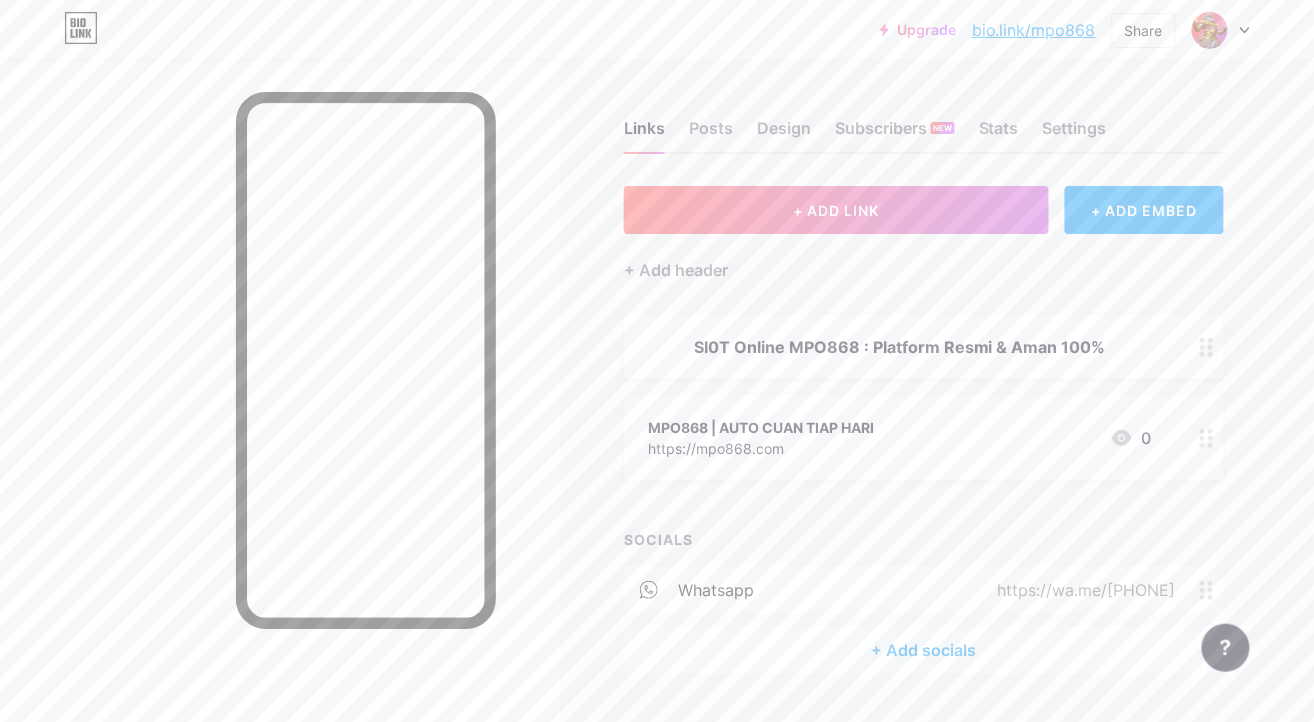 drag, startPoint x: 562, startPoint y: 532, endPoint x: 532, endPoint y: 524, distance: 31.04835 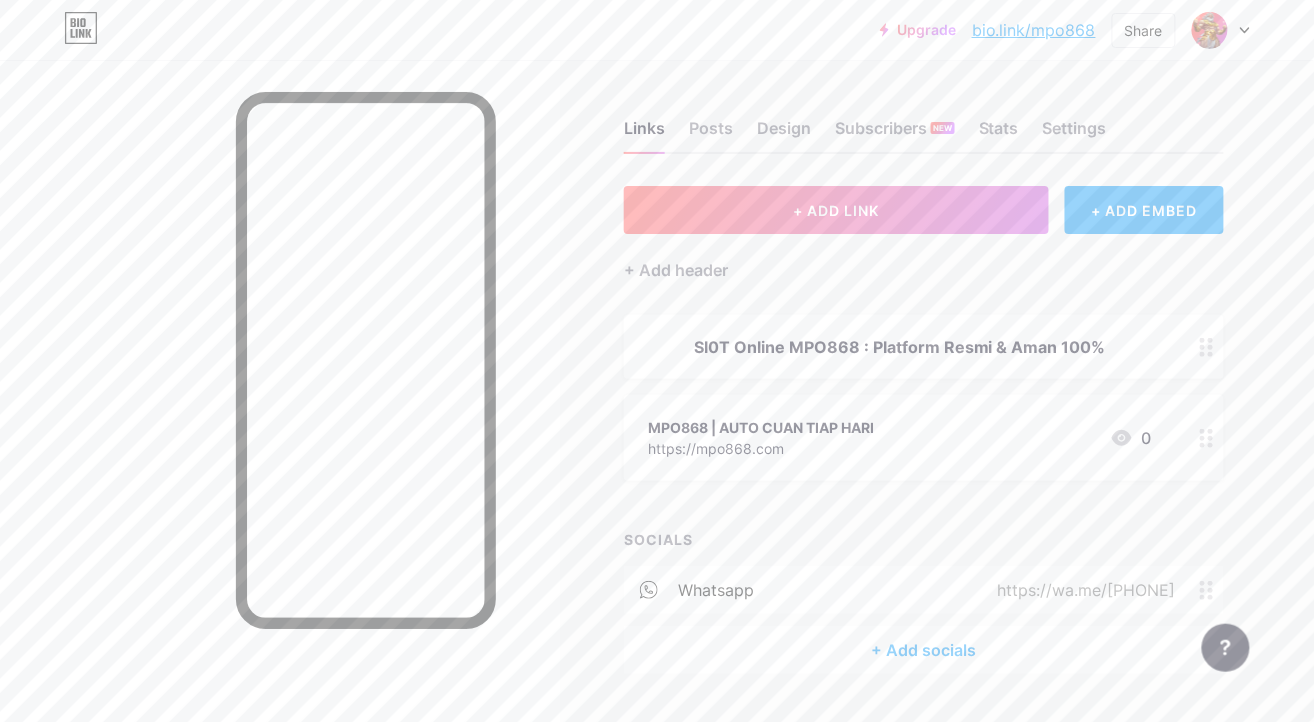 click on "Links
Posts
Design
Subscribers
NEW
Stats
Settings       + ADD LINK     + ADD EMBED
+ Add header
Sl0T Online MPO868 : Platform Resmi & Aman 100%
MPO868 | AUTO CUAN TIAP HARI
https://mpo868.com
0
SOCIALS
whatsapp
https://wa.me/[PHONE]               + Add socials                       Feature requests             Help center         Contact support" at bounding box center [654, 387] 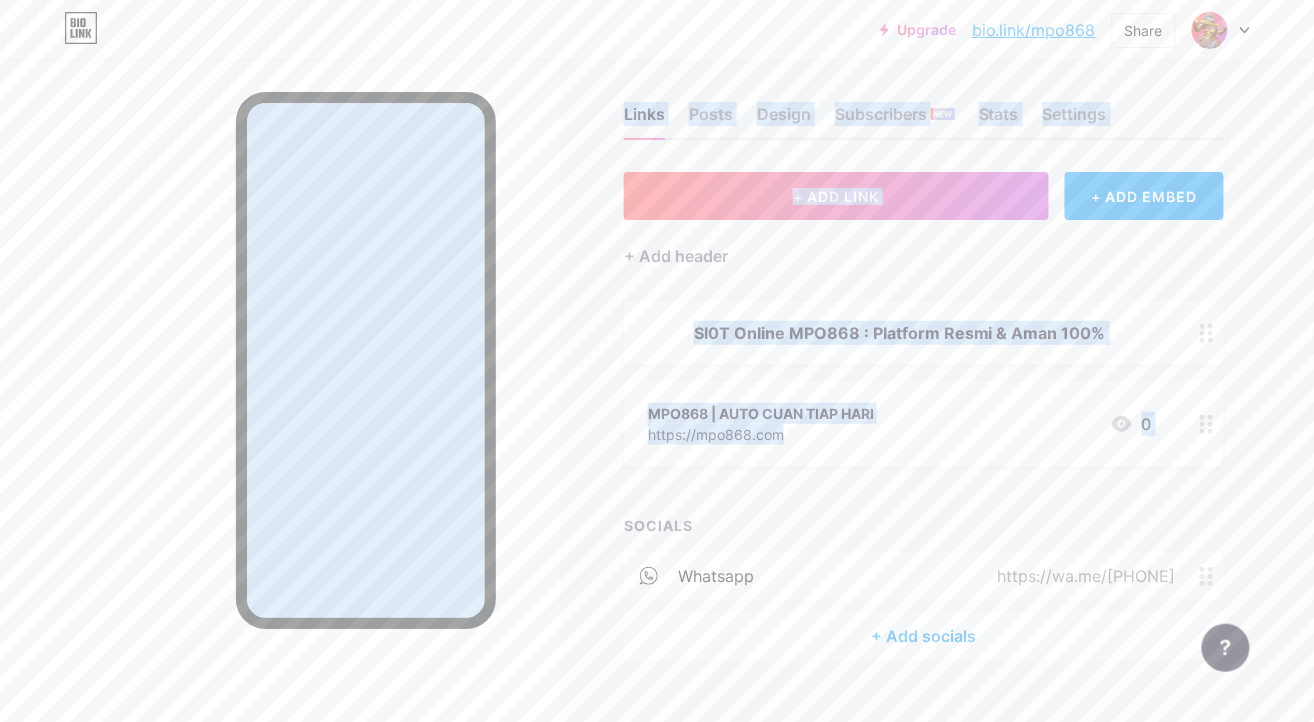 scroll, scrollTop: 49, scrollLeft: 0, axis: vertical 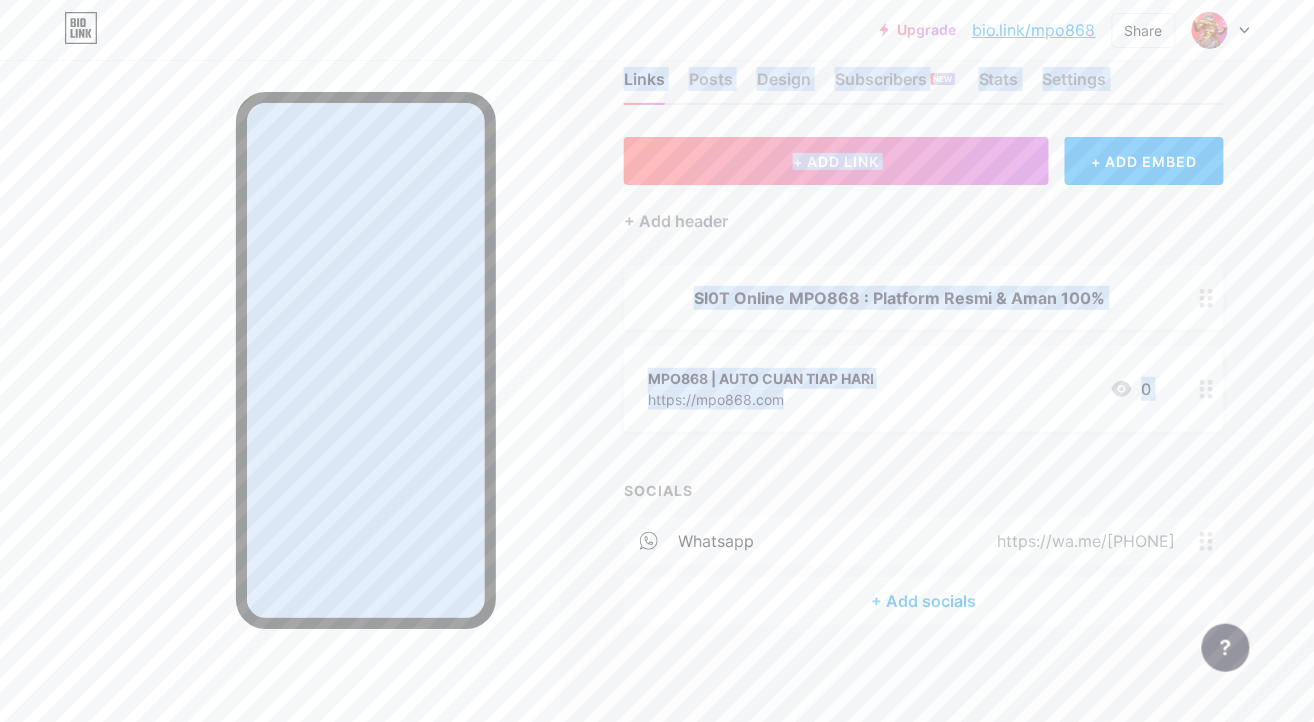 click at bounding box center (280, 421) 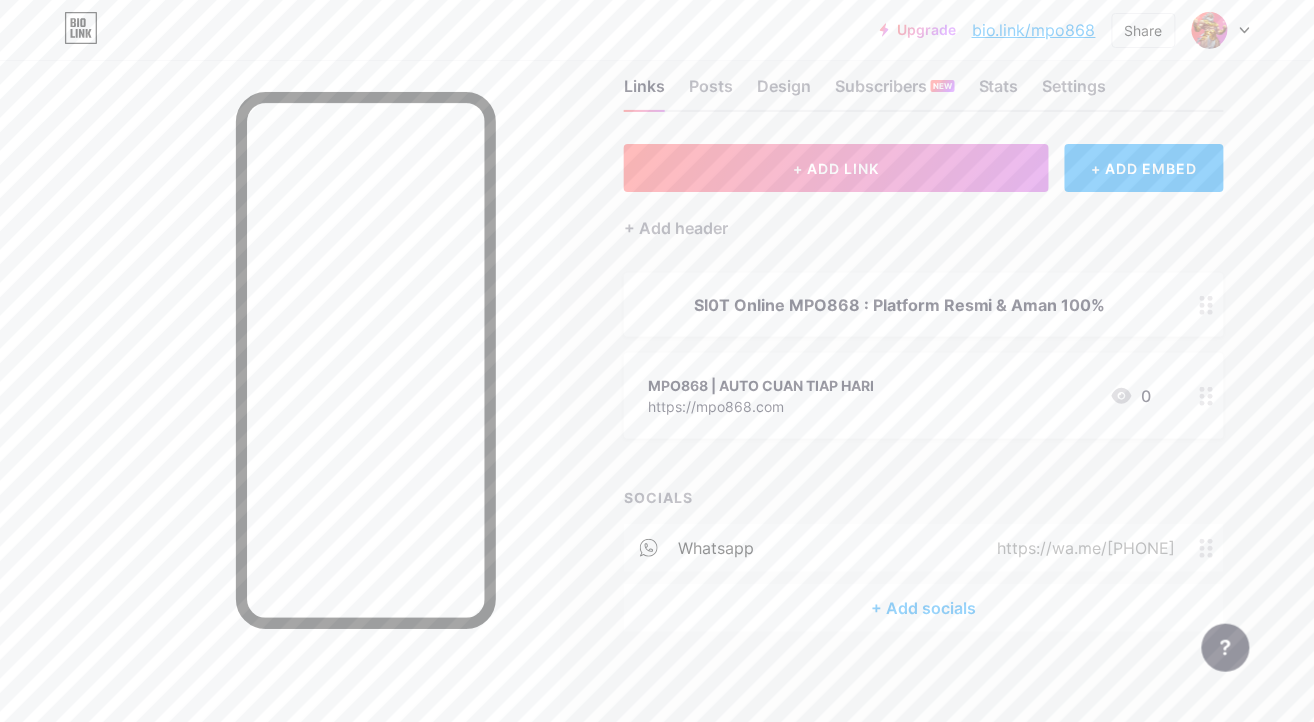 scroll, scrollTop: 49, scrollLeft: 0, axis: vertical 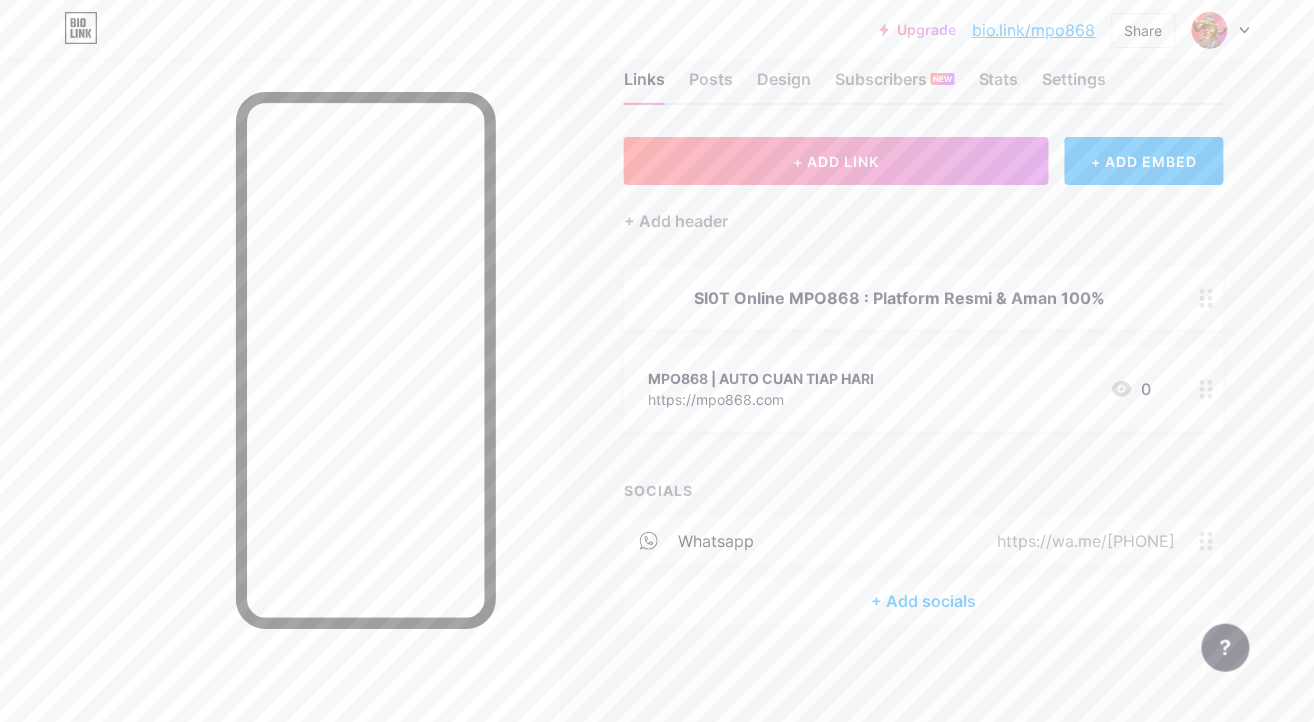 click on "SOCIALS" at bounding box center (924, 490) 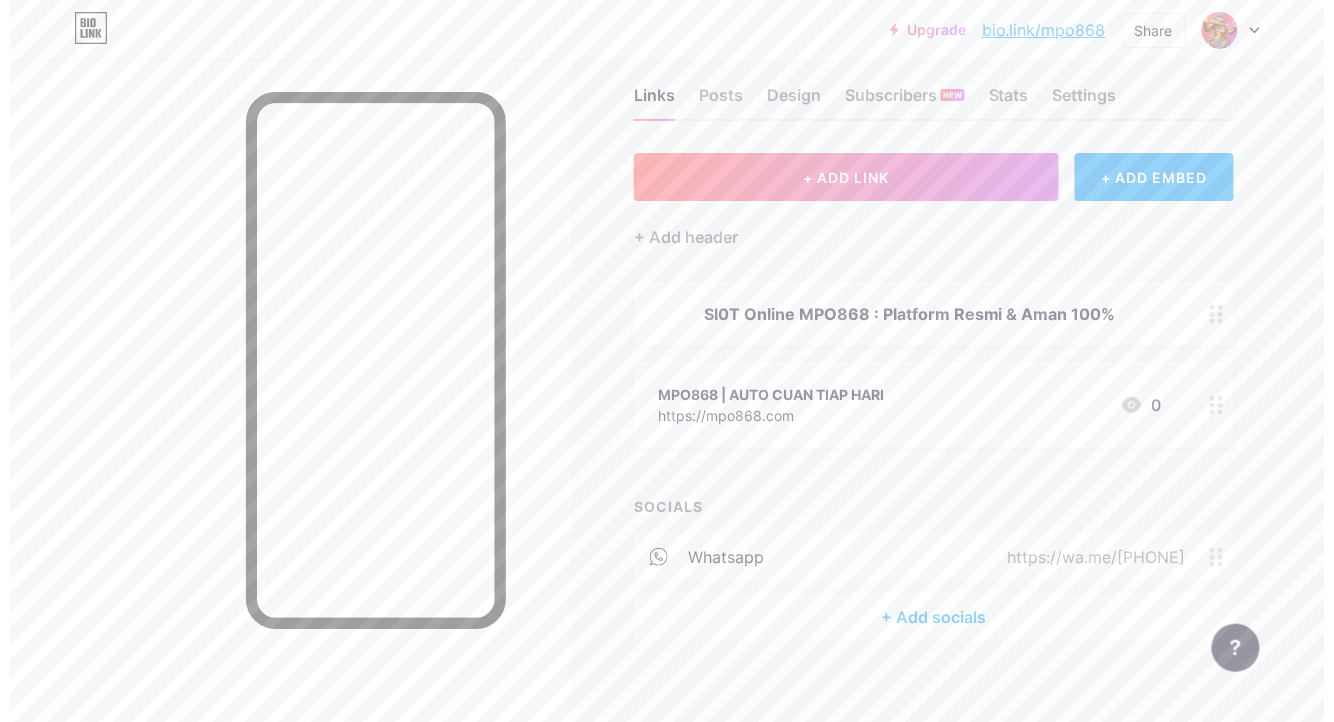 scroll, scrollTop: 0, scrollLeft: 0, axis: both 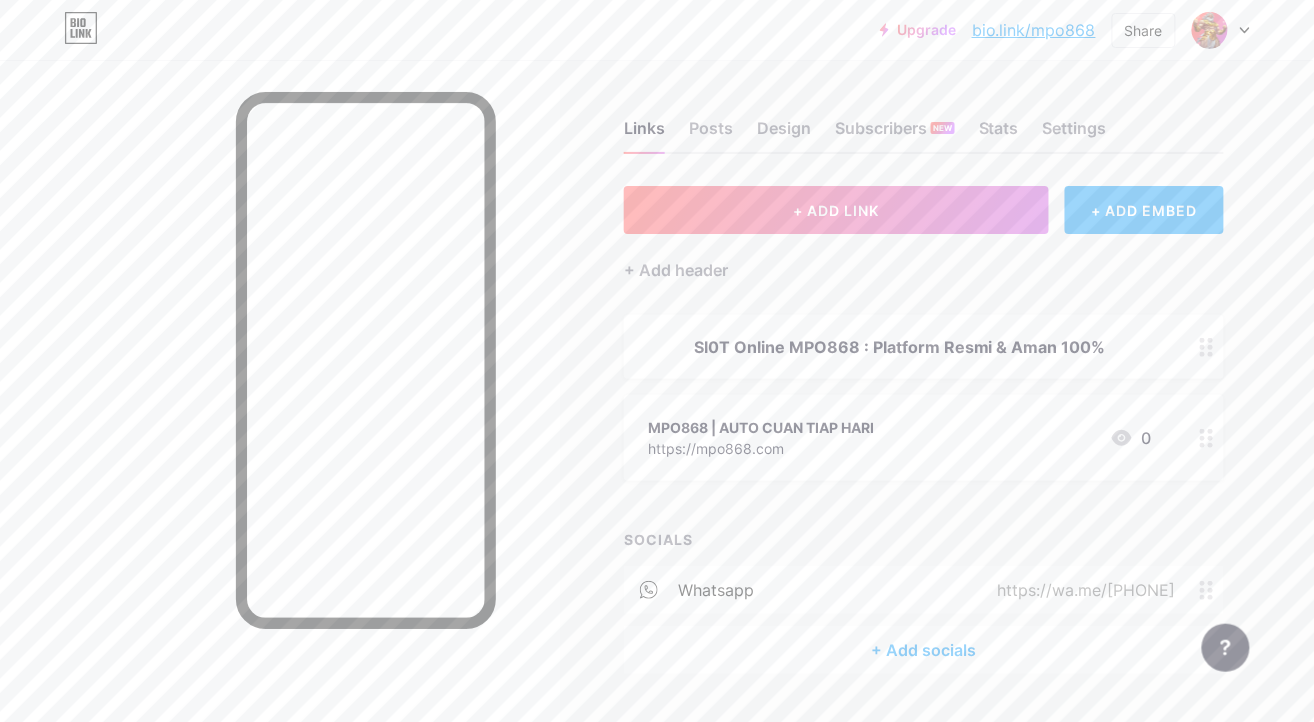 click on "+ ADD EMBED" at bounding box center (1144, 210) 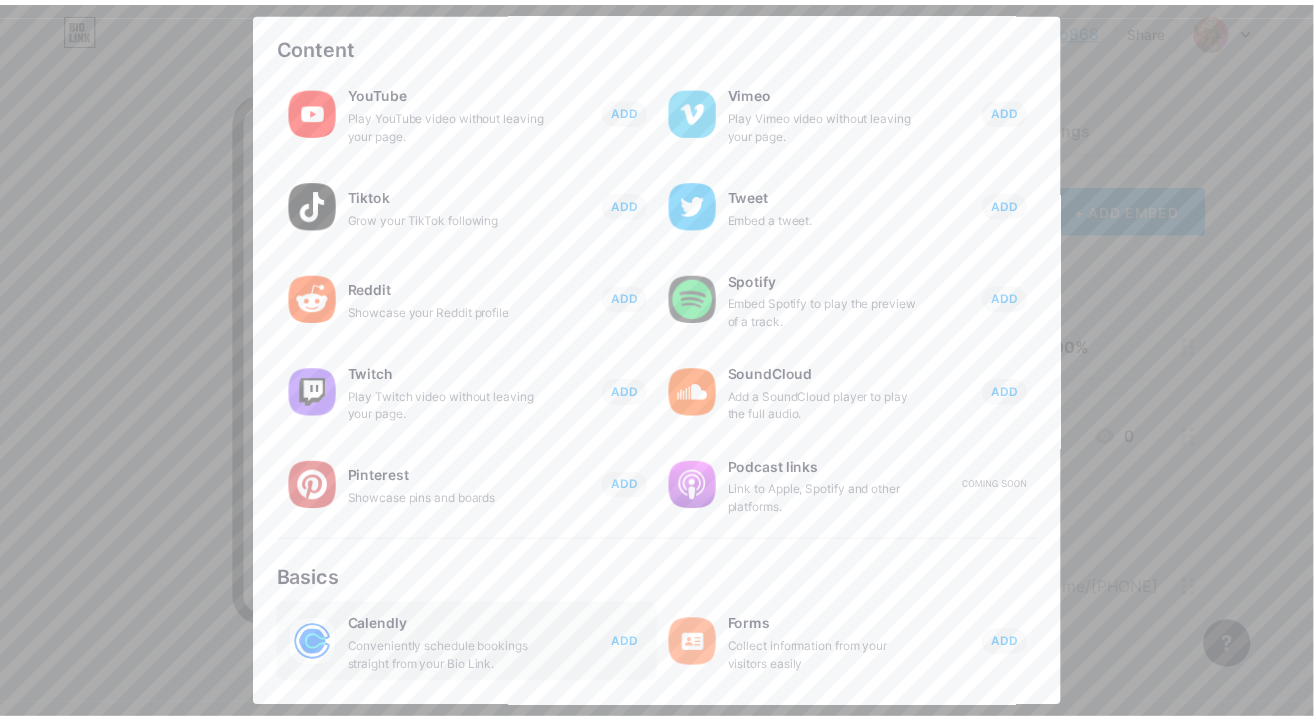 scroll, scrollTop: 320, scrollLeft: 0, axis: vertical 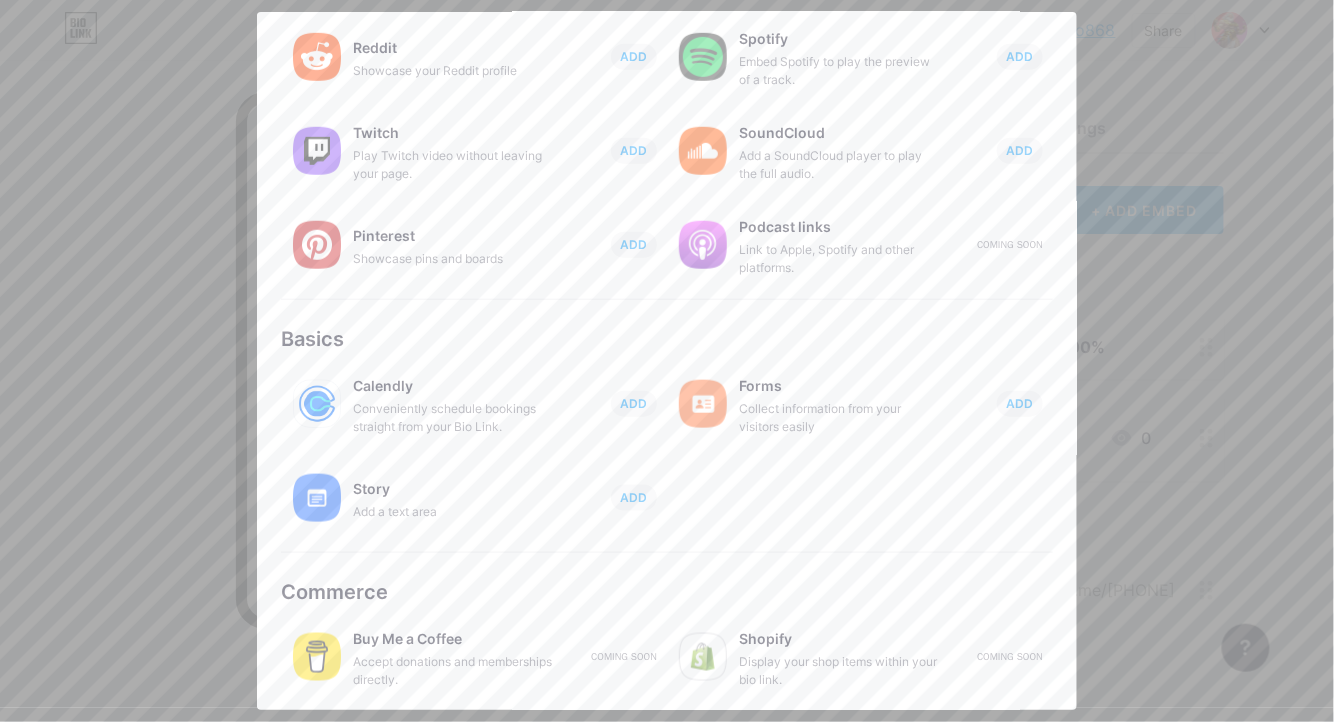 click at bounding box center (667, 361) 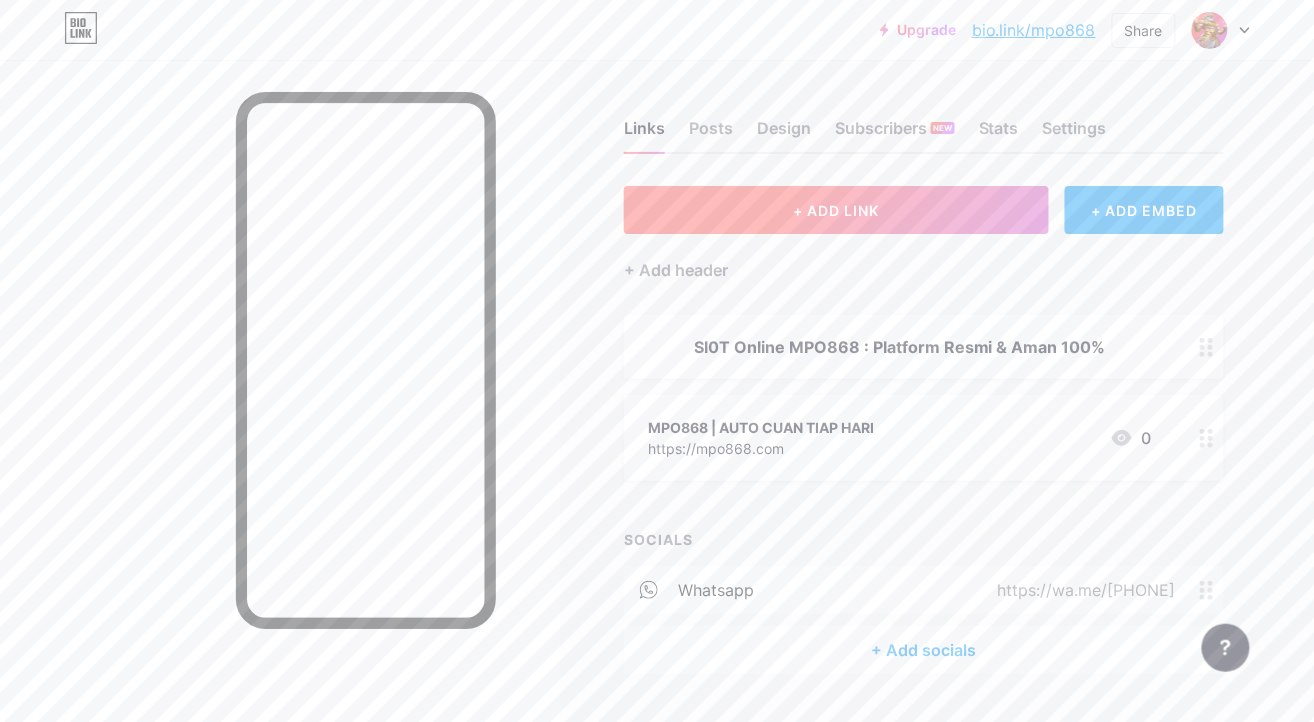 click on "+ ADD LINK" at bounding box center (836, 210) 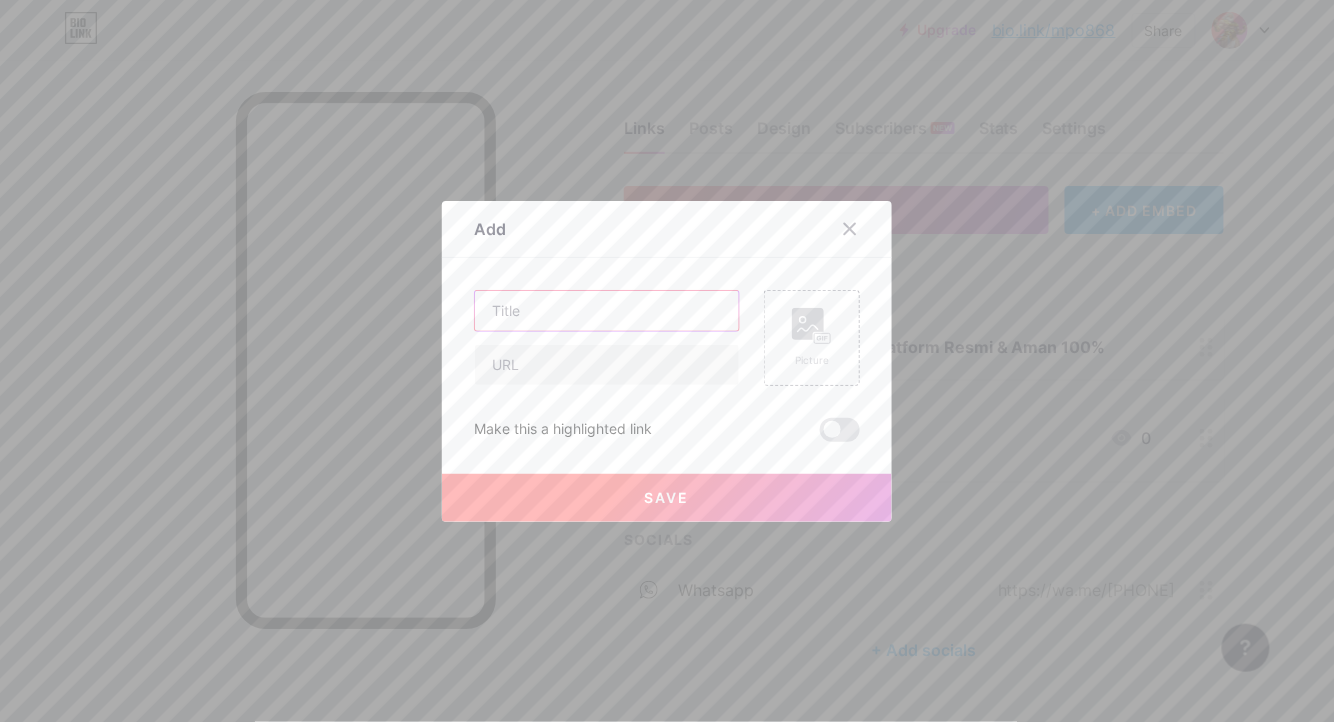 click at bounding box center [607, 311] 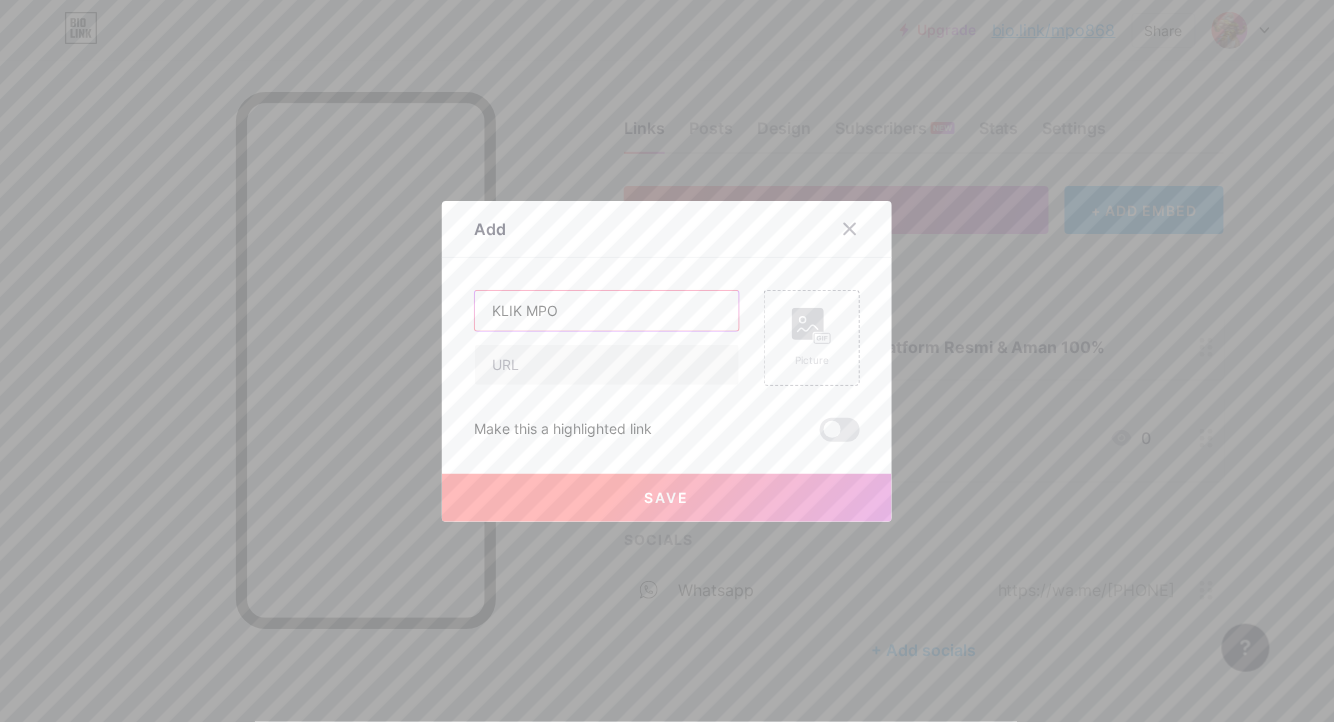 drag, startPoint x: 541, startPoint y: 309, endPoint x: 562, endPoint y: 309, distance: 21 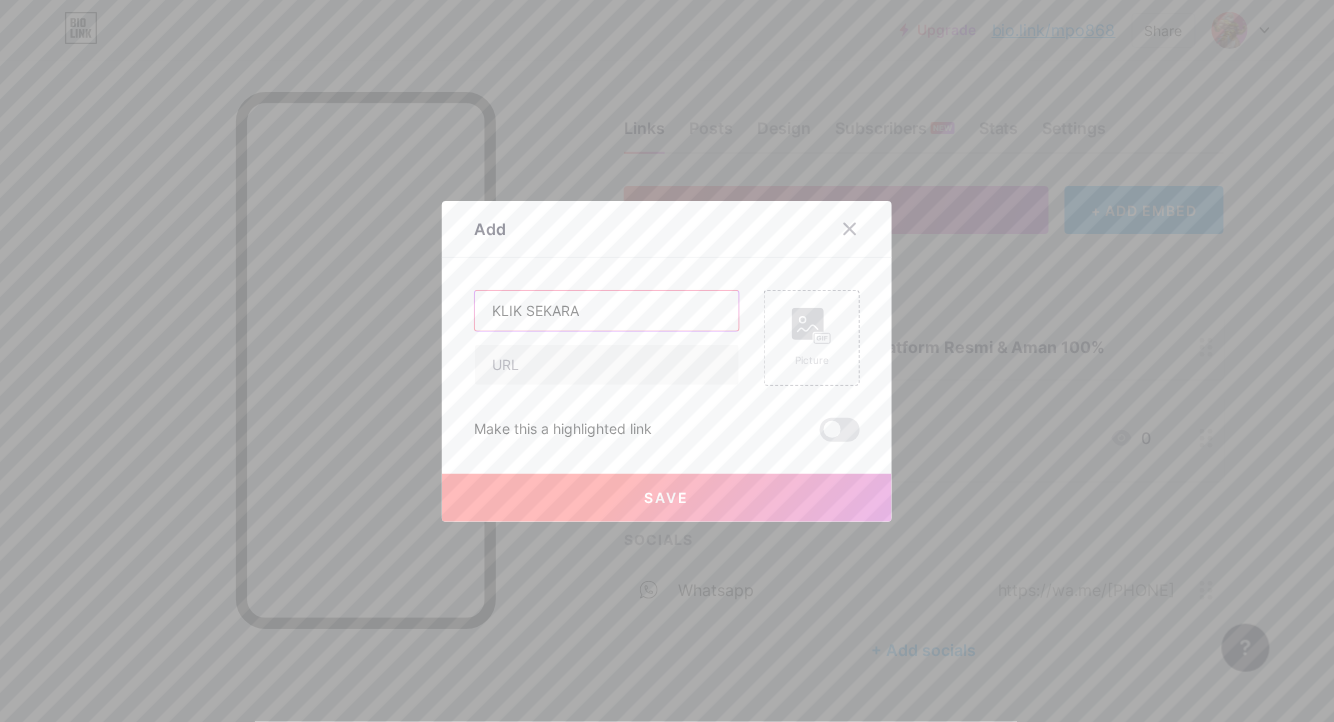 click on "KLIK SEKARA" at bounding box center [607, 311] 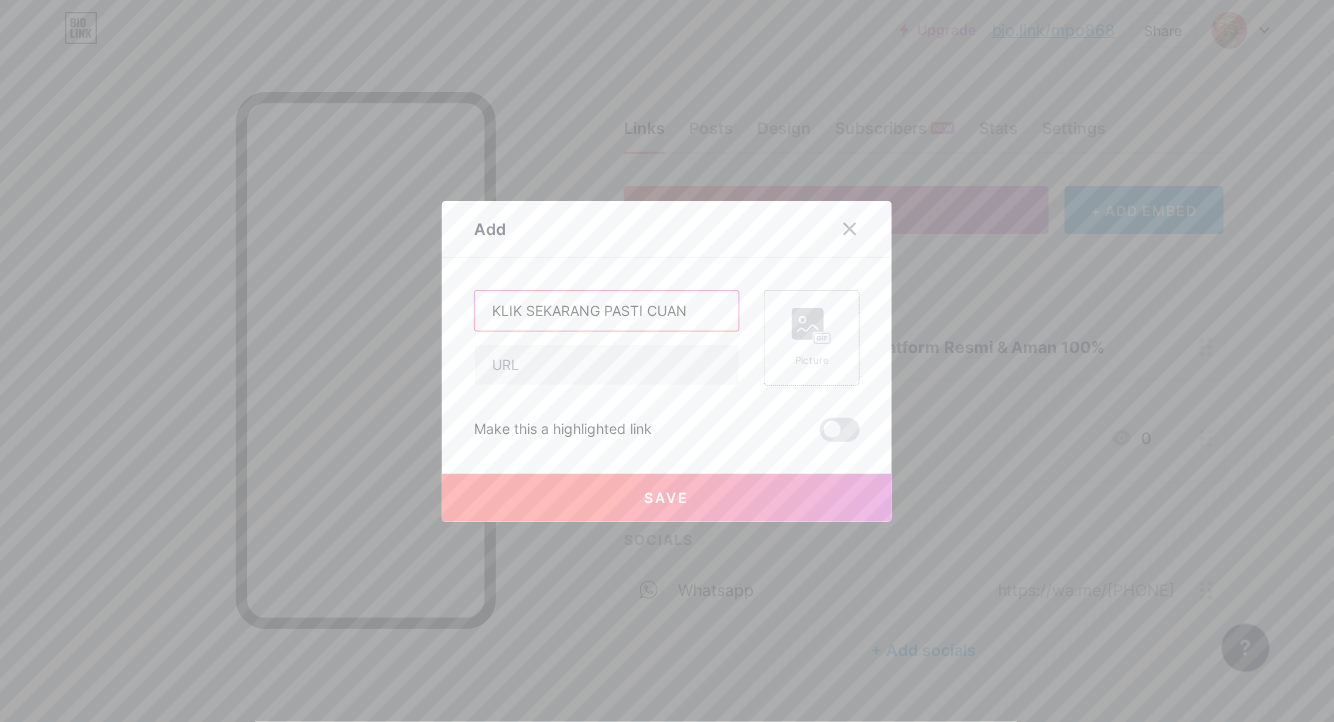 type on "KLIK SEKARANG PASTI CUAN" 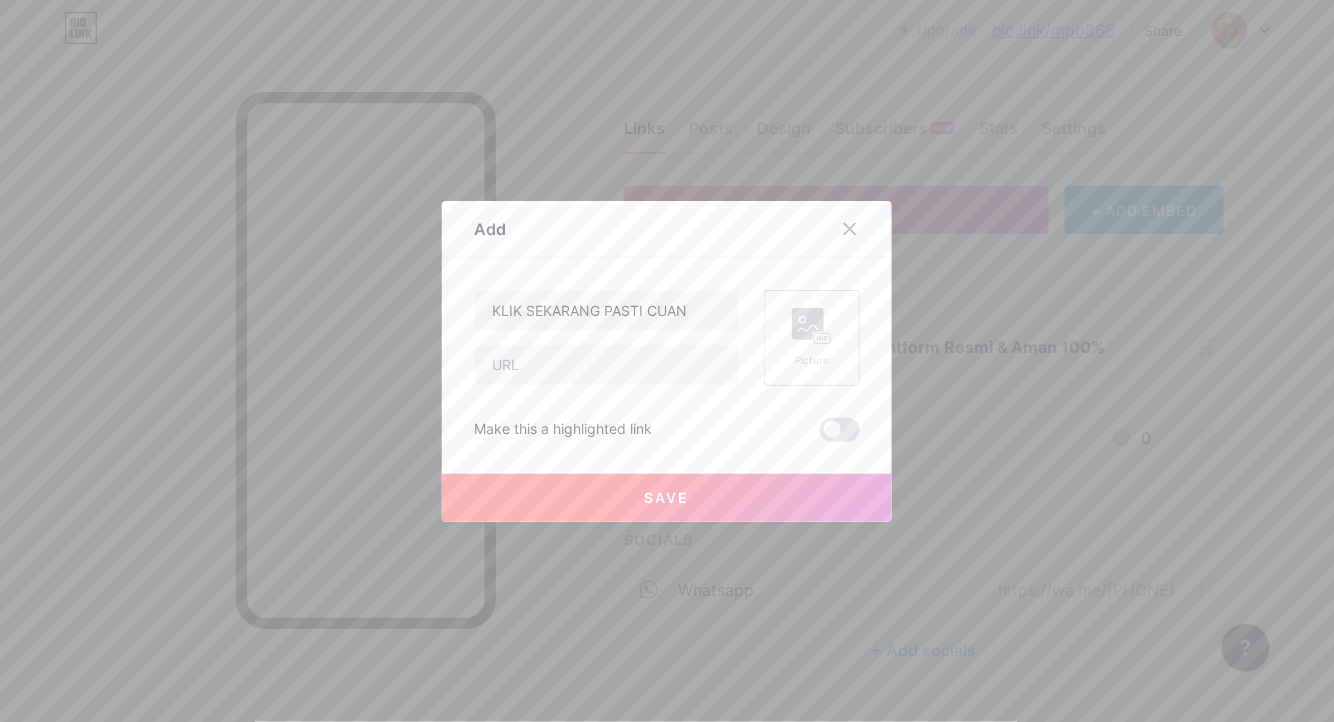 click 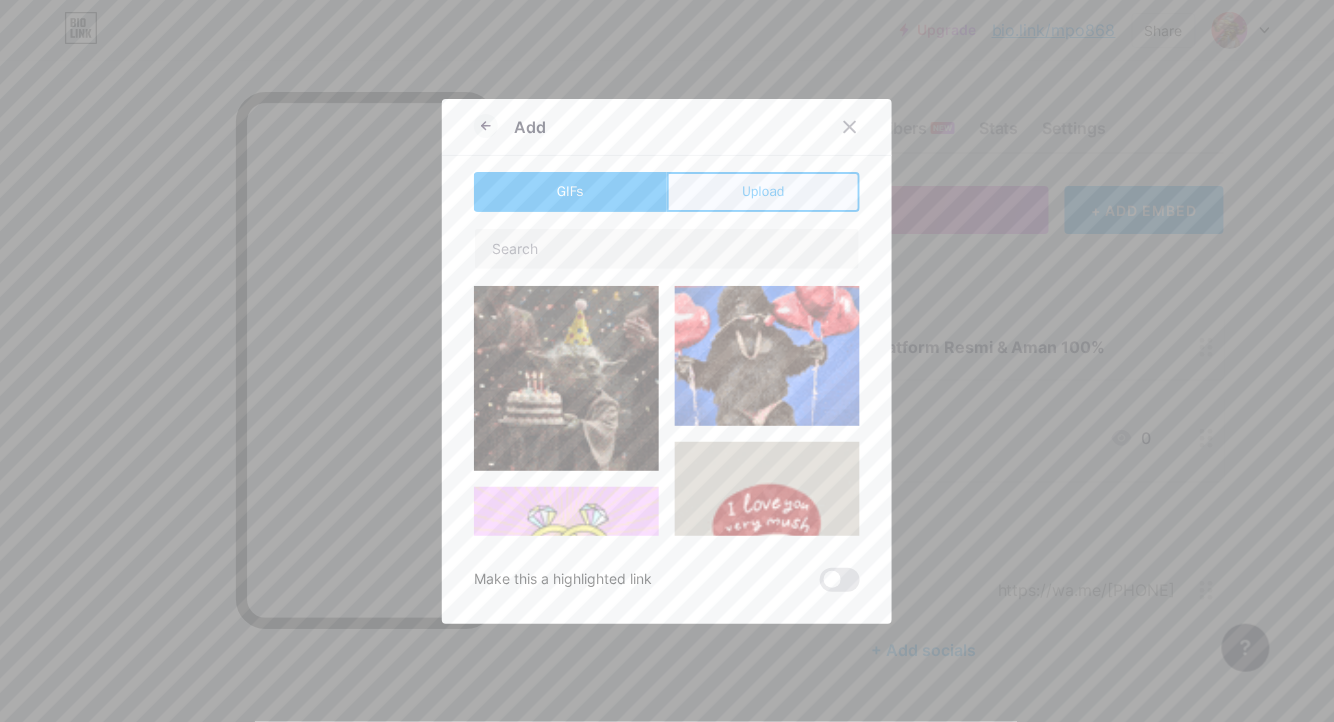 click on "Upload" at bounding box center (763, 191) 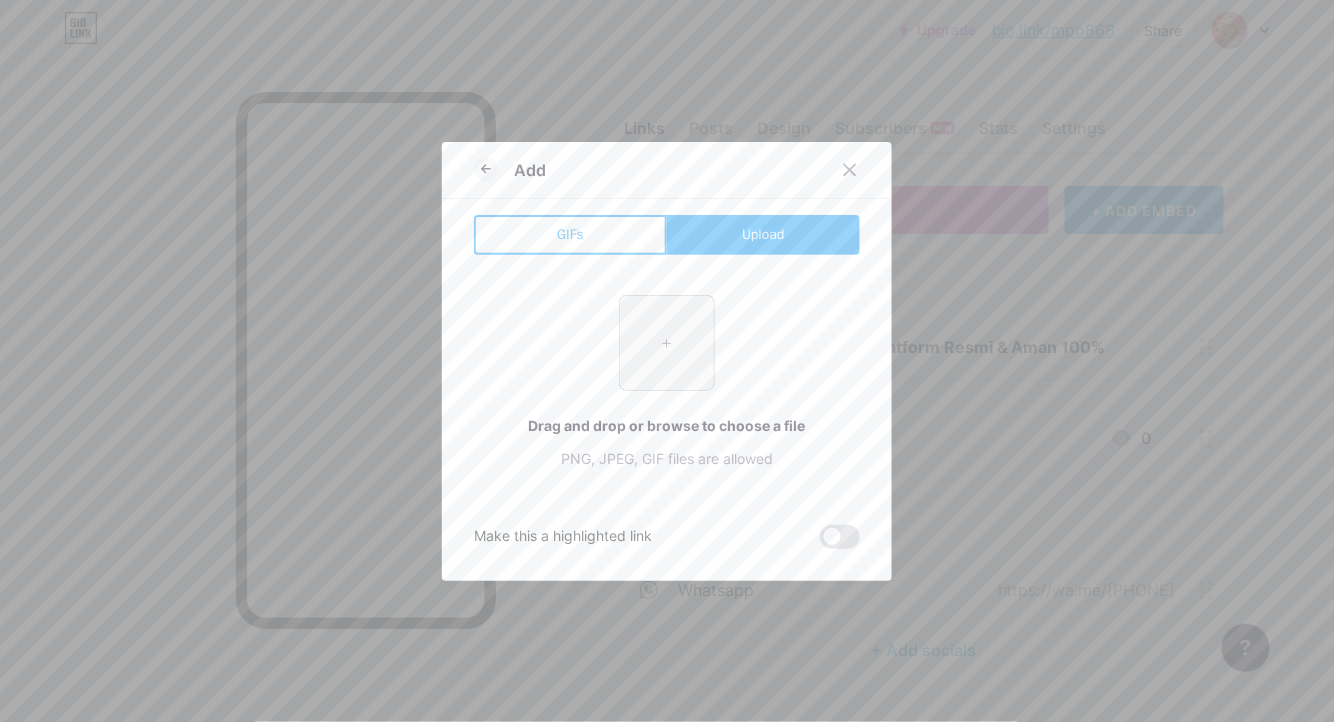 click at bounding box center [667, 343] 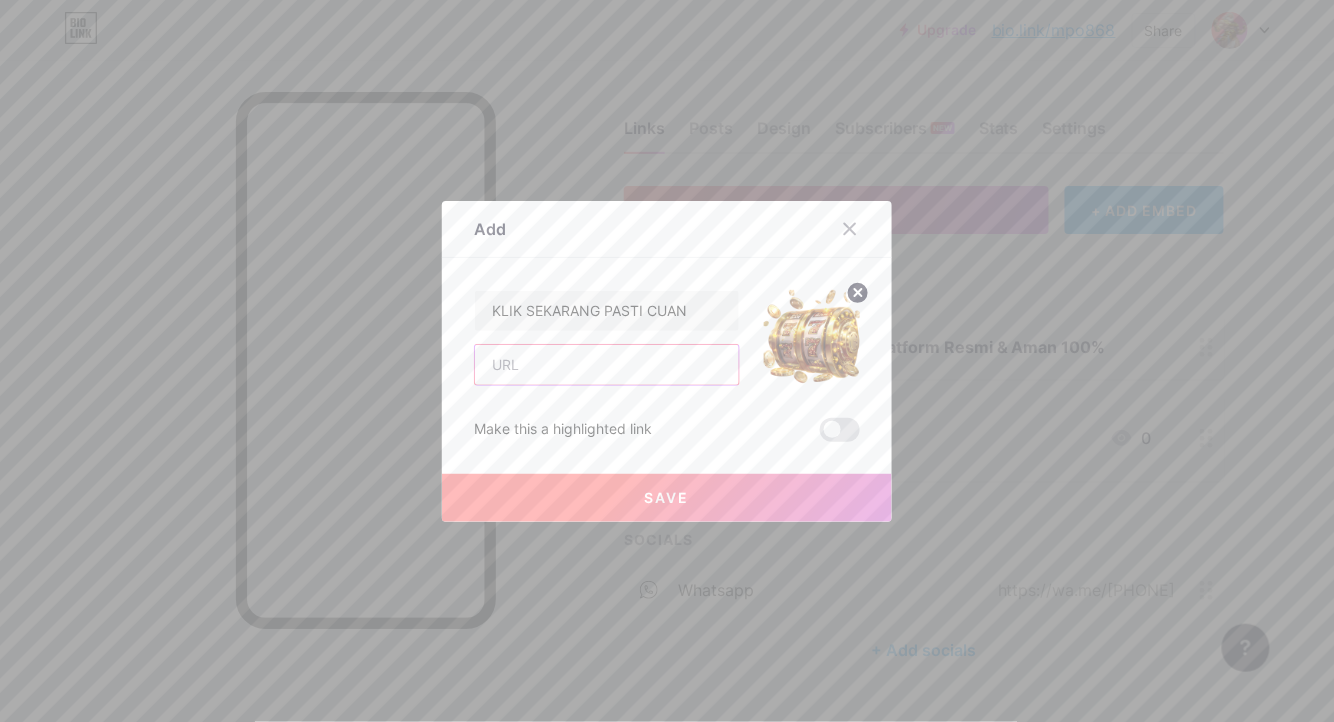 click at bounding box center [607, 365] 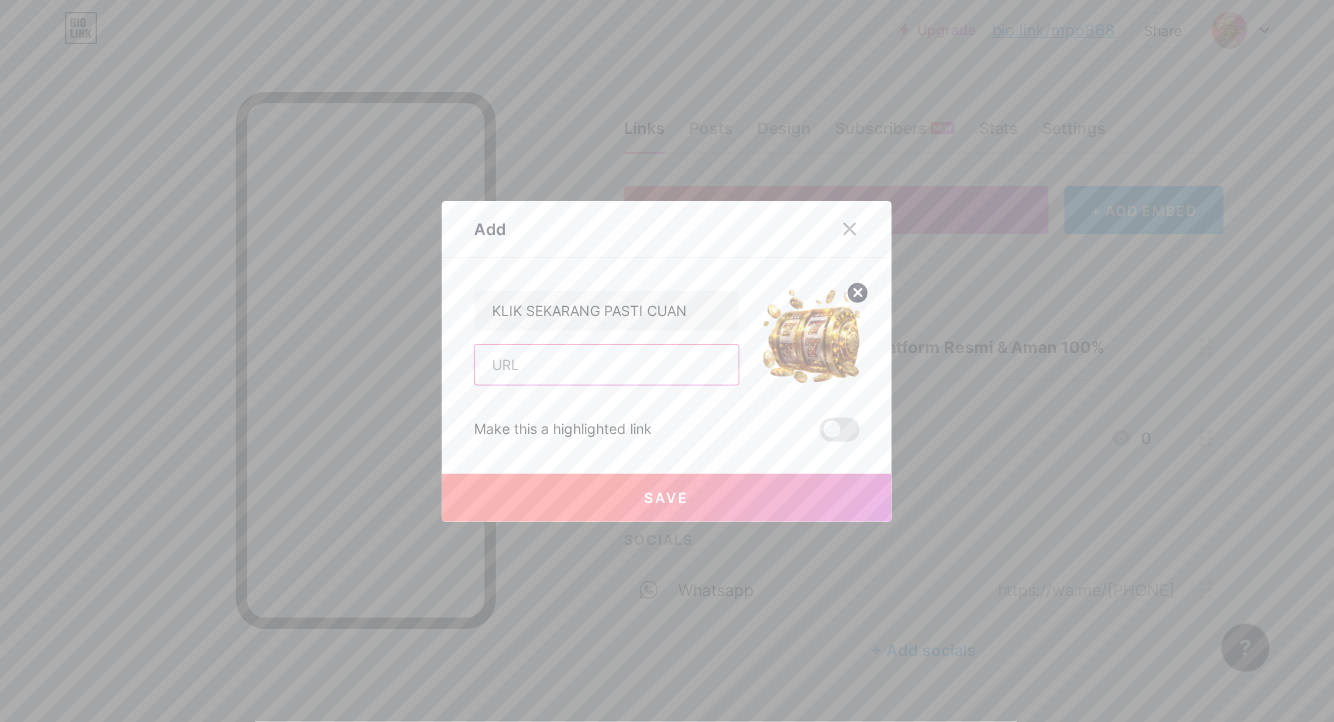 type on "https://mpo868.com" 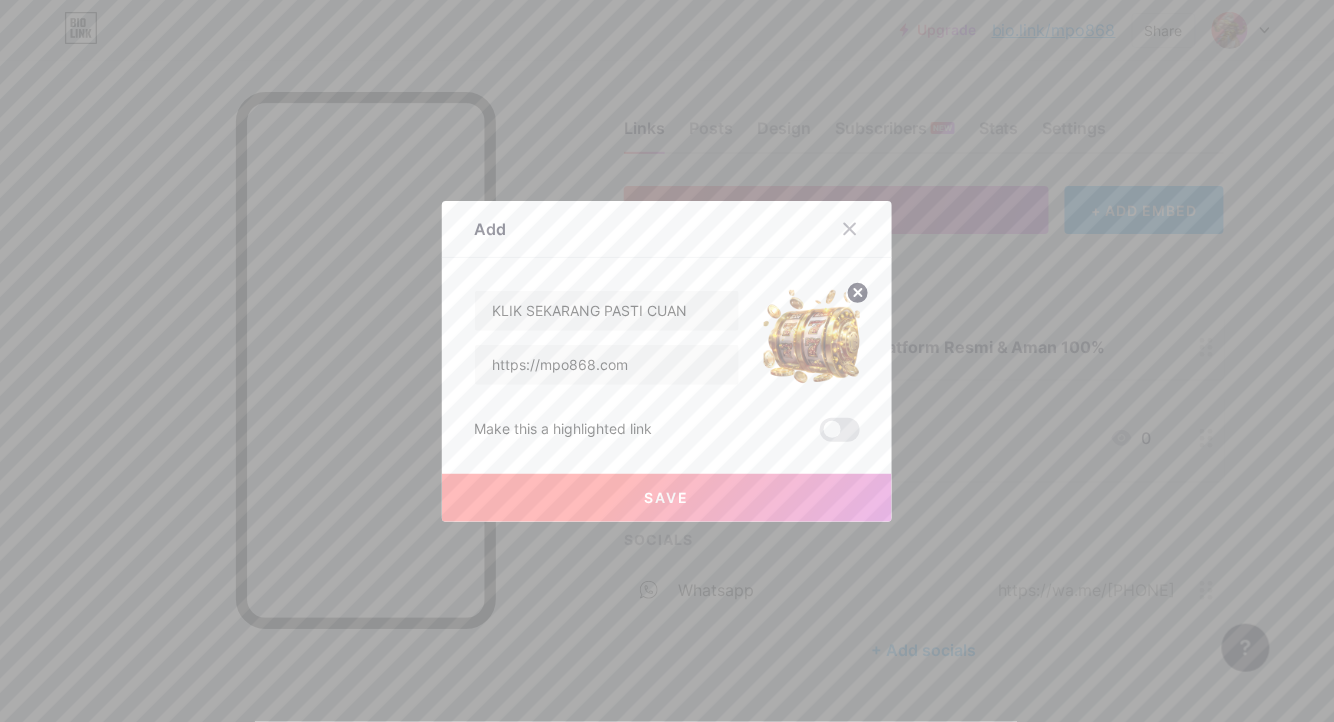 click on "Save" at bounding box center [667, 497] 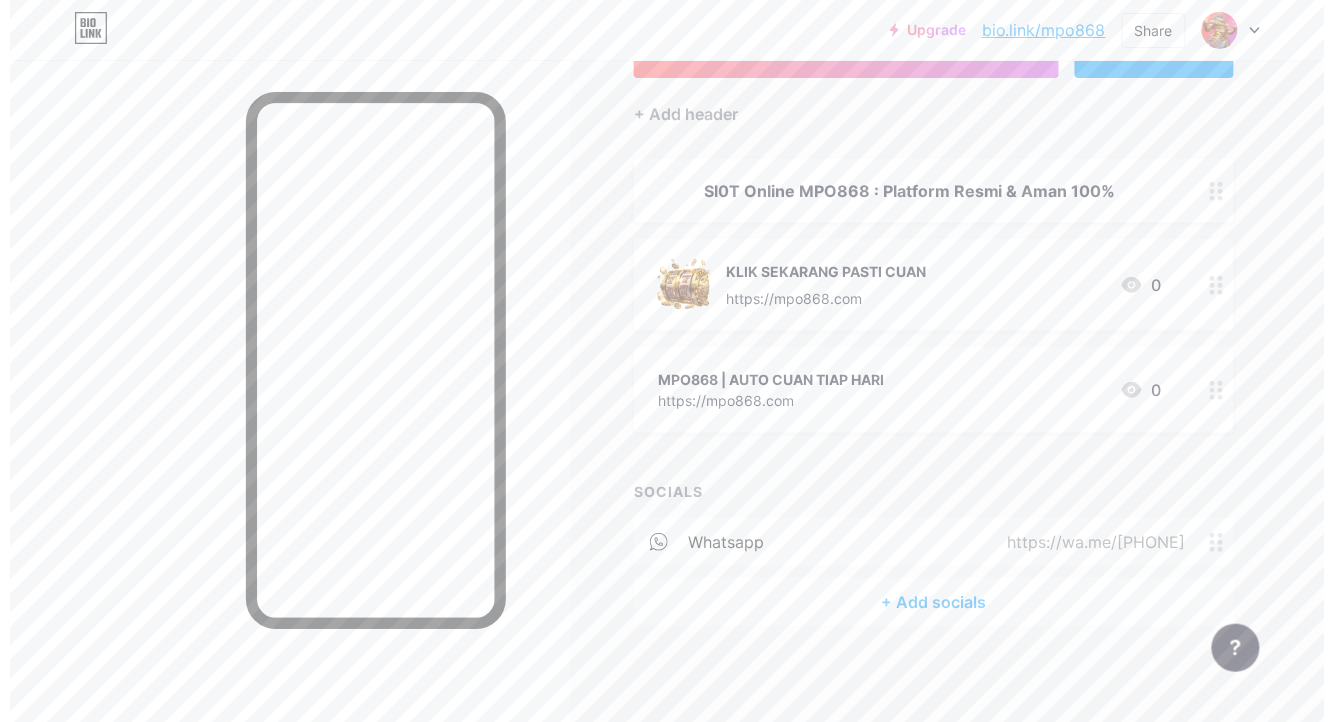 scroll, scrollTop: 157, scrollLeft: 0, axis: vertical 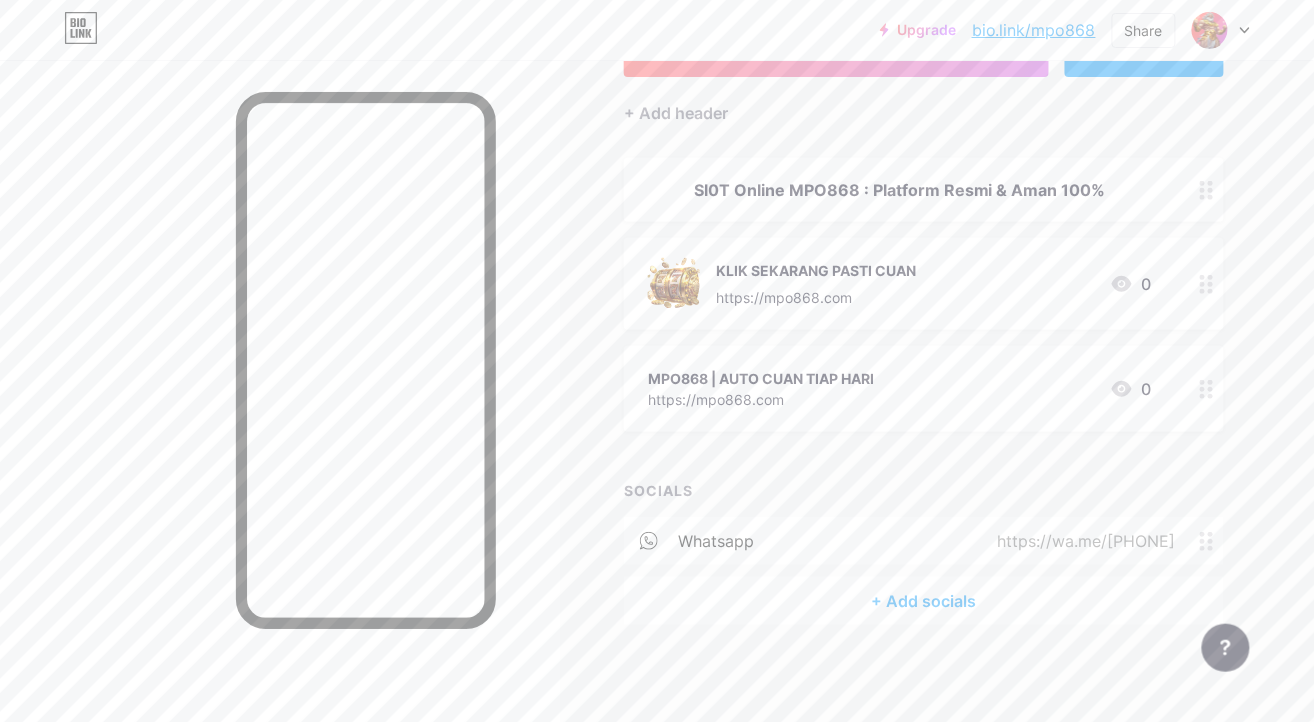 click at bounding box center [1207, 389] 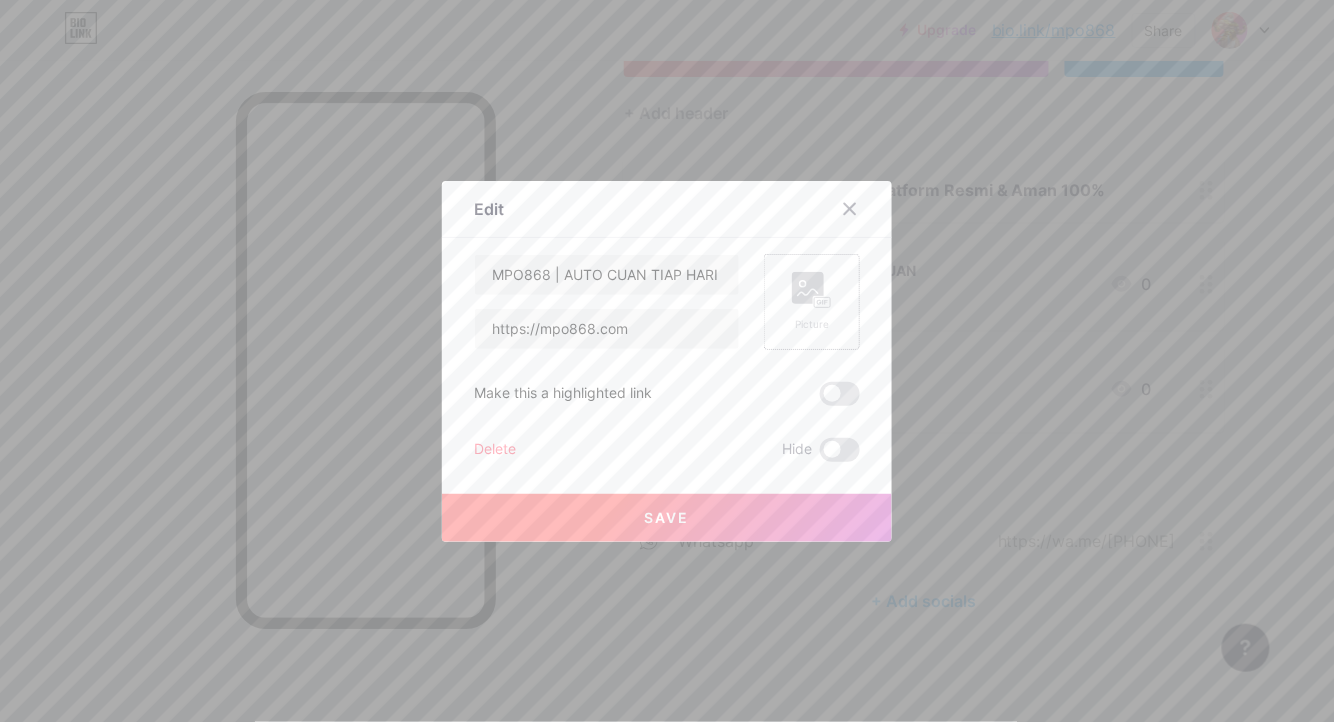 click on "Picture" at bounding box center [812, 302] 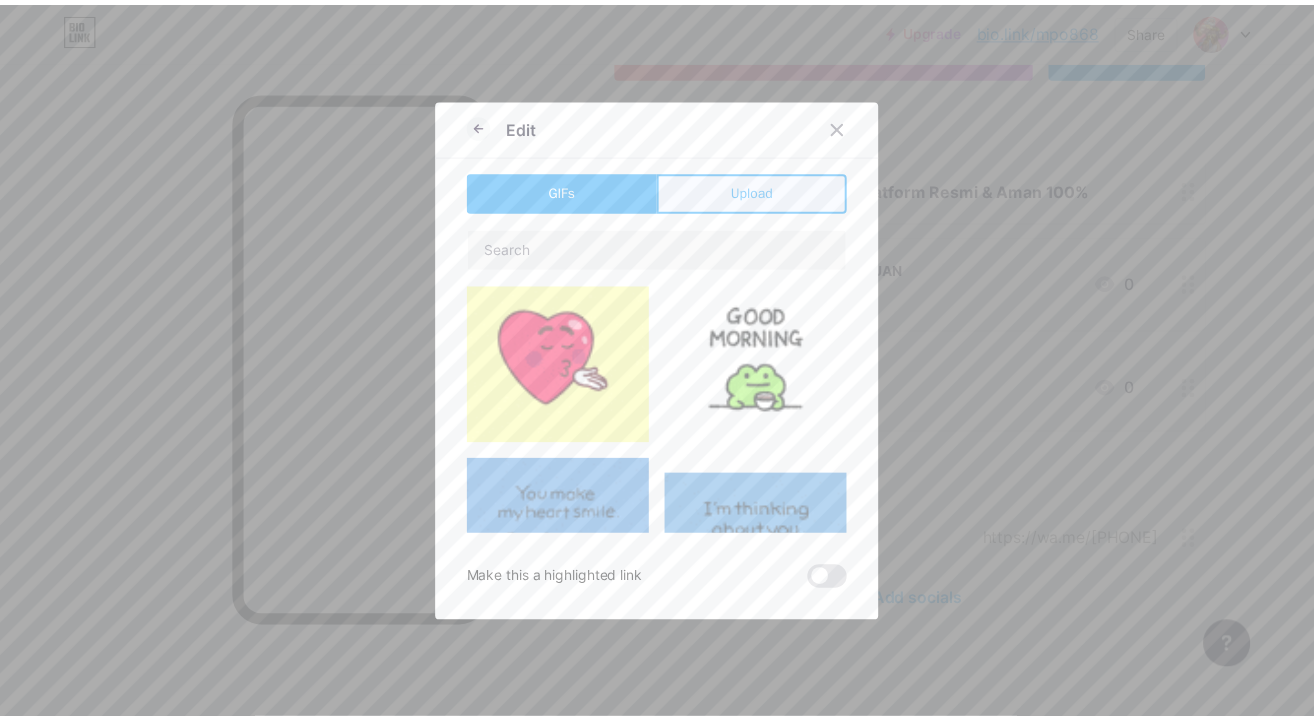 scroll, scrollTop: 400, scrollLeft: 0, axis: vertical 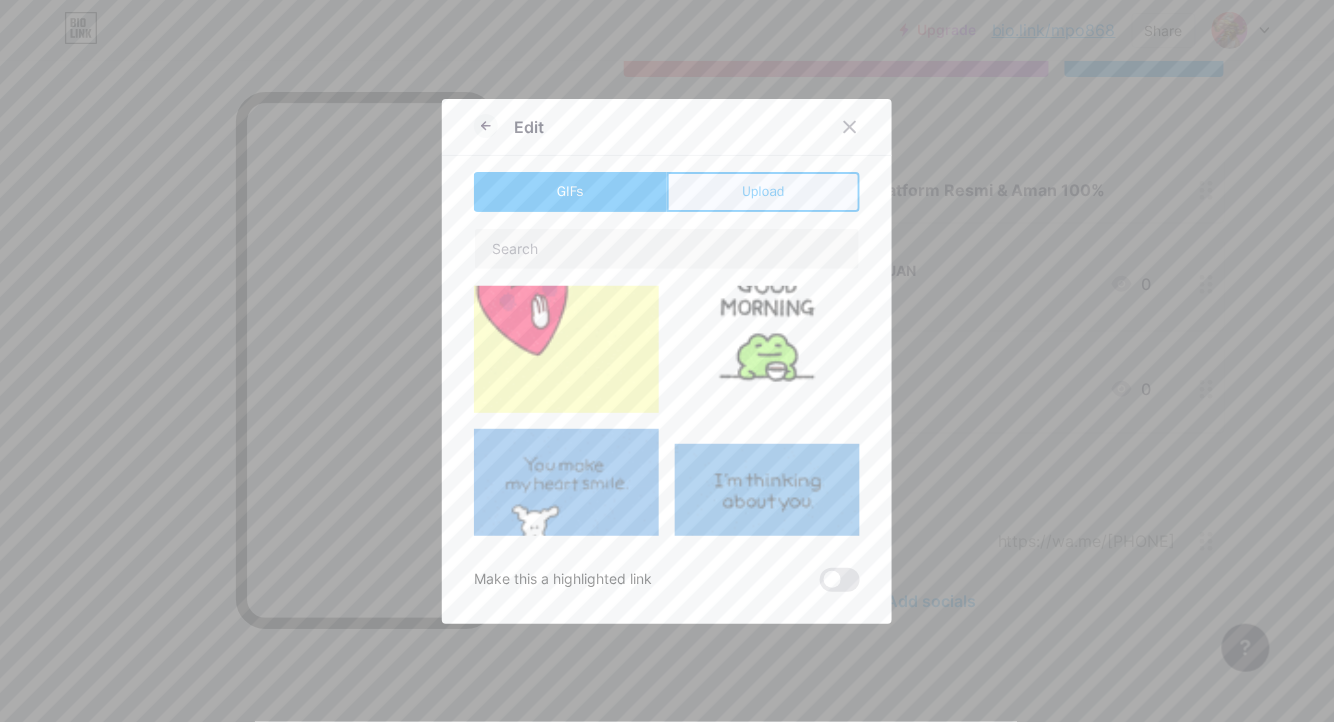 click on "Upload" at bounding box center [763, 192] 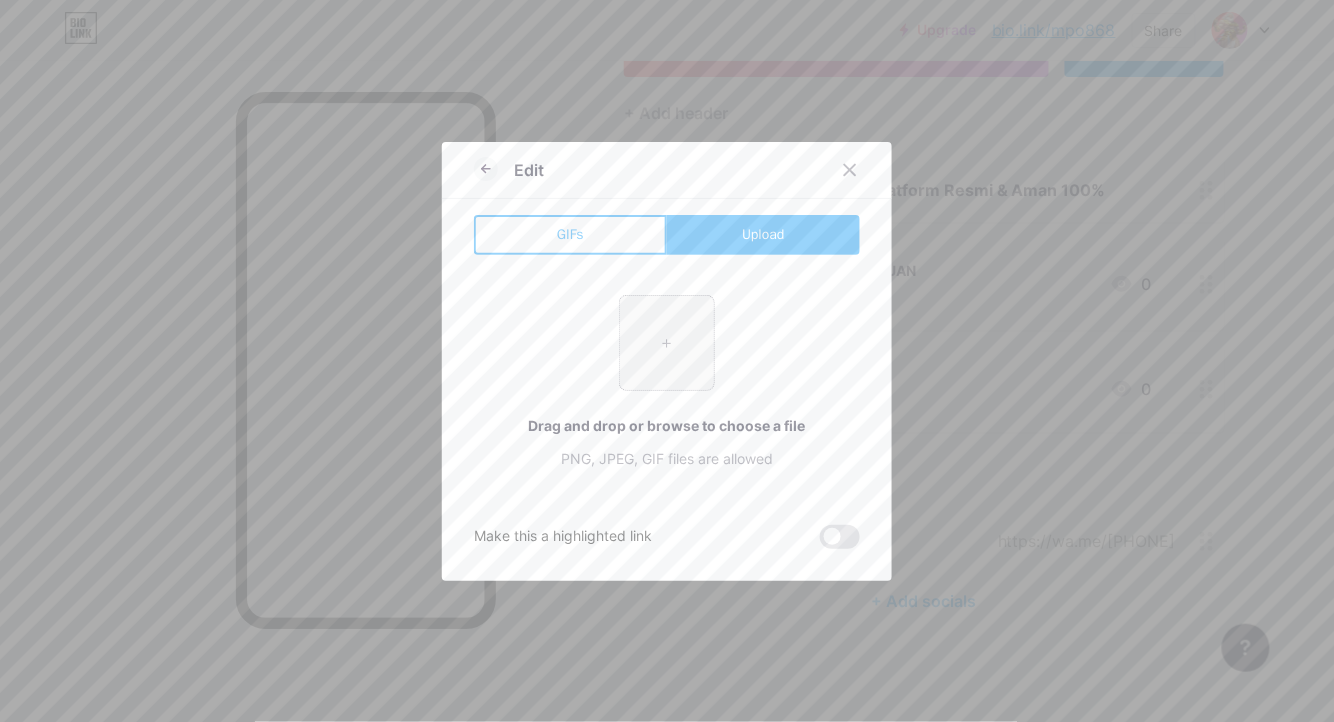 click at bounding box center (667, 343) 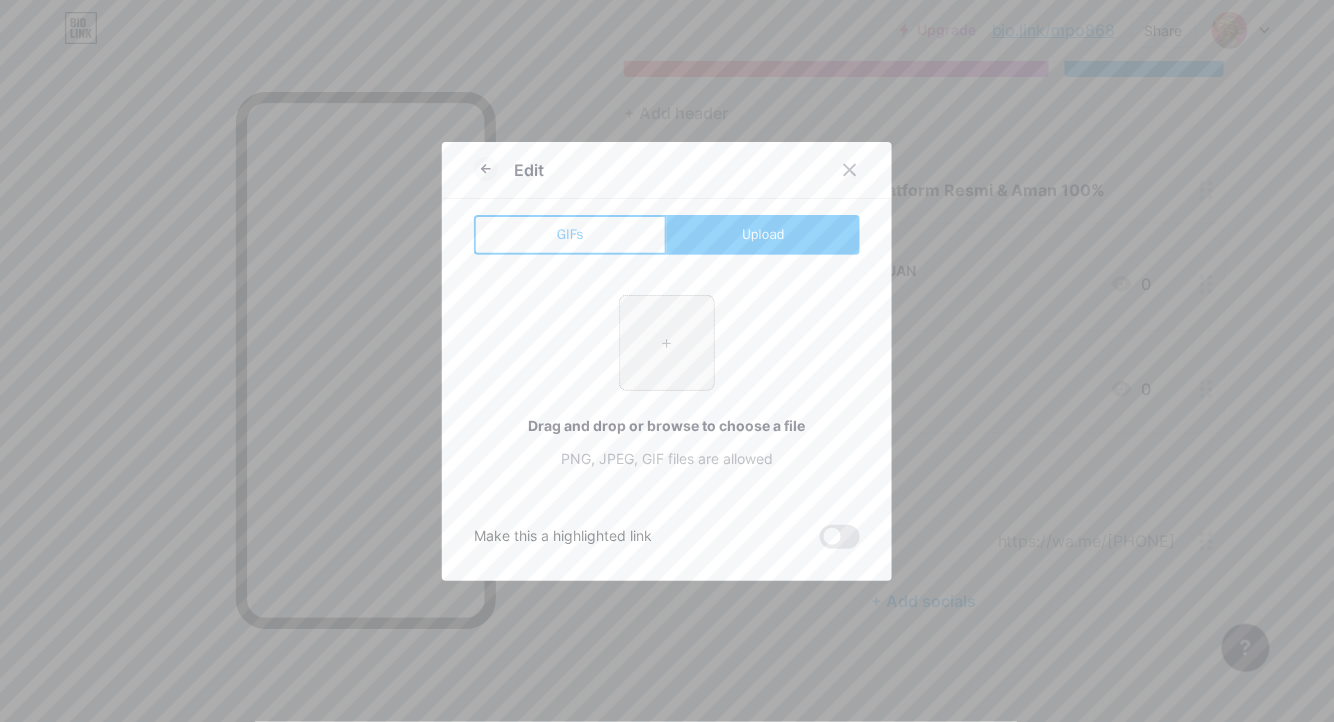 type on "C:\fakepath\game-button-design.png" 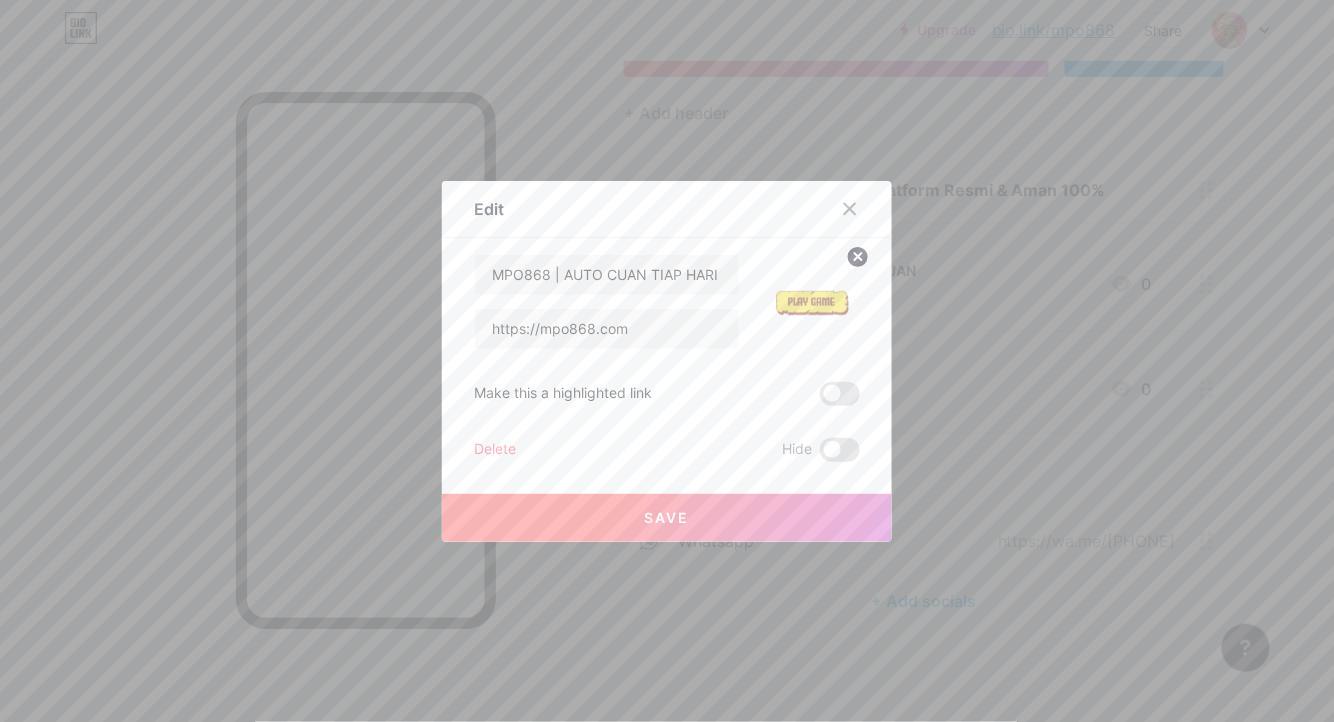 click on "Save" at bounding box center [667, 517] 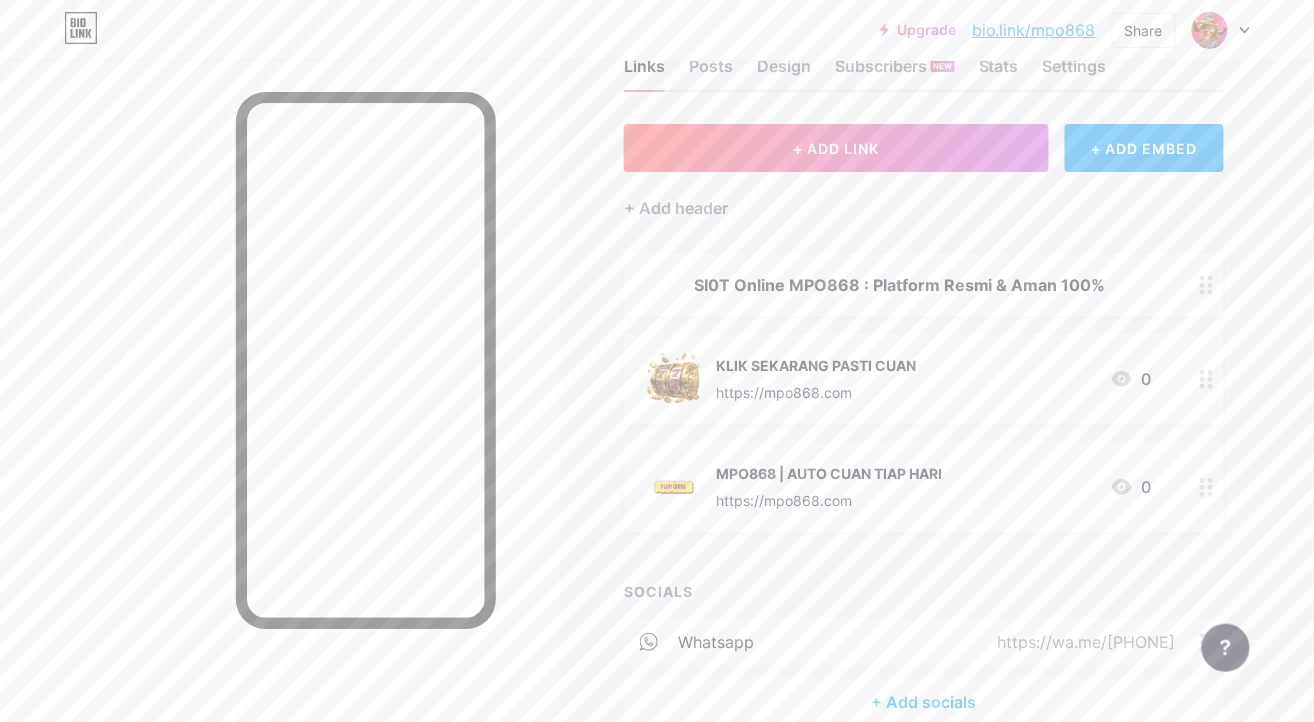 scroll, scrollTop: 0, scrollLeft: 0, axis: both 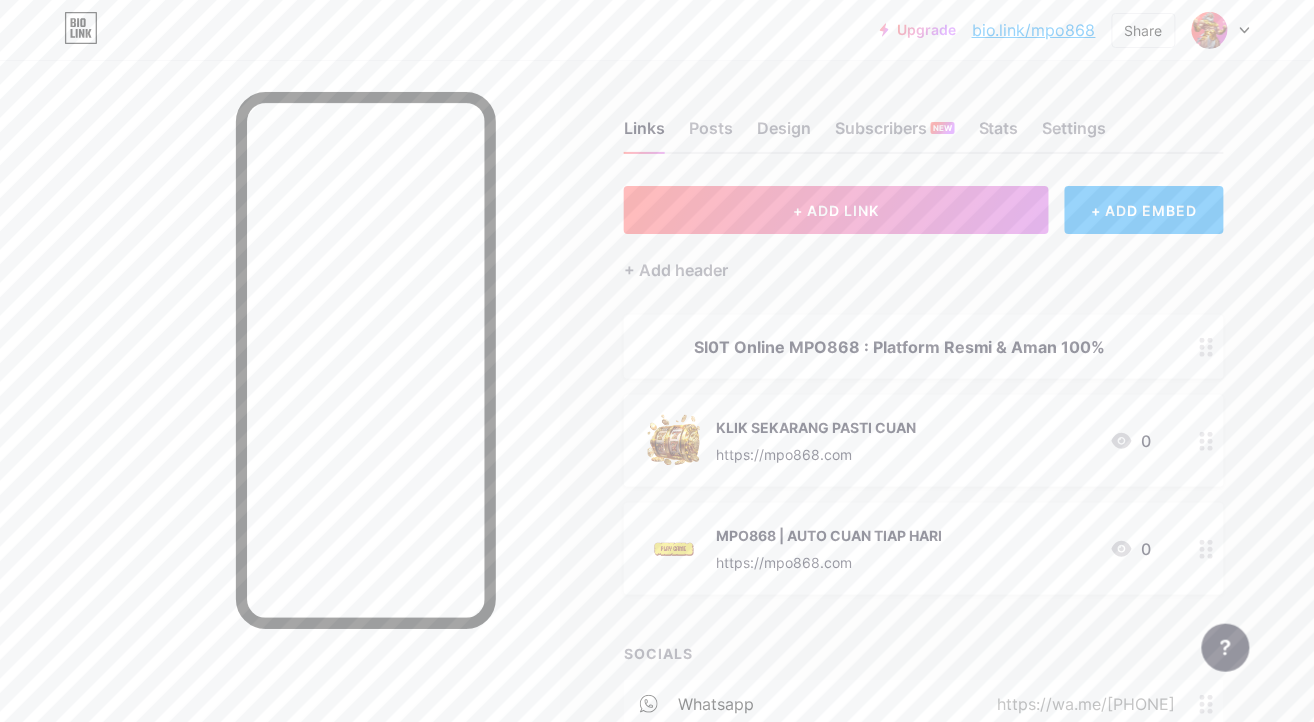 click on "KLIK SEKARANG PASTI CUAN" at bounding box center (816, 427) 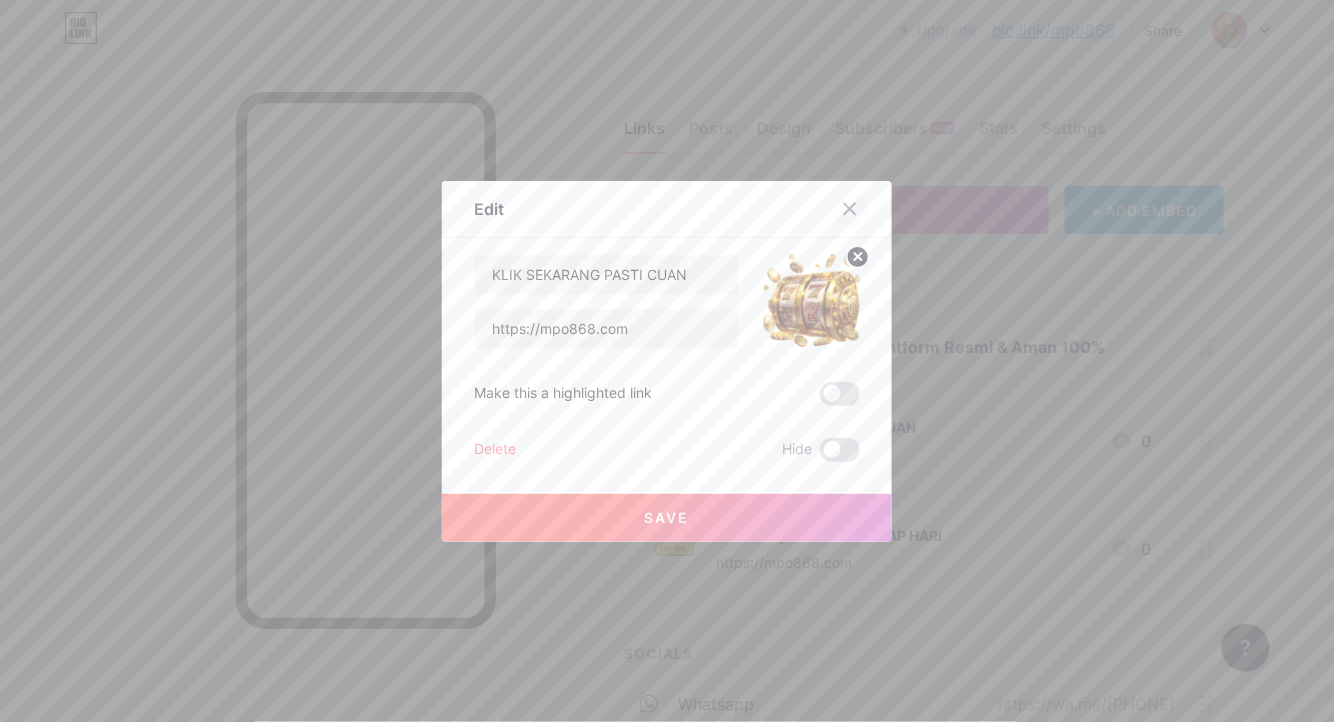 click at bounding box center (850, 209) 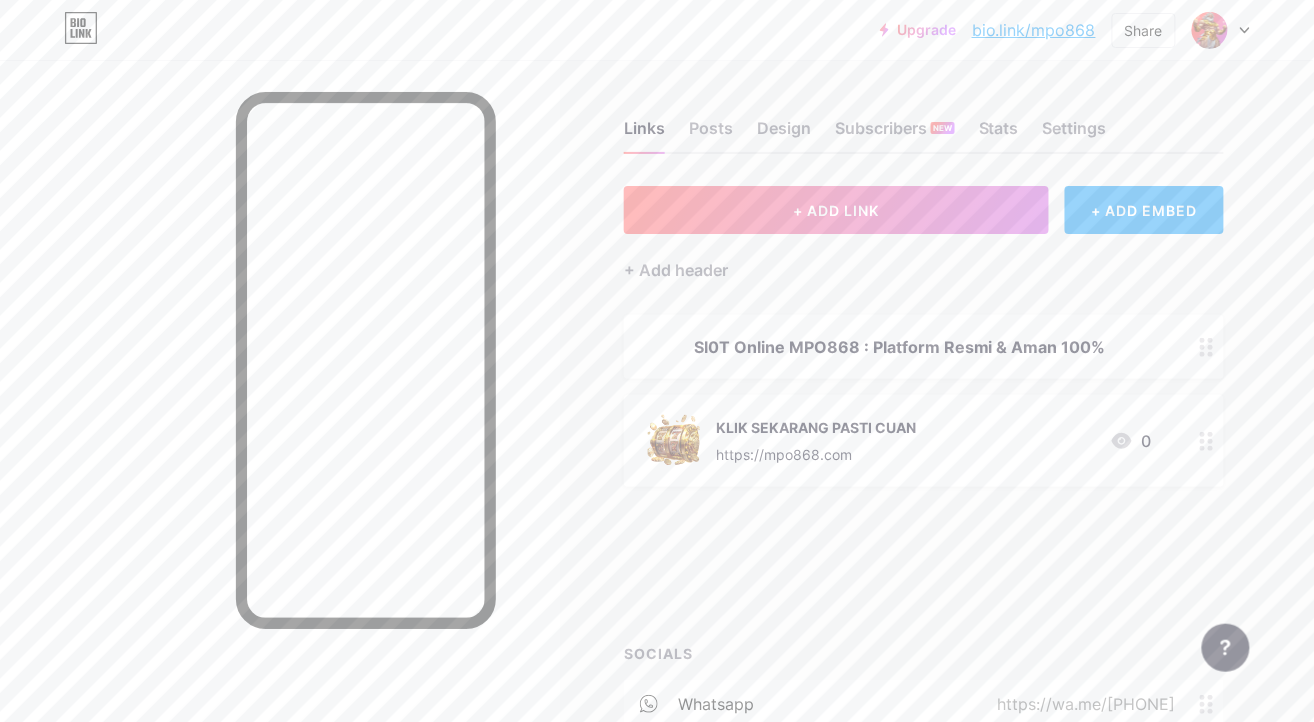 type 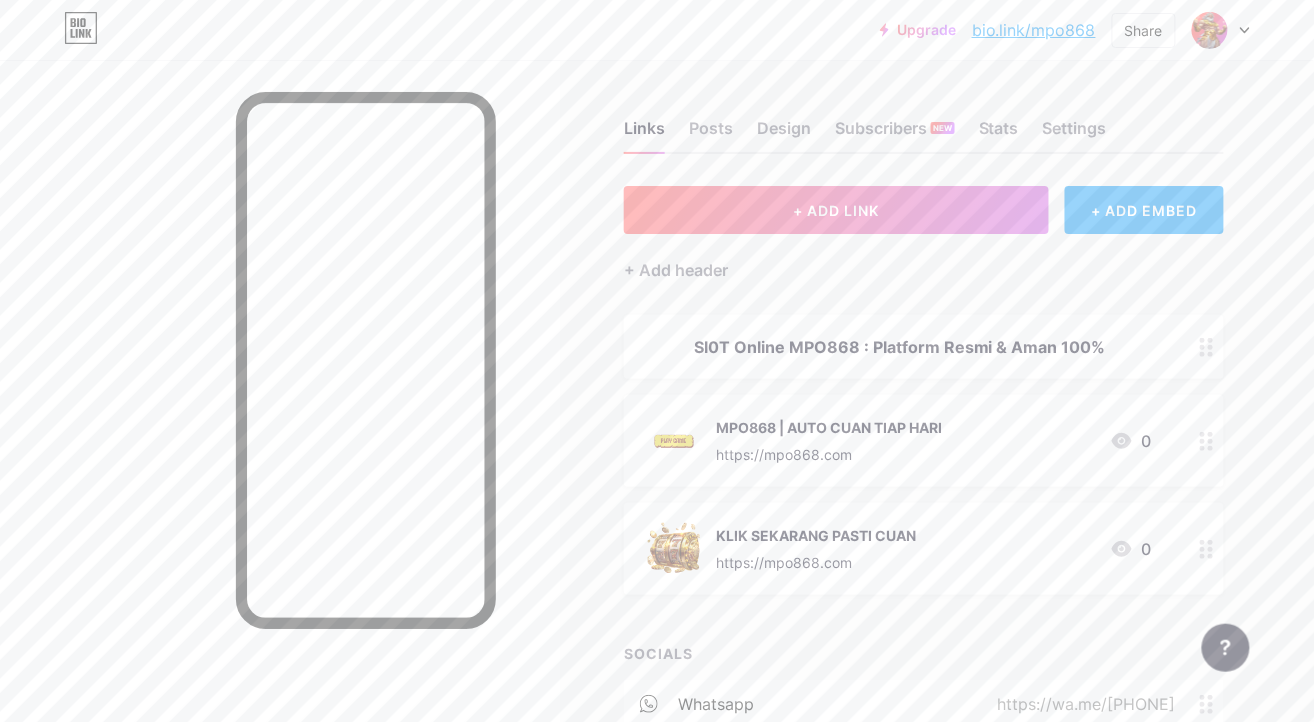 click at bounding box center [280, 421] 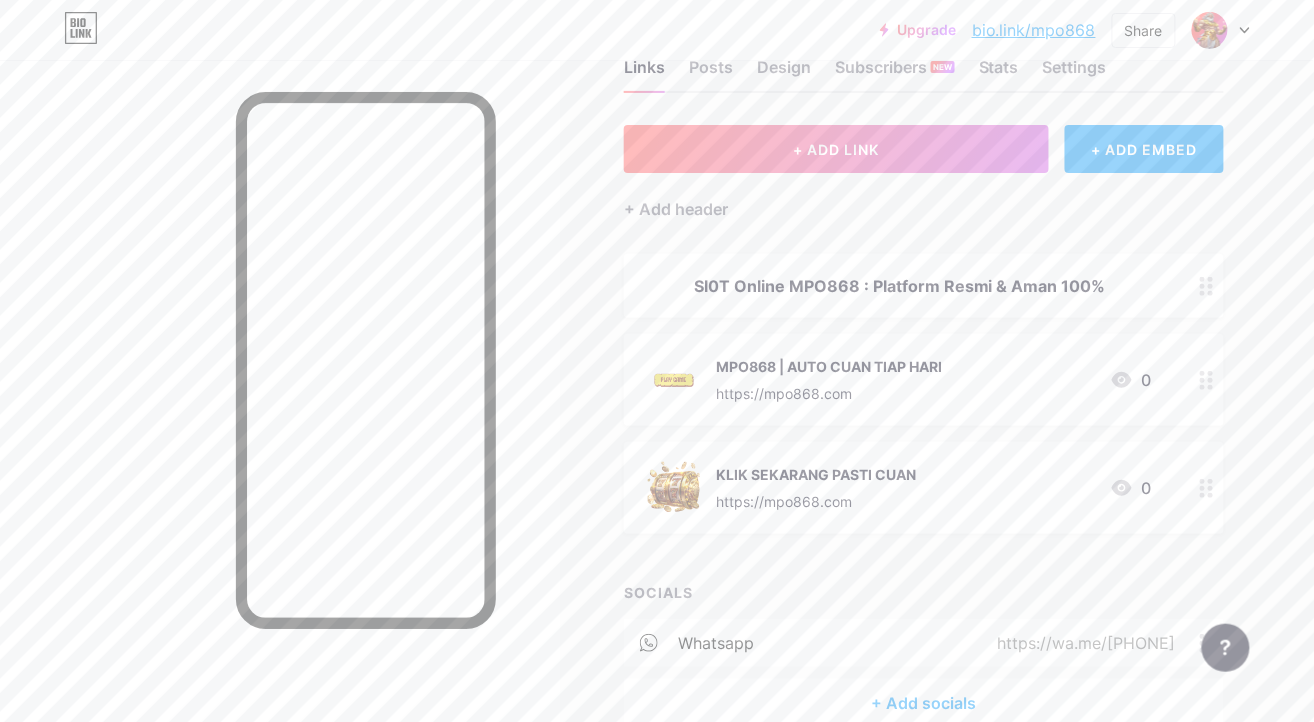 scroll, scrollTop: 0, scrollLeft: 0, axis: both 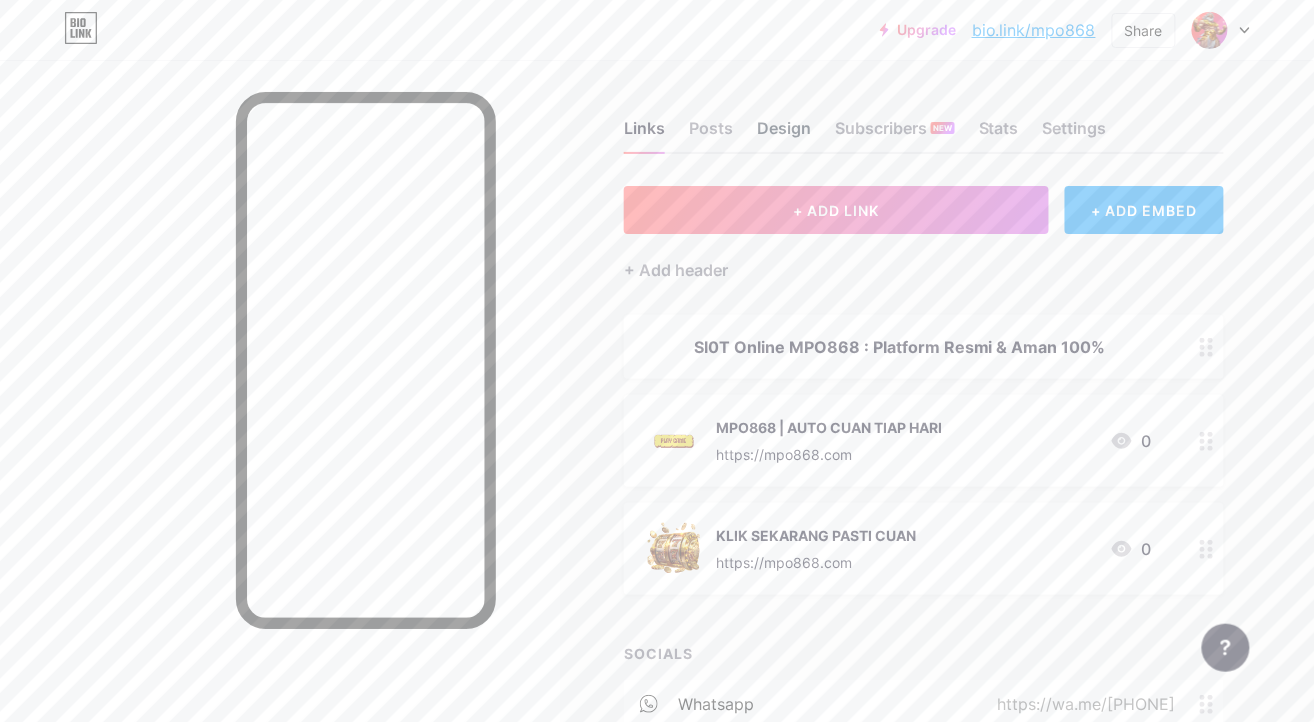 click on "Design" at bounding box center (784, 134) 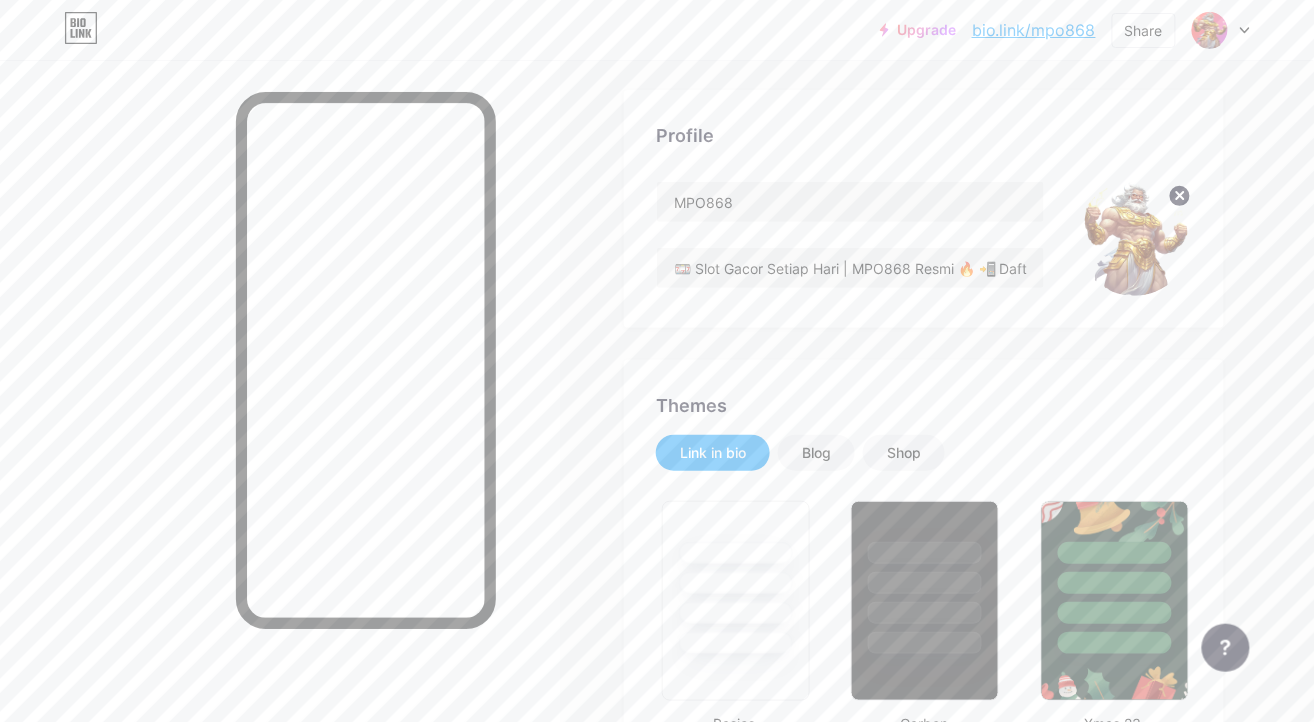 scroll, scrollTop: 0, scrollLeft: 0, axis: both 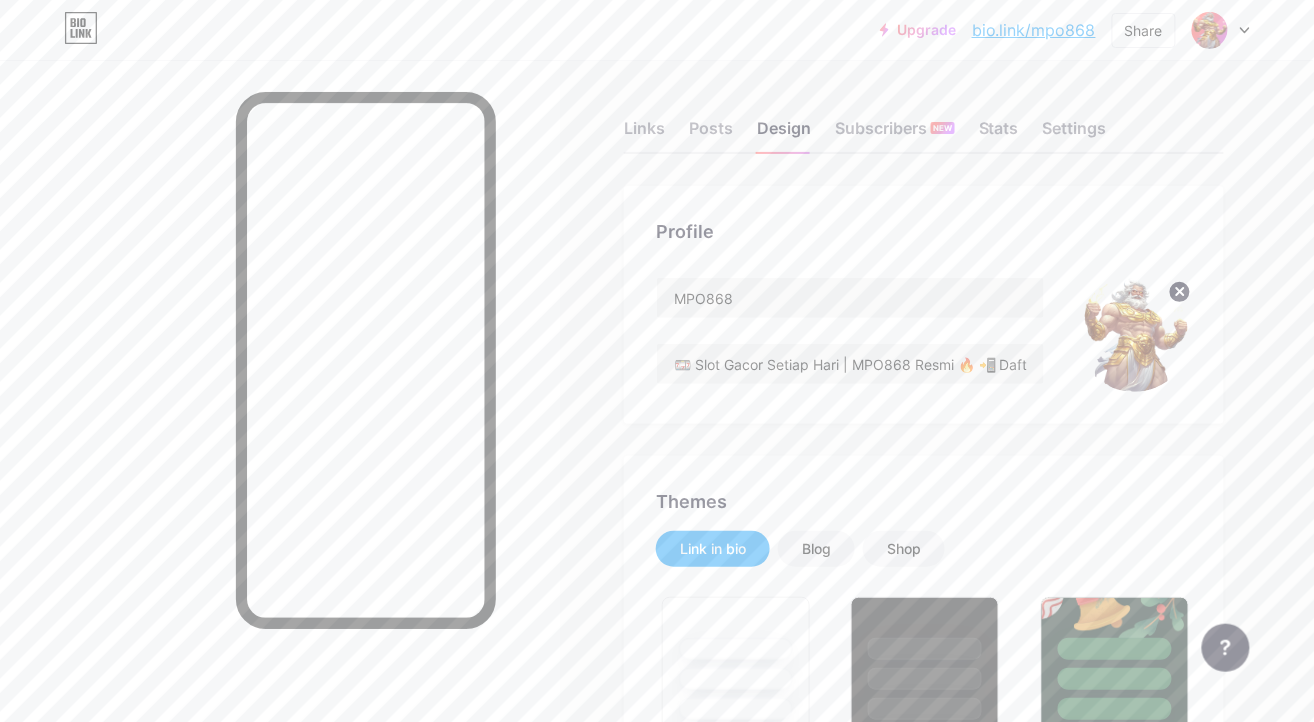 click 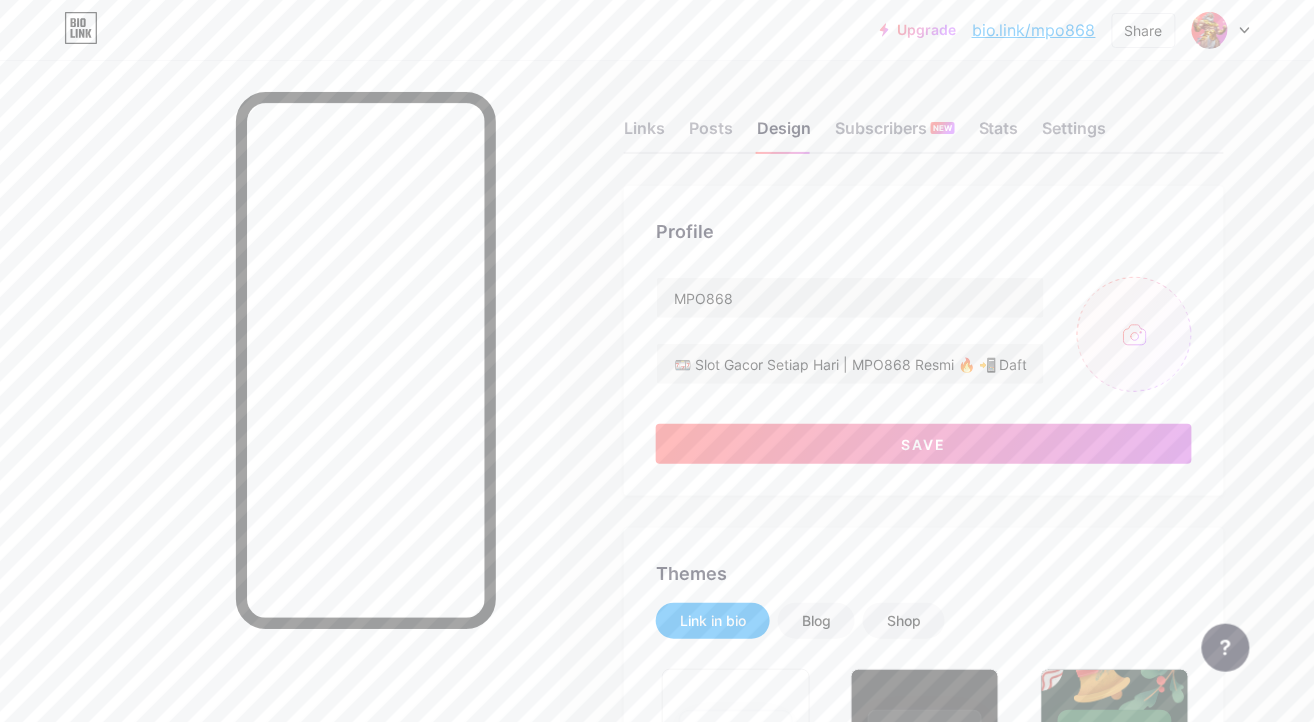 click at bounding box center (1134, 334) 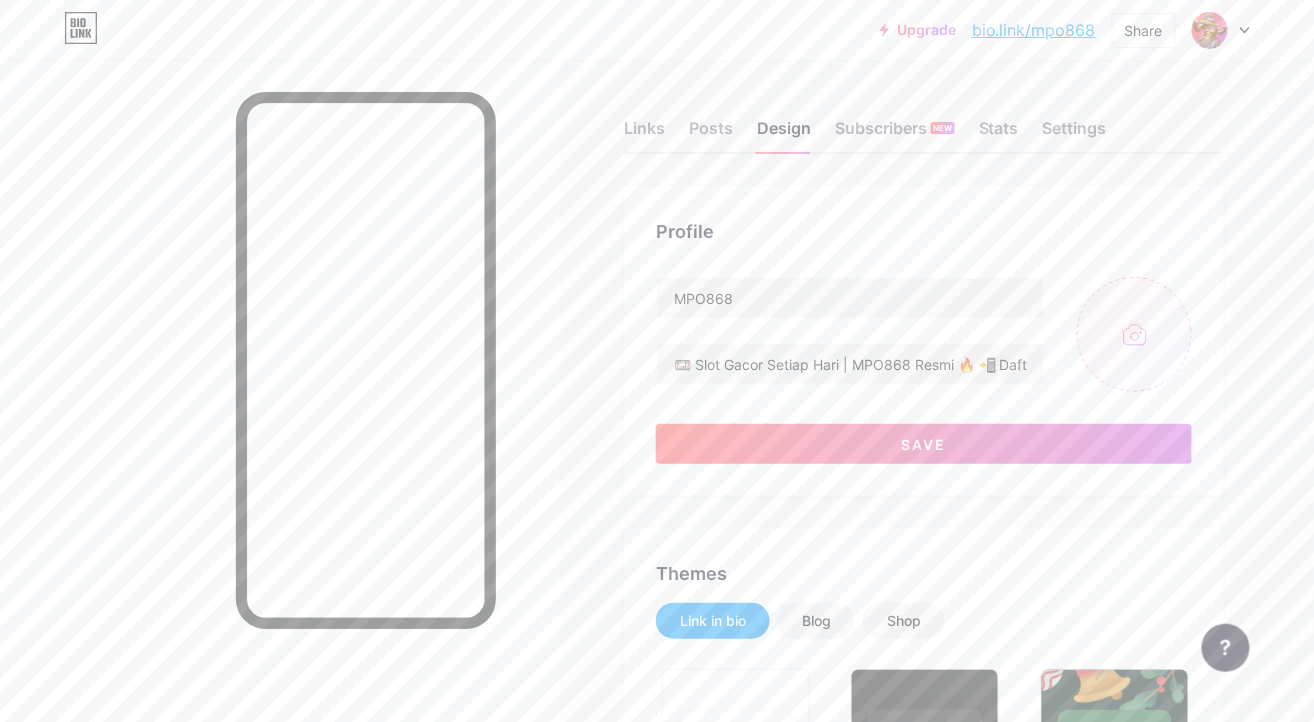 type on "C:\fakepath\logo 868.png" 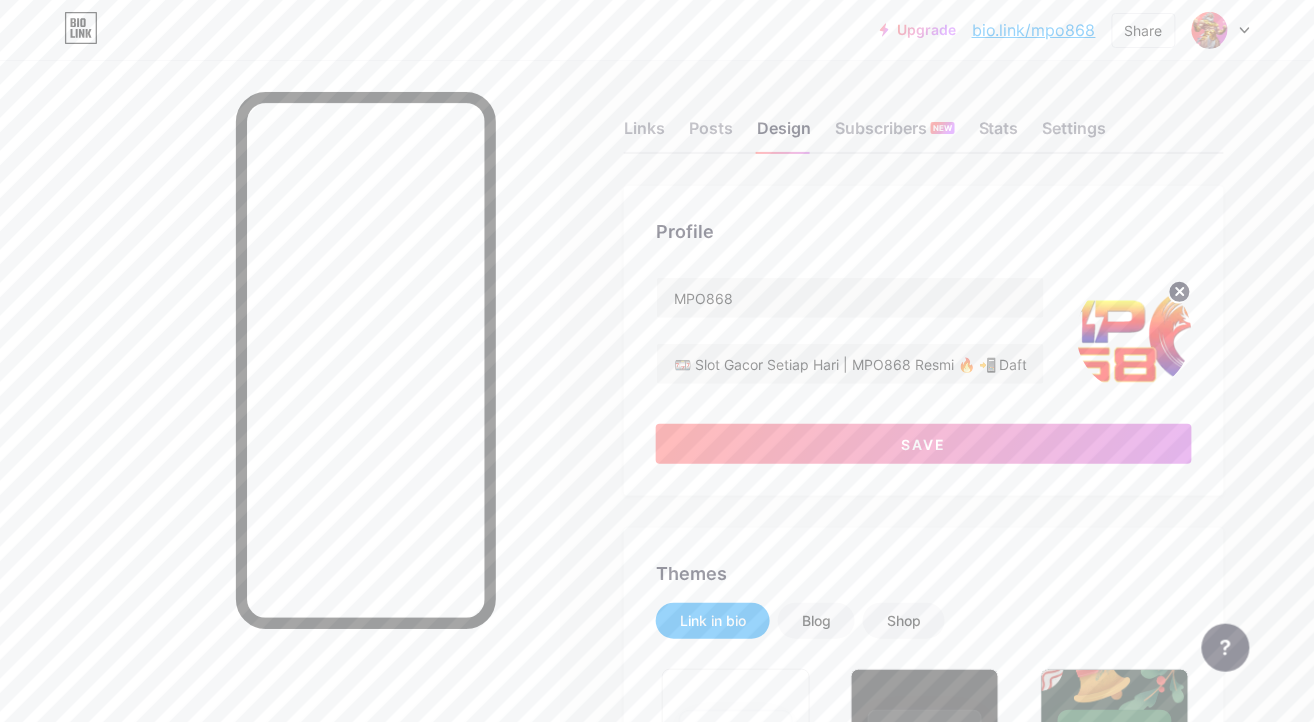 click on "Profile   MPO868     🎰 Slot Gacor Setiap Hari | MPO868 Resmi 🔥 📲 Daftar & WD Cepat ⚡ 💯 Gak Pake Ribet, Langsung Cuan!                   Save     Themes   Link in bio   Blog   Shop       Basics       Carbon       Xmas 23       Pride       Glitch       Winter · Live       Glassy · Live       Chameleon · Live       Rainy Night · Live       Neon · Live       Summer       Retro       Strawberry · Live       Desert       Sunny       Autumn       Leaf       Clear Sky       Blush       Unicorn       Minimal       Cloudy       Shadow     Create your own           Changes saved       Position to display socials                 Top                     Bottom
Disable Bio Link branding
Will hide the Bio Link branding from homepage     Display Share button
Enables social sharing options on your page including a QR code.   Changes saved" at bounding box center (924, 1777) 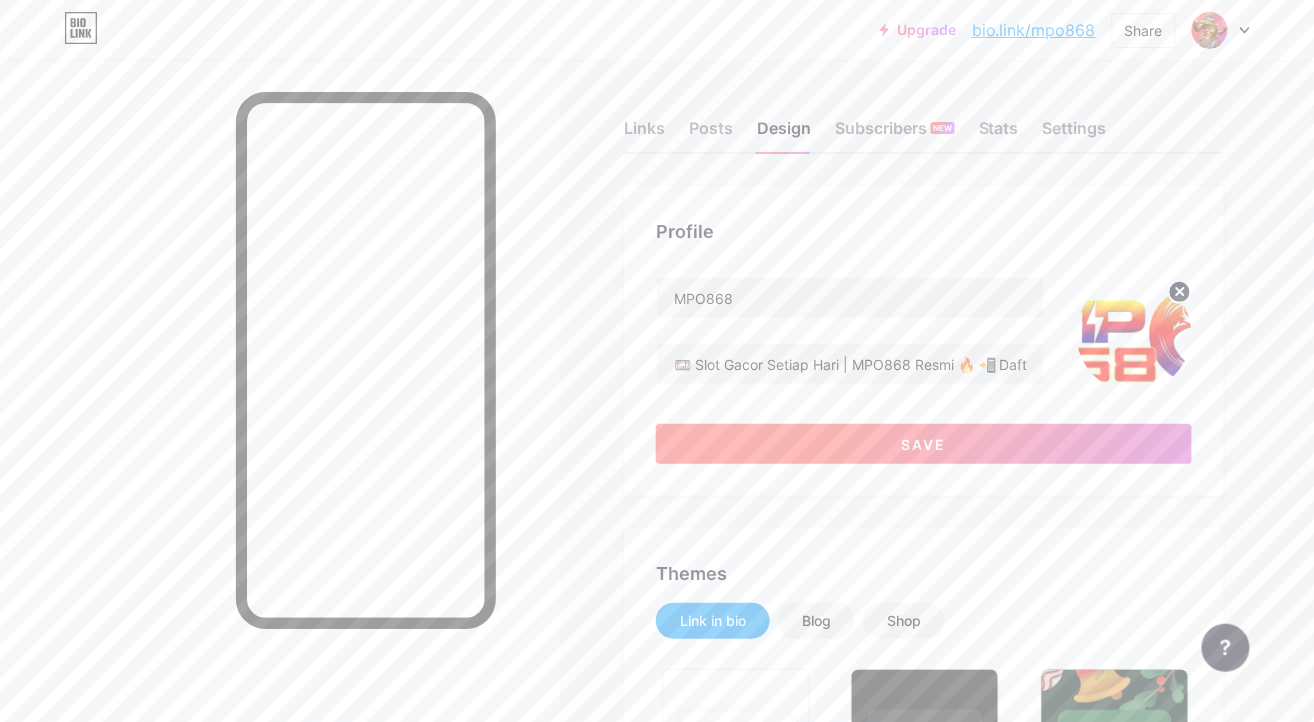 click on "Save" at bounding box center (924, 444) 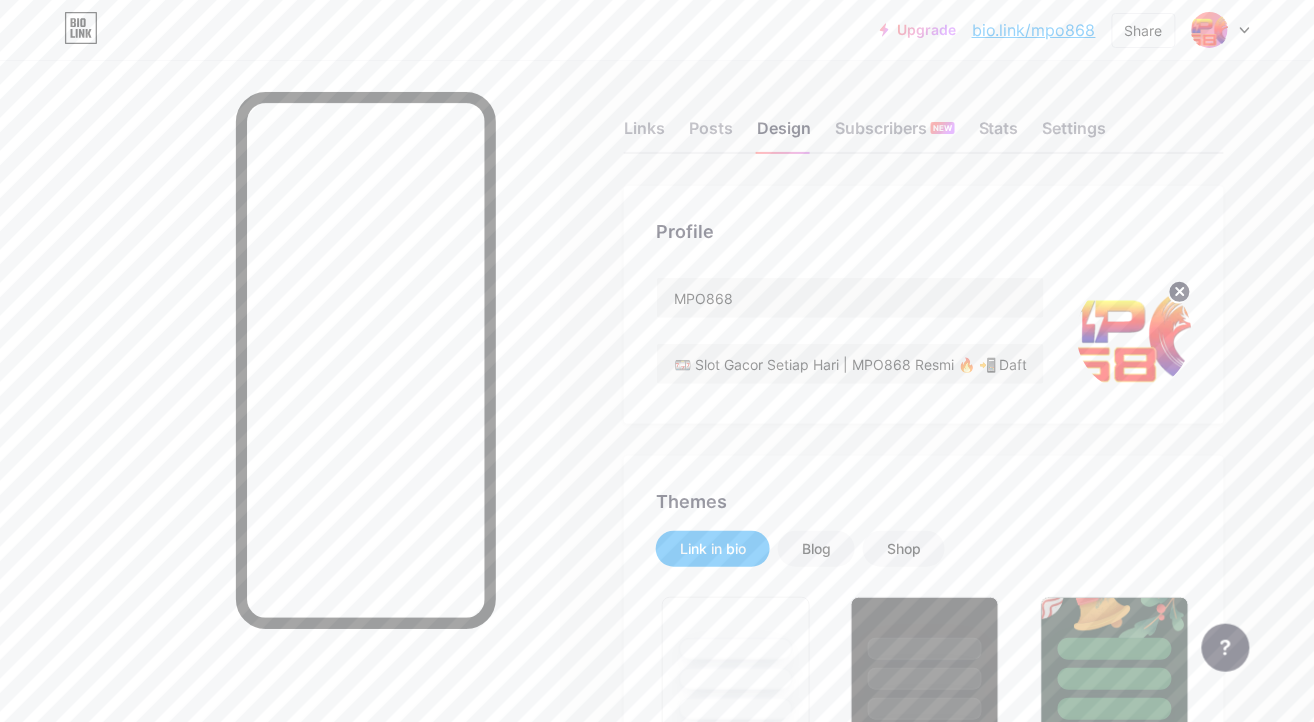 click at bounding box center [1134, 334] 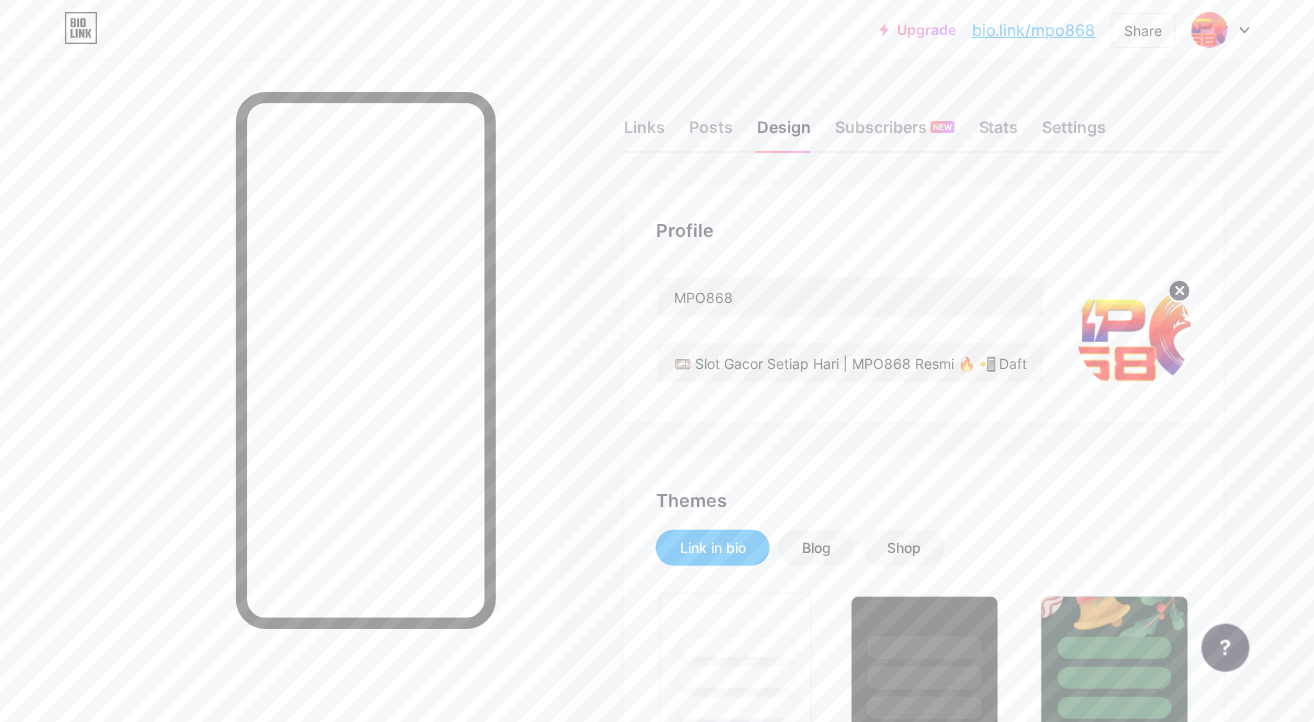 scroll, scrollTop: 0, scrollLeft: 0, axis: both 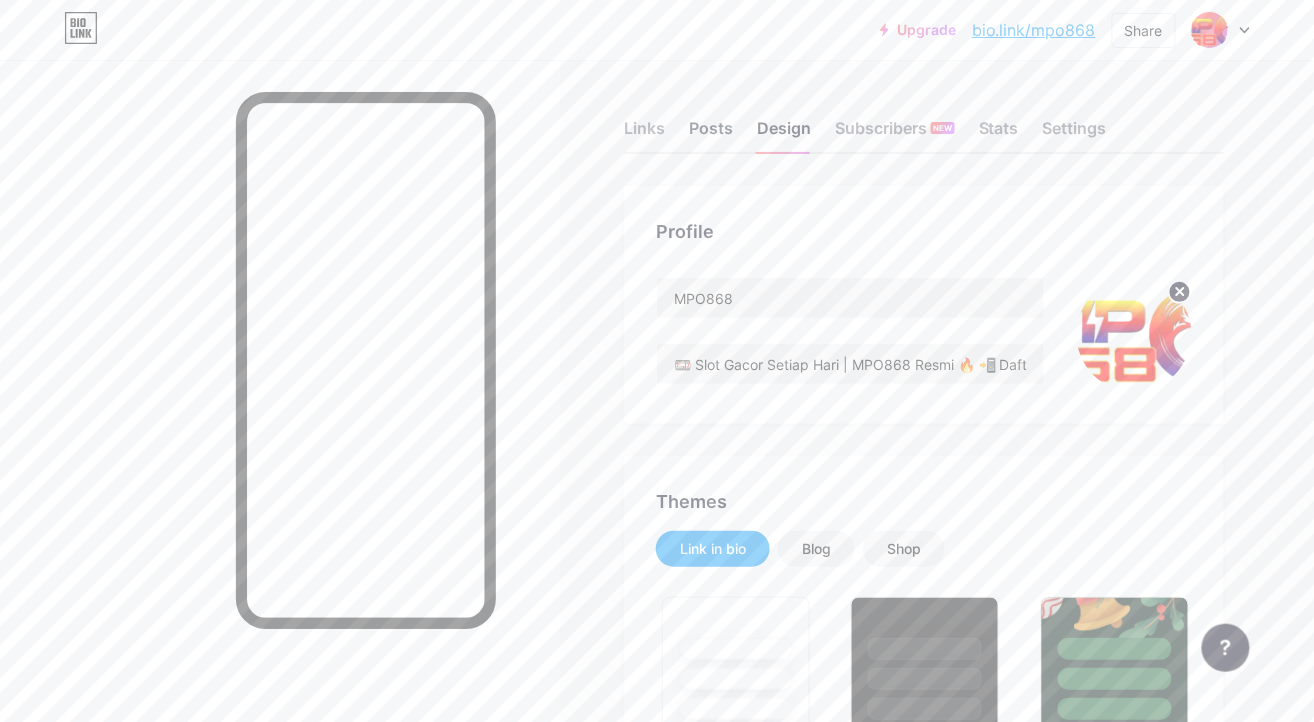 click on "Posts" at bounding box center (711, 134) 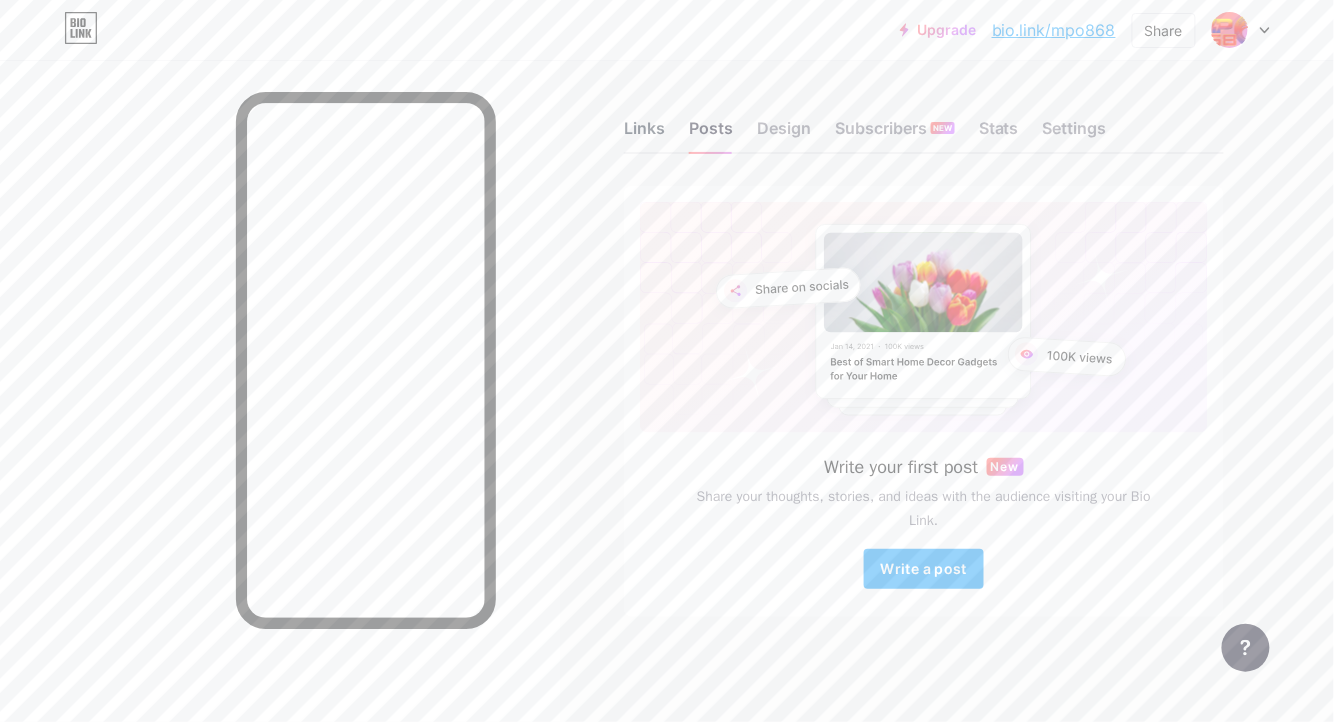 click on "Links" at bounding box center [644, 134] 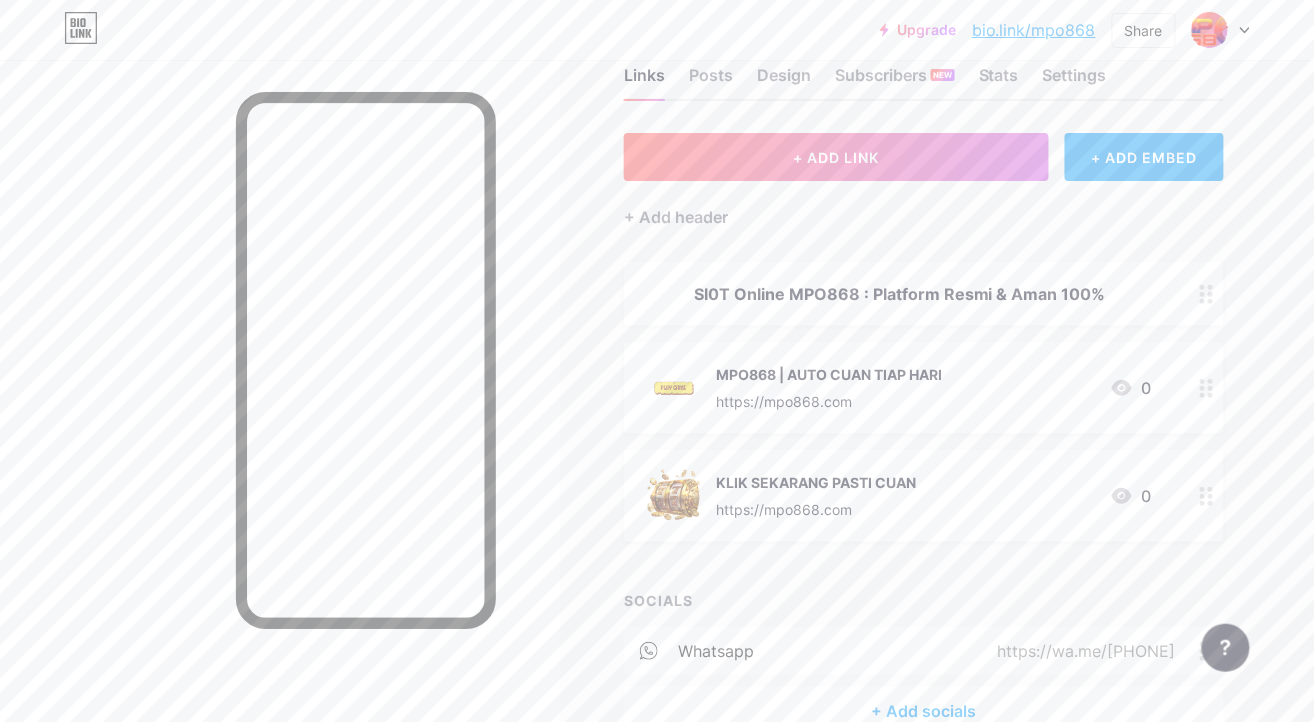 scroll, scrollTop: 0, scrollLeft: 0, axis: both 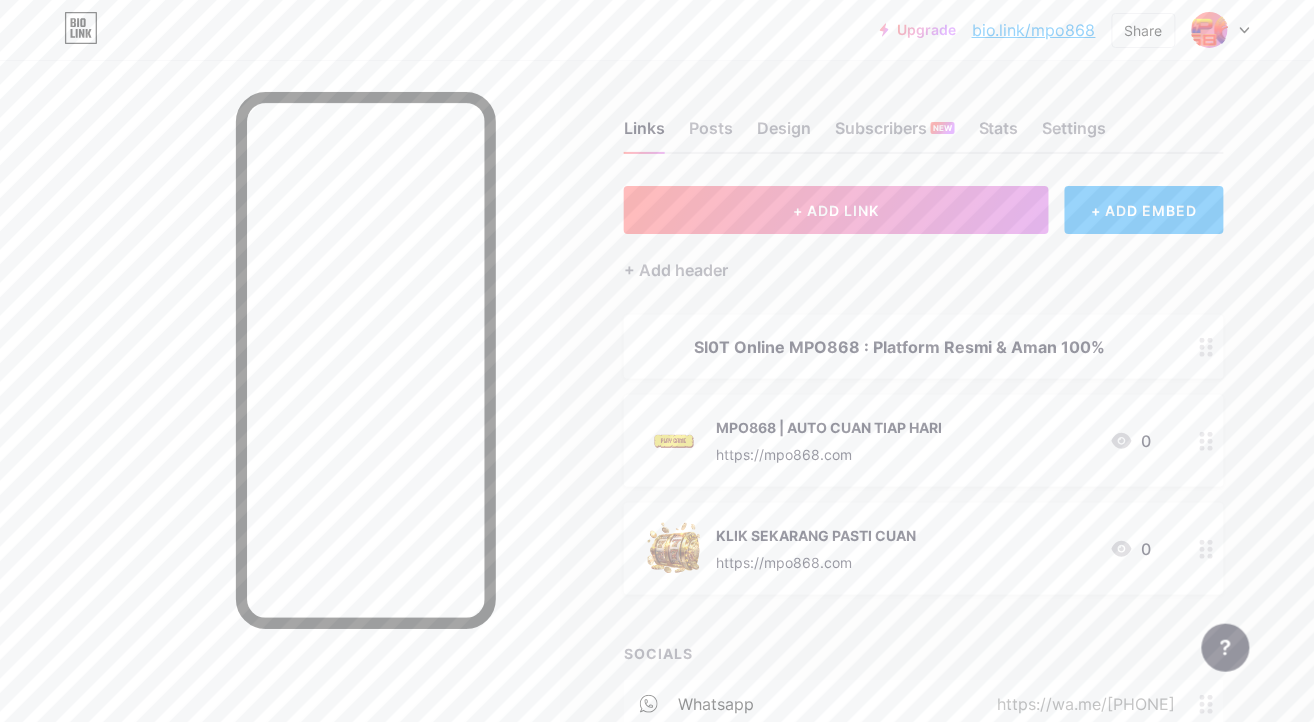 click on "Links
Posts
Design
Subscribers
NEW
Stats
Settings" at bounding box center (924, 119) 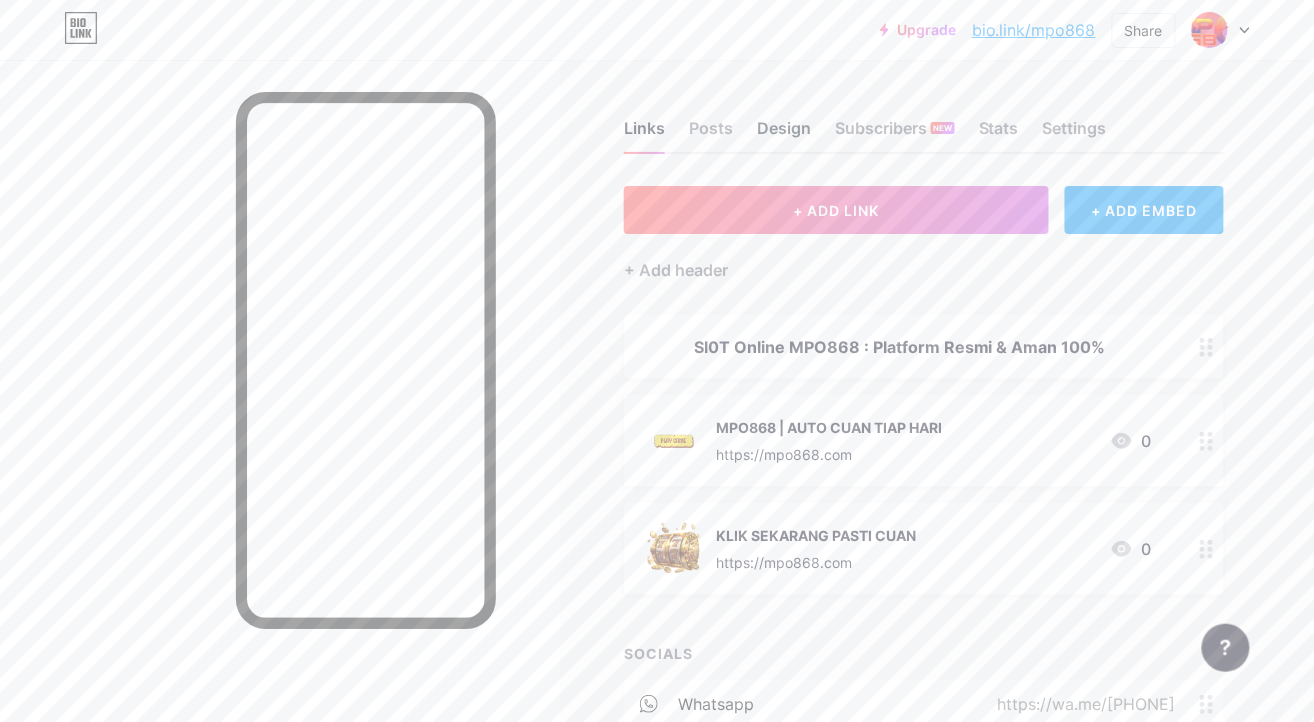 click on "Design" at bounding box center (784, 134) 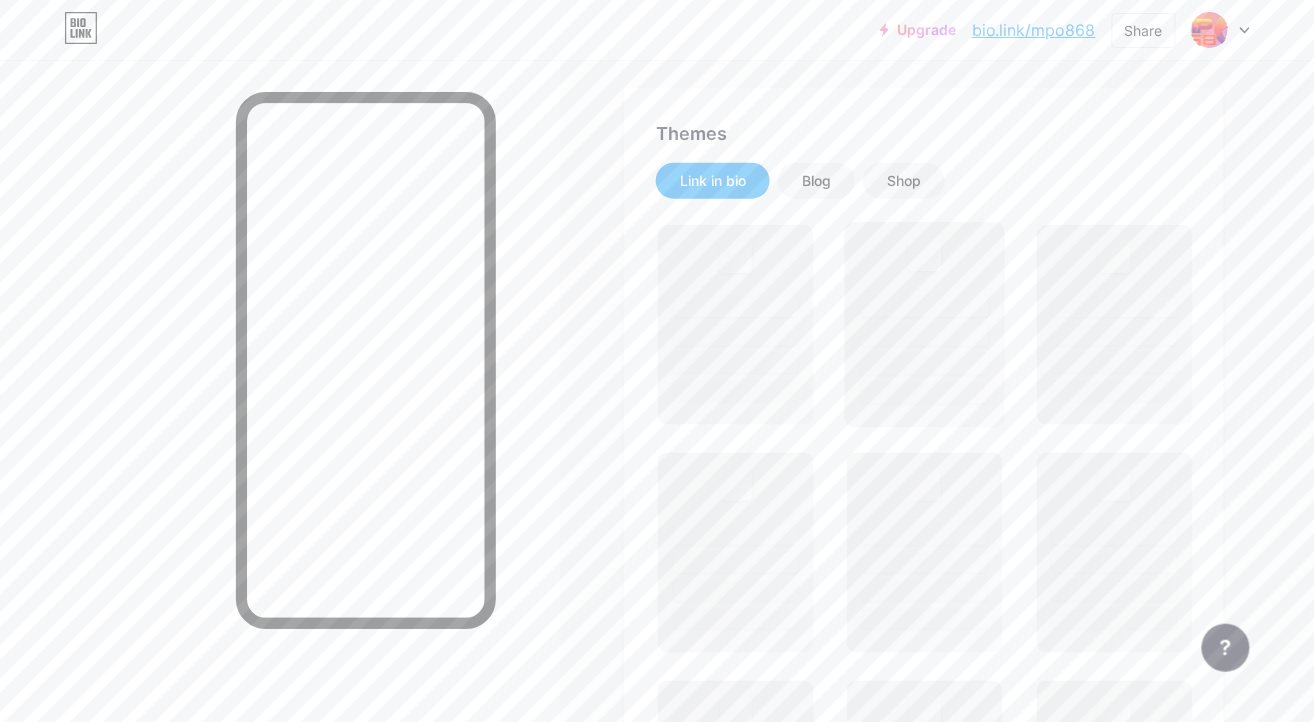 scroll, scrollTop: 266, scrollLeft: 0, axis: vertical 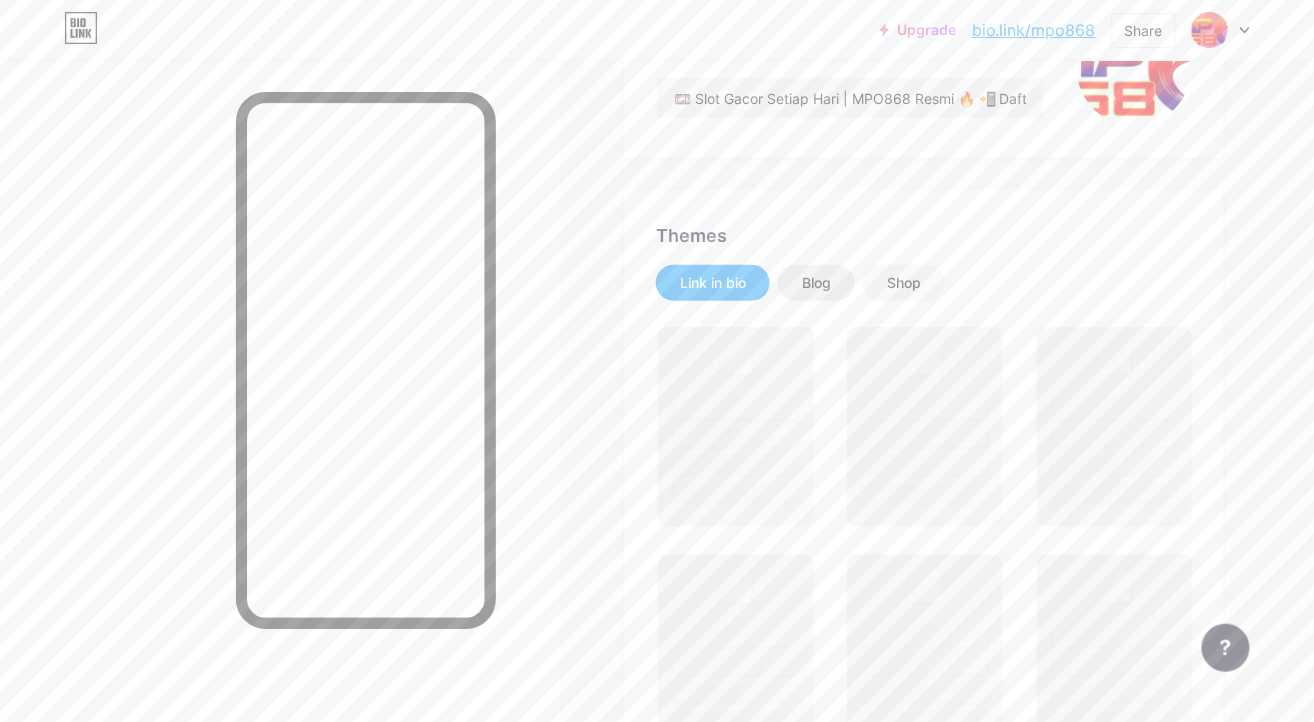 click on "Blog" at bounding box center (816, 283) 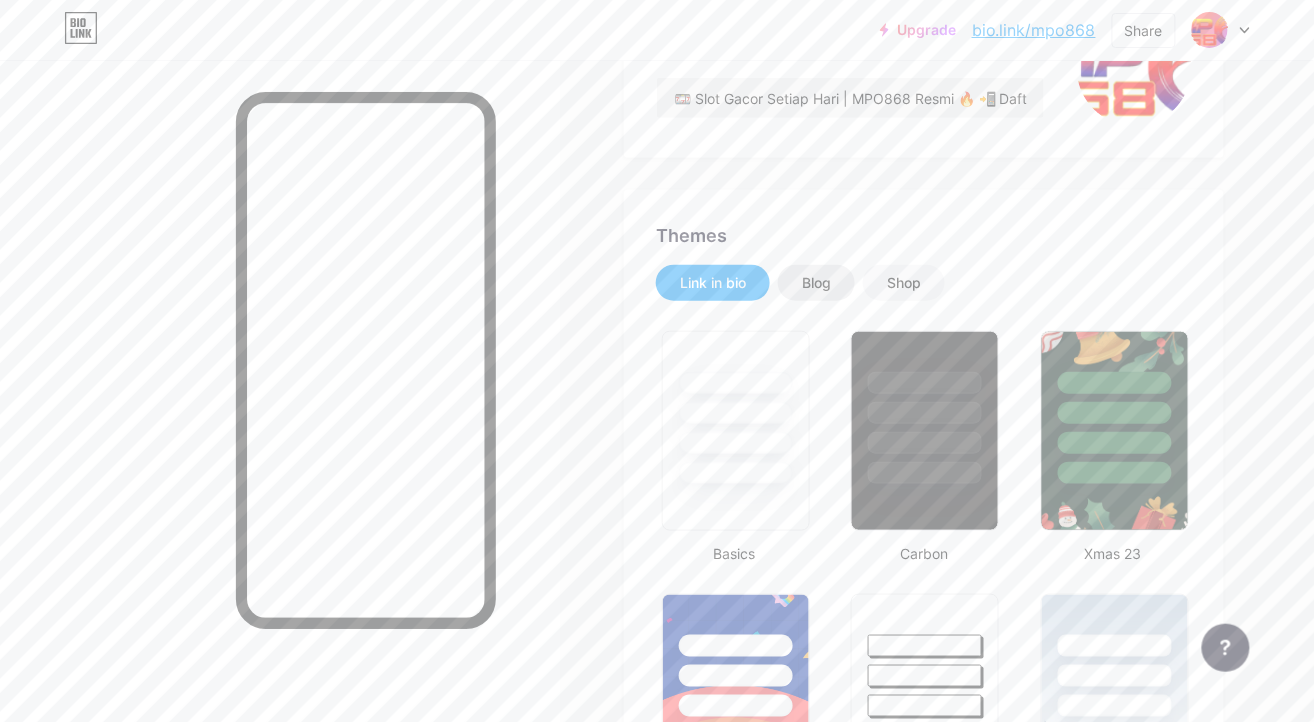 drag, startPoint x: 816, startPoint y: 274, endPoint x: 836, endPoint y: 281, distance: 21.189621 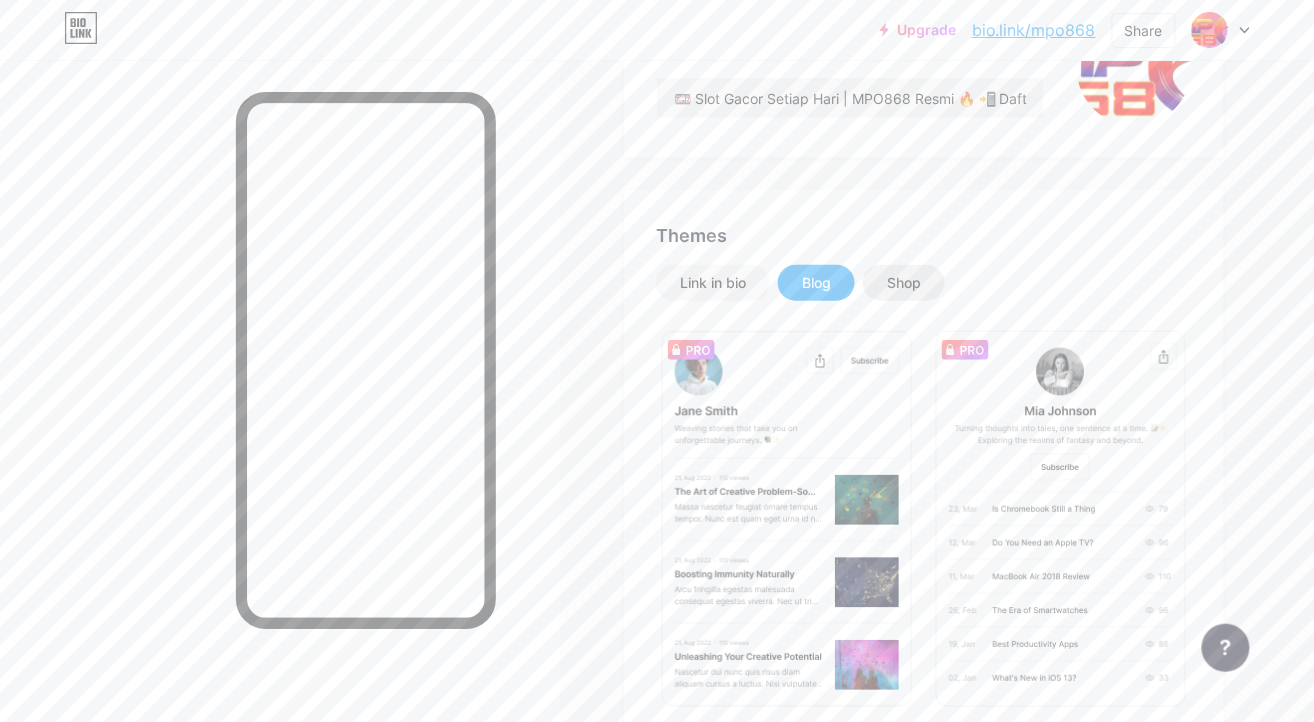 click on "Shop" at bounding box center (904, 283) 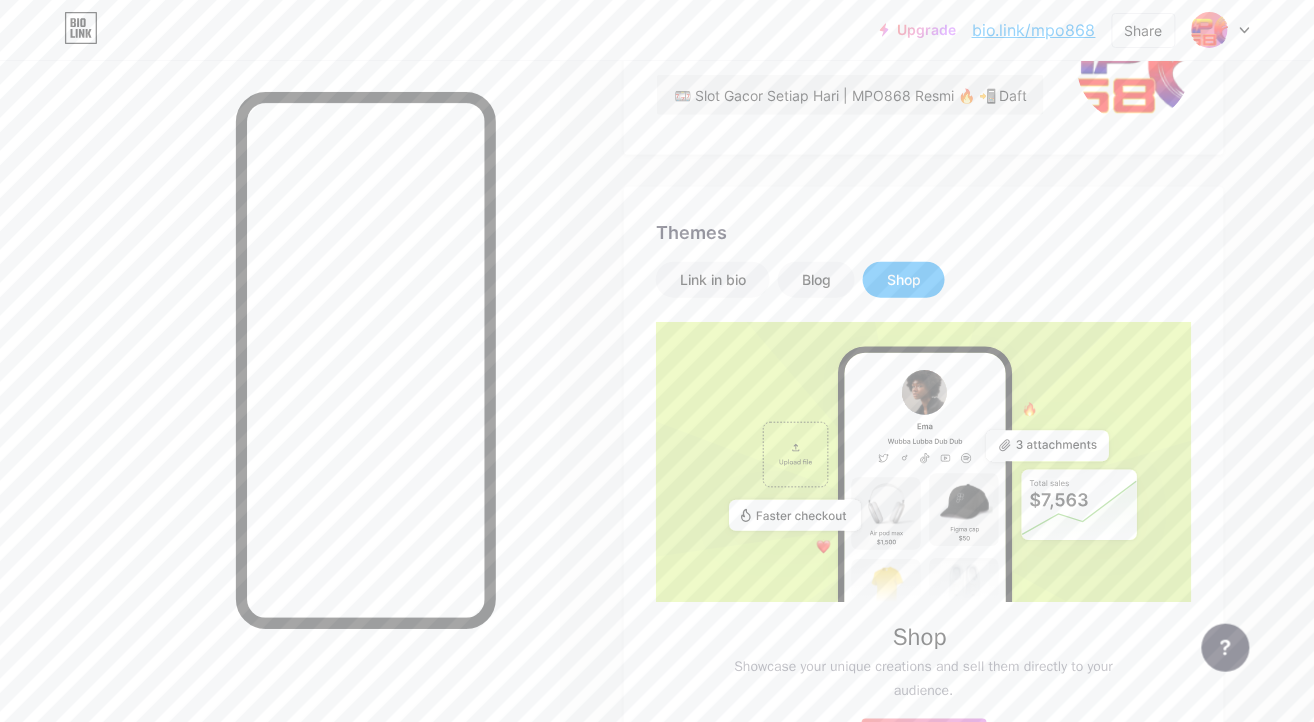 scroll, scrollTop: 97, scrollLeft: 0, axis: vertical 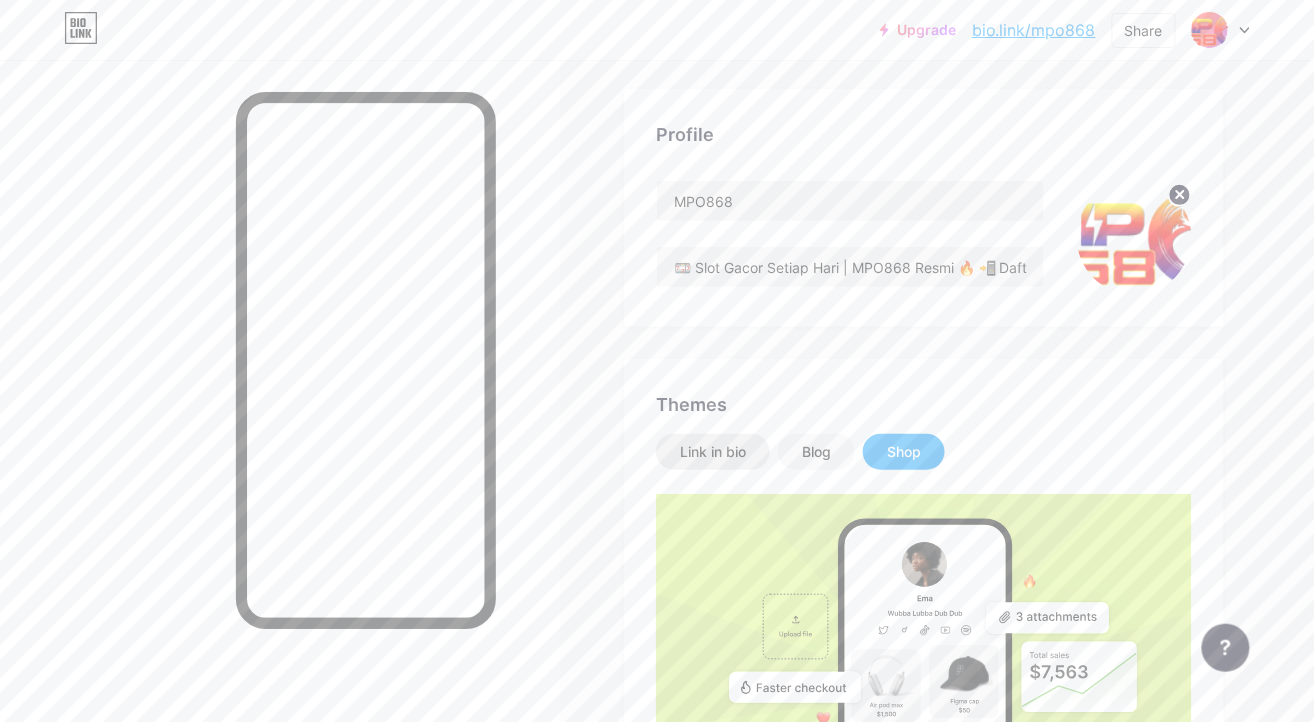 click on "Link in bio" at bounding box center [713, 452] 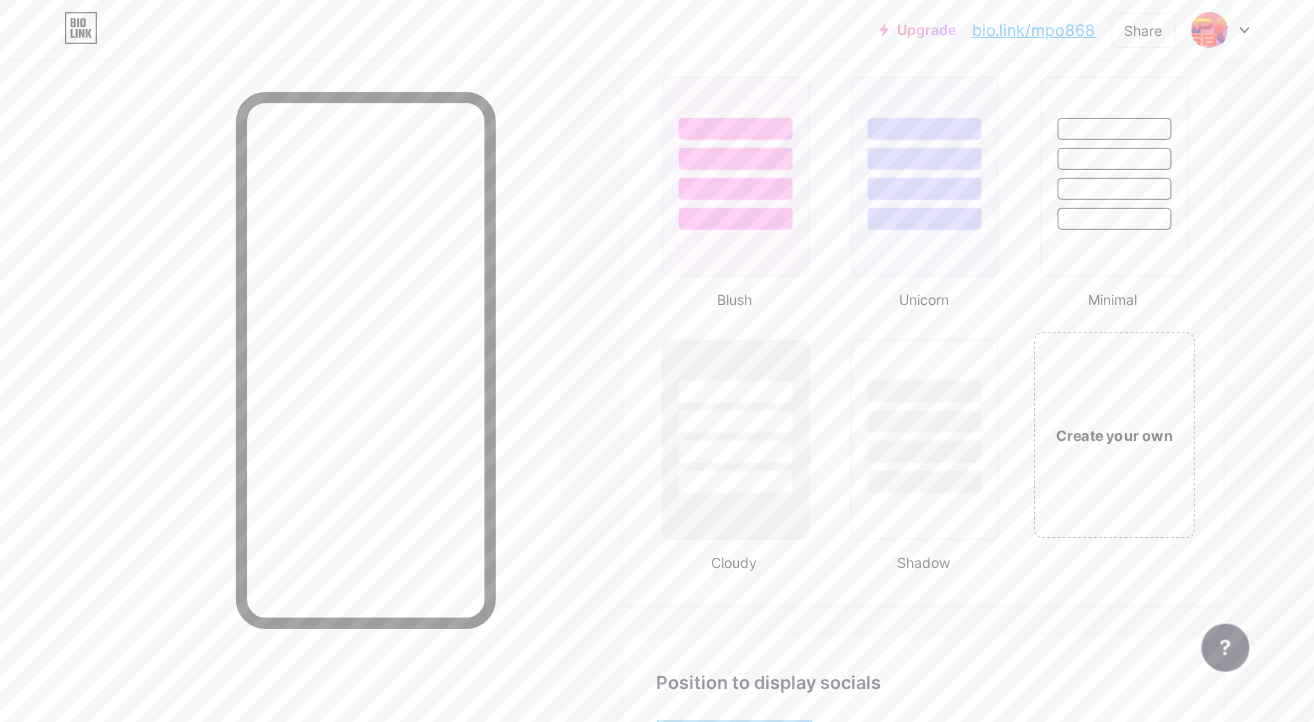 scroll, scrollTop: 2097, scrollLeft: 0, axis: vertical 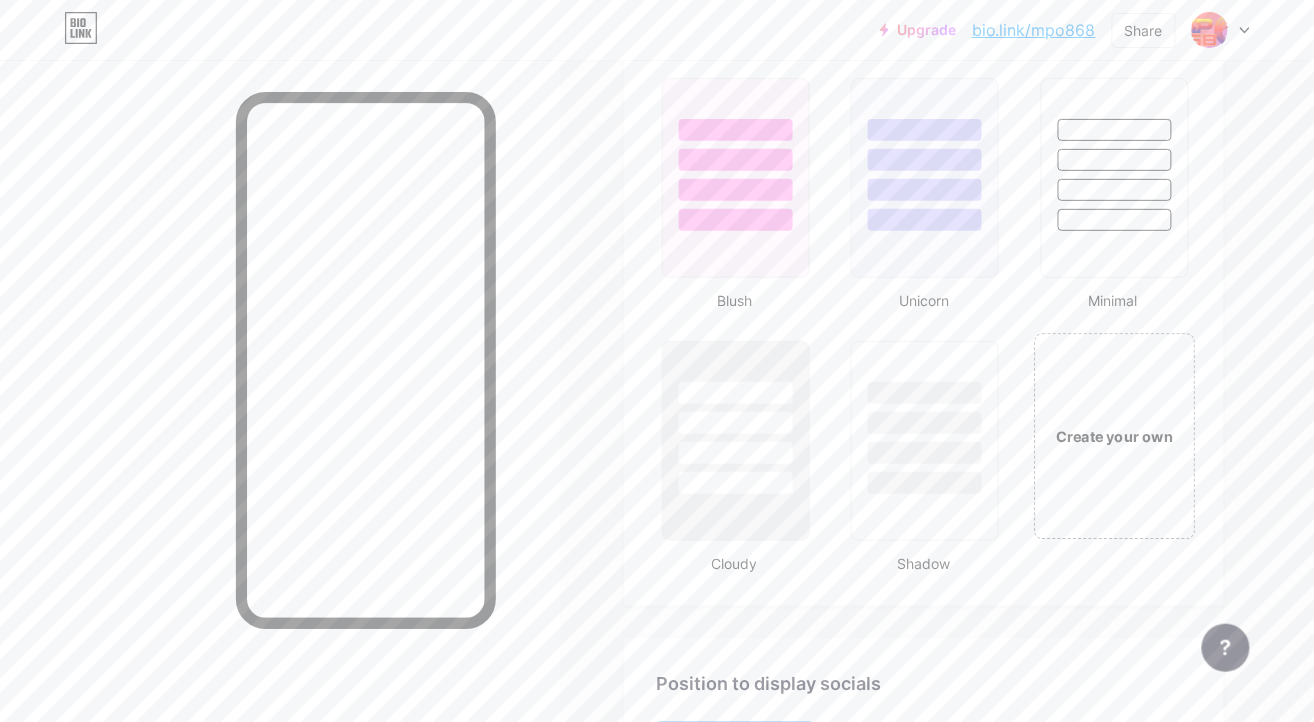 click on "Create your own" at bounding box center (1114, 436) 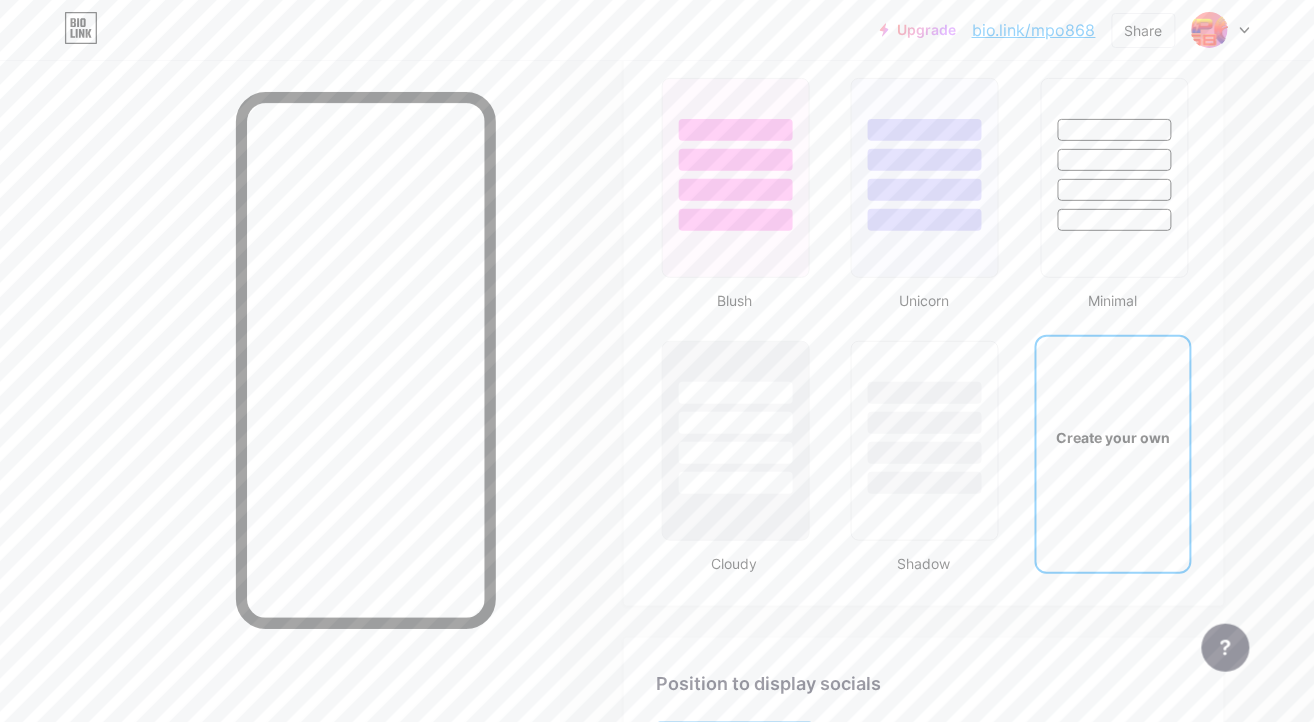 click on "Create your own" at bounding box center [1113, 437] 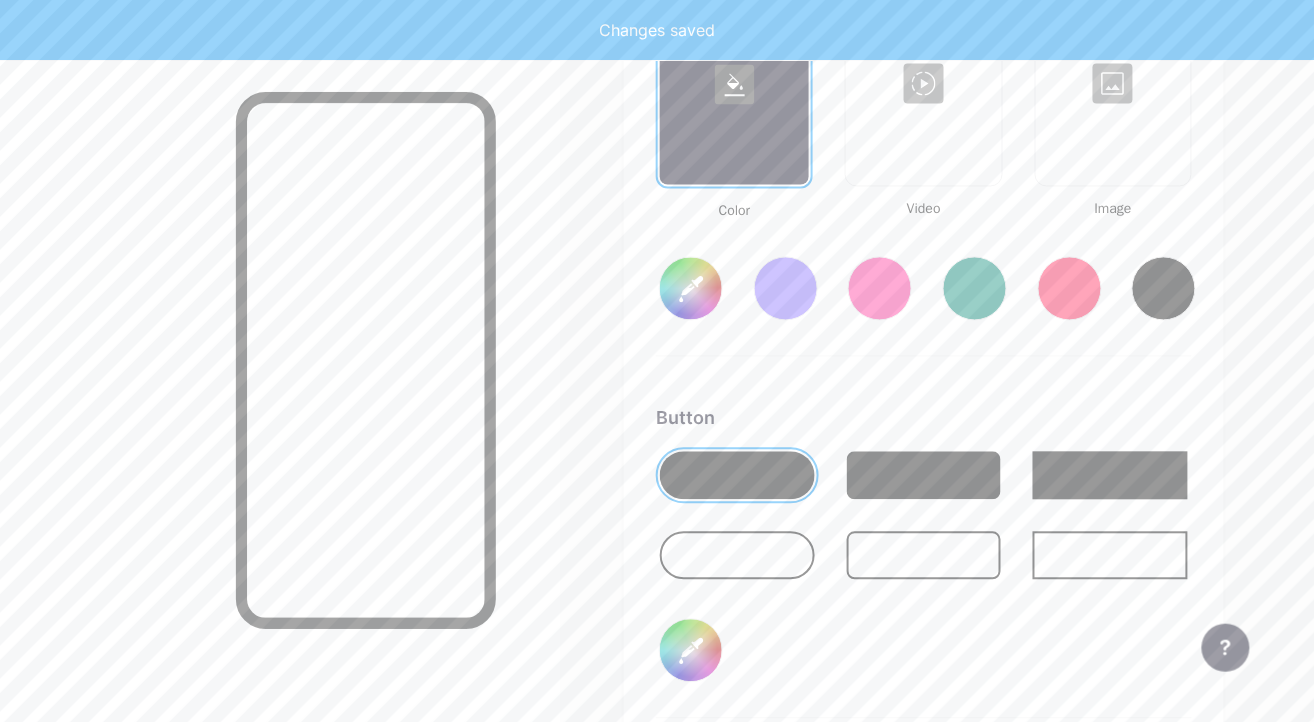 type on "#ffffff" 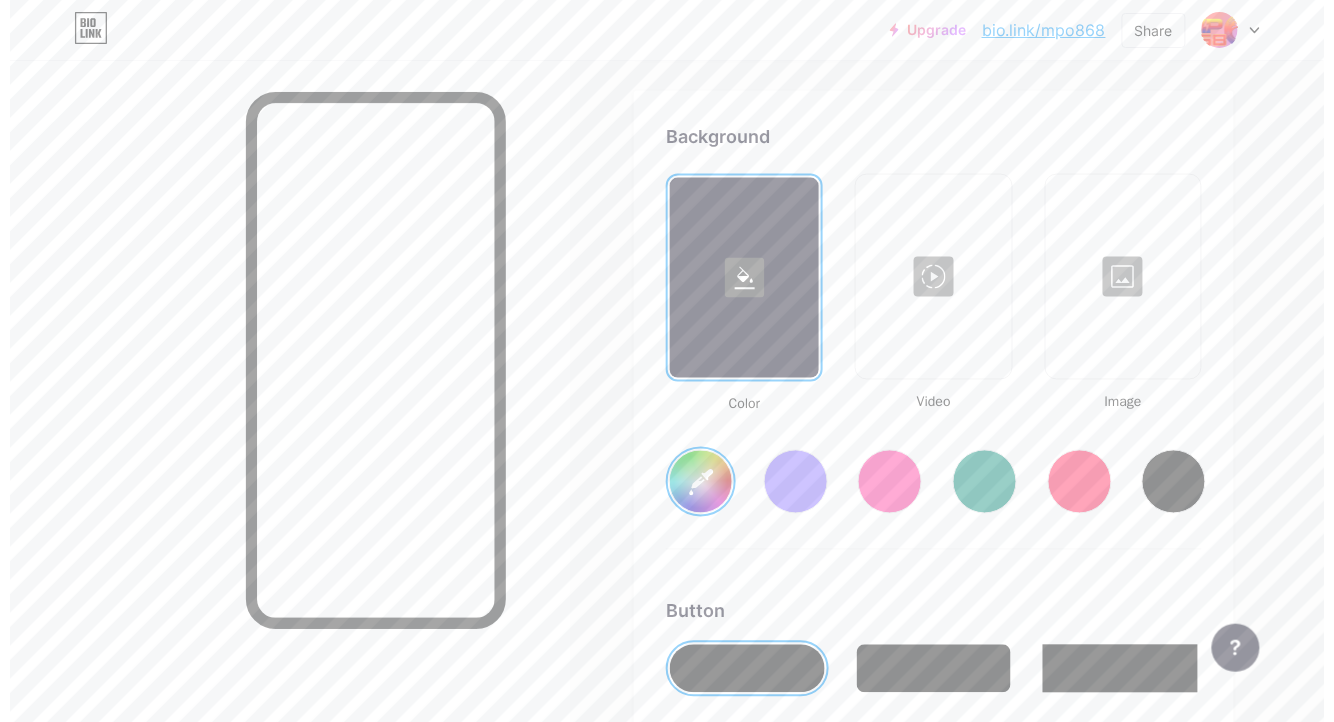 scroll, scrollTop: 2510, scrollLeft: 0, axis: vertical 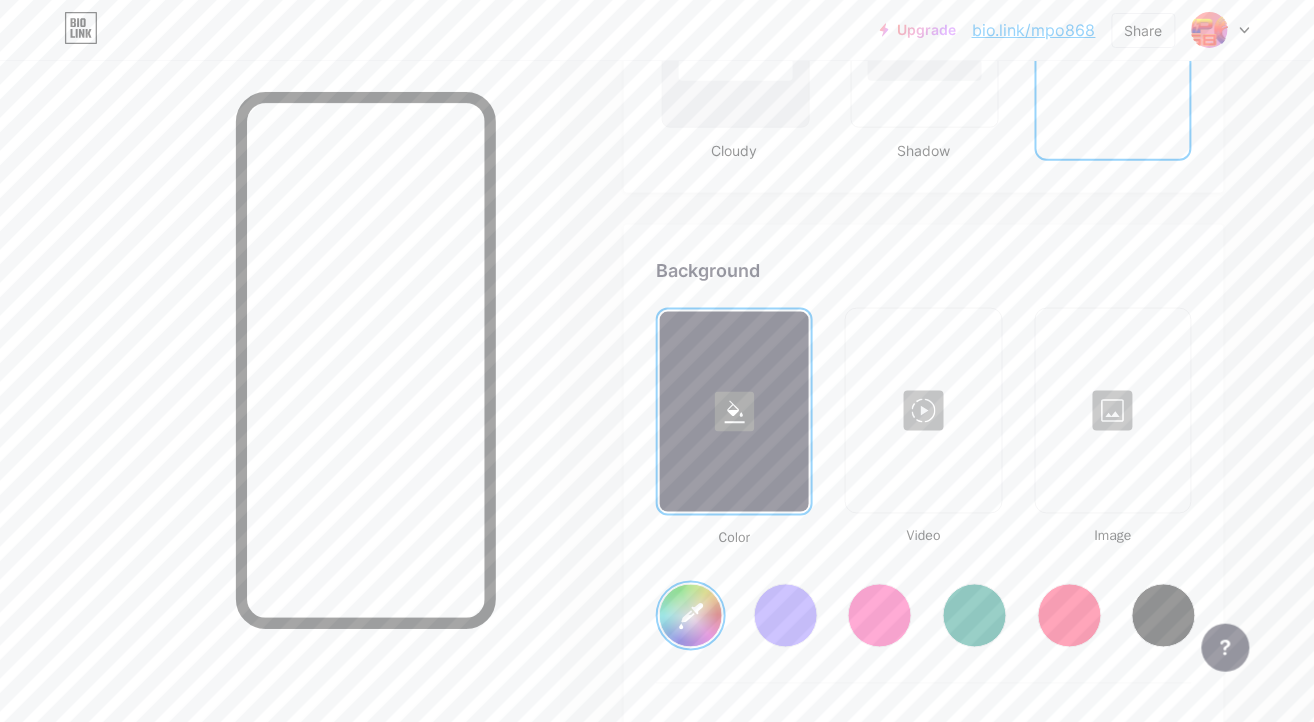click at bounding box center [923, 411] 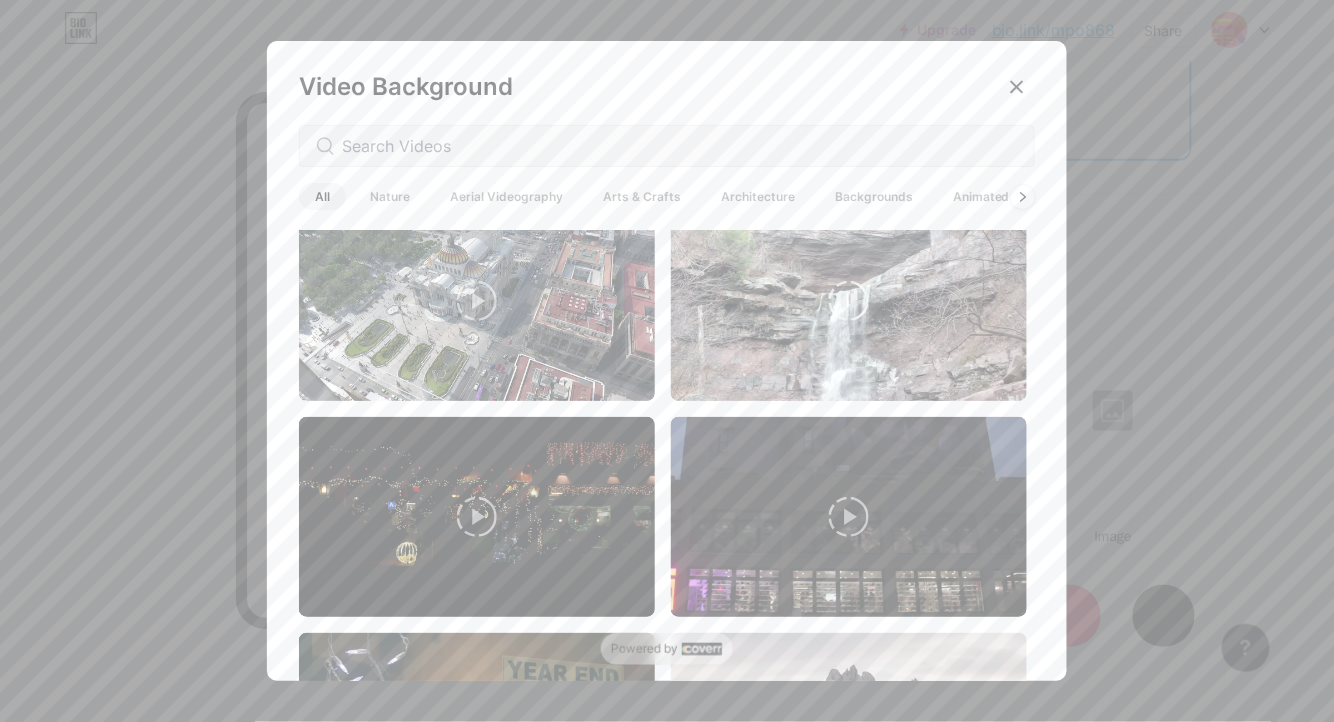 scroll, scrollTop: 0, scrollLeft: 0, axis: both 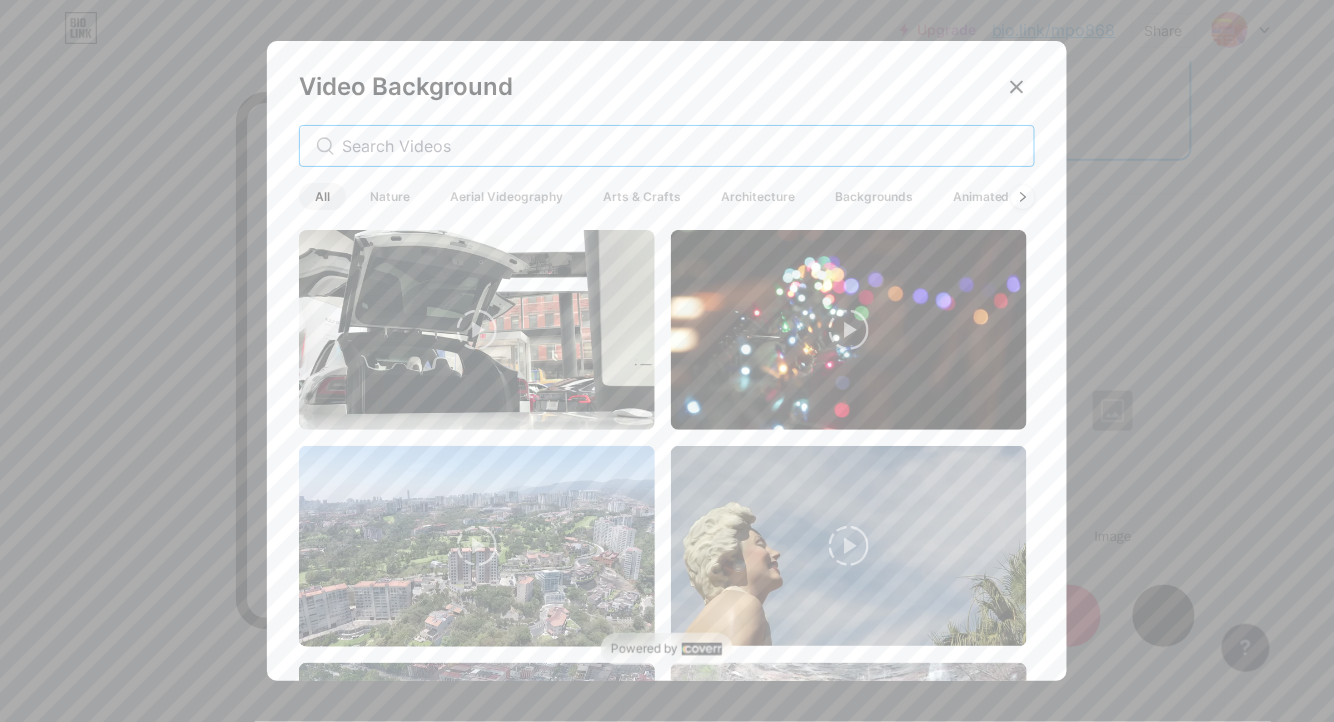 click at bounding box center (680, 146) 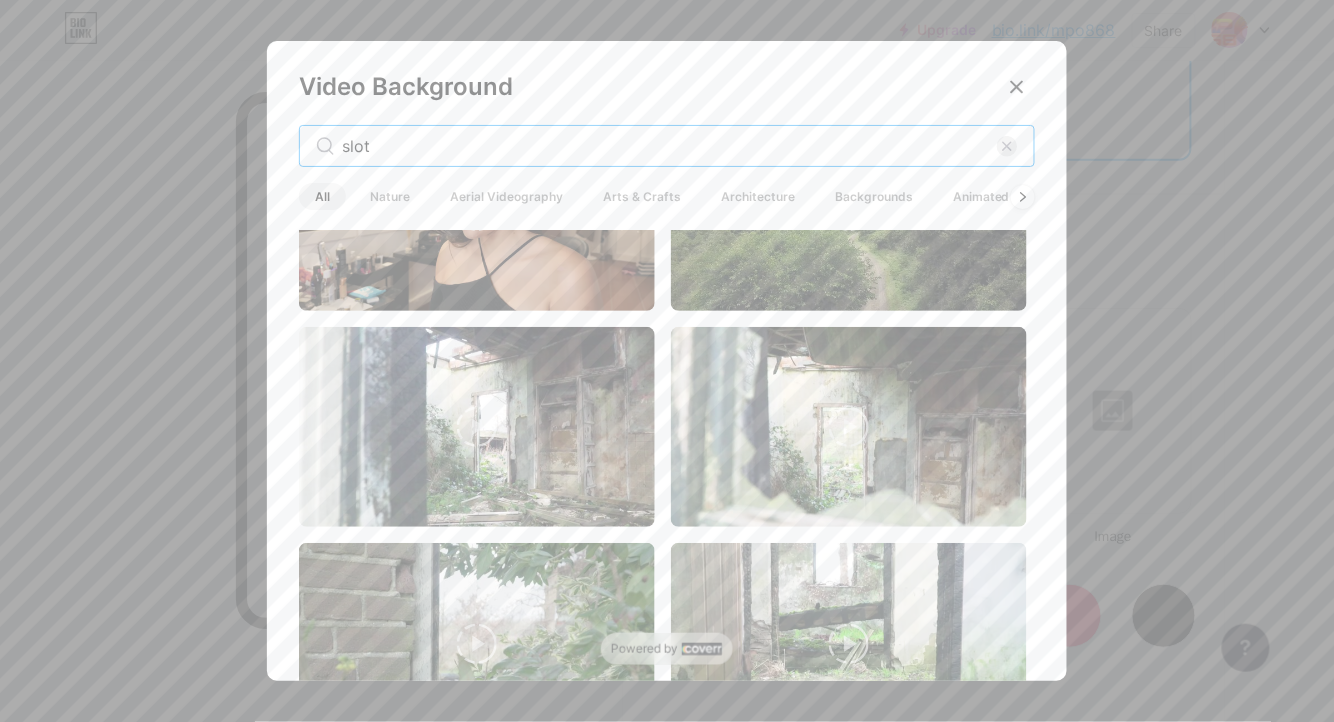 scroll, scrollTop: 3192, scrollLeft: 0, axis: vertical 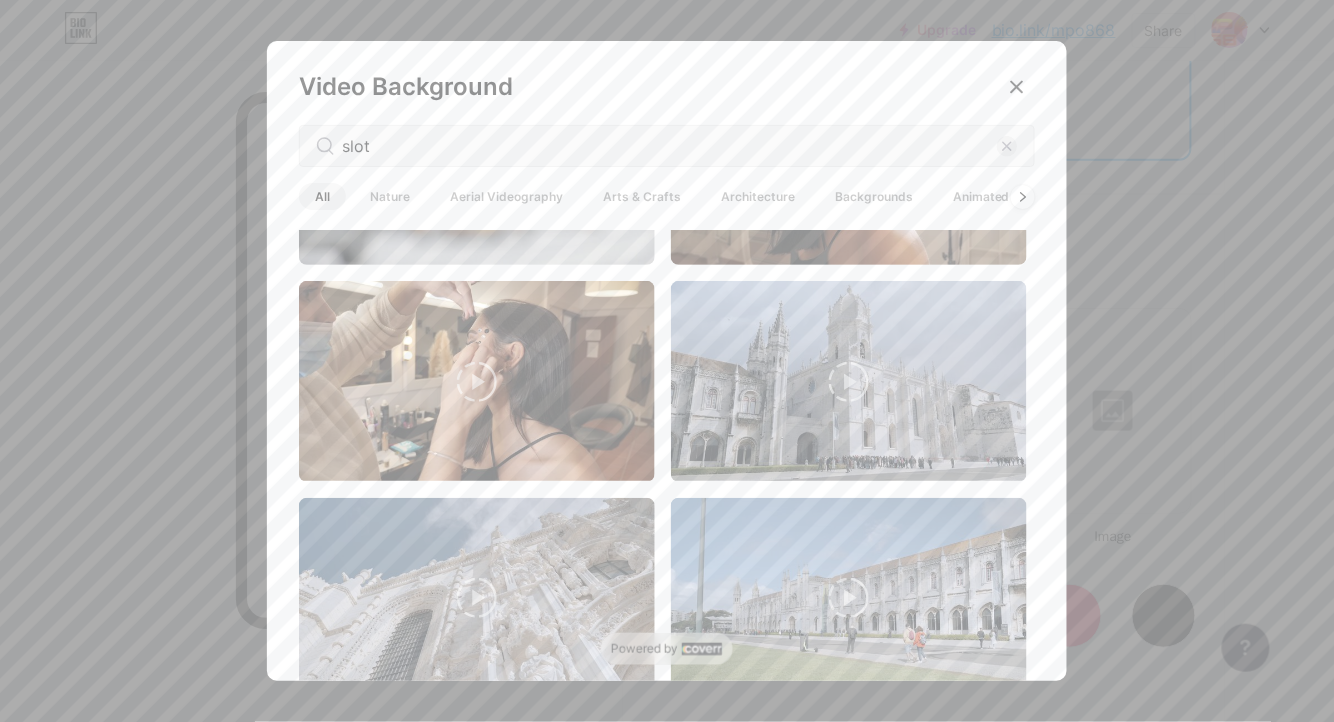 click on "Nature" at bounding box center (390, 196) 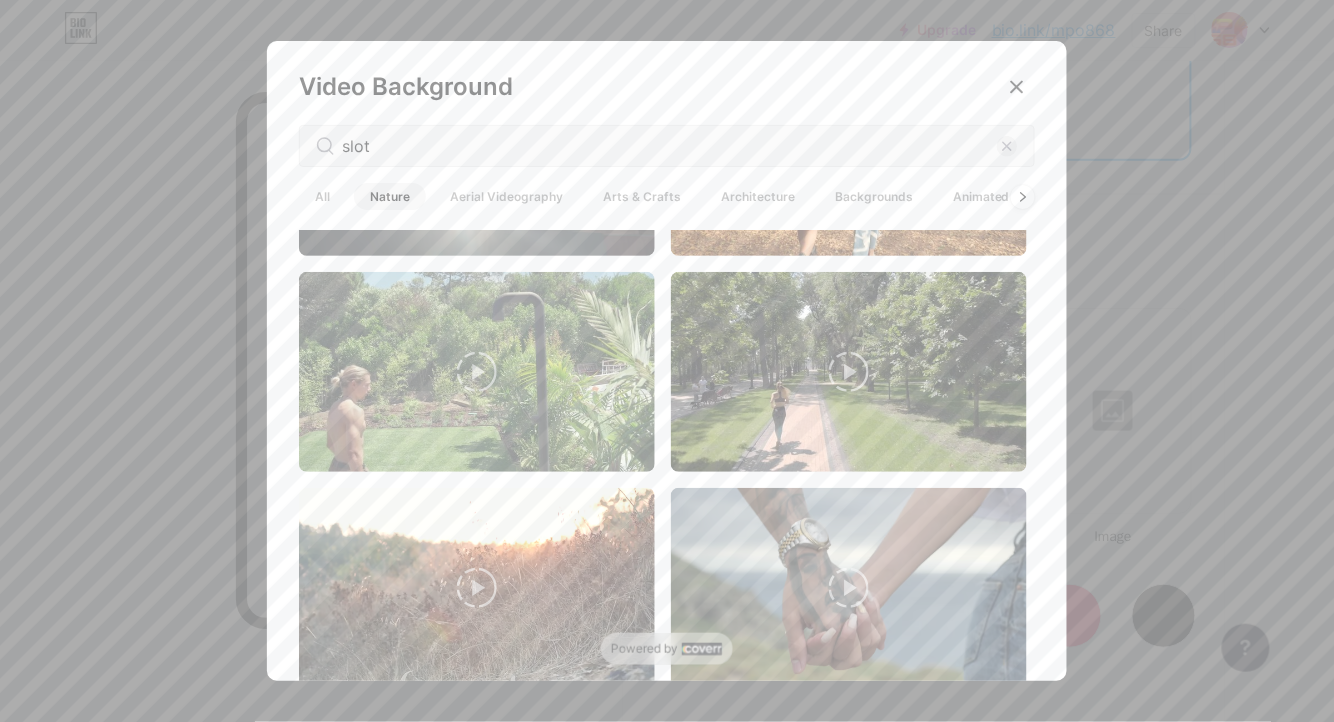 scroll, scrollTop: 3866, scrollLeft: 0, axis: vertical 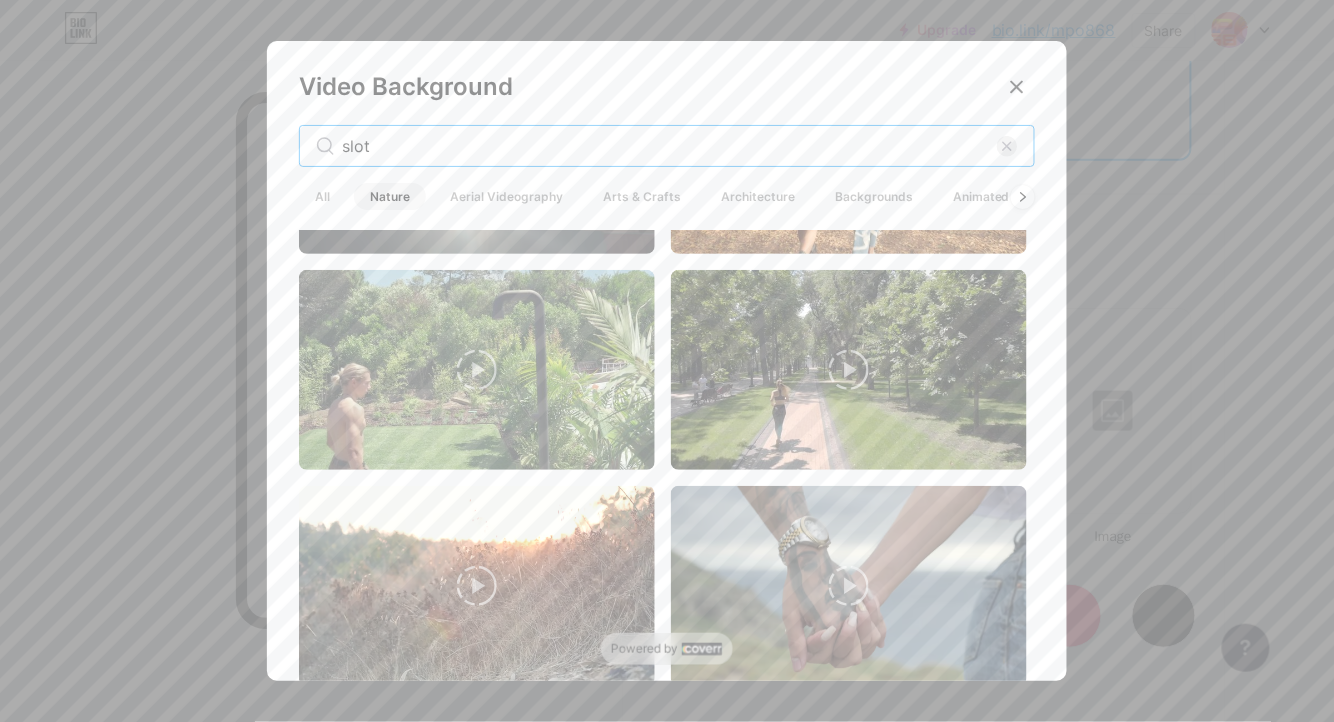 click on "slot" at bounding box center [669, 146] 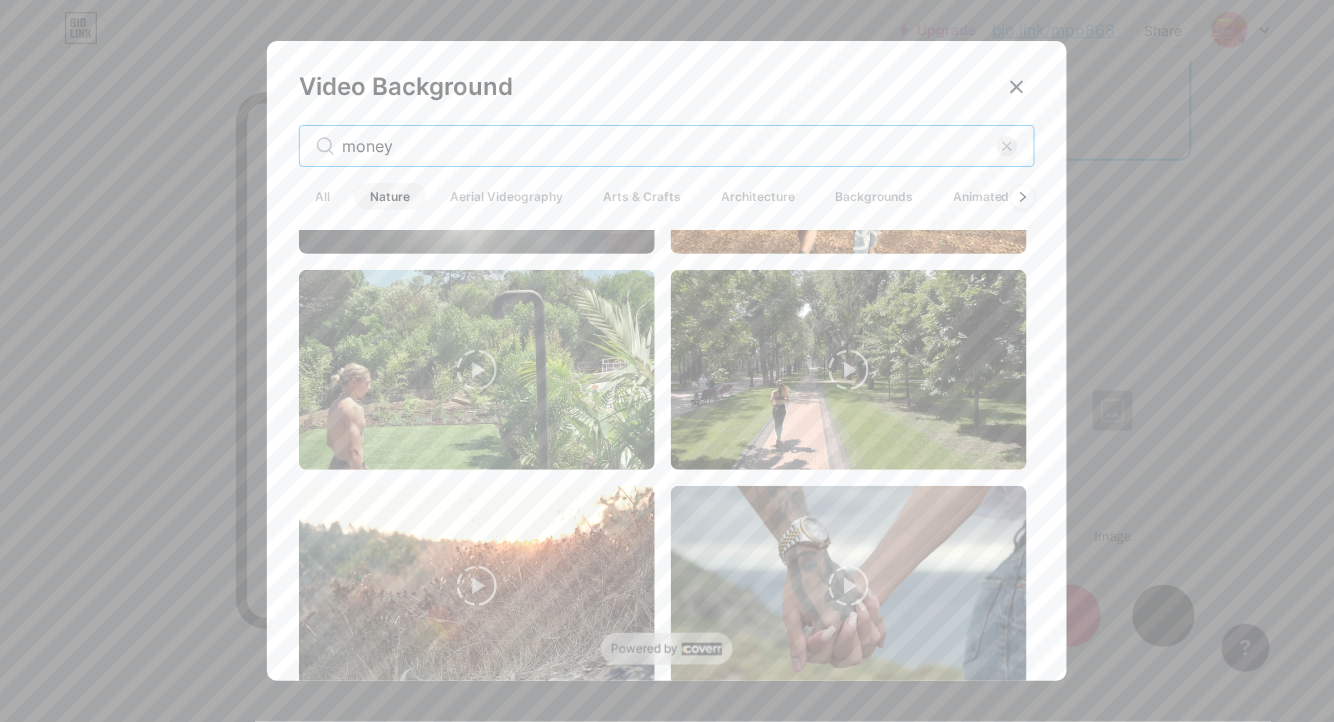 scroll, scrollTop: 0, scrollLeft: 0, axis: both 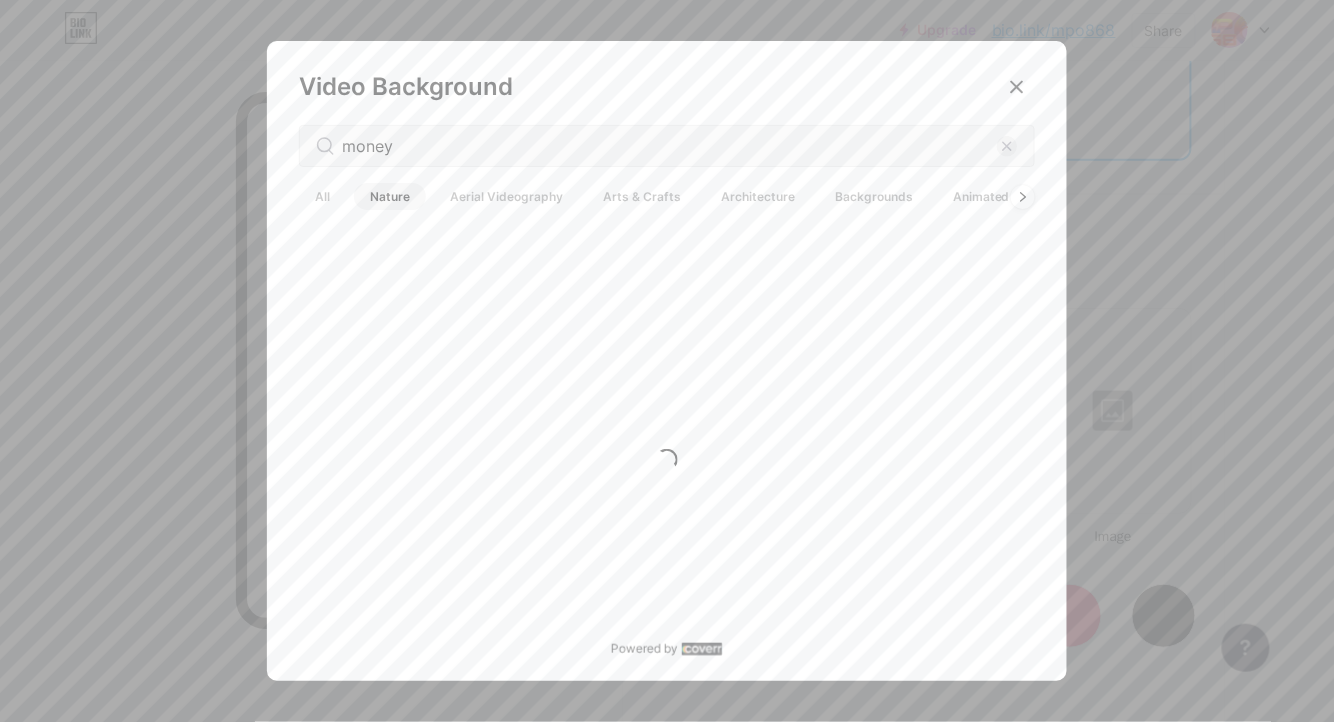 click on "All" at bounding box center [322, 196] 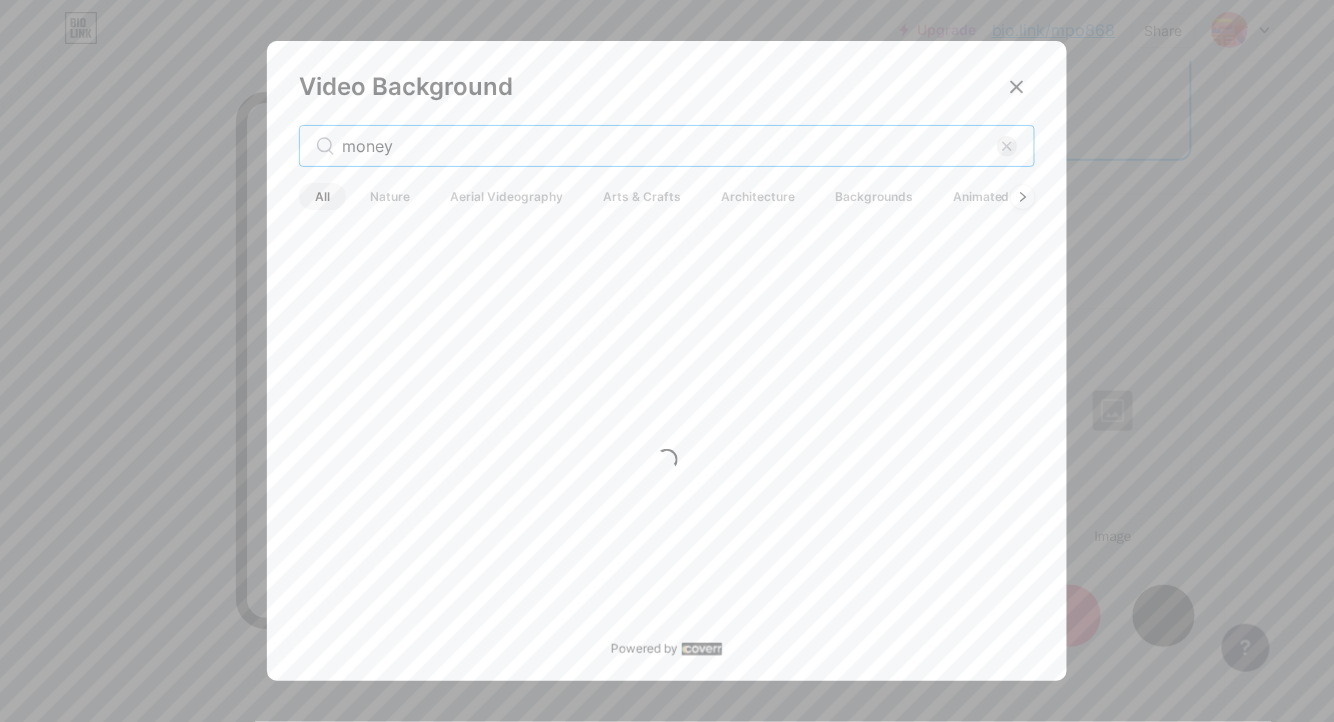 click on "money" at bounding box center (669, 146) 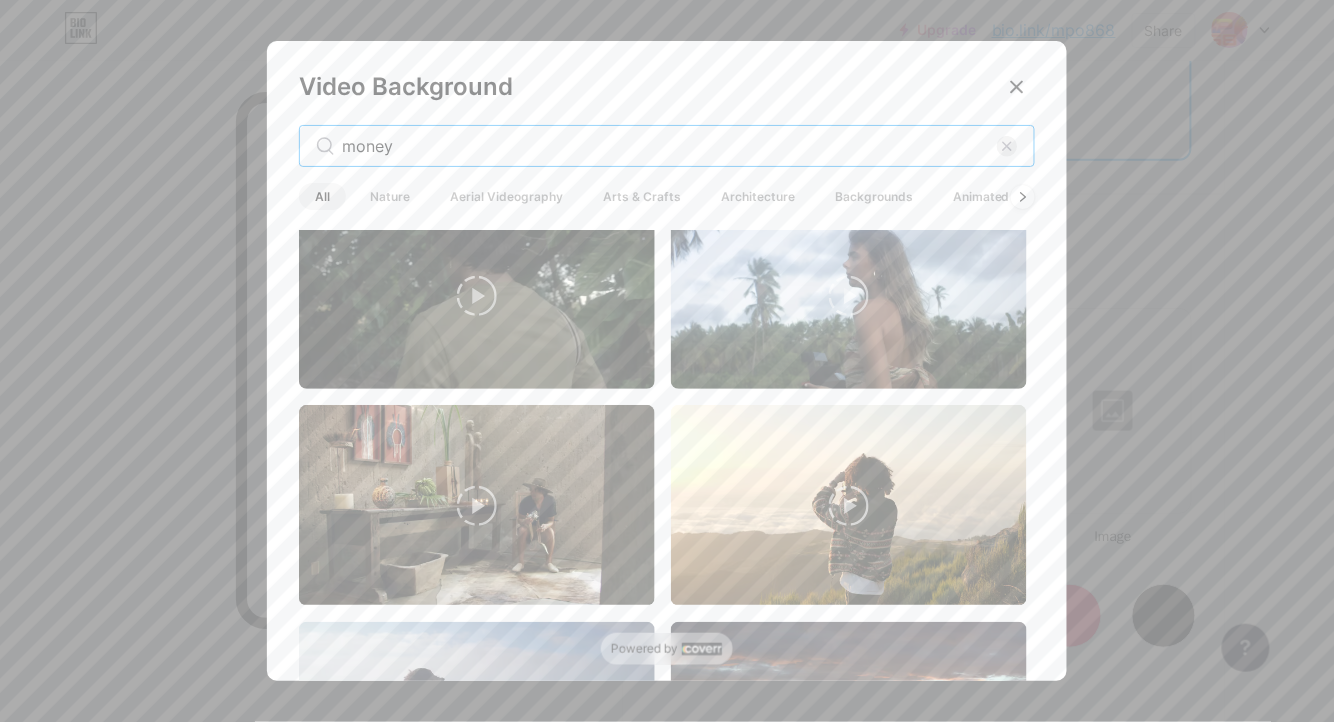 scroll, scrollTop: 0, scrollLeft: 0, axis: both 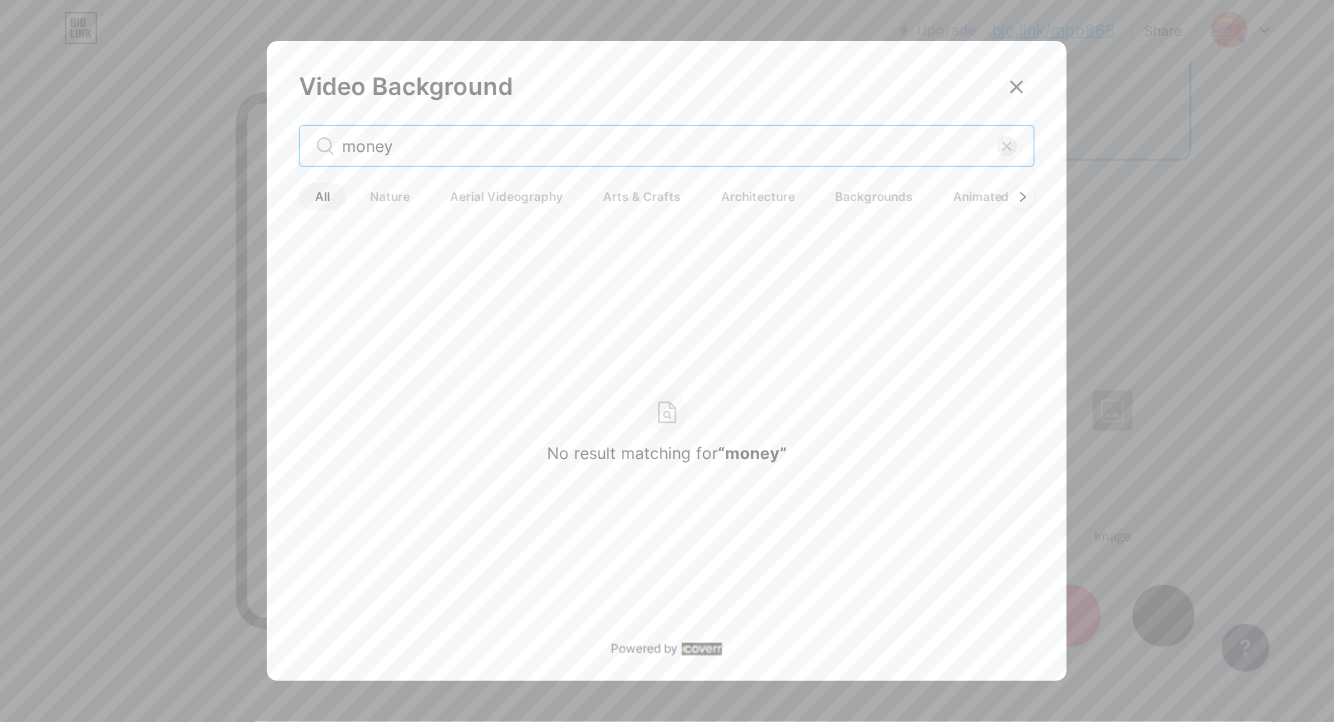 click on "money" at bounding box center [669, 146] 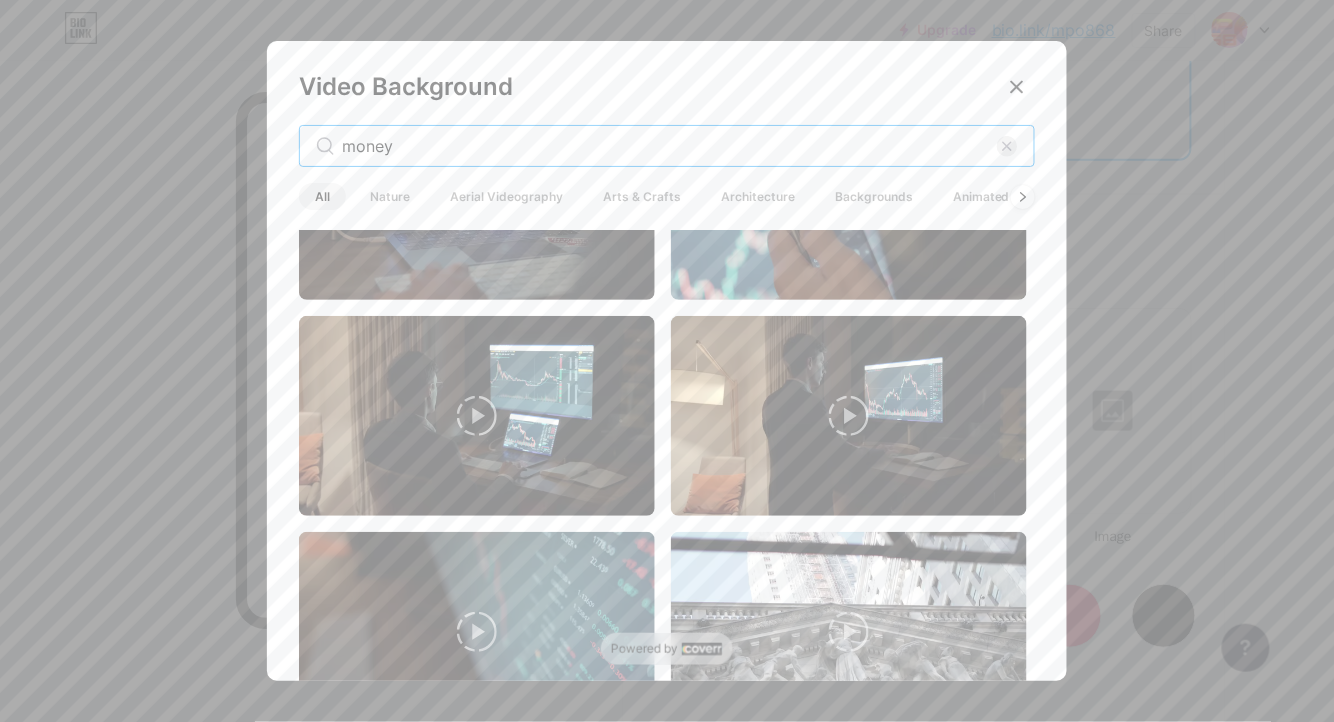 scroll, scrollTop: 4933, scrollLeft: 0, axis: vertical 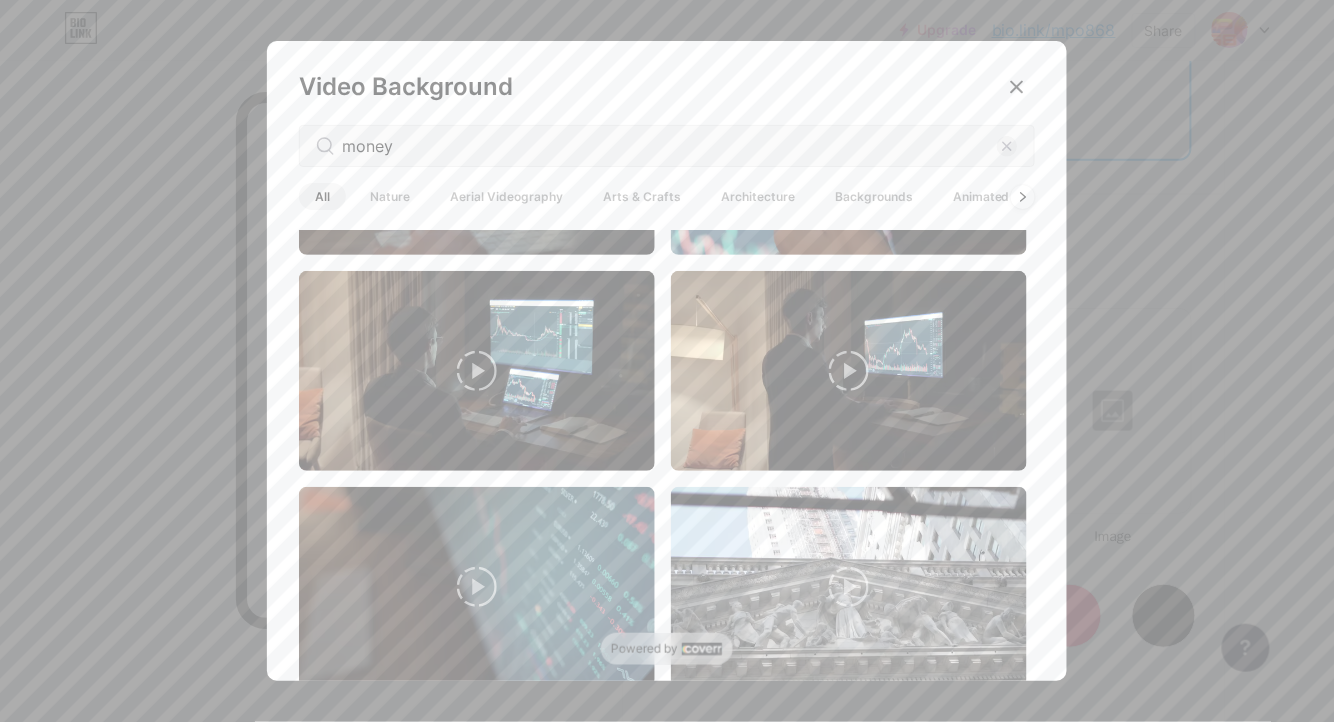click on "money" at bounding box center [667, 146] 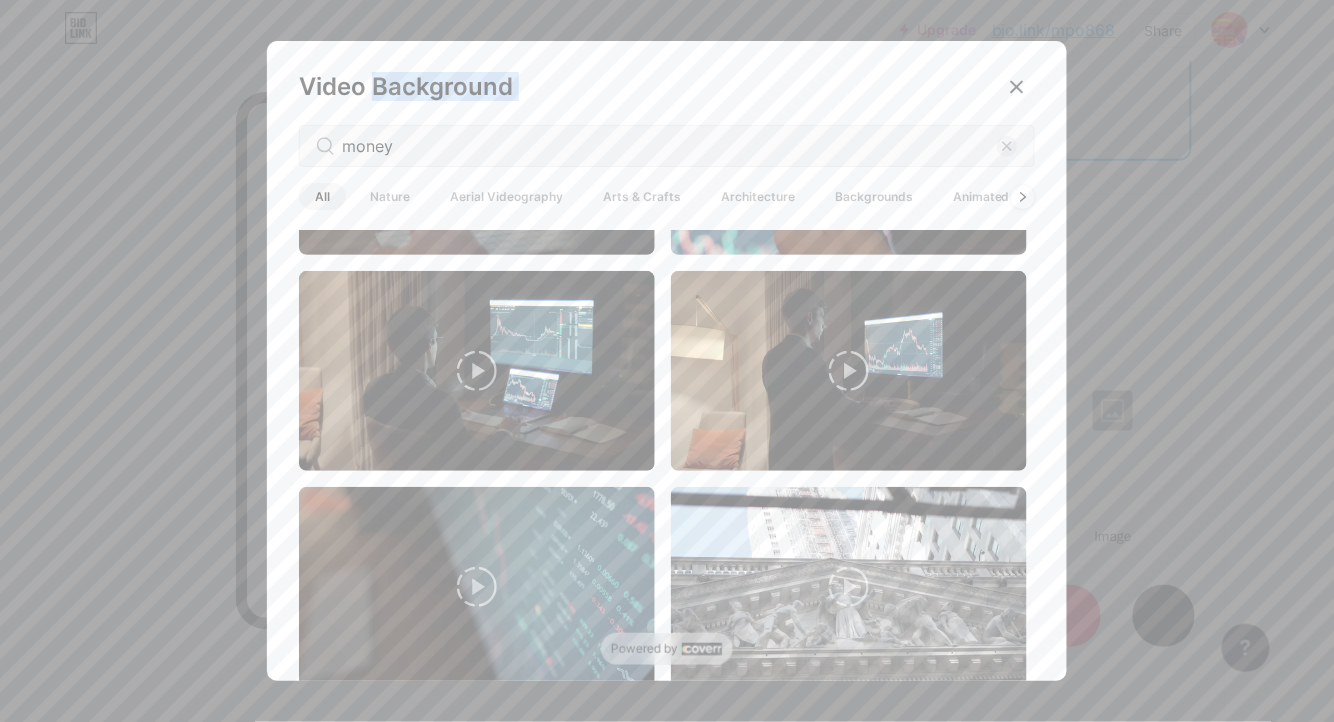 click on "money" at bounding box center (667, 146) 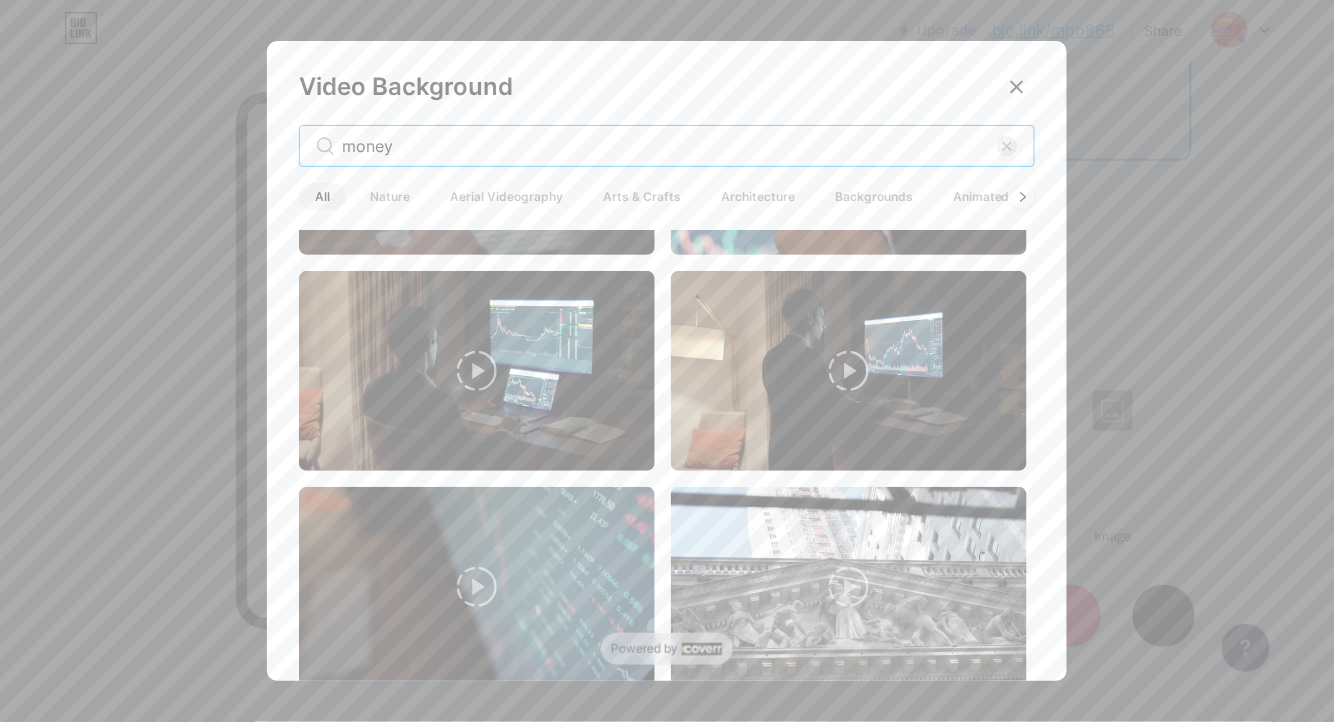 click on "money" at bounding box center (669, 146) 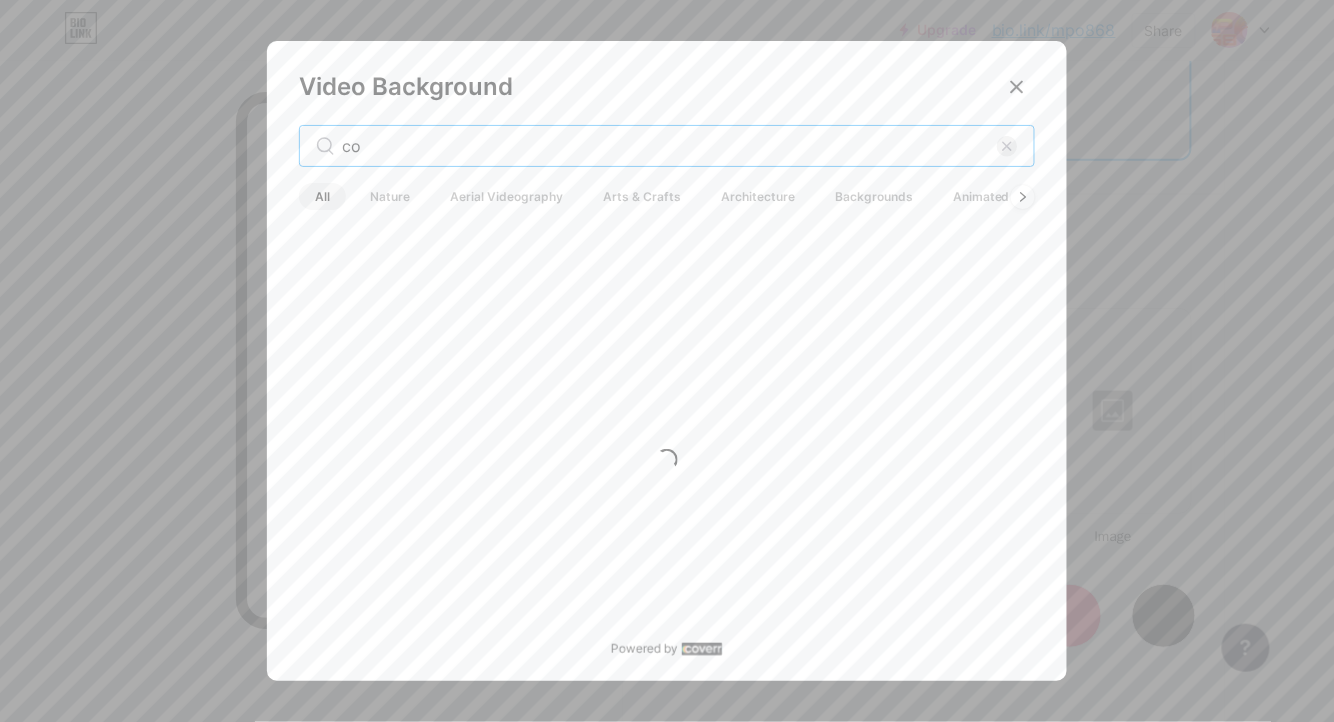 scroll, scrollTop: 0, scrollLeft: 0, axis: both 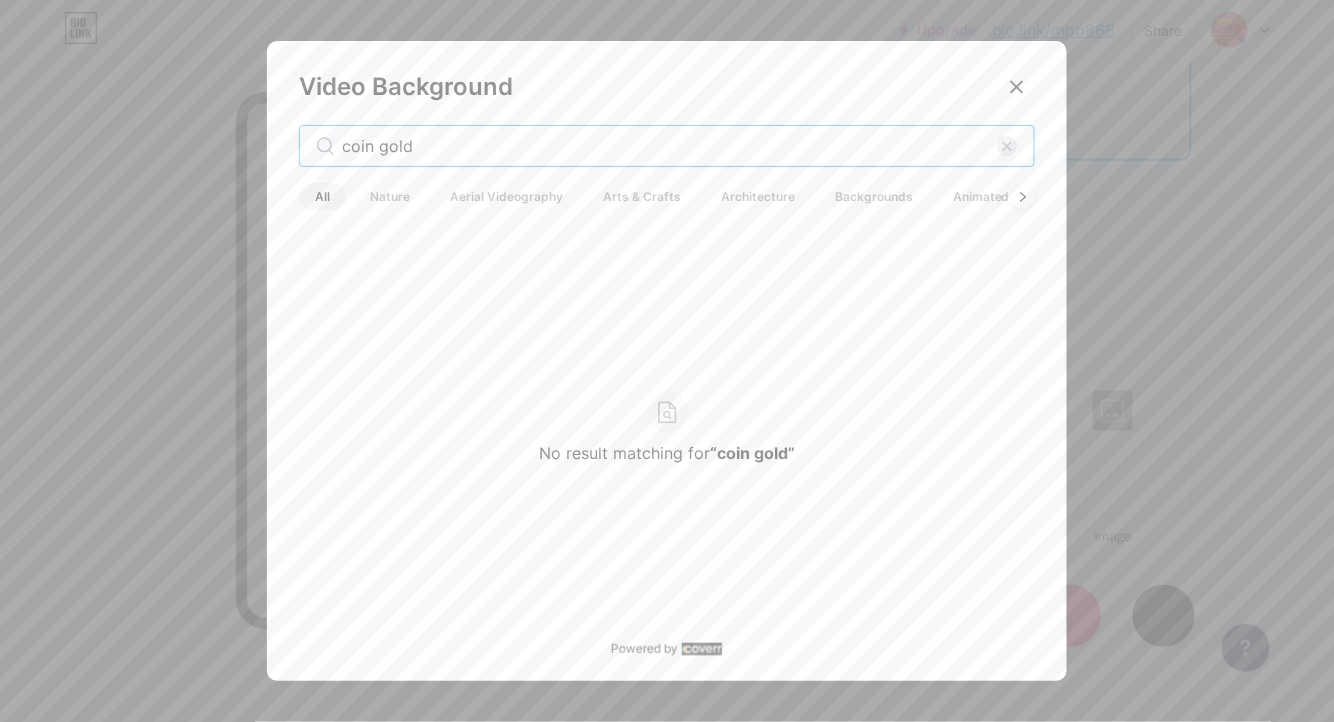 click on "coin gold" at bounding box center (669, 146) 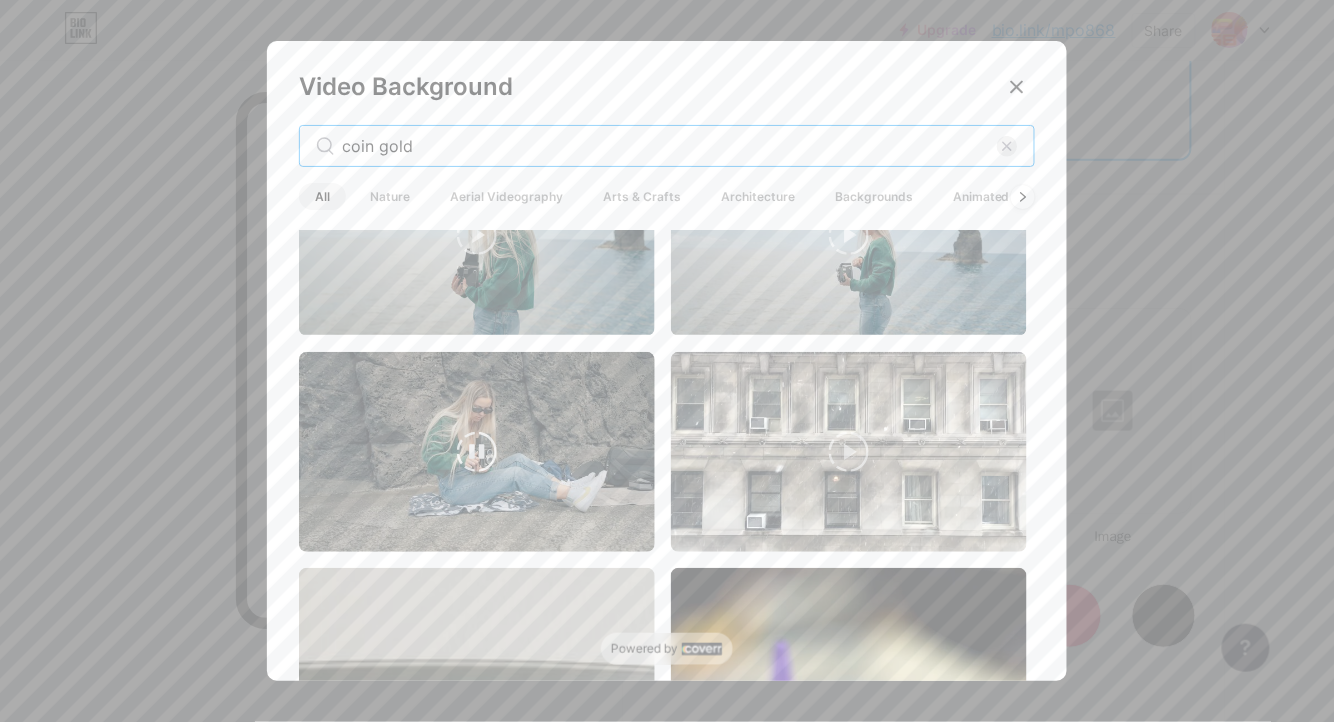 scroll, scrollTop: 3333, scrollLeft: 0, axis: vertical 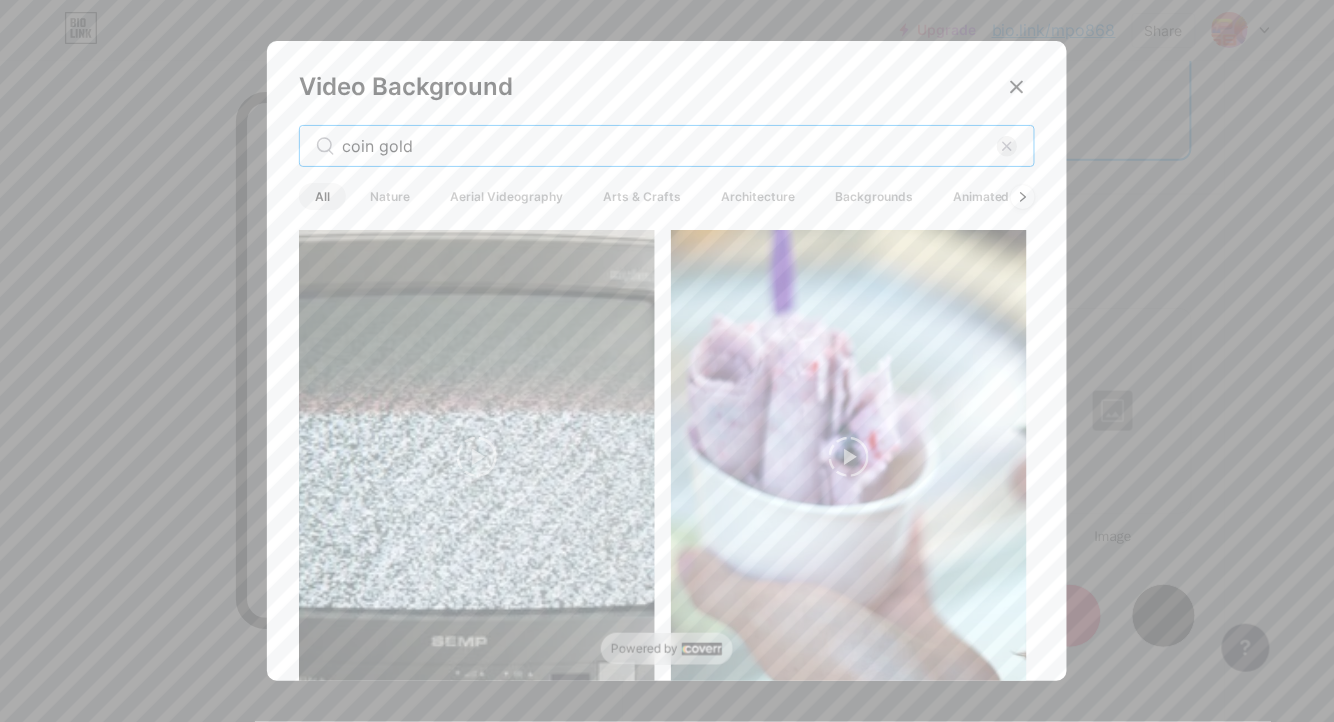 click on "coin gold" at bounding box center (669, 146) 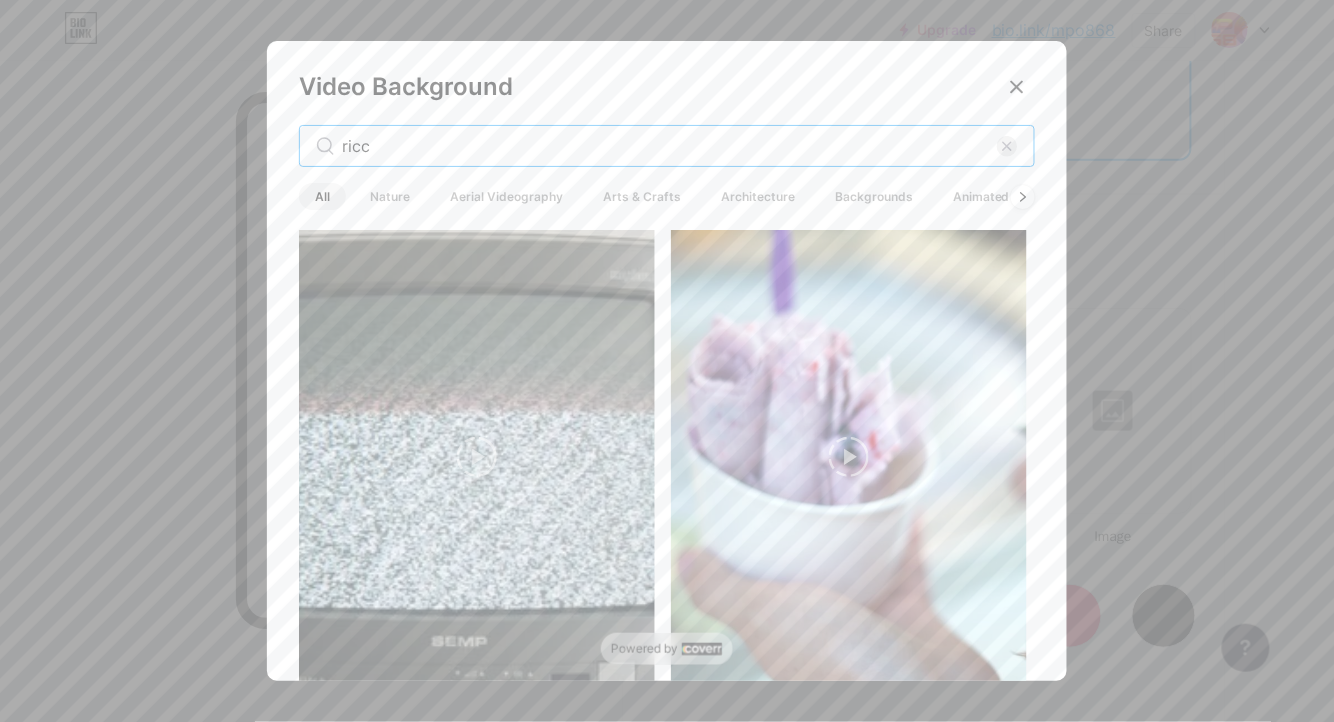 scroll, scrollTop: 0, scrollLeft: 0, axis: both 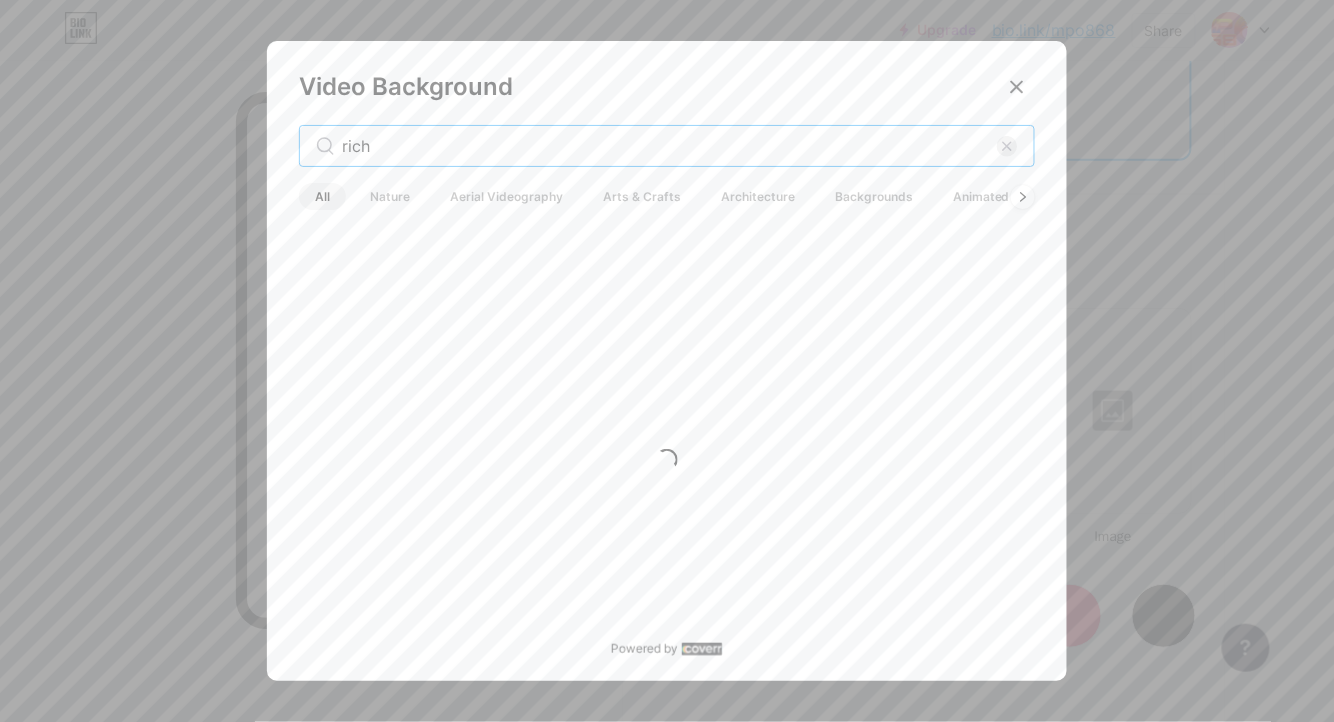 type on "rich" 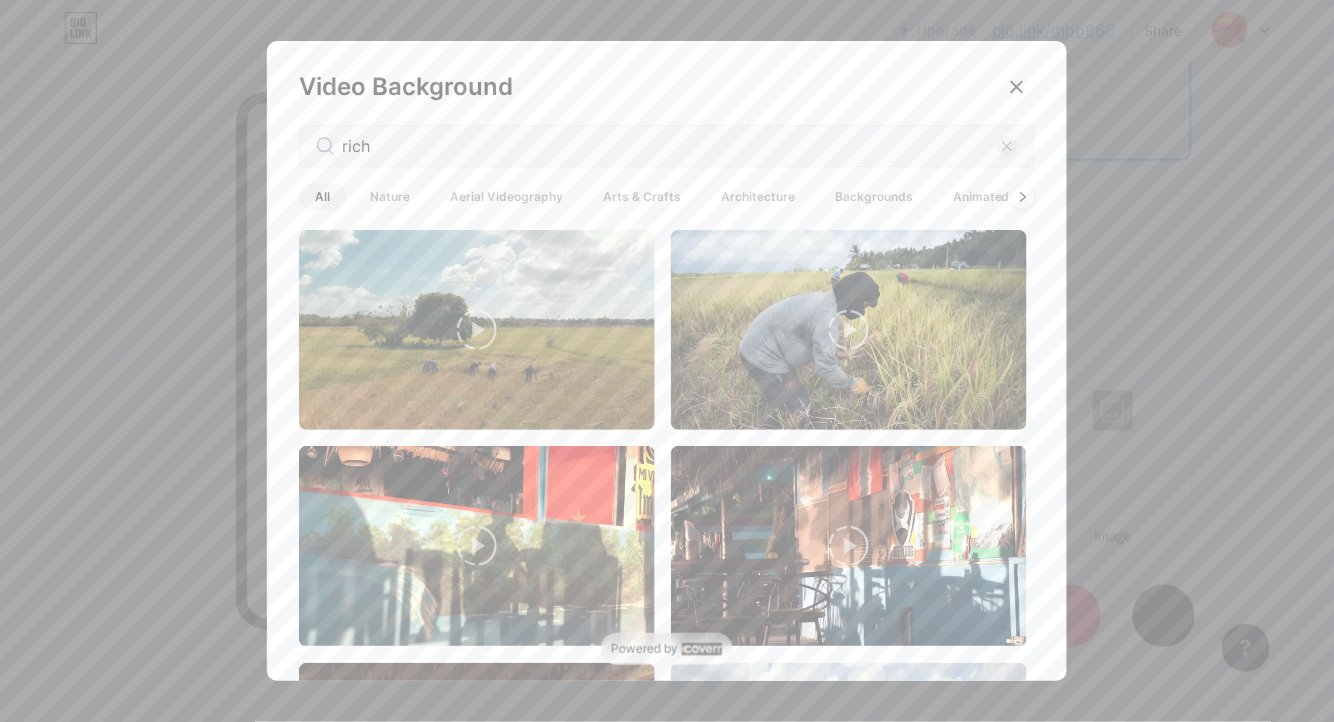 drag, startPoint x: 741, startPoint y: 96, endPoint x: 846, endPoint y: 186, distance: 138.29317 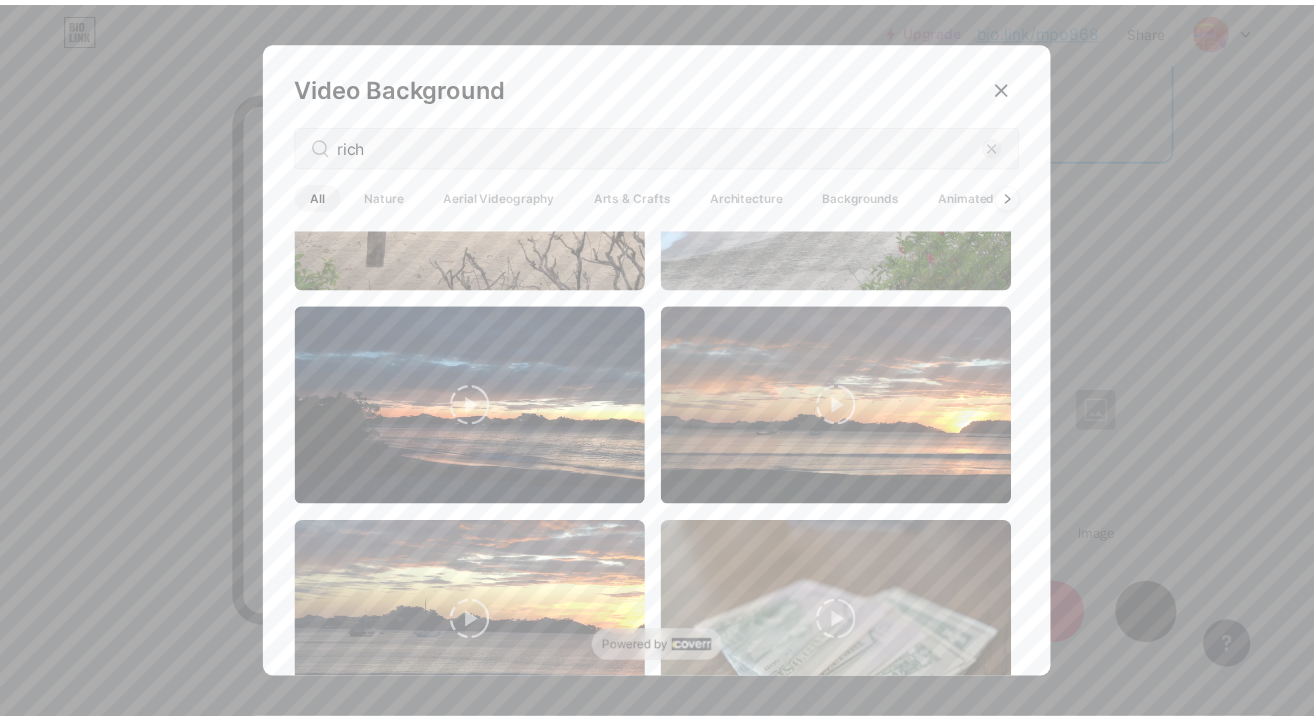 scroll, scrollTop: 1066, scrollLeft: 0, axis: vertical 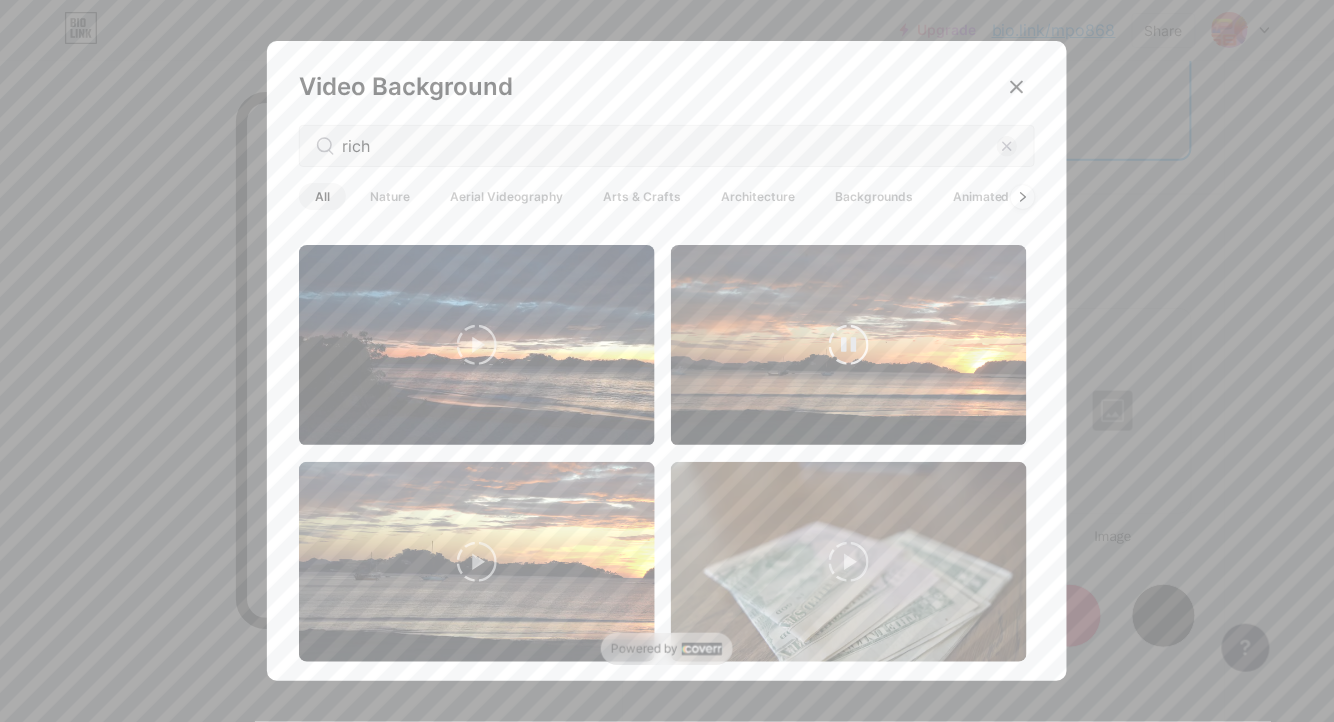 click at bounding box center (849, 345) 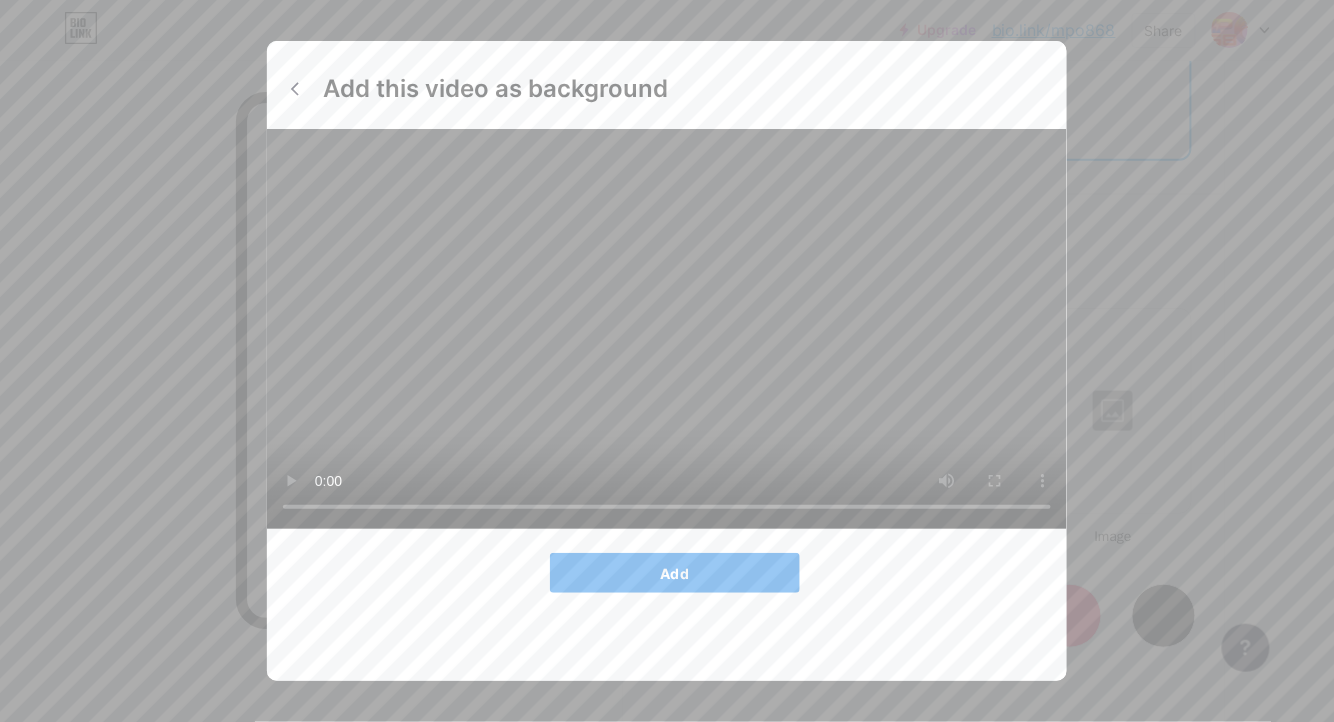 click on "Add" at bounding box center [675, 573] 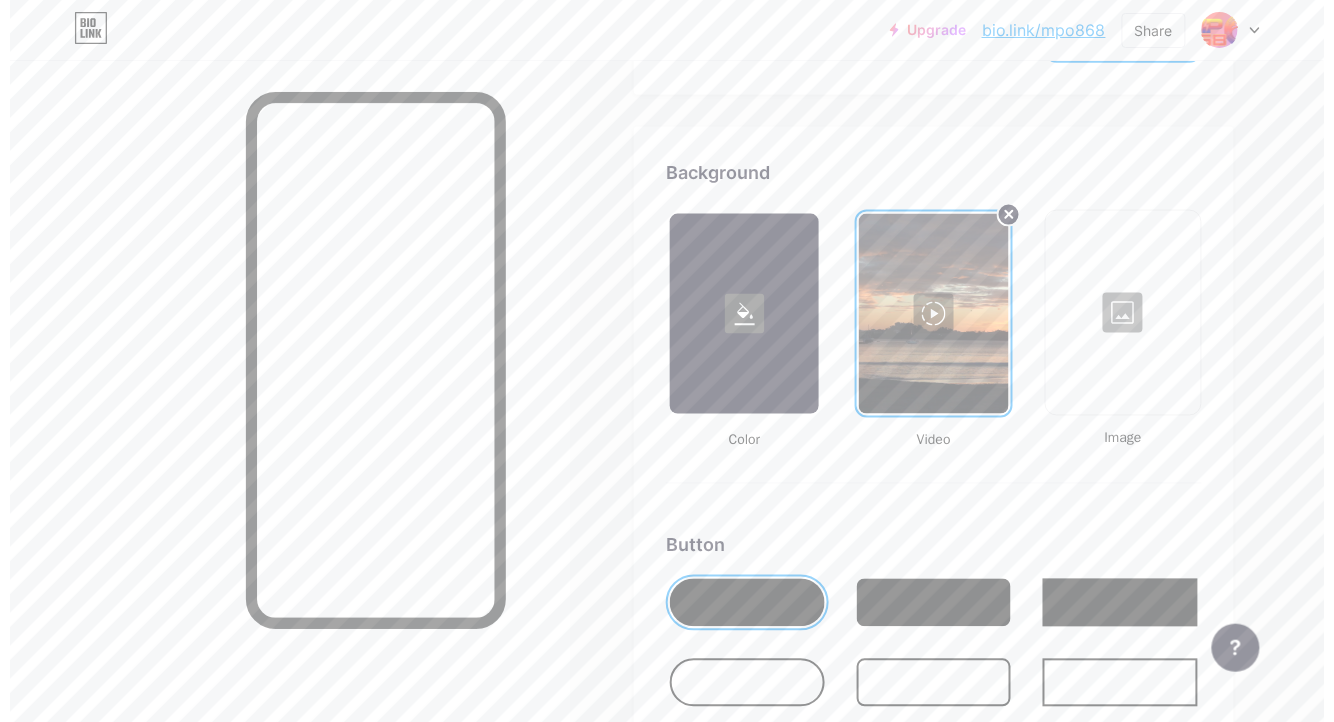 scroll, scrollTop: 2510, scrollLeft: 0, axis: vertical 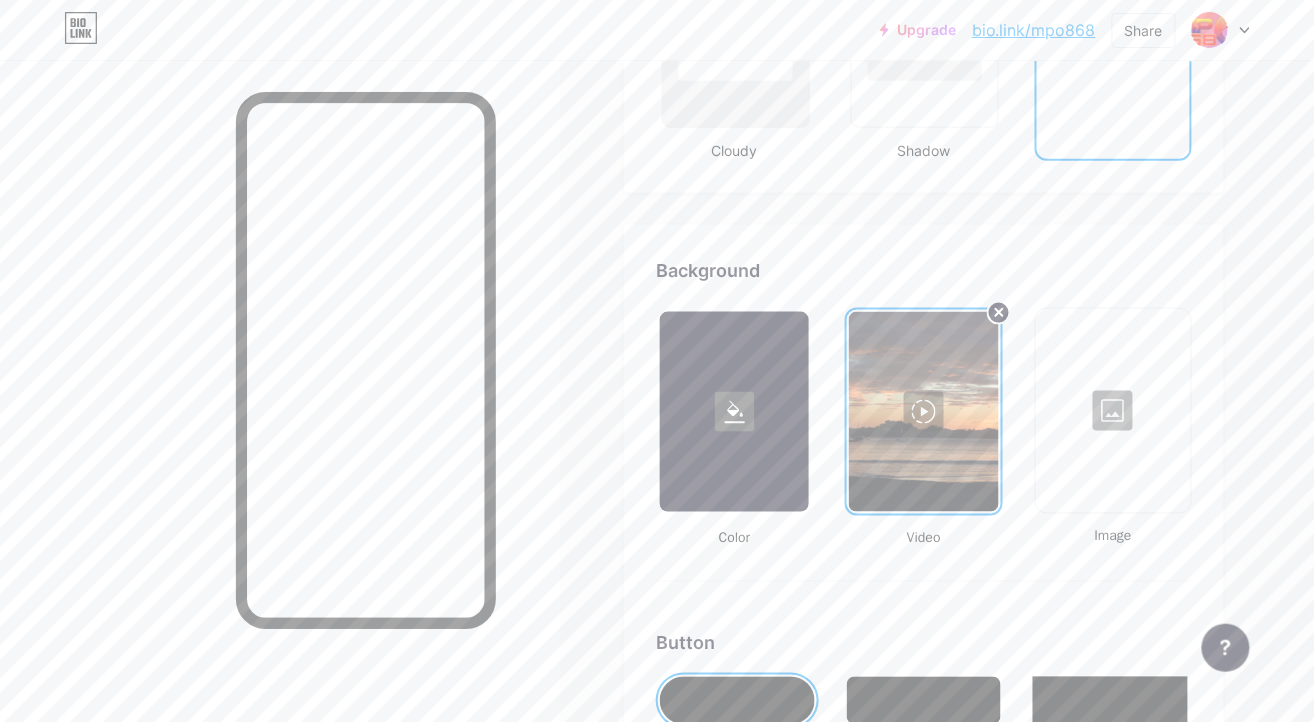 click at bounding box center (923, 412) 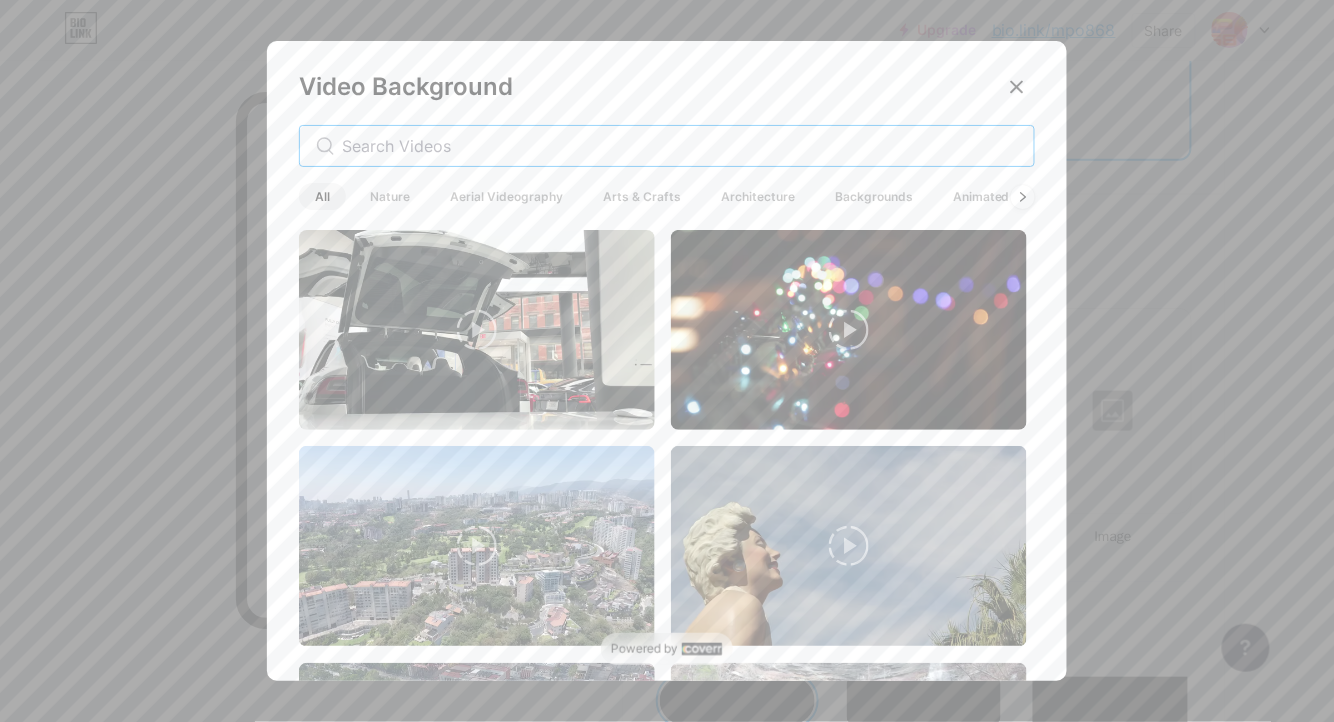 click at bounding box center (680, 146) 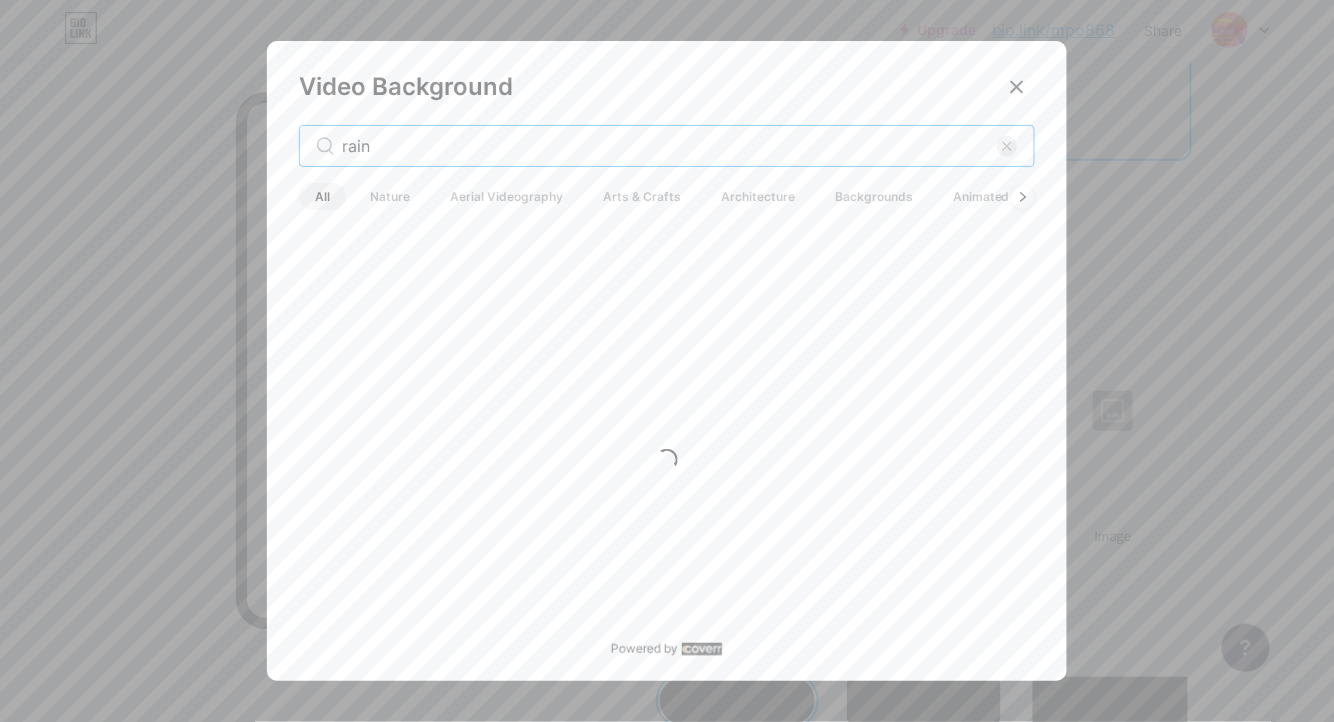 type on "rain" 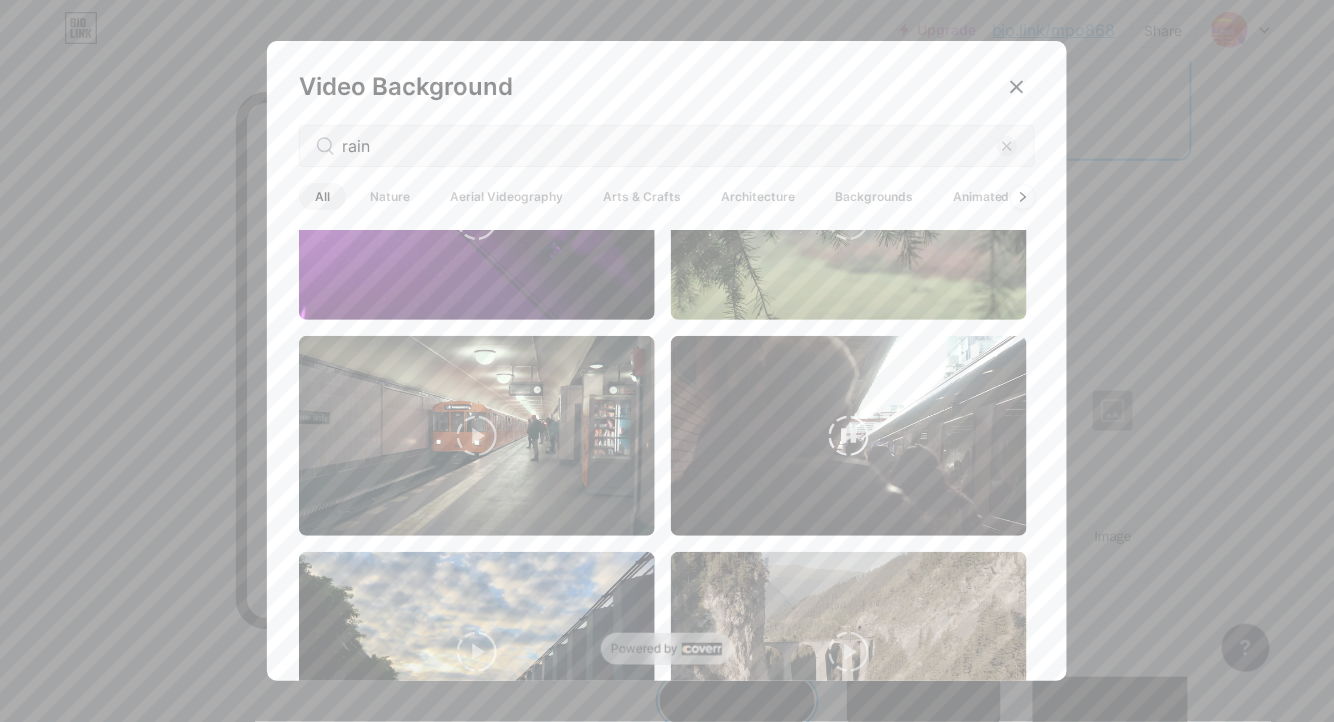scroll, scrollTop: 4894, scrollLeft: 0, axis: vertical 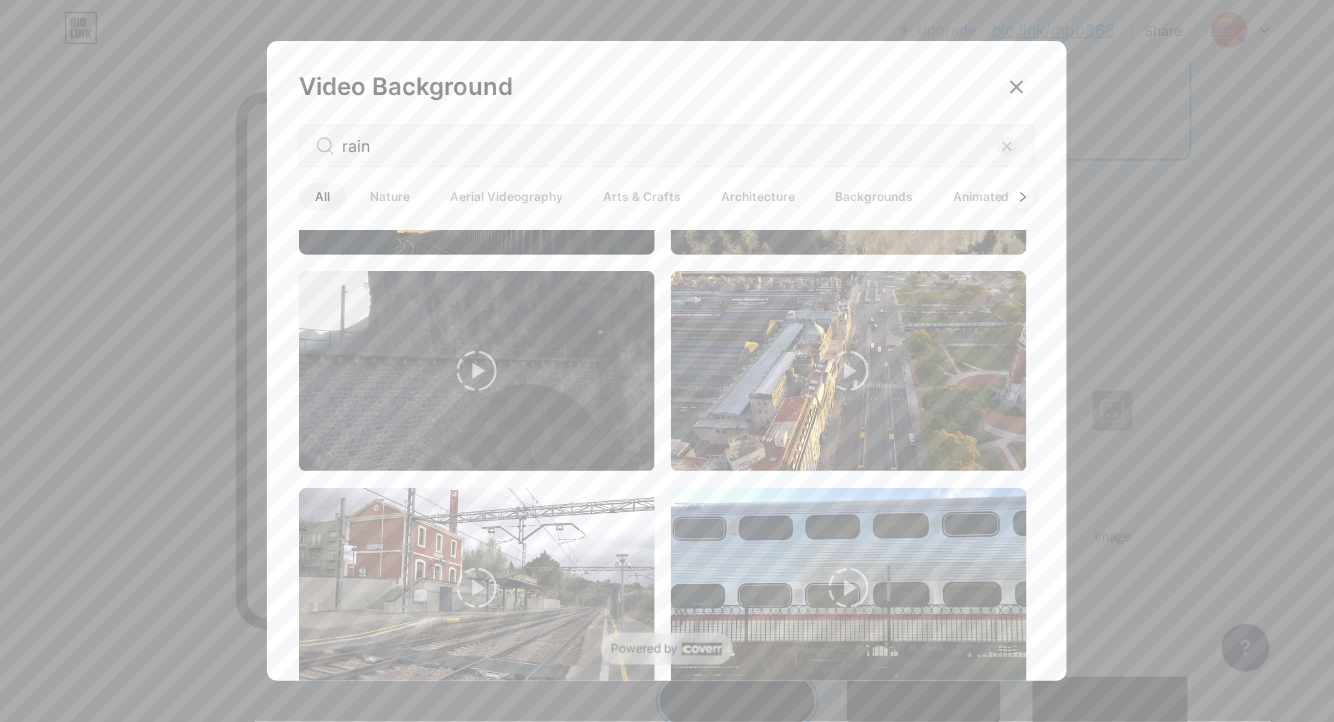 click on "All
Nature
Aerial Videography
Arts & Crafts
Architecture
Backgrounds
Animated" at bounding box center [662, 196] 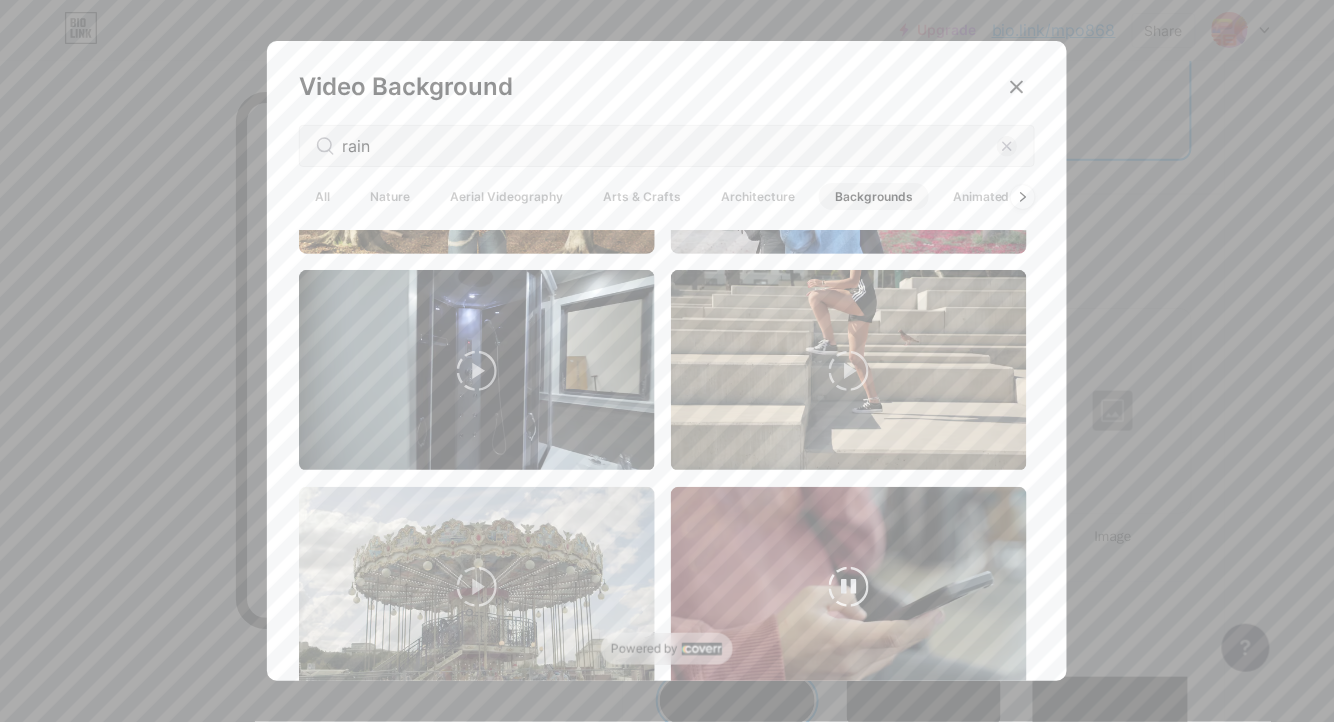 scroll, scrollTop: 1866, scrollLeft: 0, axis: vertical 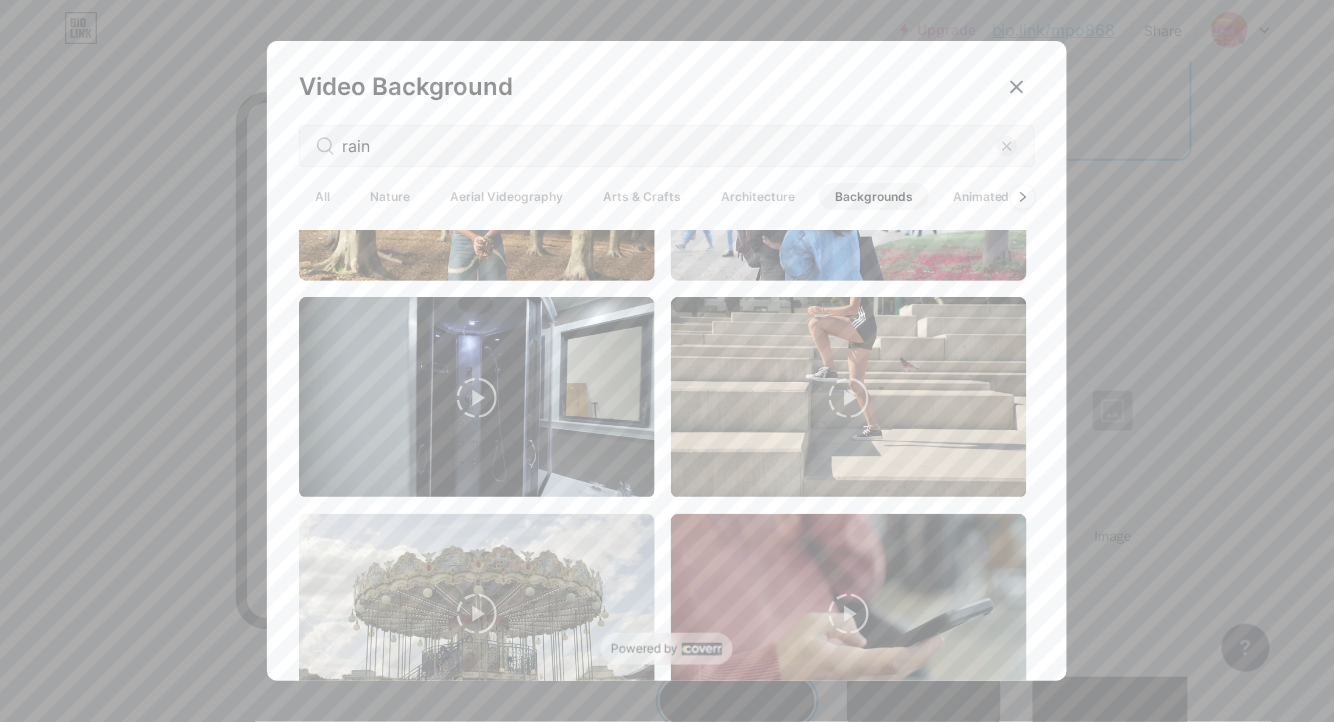 click on "Architecture" at bounding box center [758, 196] 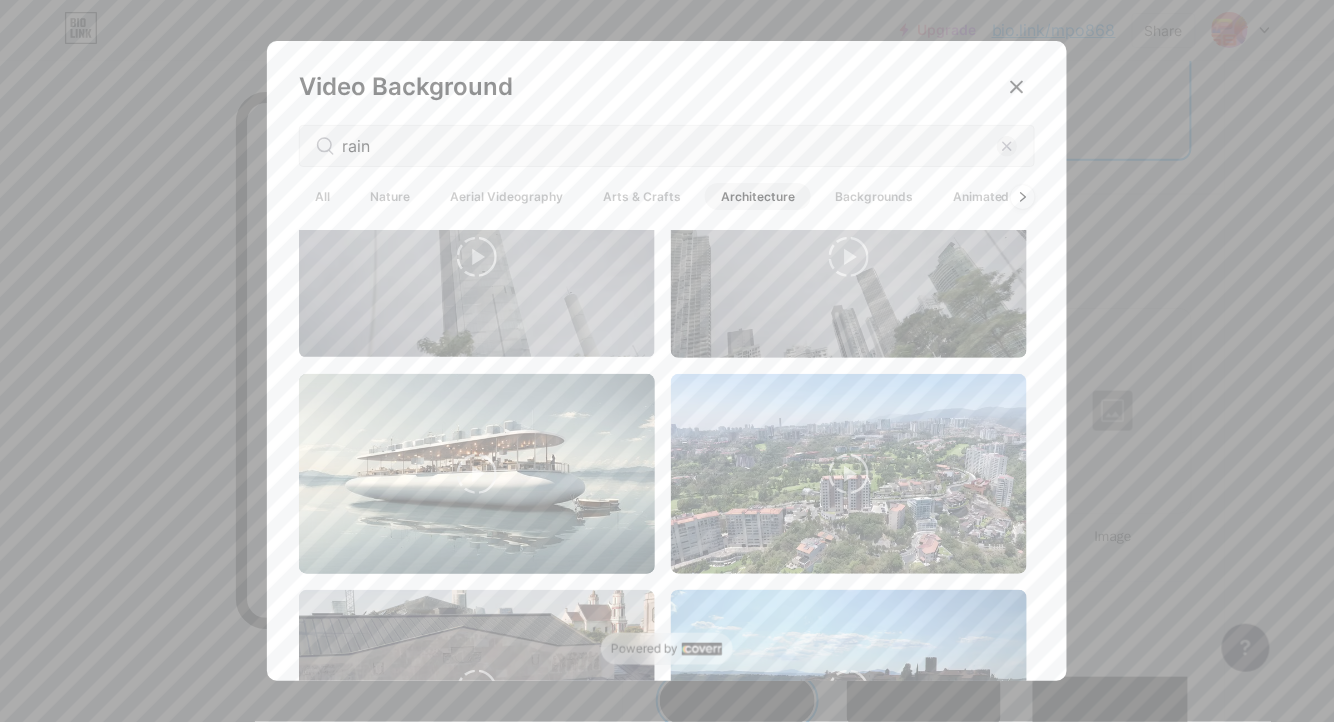 scroll, scrollTop: 133, scrollLeft: 0, axis: vertical 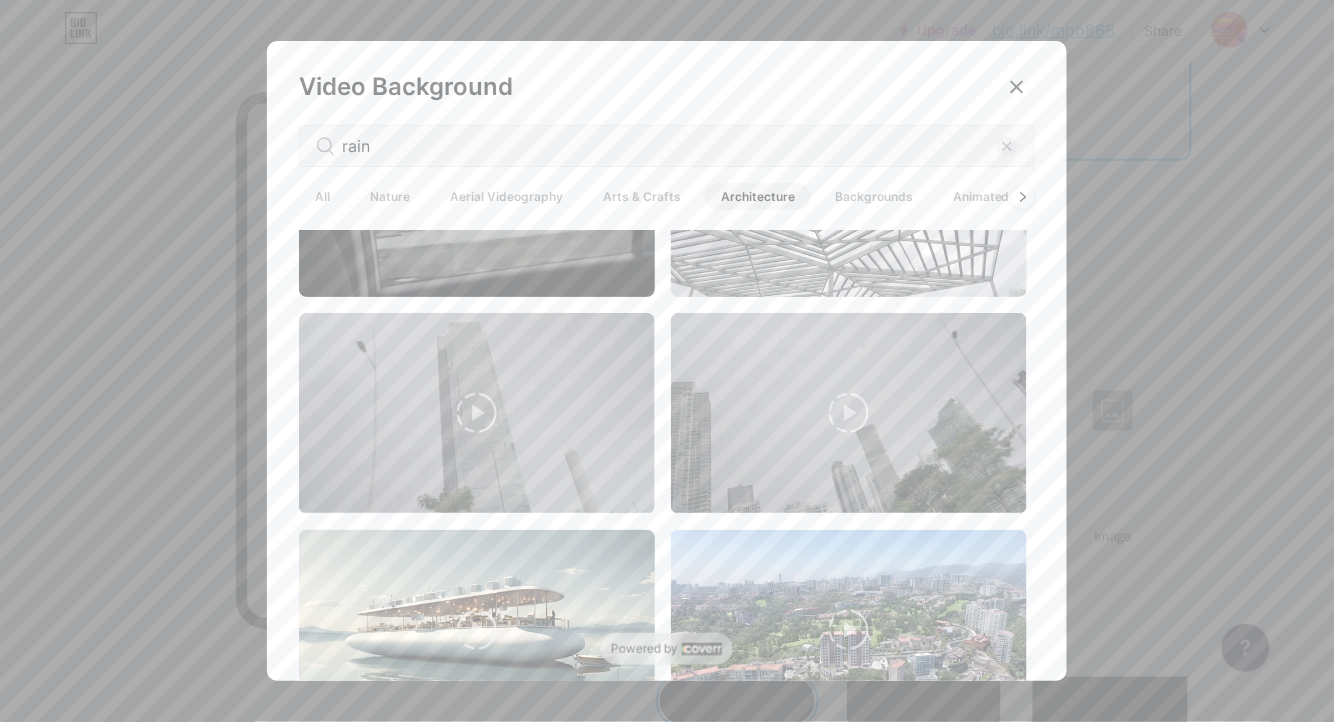 click on "Animated" at bounding box center (981, 196) 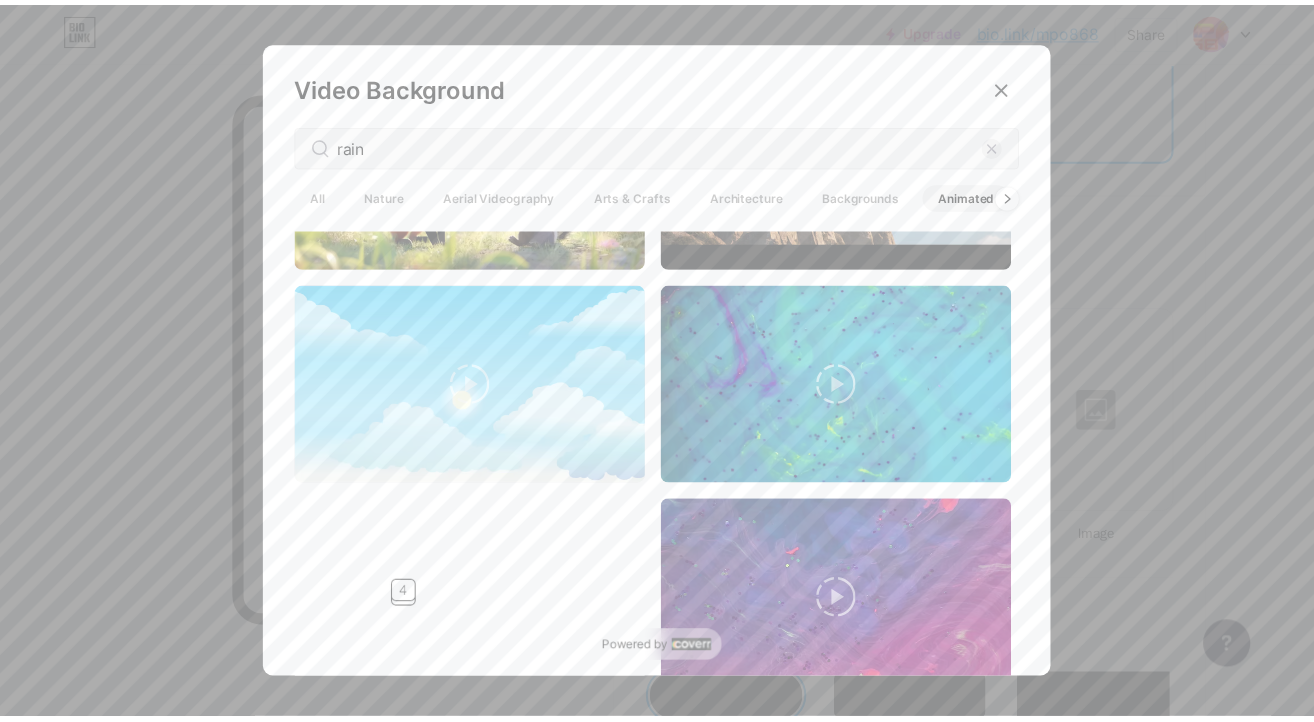 scroll, scrollTop: 1185, scrollLeft: 0, axis: vertical 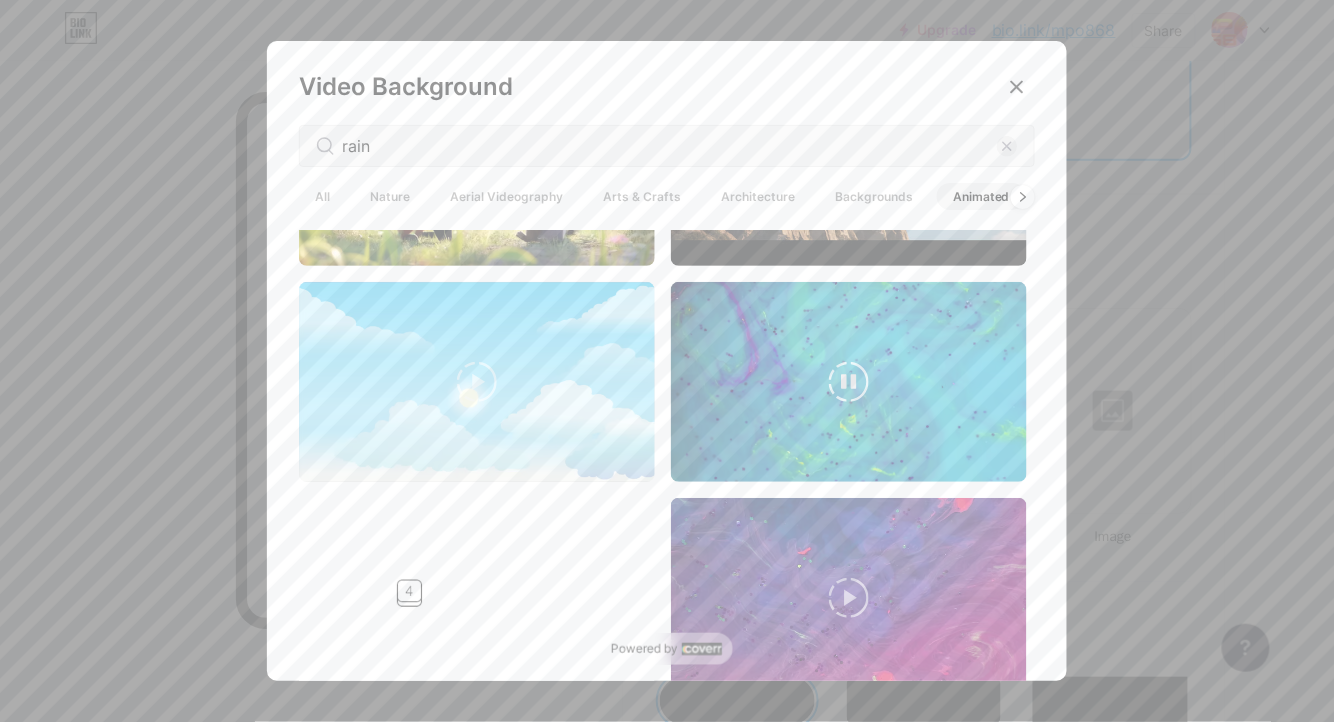 drag, startPoint x: 749, startPoint y: 410, endPoint x: 825, endPoint y: 398, distance: 76.941536 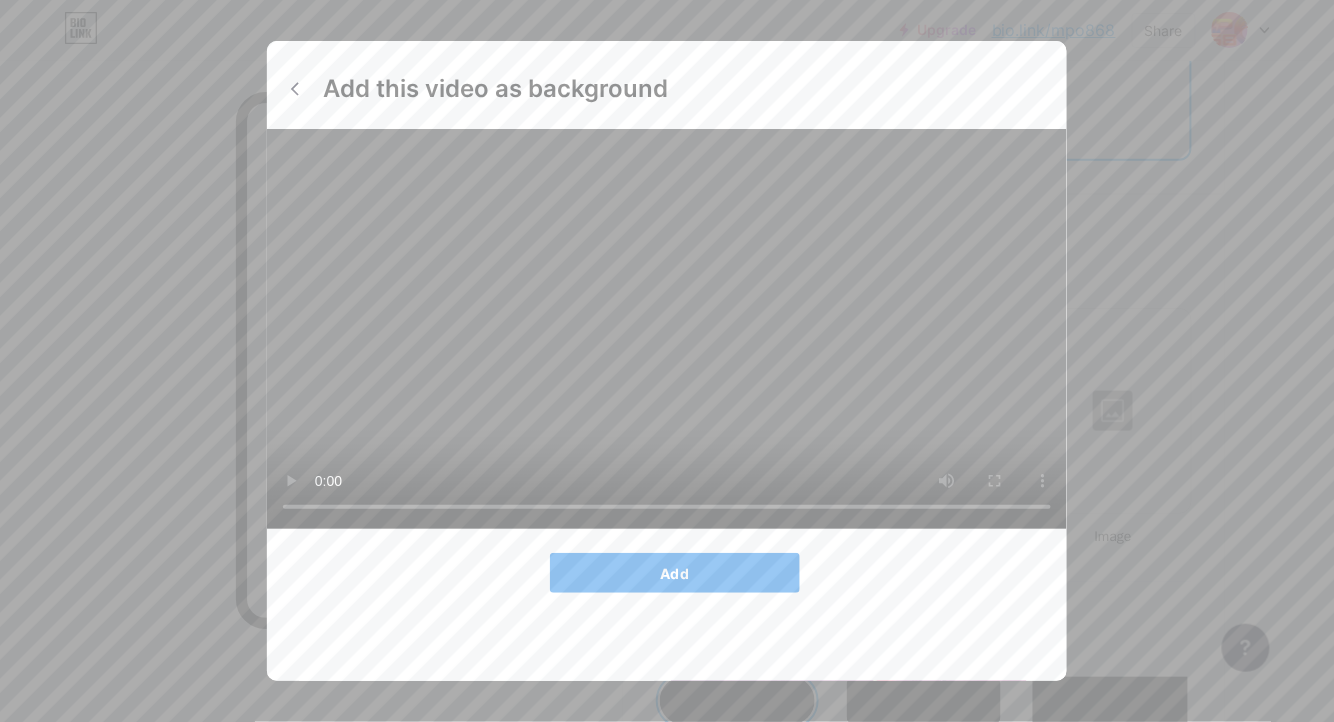 click on "Add" at bounding box center (675, 573) 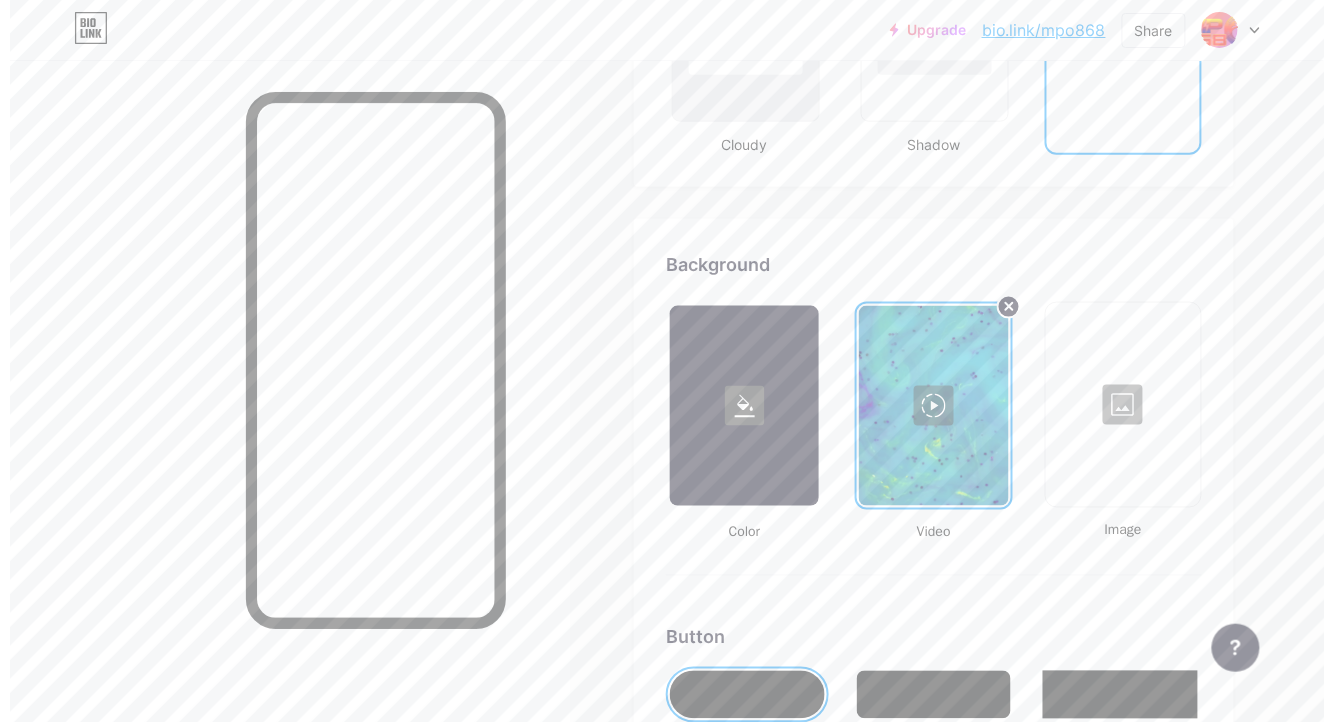 scroll, scrollTop: 2510, scrollLeft: 0, axis: vertical 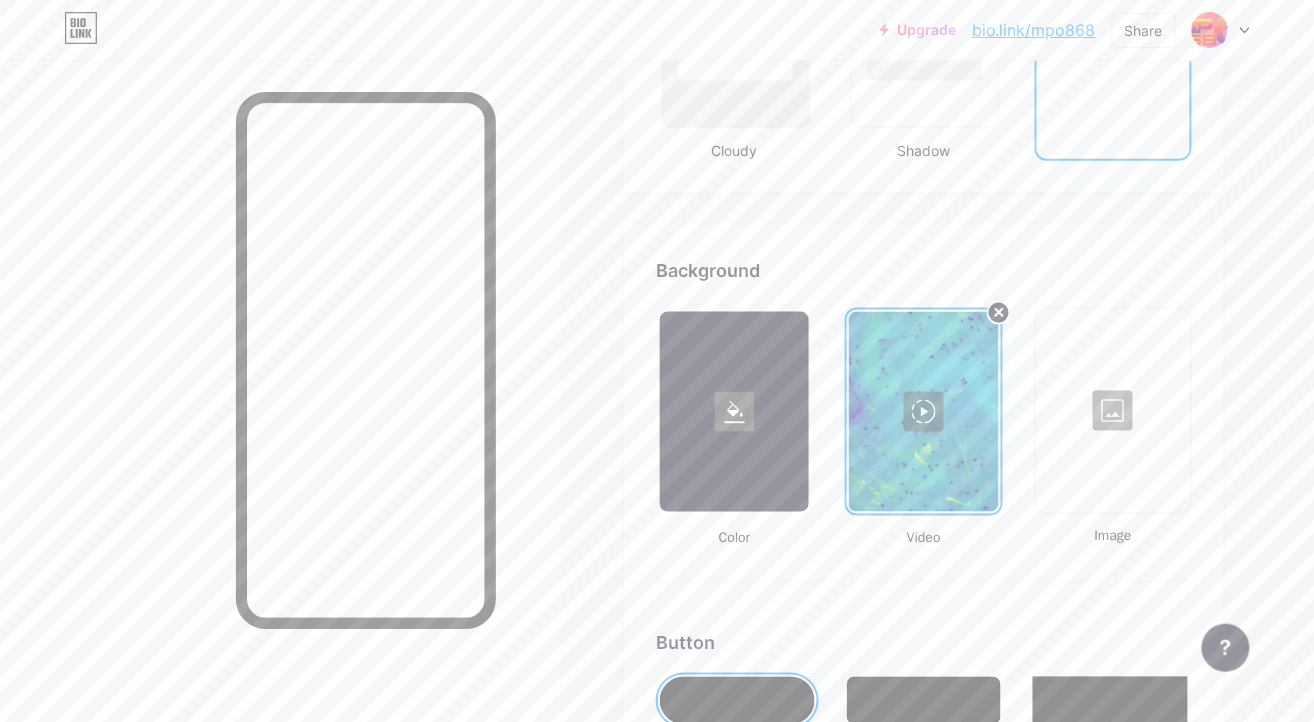 click on "Background         Color                 Video             Image           Button       #000000   Font   Inter Poppins EB Garamond TEKO BALSAMIQ SANS Kite One PT Sans Quicksand DM Sans     #000000   Changes saved" at bounding box center [924, 798] 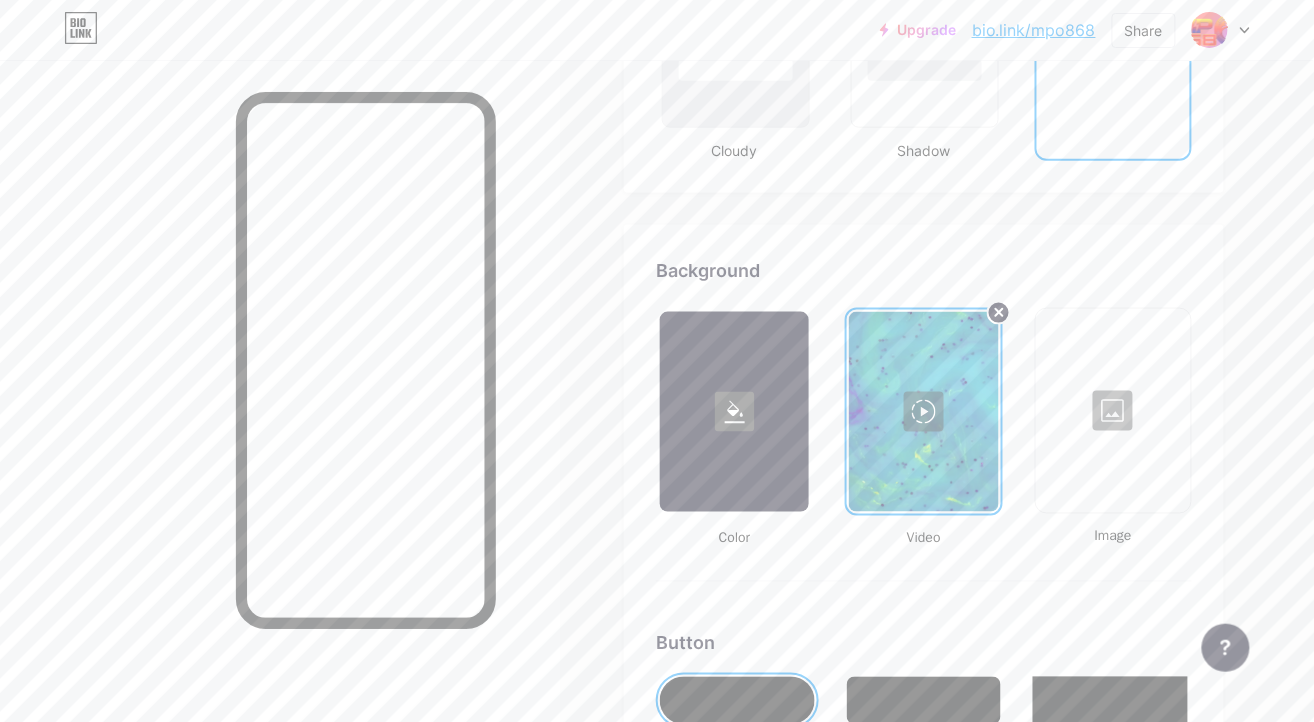 click at bounding box center (923, 412) 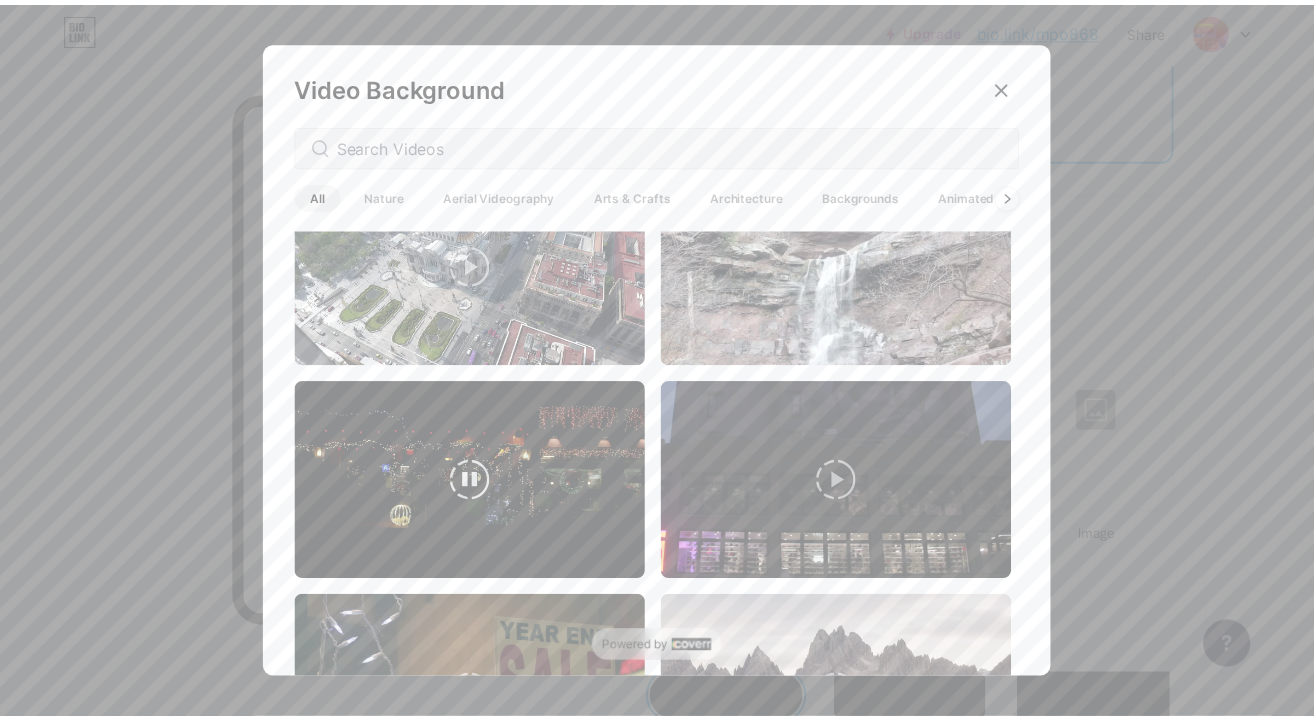 scroll, scrollTop: 400, scrollLeft: 0, axis: vertical 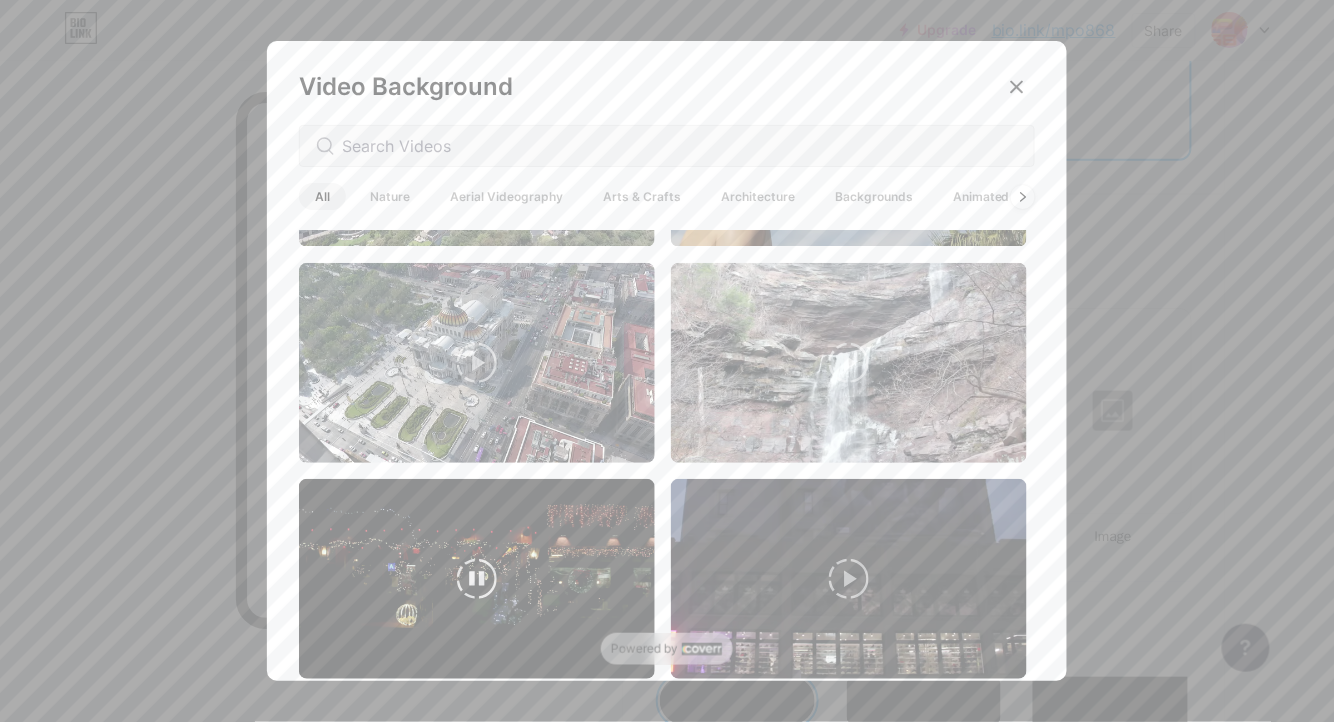 click at bounding box center [477, 579] 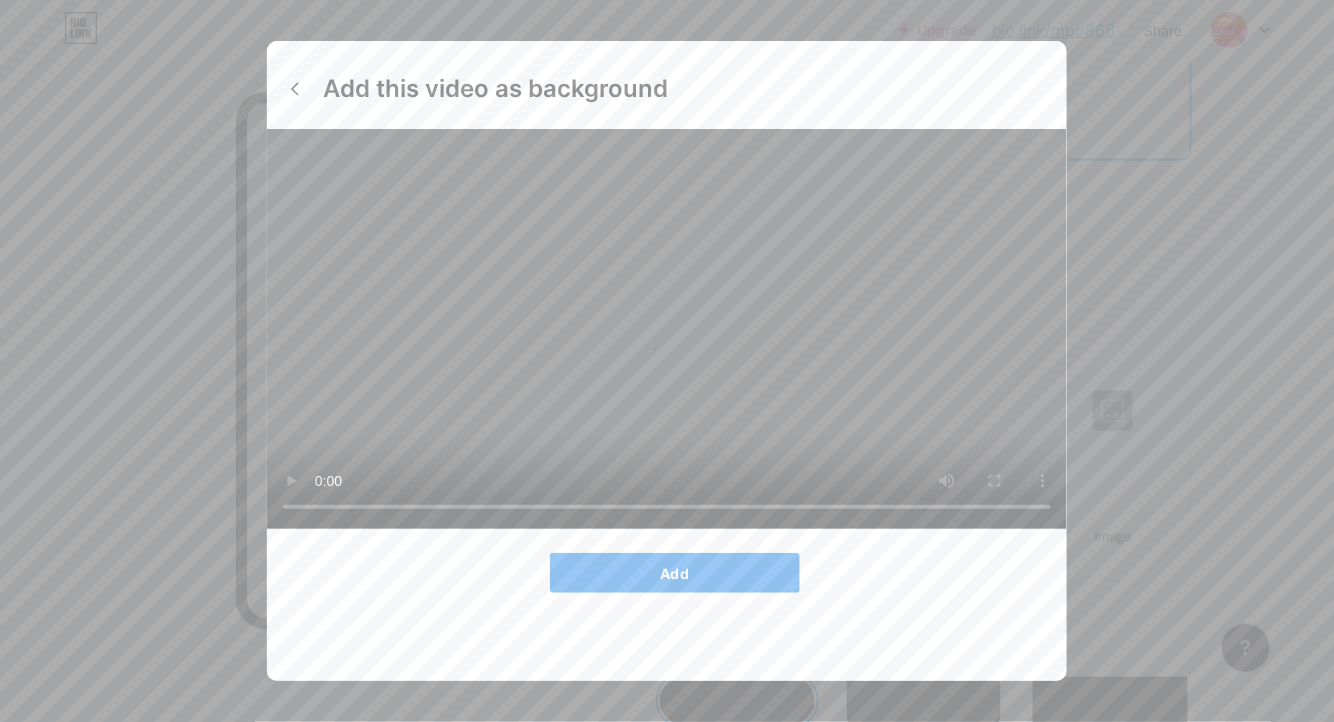 drag, startPoint x: 676, startPoint y: 561, endPoint x: 685, endPoint y: 553, distance: 12.0415945 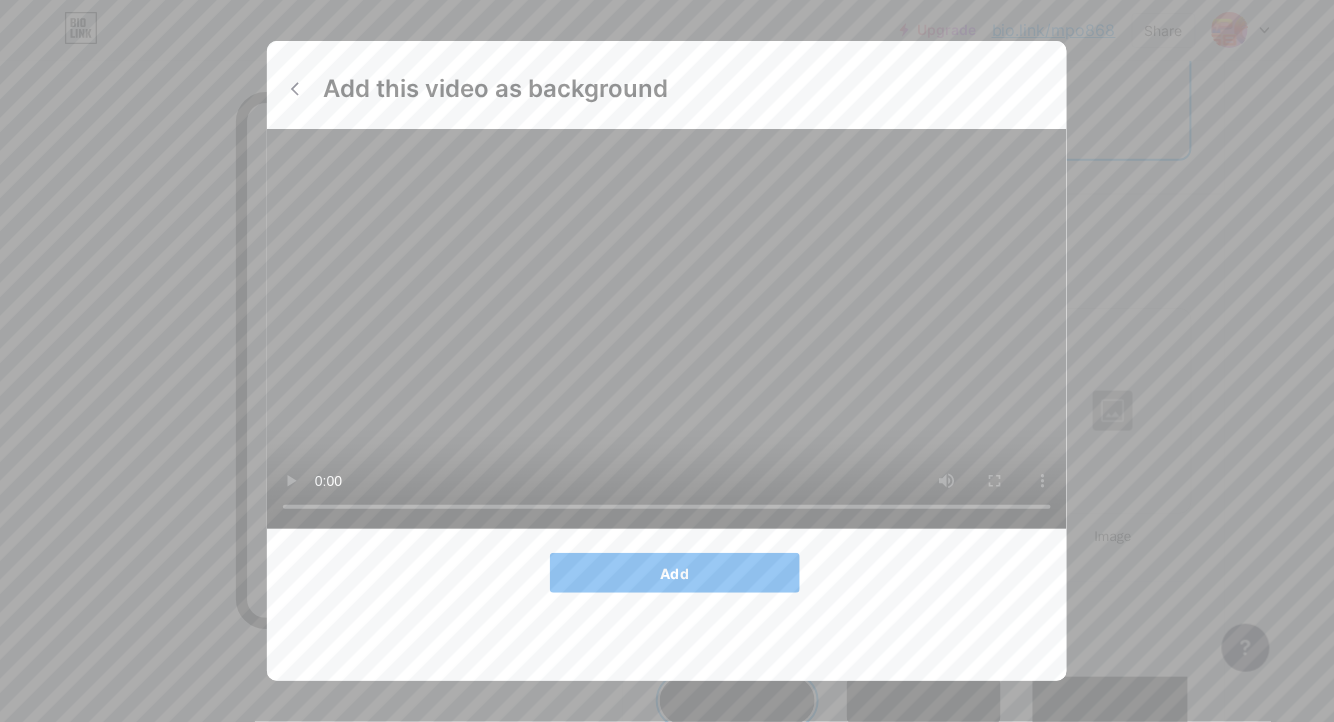 click on "Add" at bounding box center (675, 573) 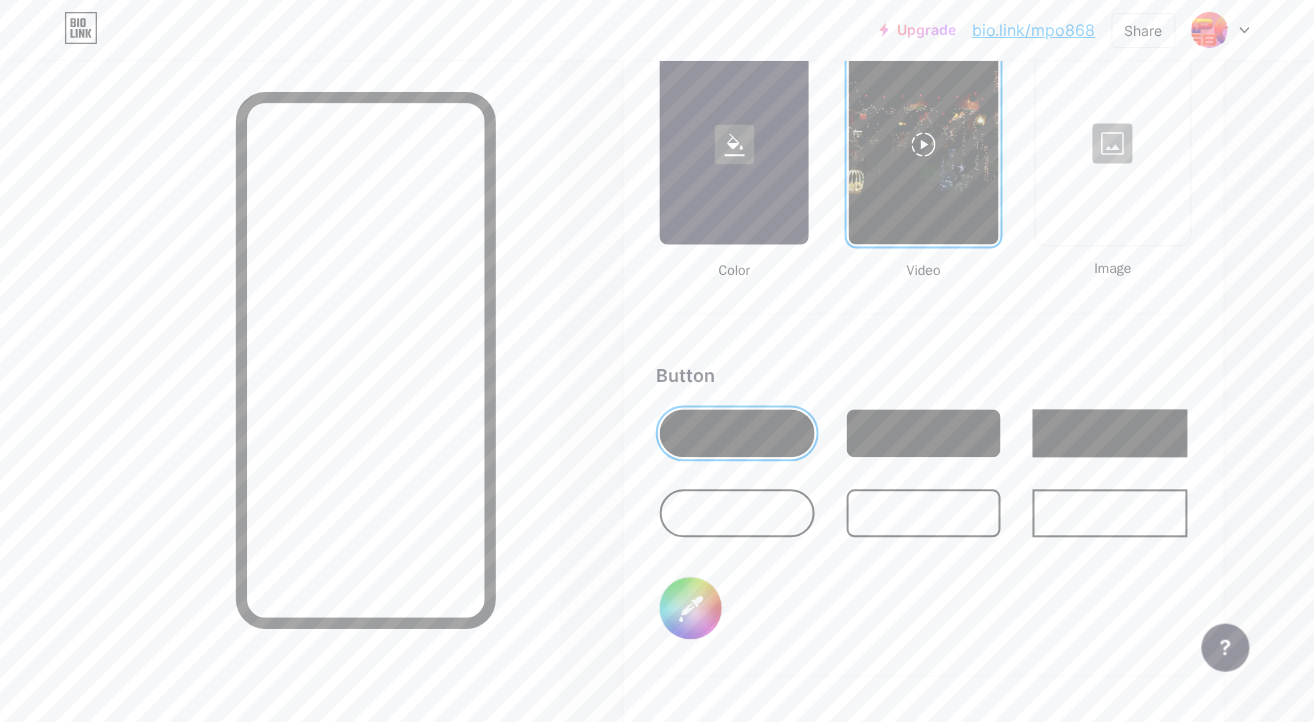 click on "Links
Posts
Design
Subscribers
NEW
Stats
Settings     Profile   MPO868     🎰 Slot Gacor Setiap Hari | MPO868 Resmi 🔥 📲 Daftar & WD Cepat ⚡ 💯 Gak Pake Ribet, Langsung Cuan!                   Themes   Link in bio   Blog   Shop       Basics       Carbon       Xmas 23       Pride       Glitch       Winter · Live       Glassy · Live       Chameleon · Live       Rainy Night · Live       Neon · Live       Summer       Retro       Strawberry · Live       Desert       Sunny       Autumn       Leaf       Clear Sky       Blush       Unicorn       Minimal       Cloudy       Shadow     Create your own           Changes saved     Background         Color                 Video             Image           Button       #000000   Font   Inter Poppins EB Garamond TEKO BALSAMIQ SANS Kite One PT Sans Quicksand DM Sans     #000000   Changes saved     Position to display socials                 Top                     Bottom" at bounding box center [654, -460] 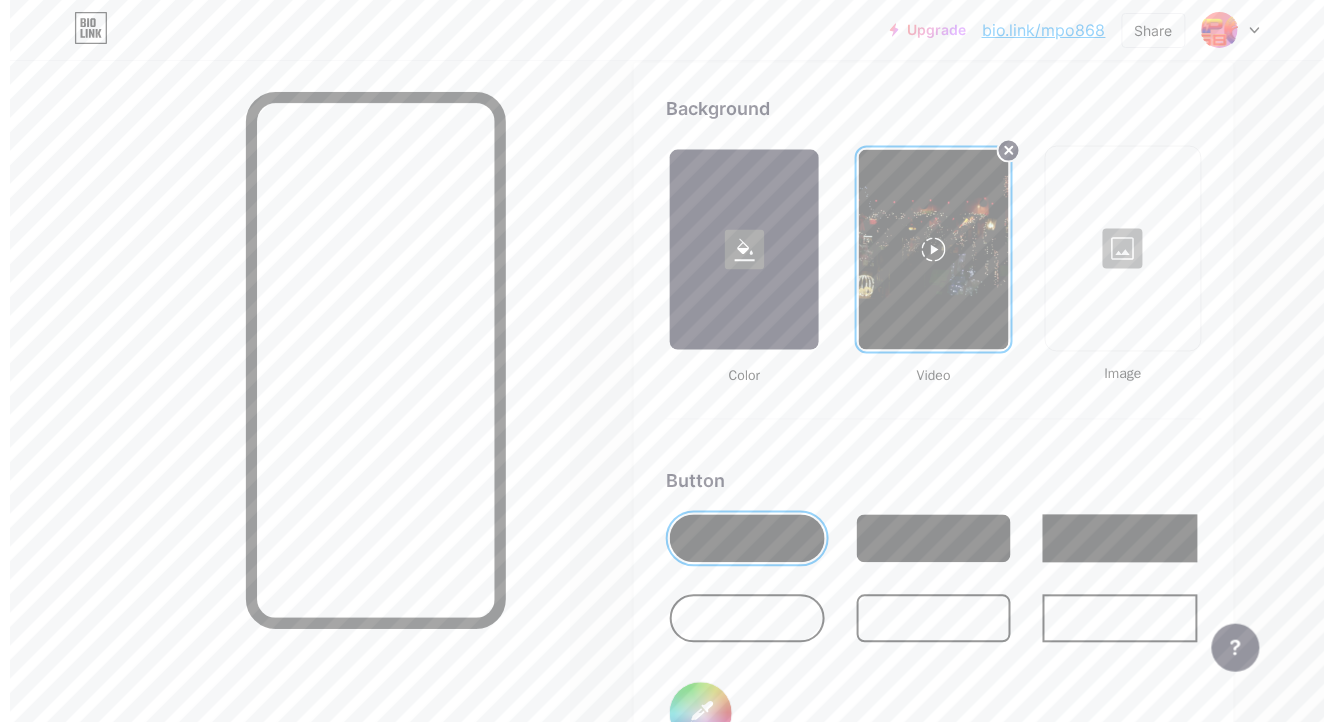 scroll, scrollTop: 2644, scrollLeft: 0, axis: vertical 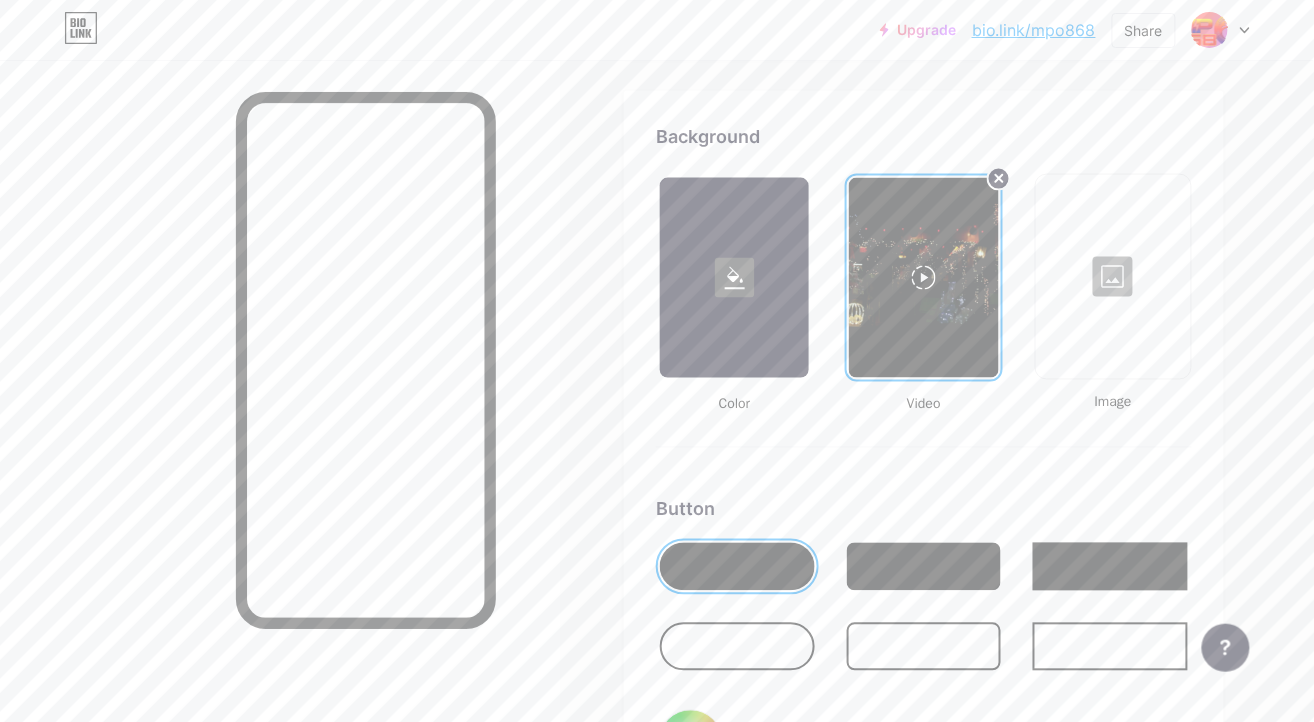 click at bounding box center (923, 278) 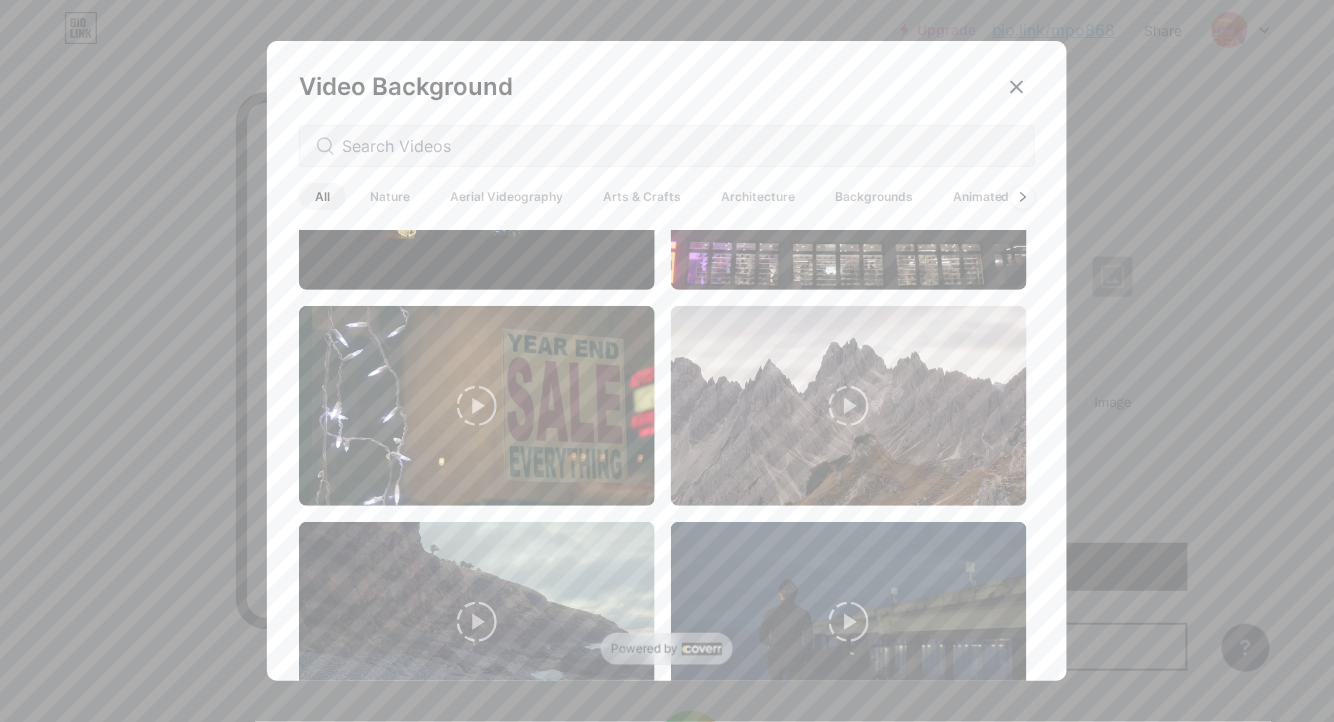 scroll, scrollTop: 800, scrollLeft: 0, axis: vertical 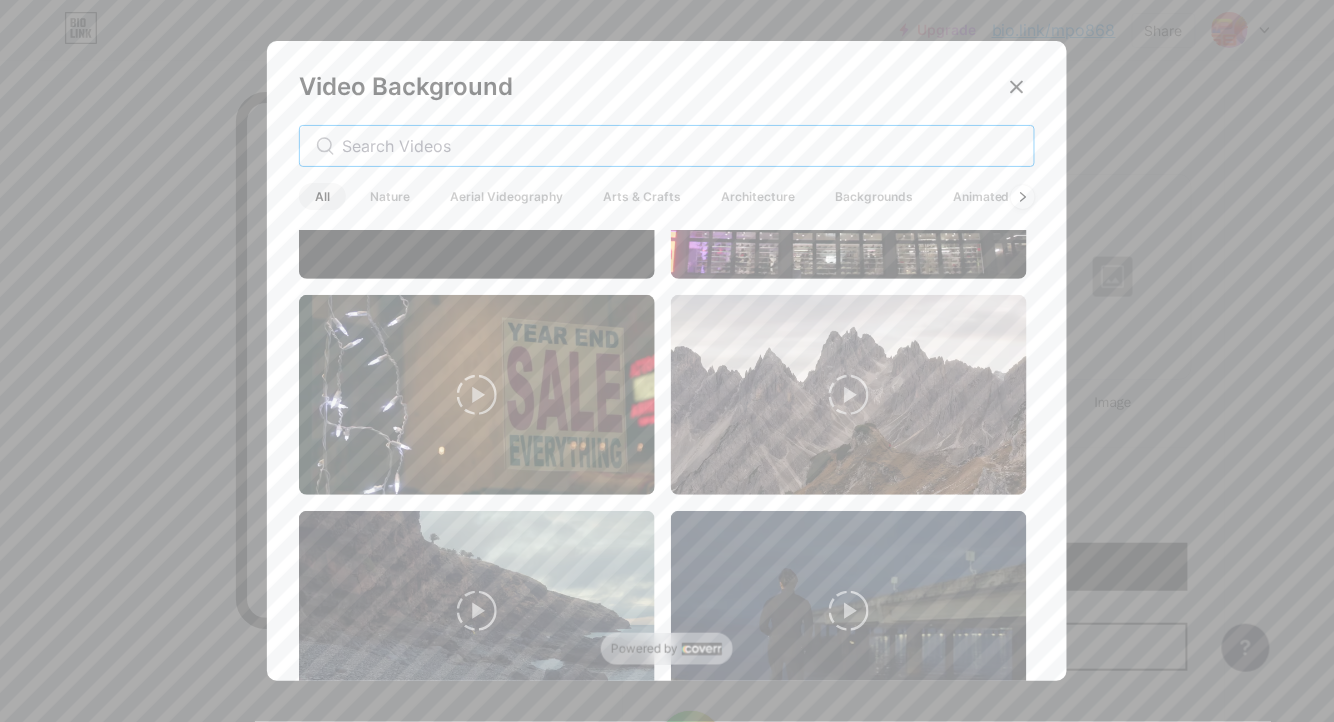 click at bounding box center [680, 146] 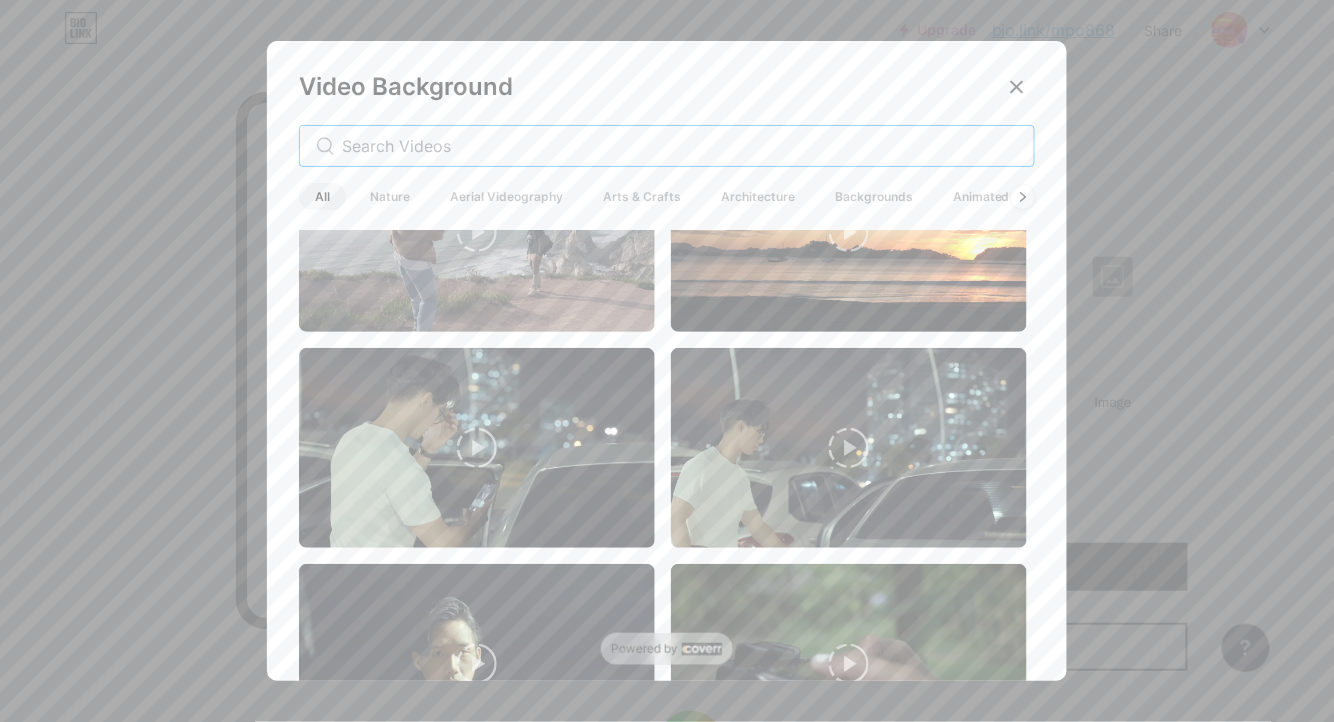 scroll, scrollTop: 2133, scrollLeft: 0, axis: vertical 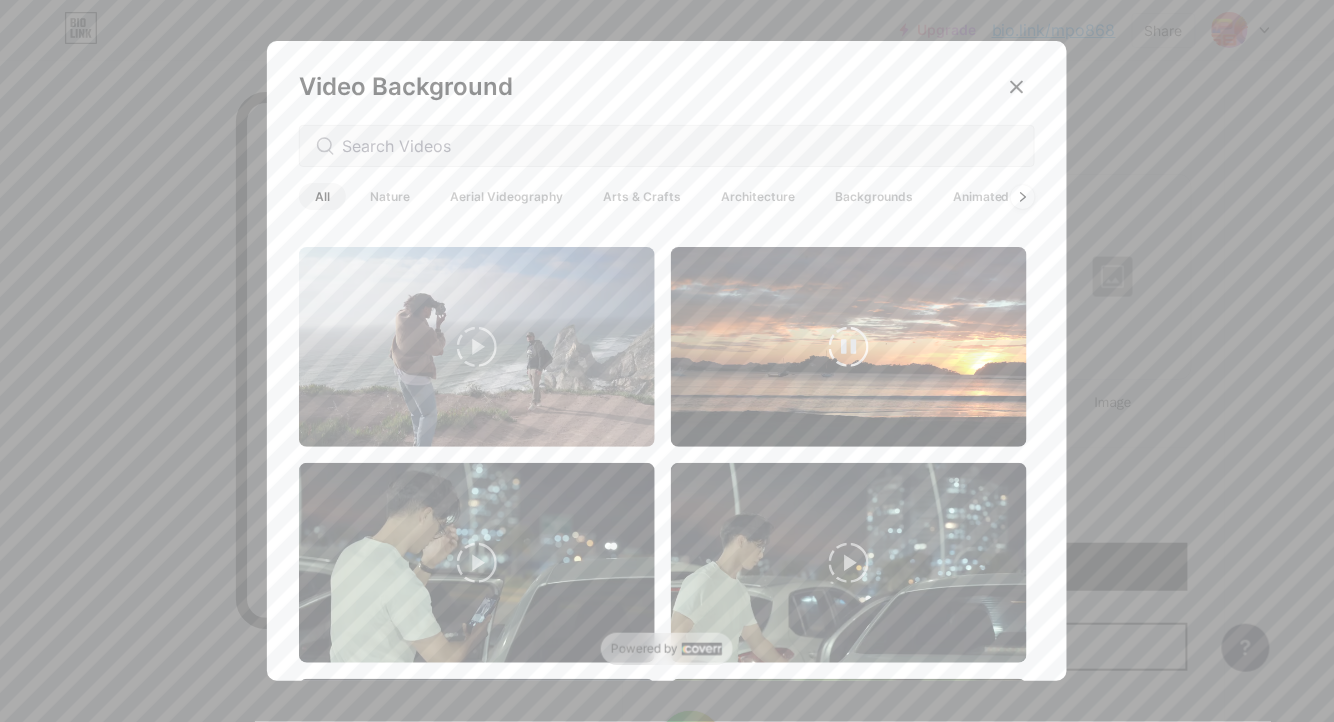 click at bounding box center (849, 347) 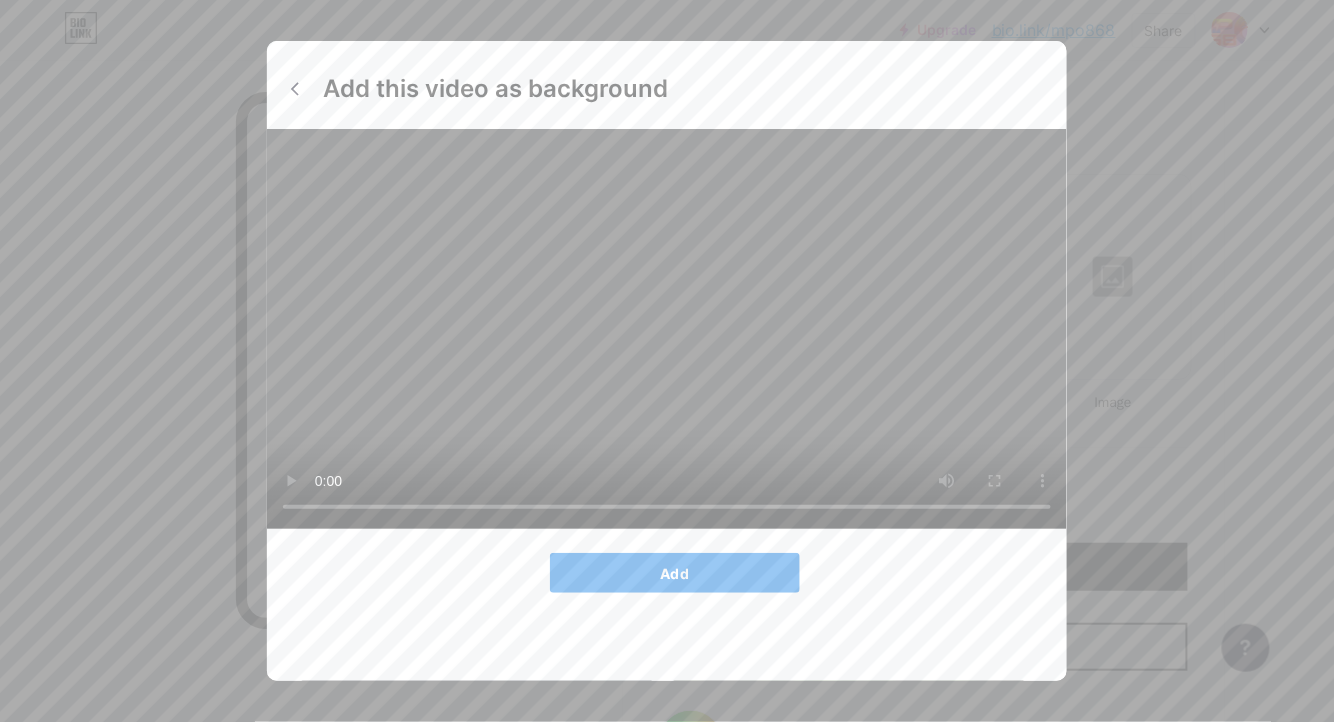 click on "Add" at bounding box center [675, 573] 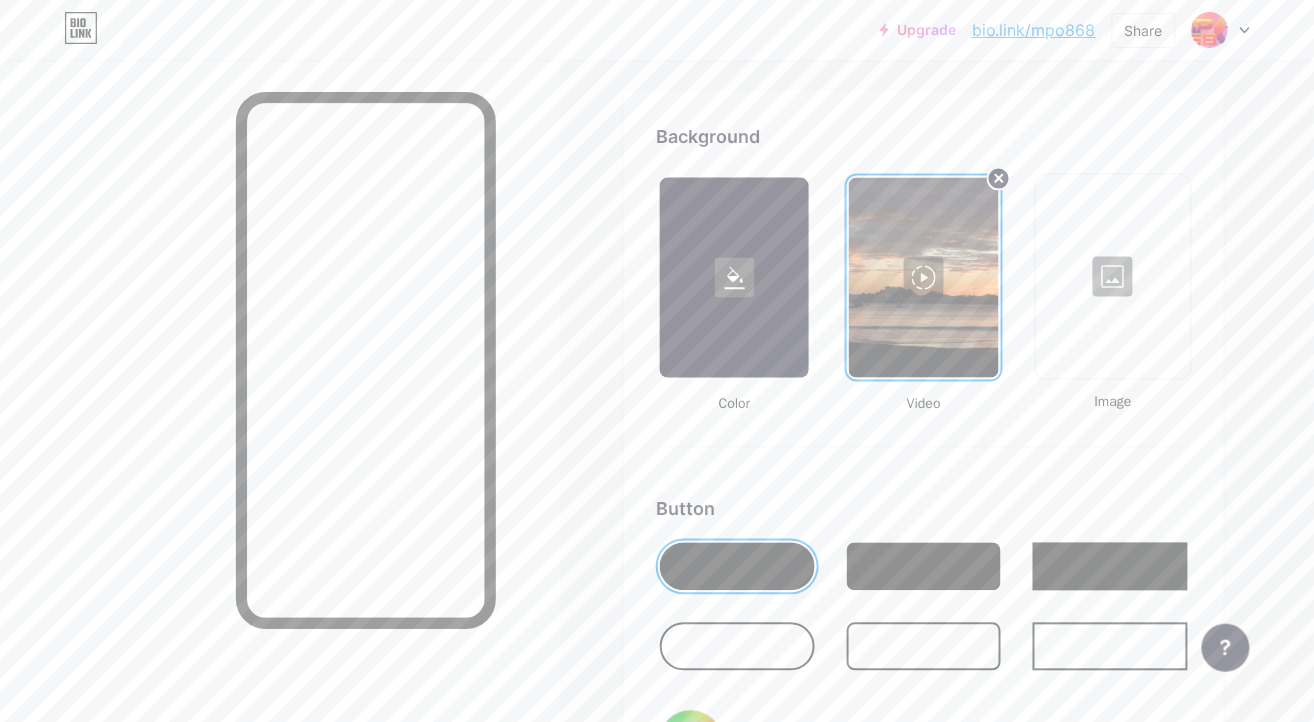 click at bounding box center [923, 278] 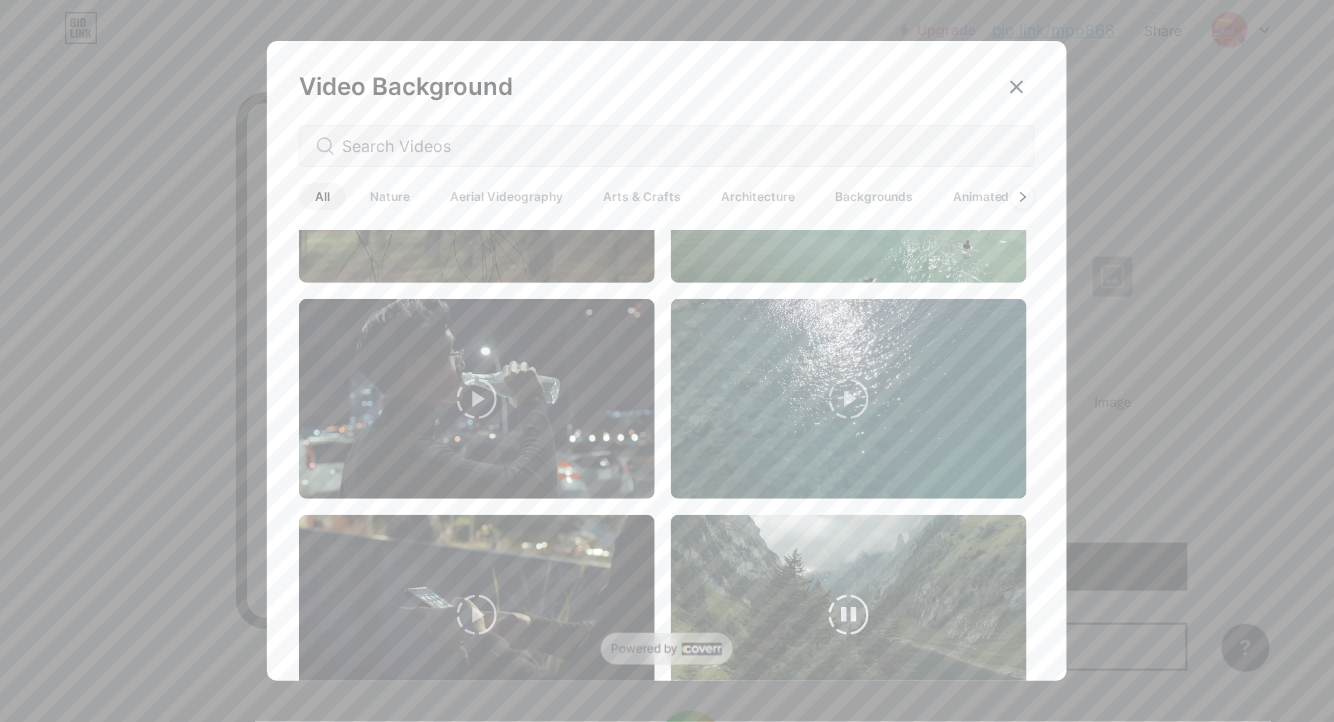 scroll, scrollTop: 4920, scrollLeft: 0, axis: vertical 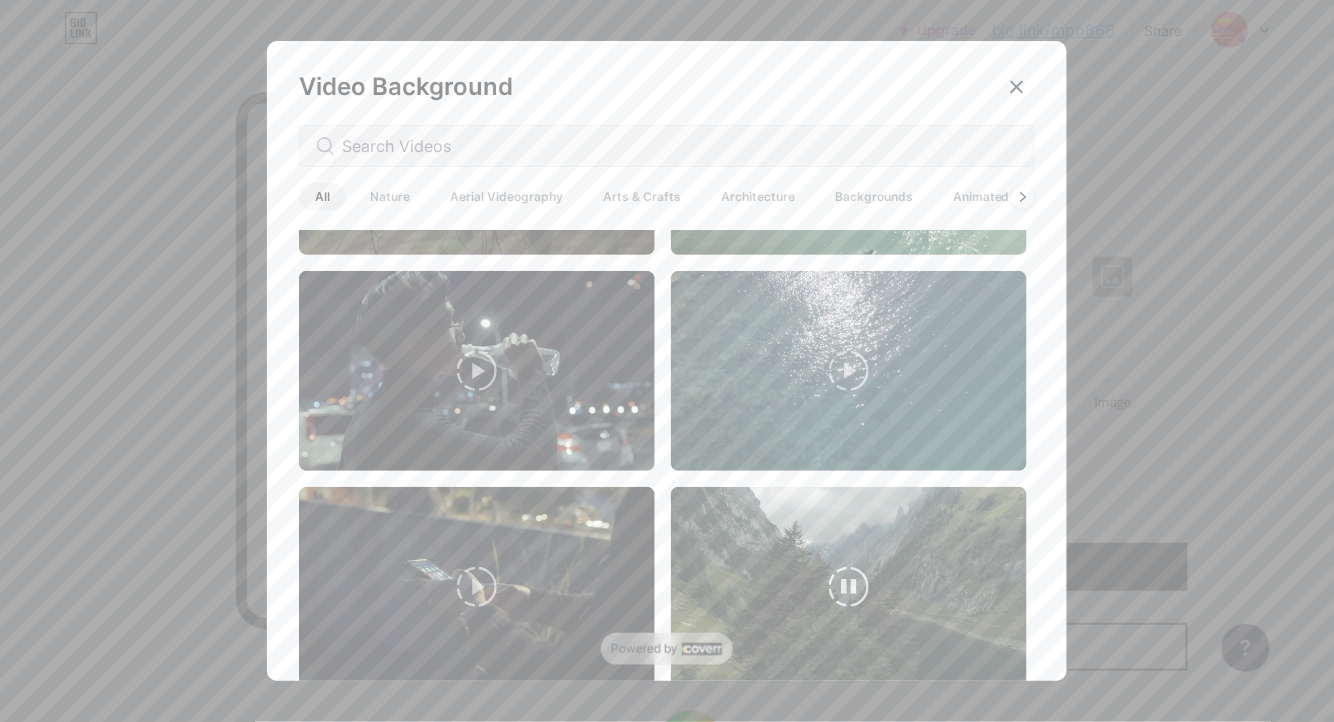 click at bounding box center [849, 587] 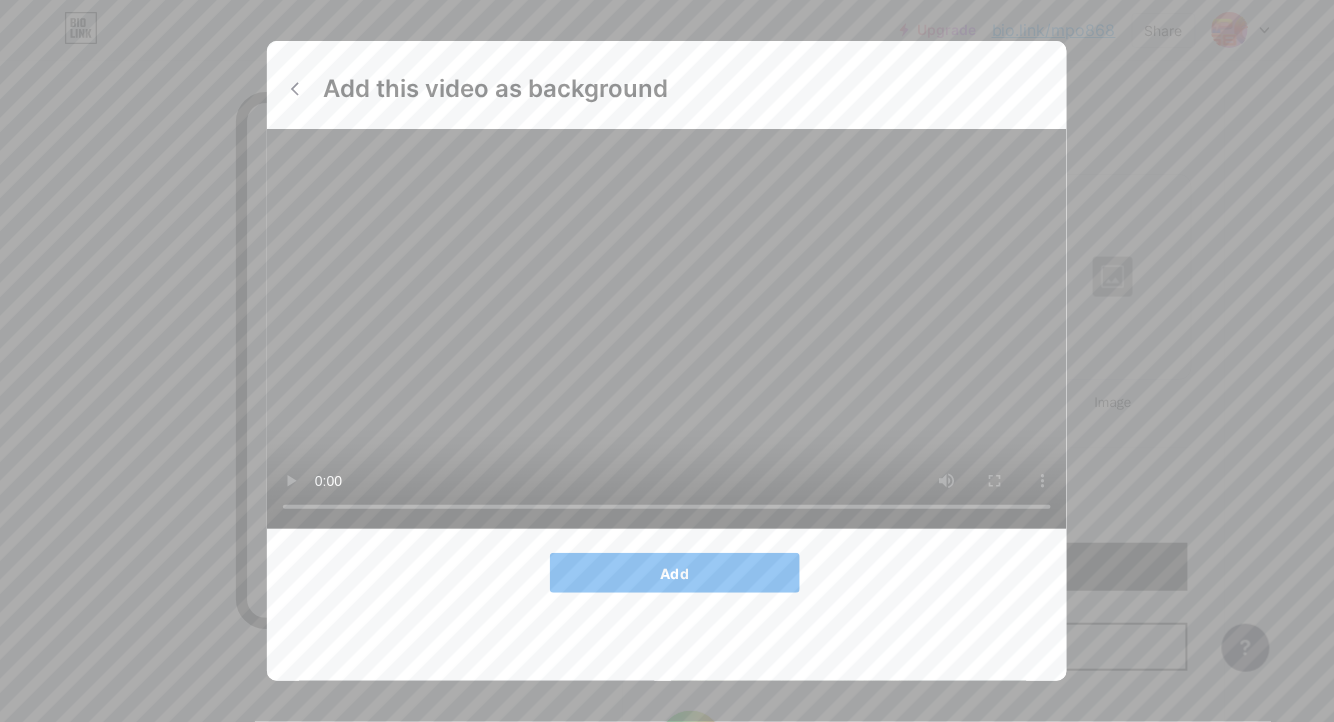 click on "Add" at bounding box center (675, 573) 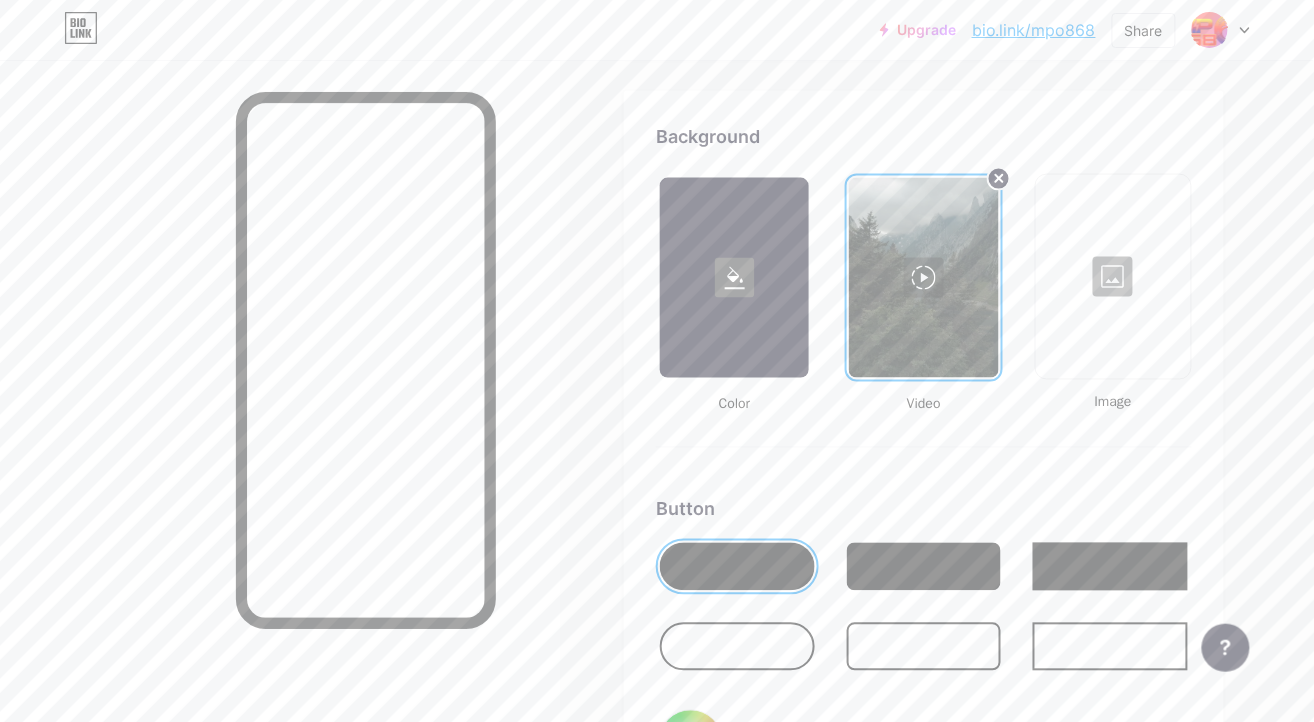click at bounding box center [923, 278] 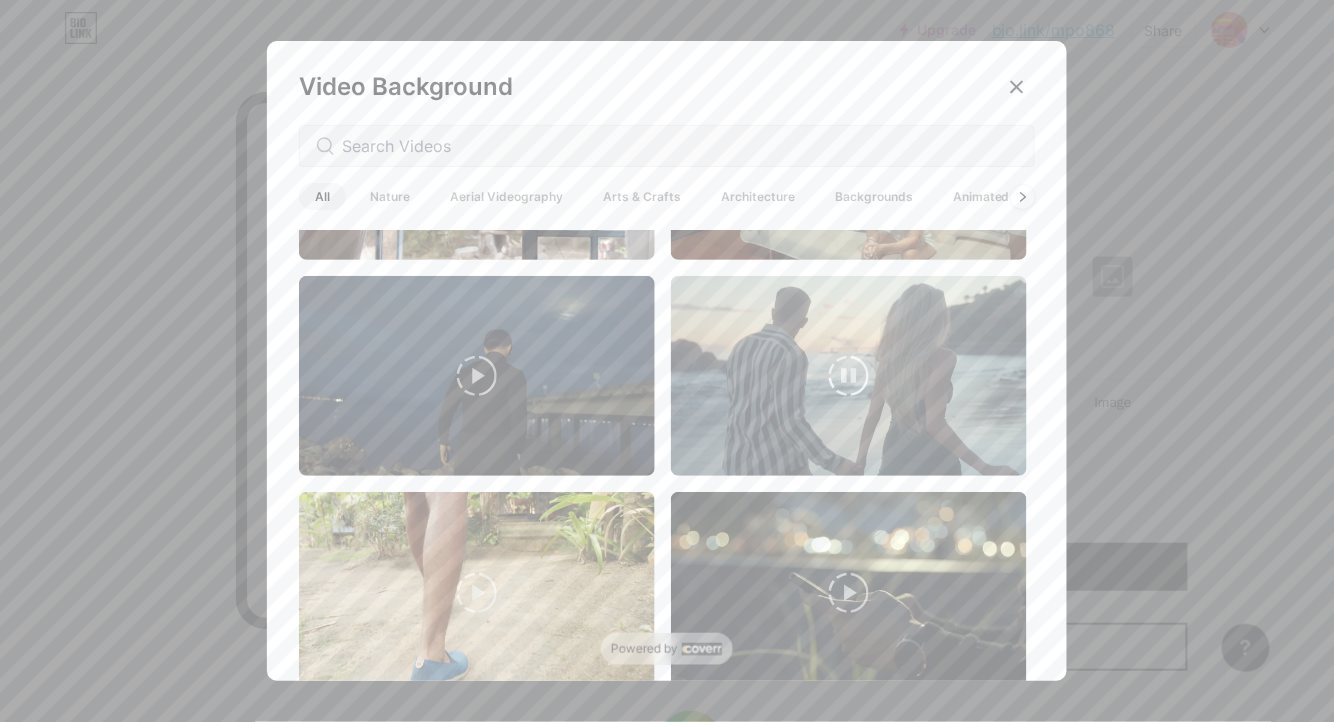 scroll, scrollTop: 4920, scrollLeft: 0, axis: vertical 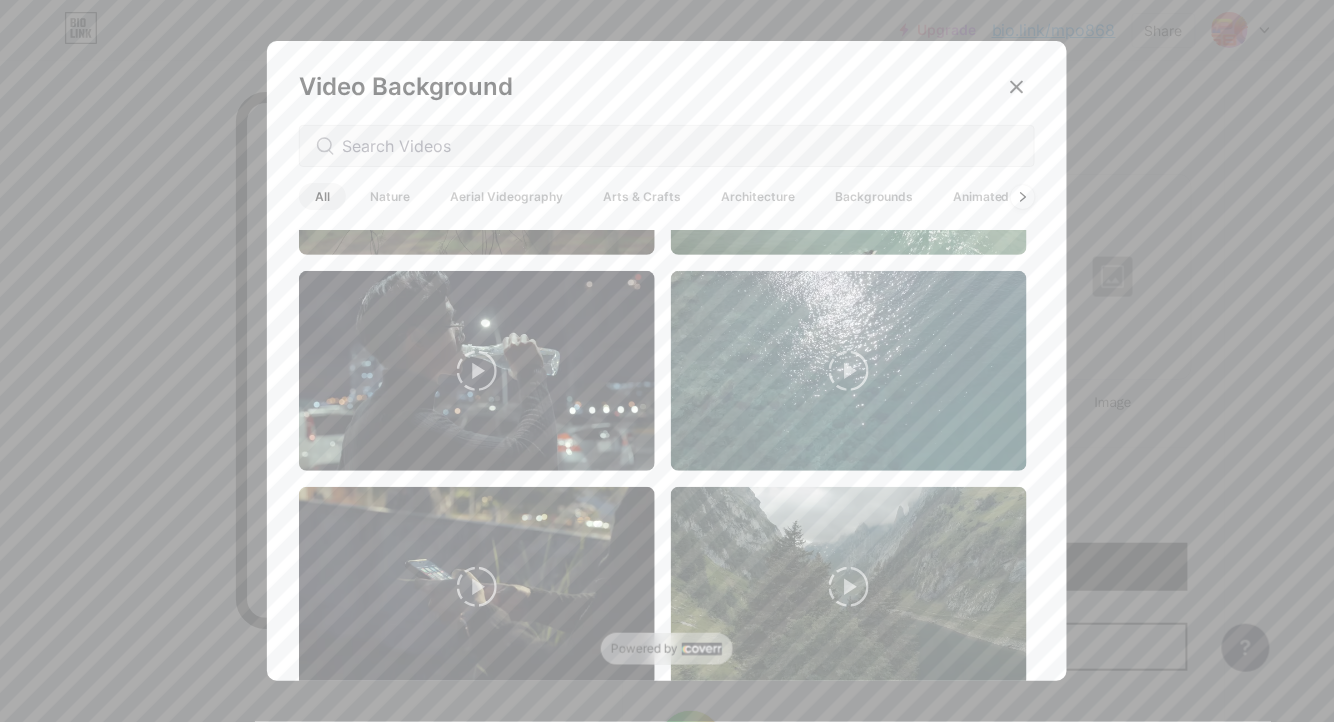 click on "Backgrounds" at bounding box center (874, 196) 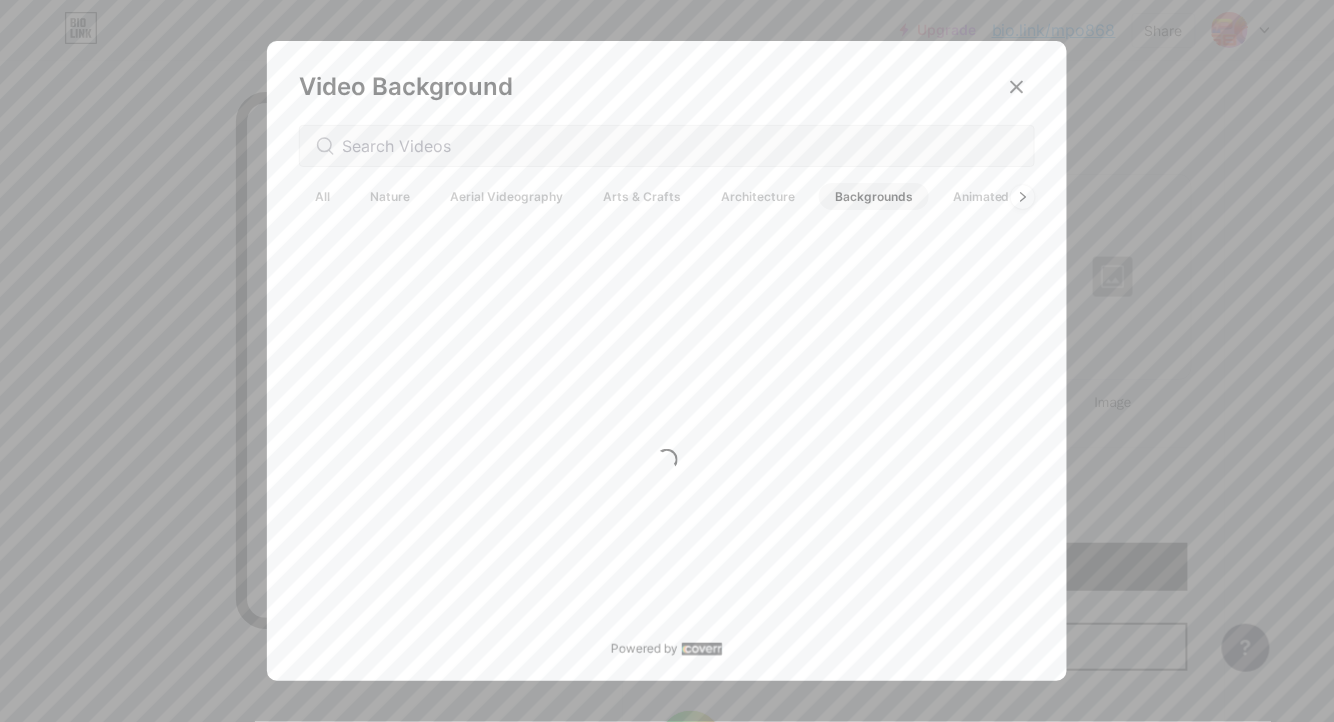 click on "Animated" at bounding box center [981, 196] 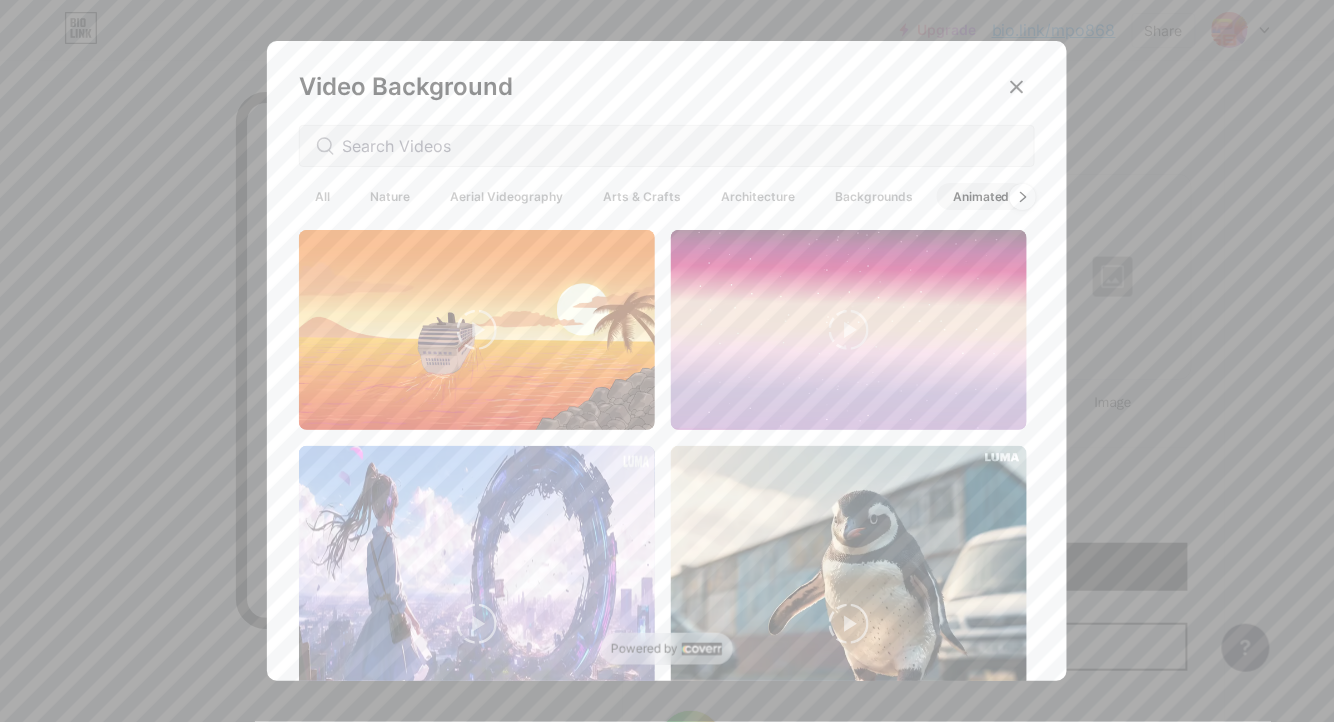 click at bounding box center (1023, 196) 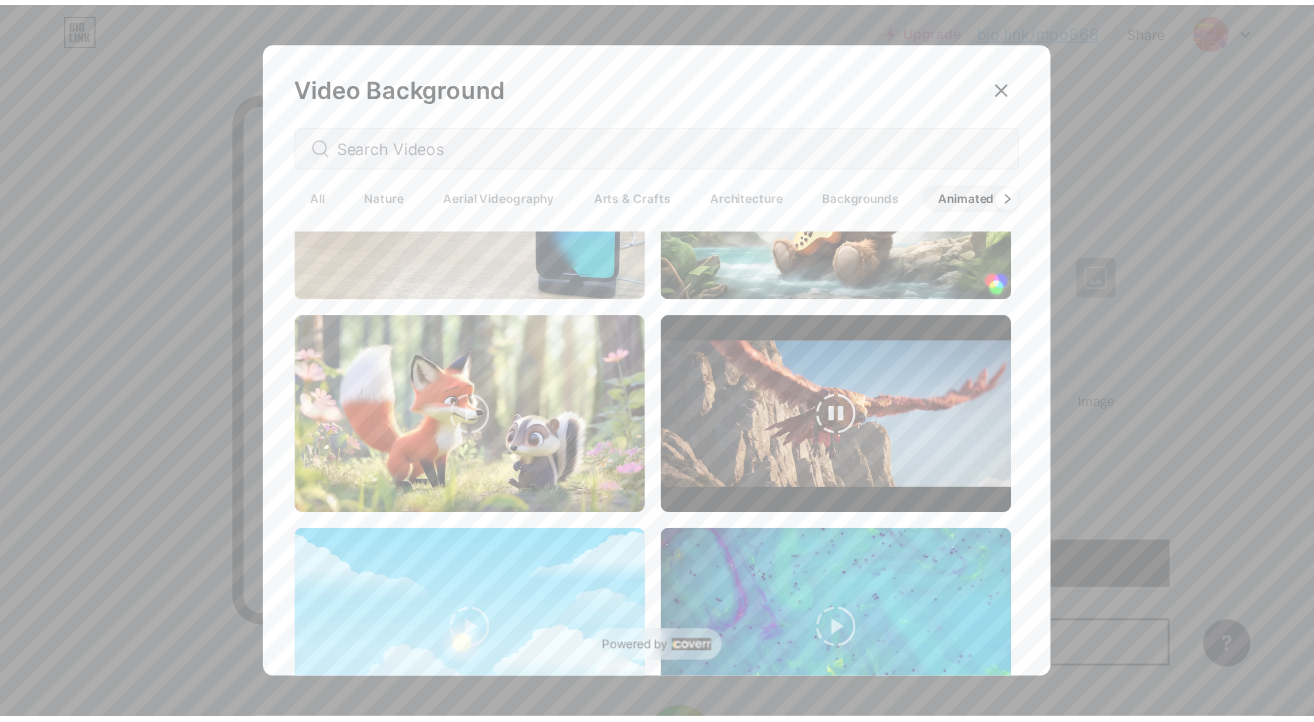 scroll, scrollTop: 933, scrollLeft: 0, axis: vertical 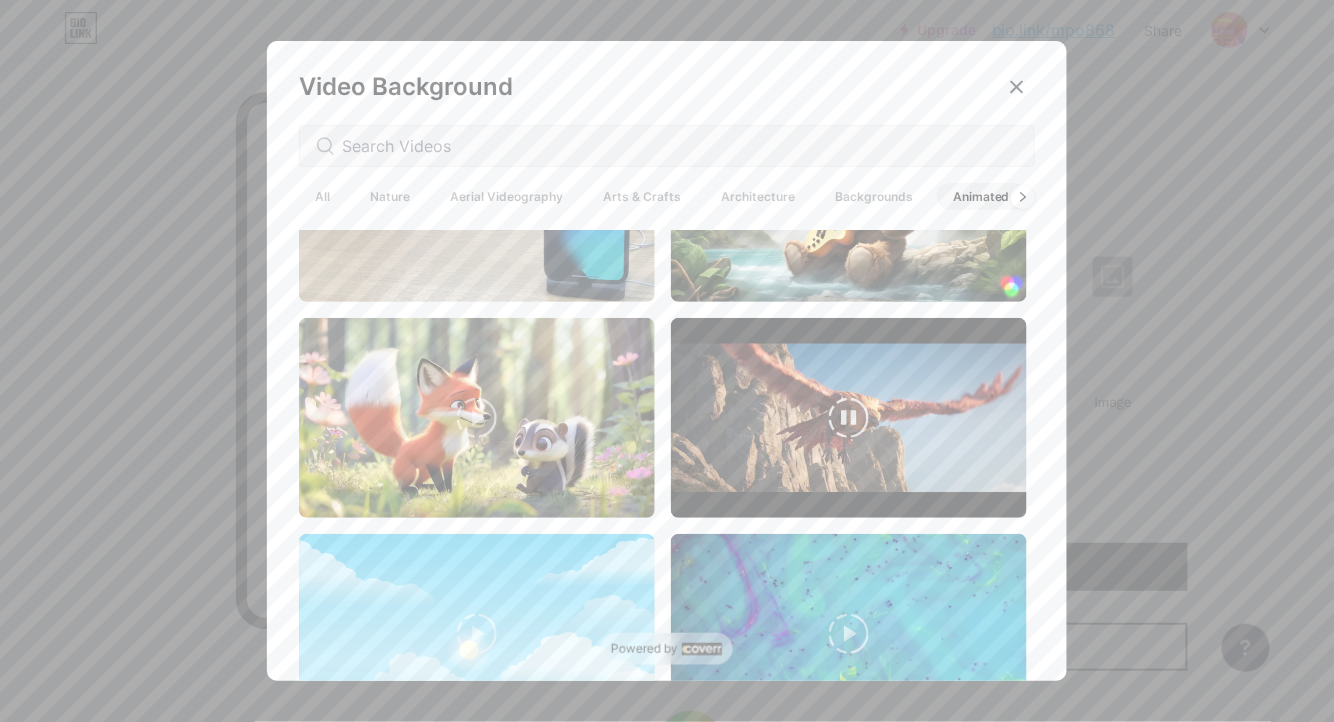 click at bounding box center (849, 418) 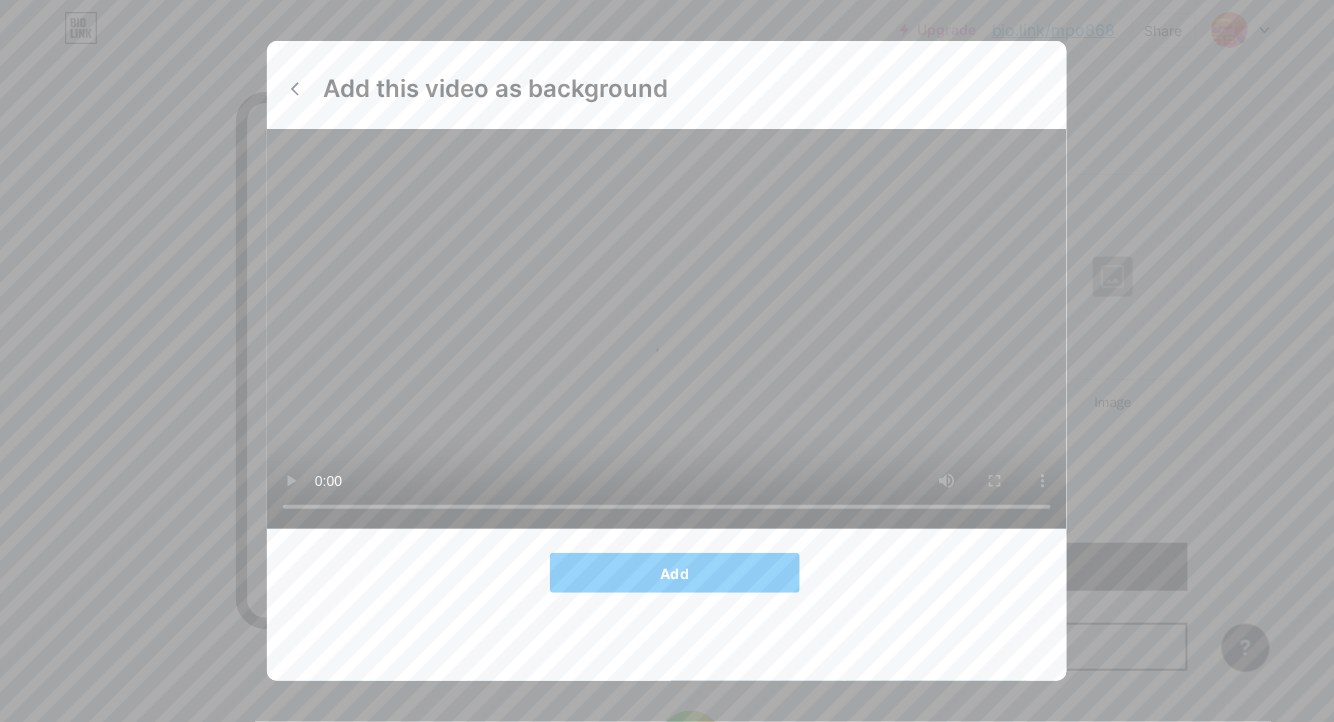 click on "Add this video as background     Add" at bounding box center (667, 361) 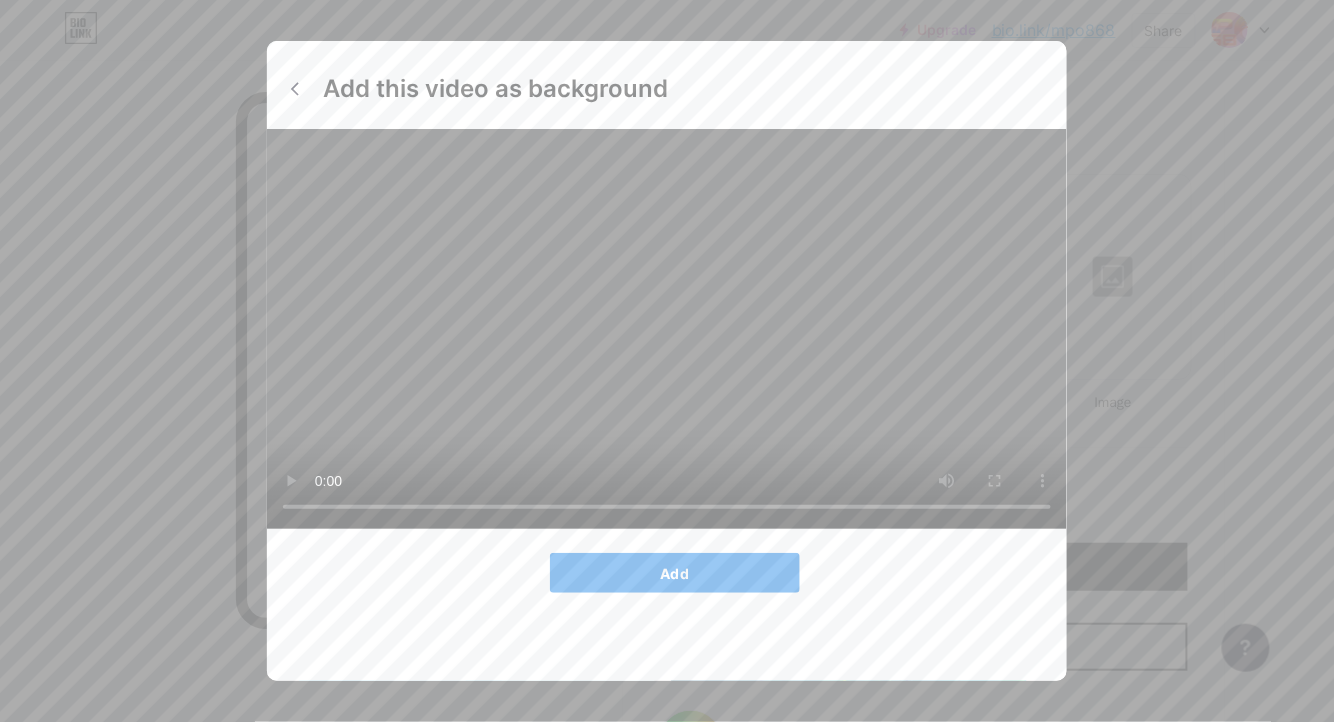 click on "Add" at bounding box center [675, 573] 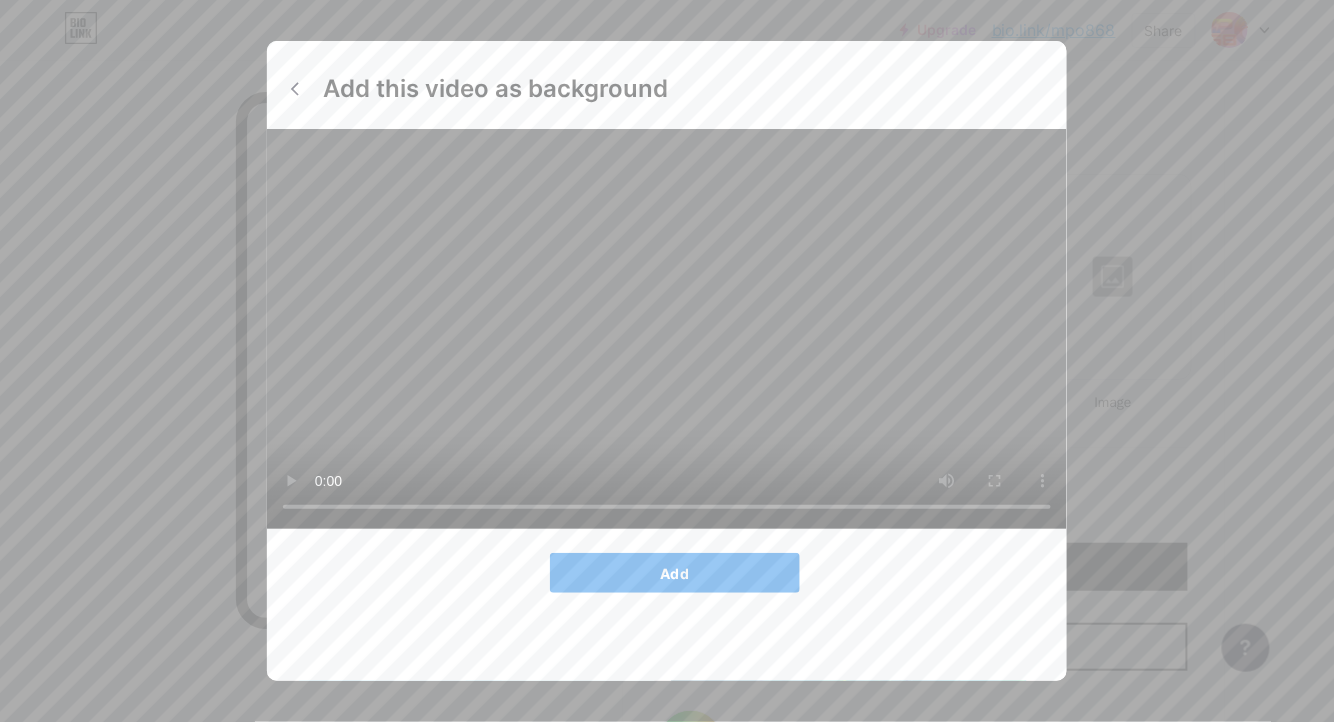 click on "Add" at bounding box center (675, 573) 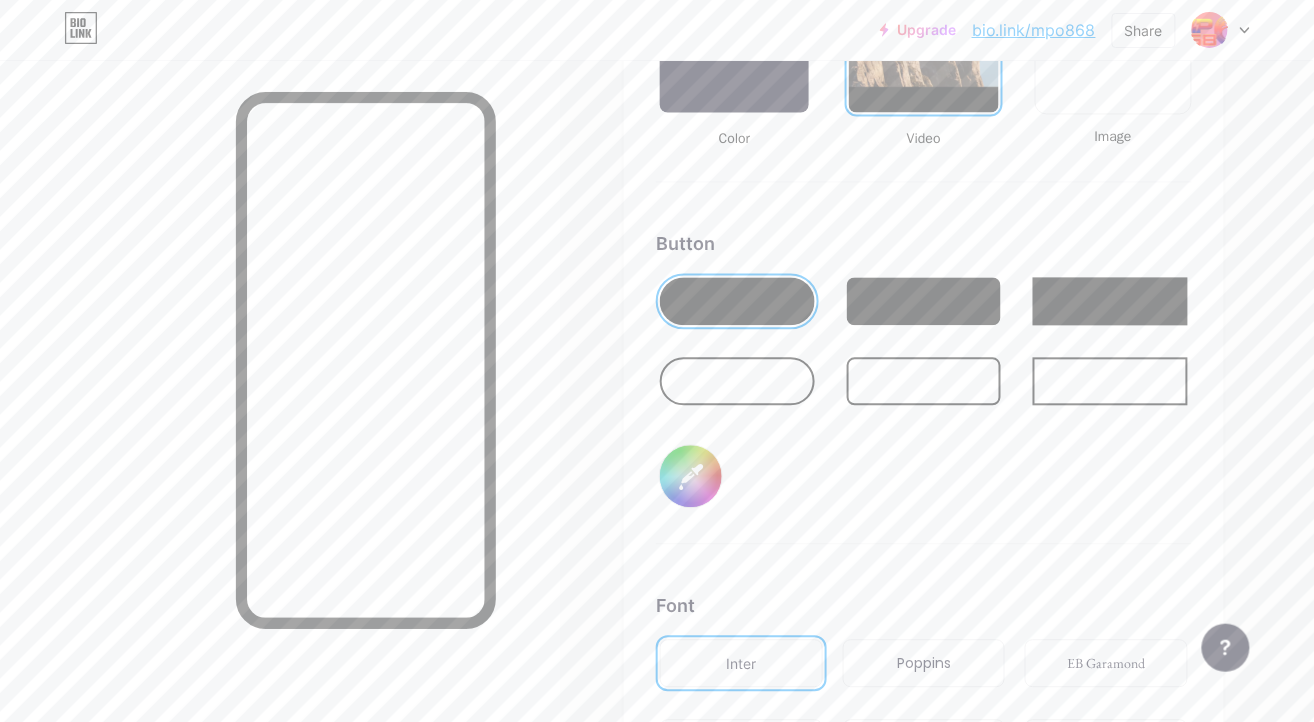scroll, scrollTop: 2910, scrollLeft: 0, axis: vertical 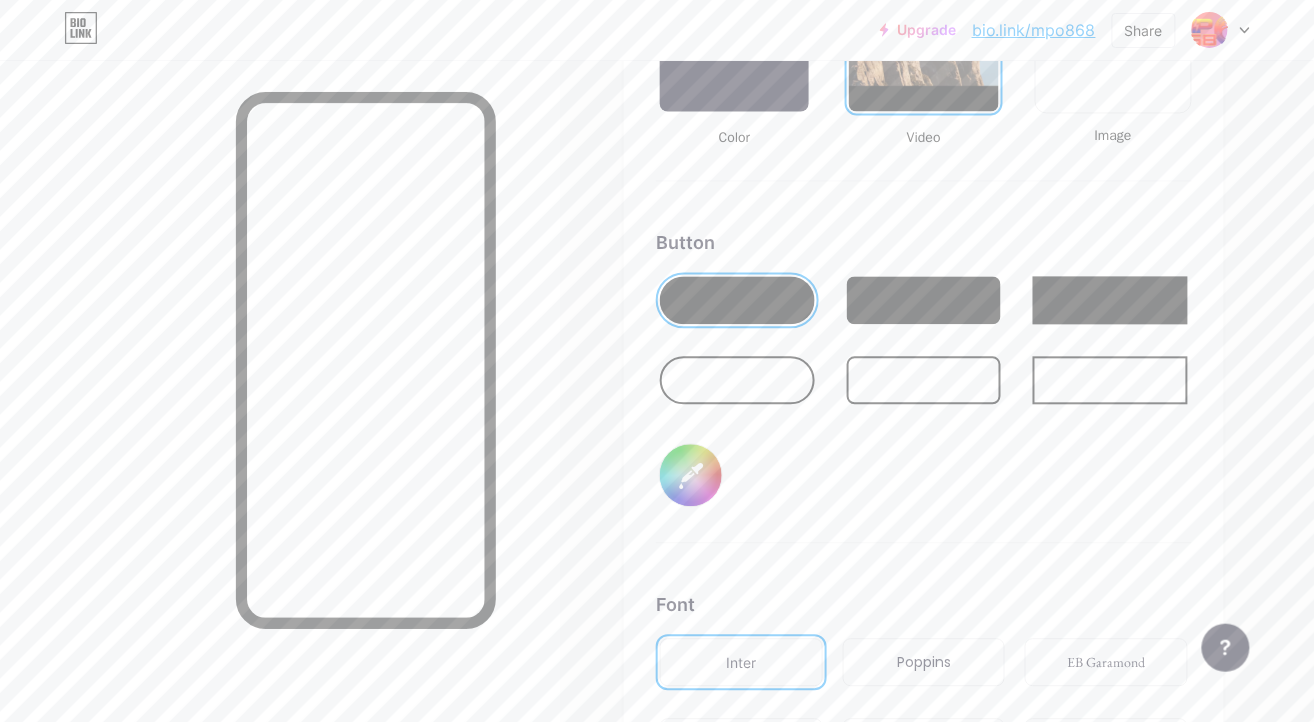 click at bounding box center (737, 381) 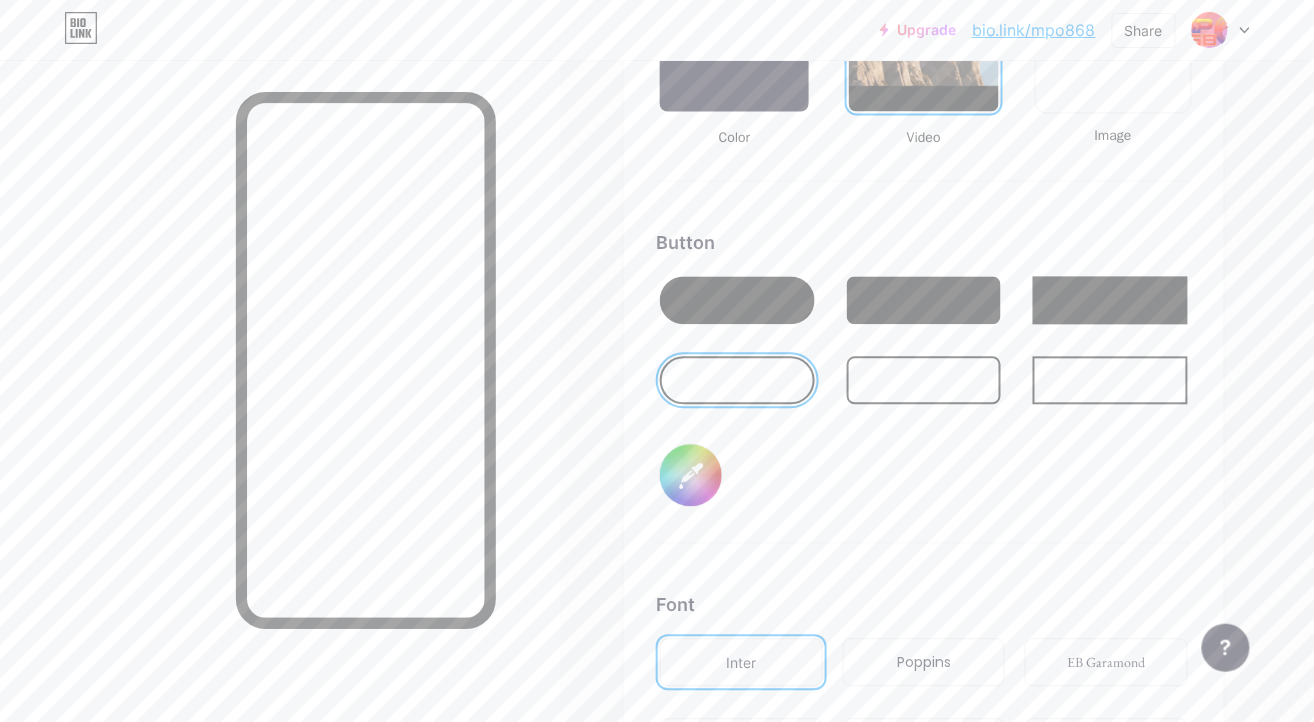 click at bounding box center [924, 381] 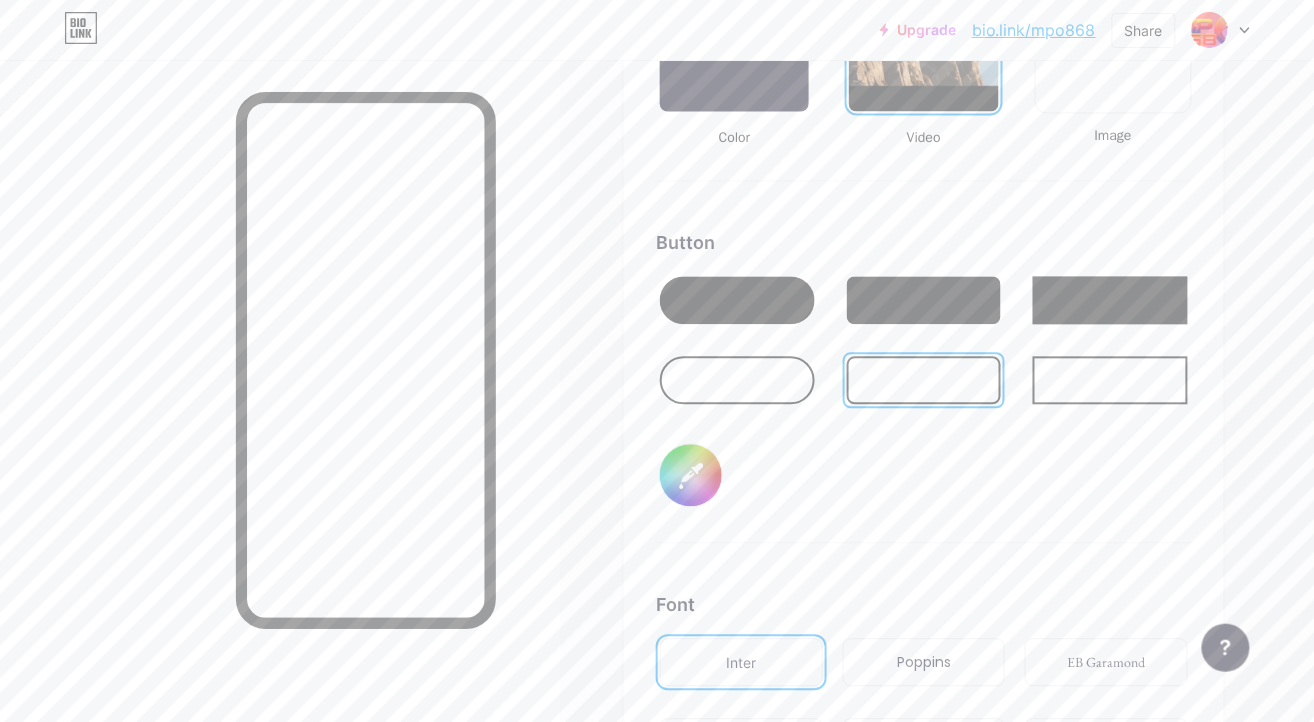 click at bounding box center (924, 301) 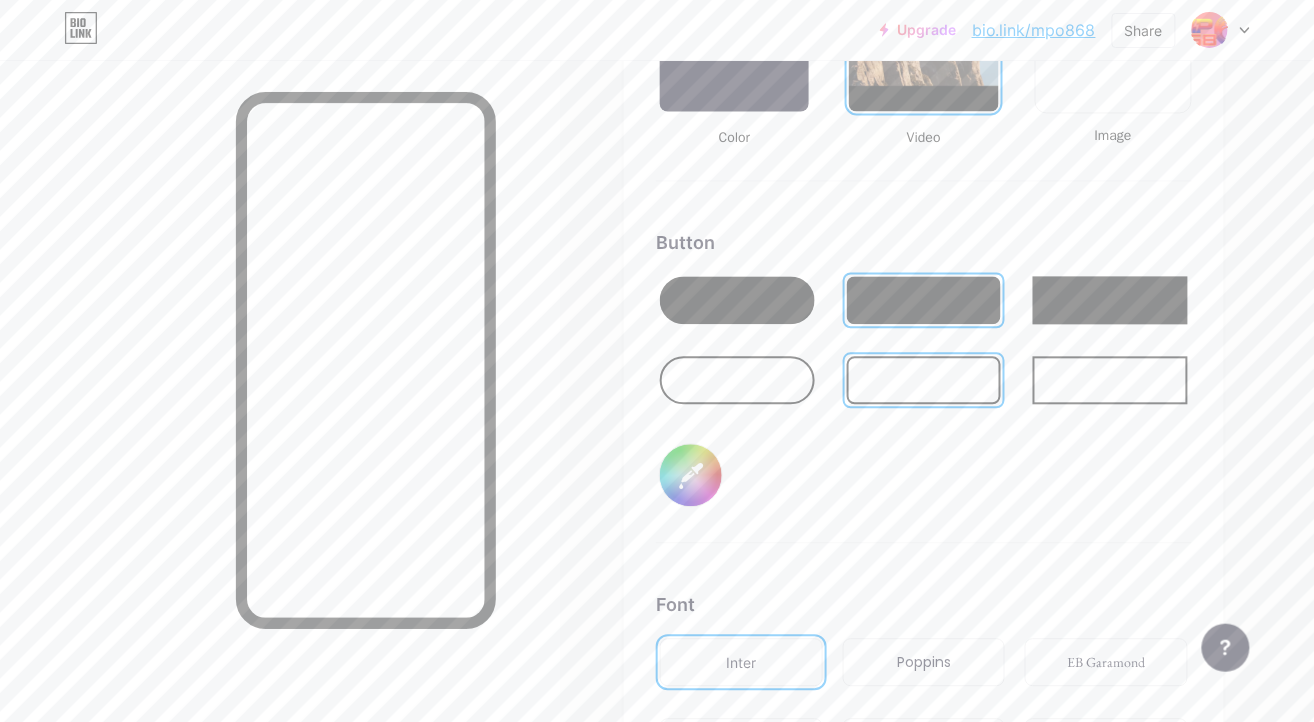 click on "#000000" at bounding box center [691, 476] 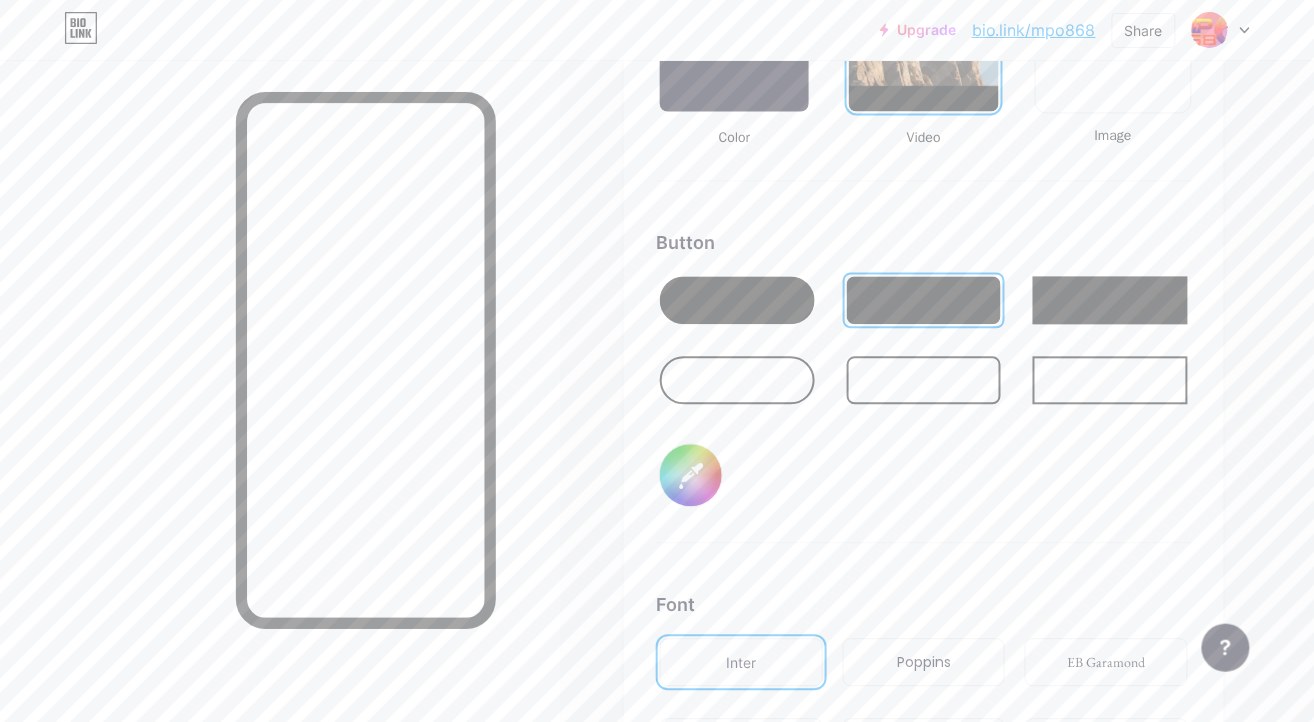 click on "Button       #1100ff" at bounding box center [924, 387] 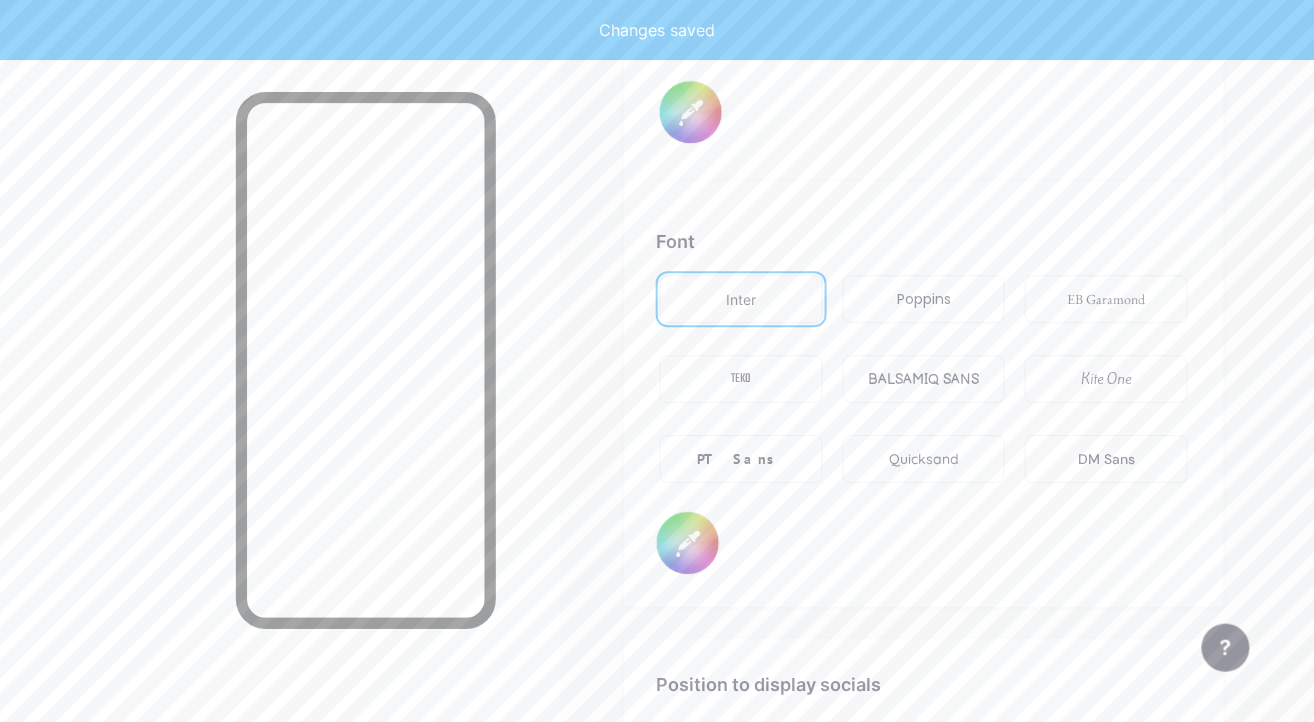 scroll, scrollTop: 3177, scrollLeft: 0, axis: vertical 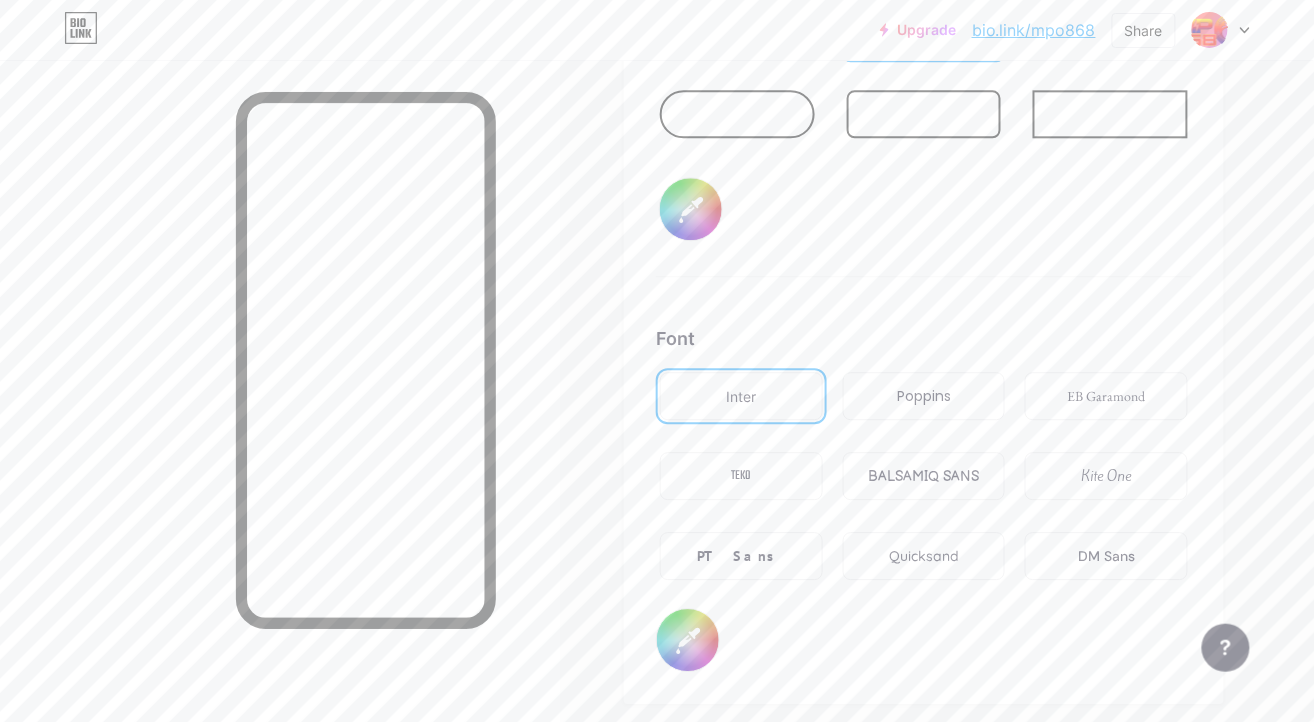 click on "Poppins" at bounding box center (924, 396) 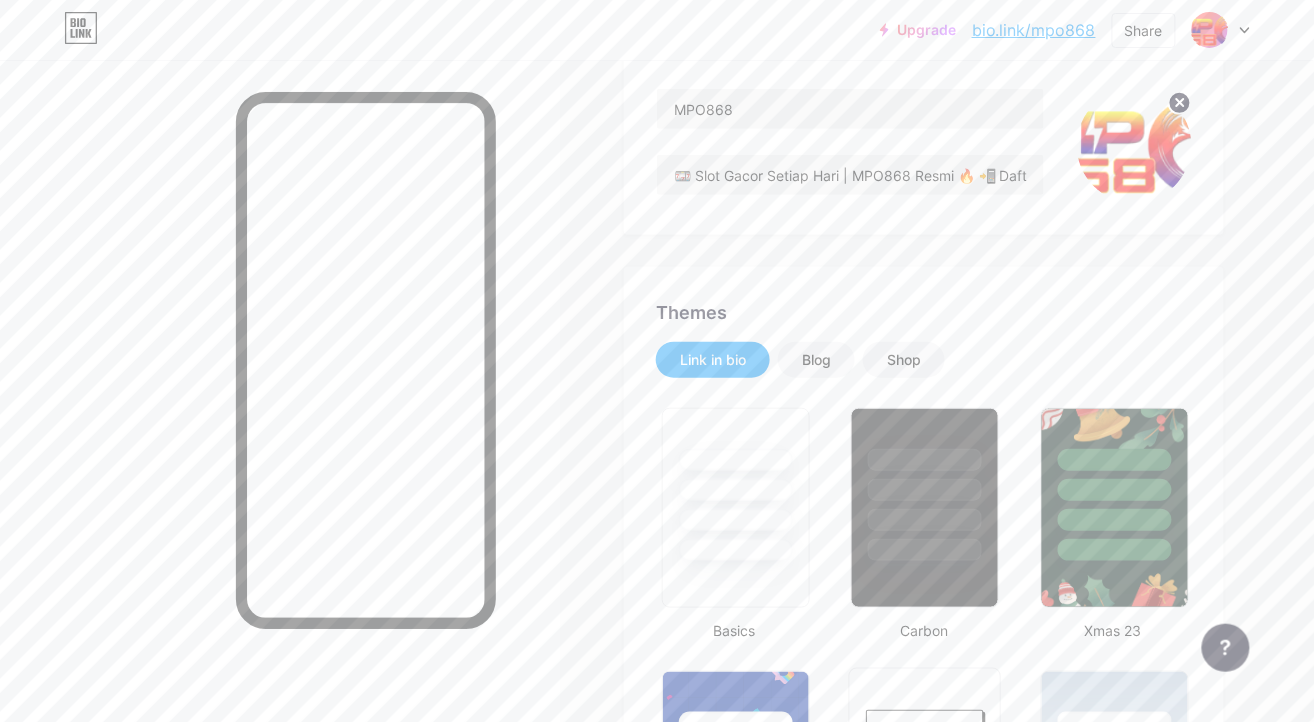 scroll, scrollTop: 0, scrollLeft: 0, axis: both 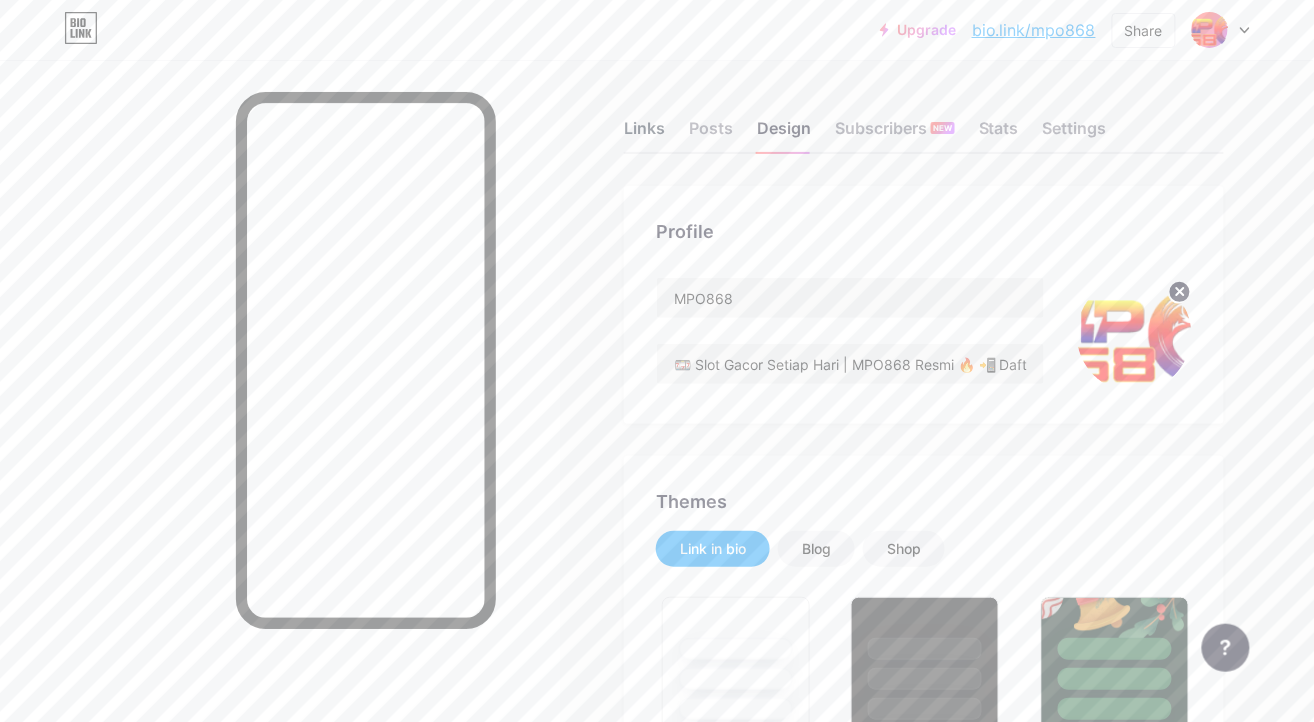 click on "Links" at bounding box center (644, 134) 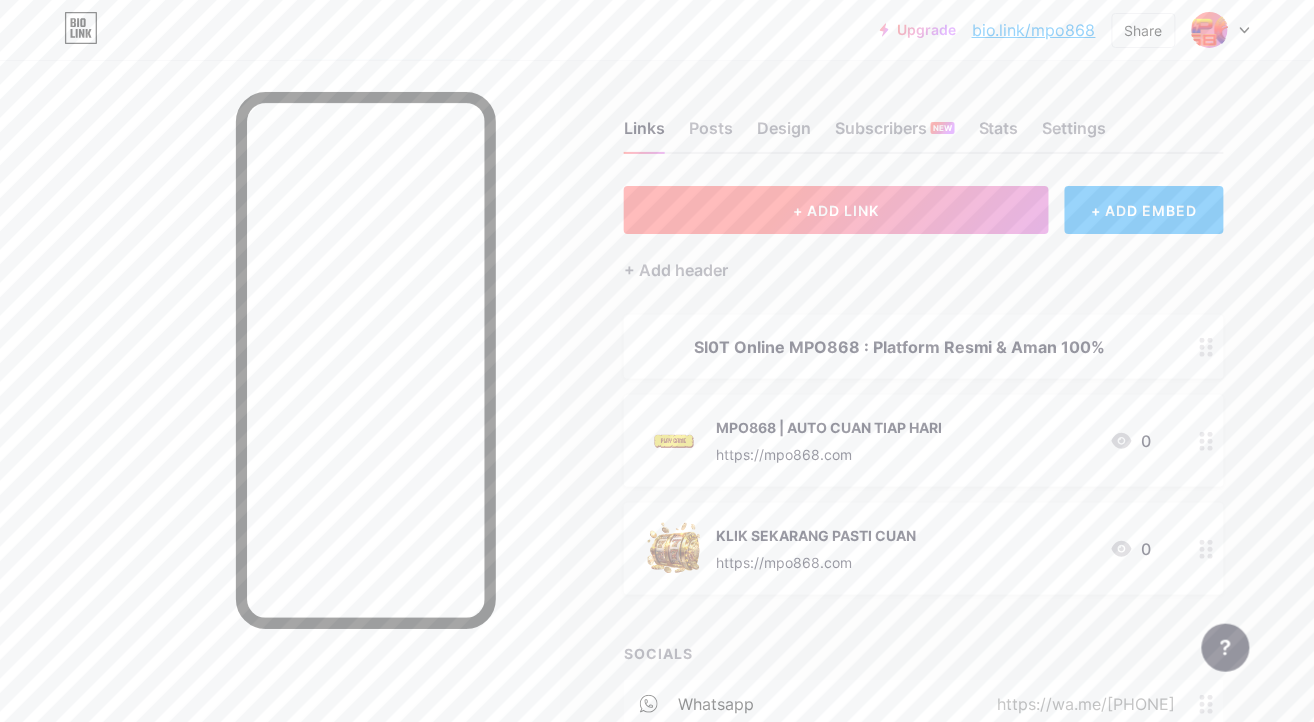 drag, startPoint x: 698, startPoint y: 126, endPoint x: 676, endPoint y: 189, distance: 66.730804 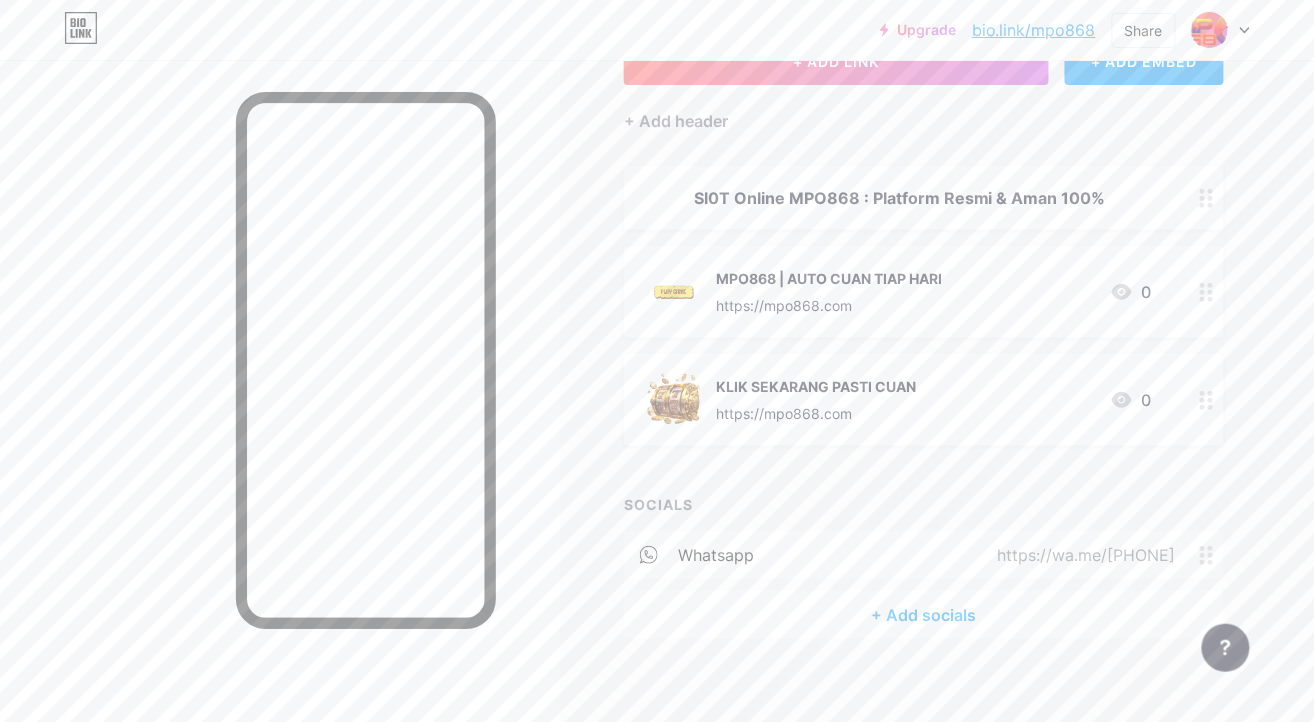 scroll, scrollTop: 164, scrollLeft: 0, axis: vertical 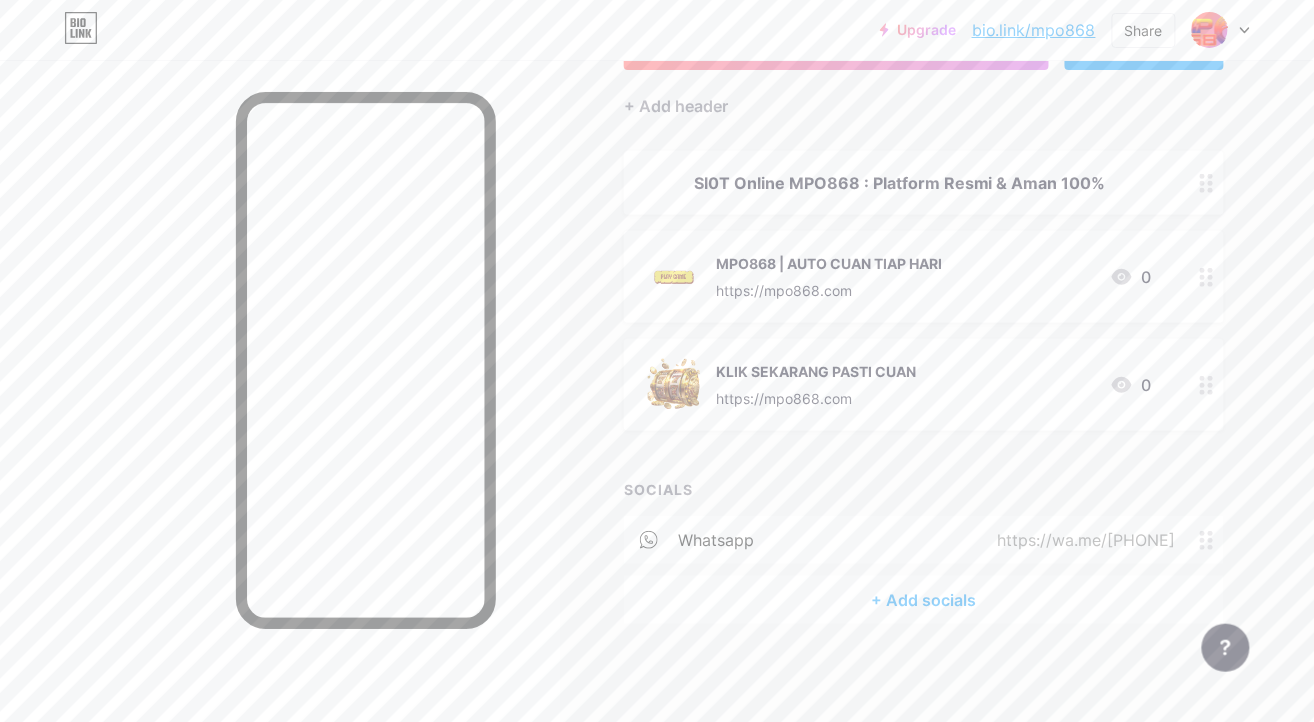 drag, startPoint x: 1197, startPoint y: 541, endPoint x: 1109, endPoint y: 472, distance: 111.82576 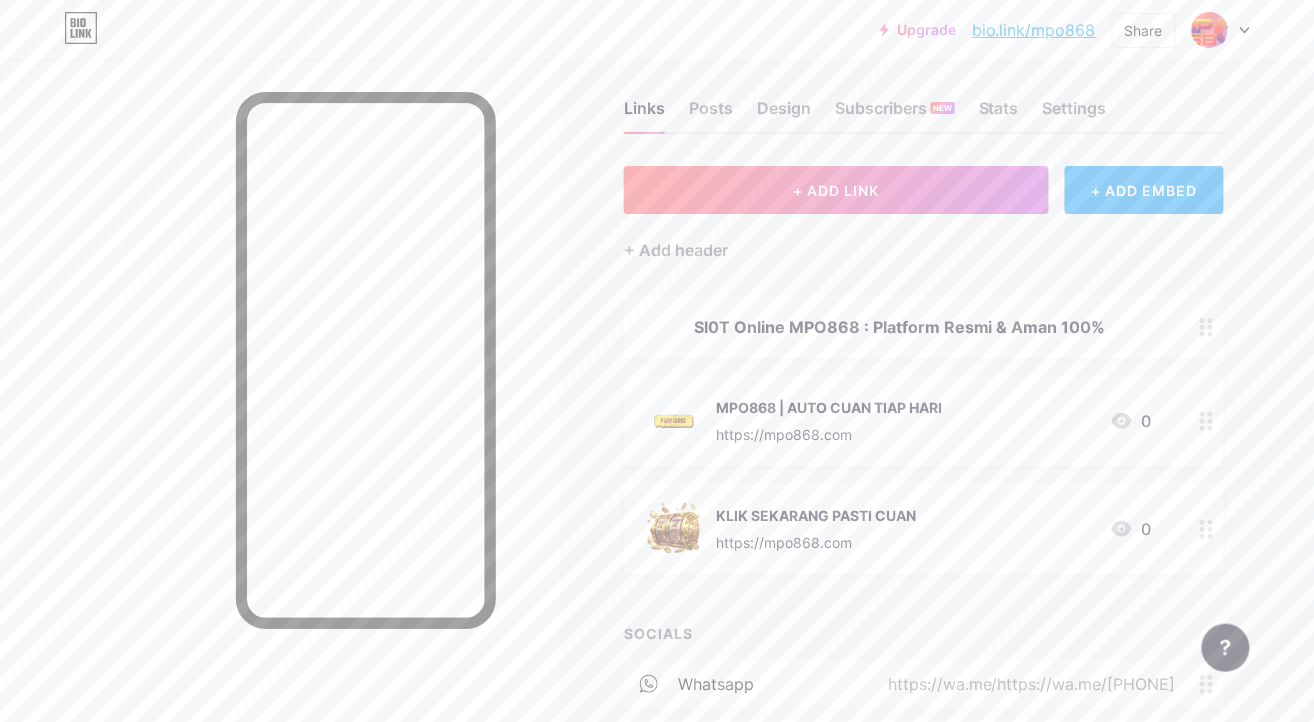 scroll, scrollTop: 0, scrollLeft: 0, axis: both 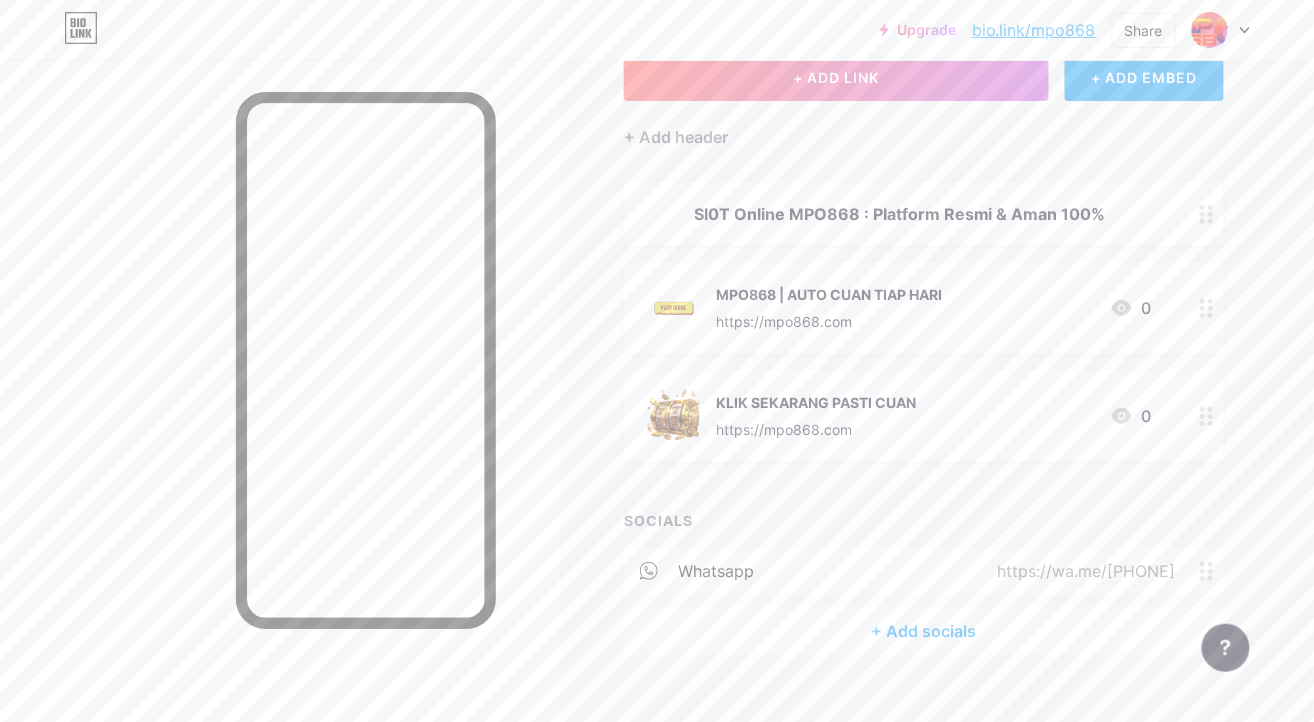 click on "+ Add header" at bounding box center [924, 125] 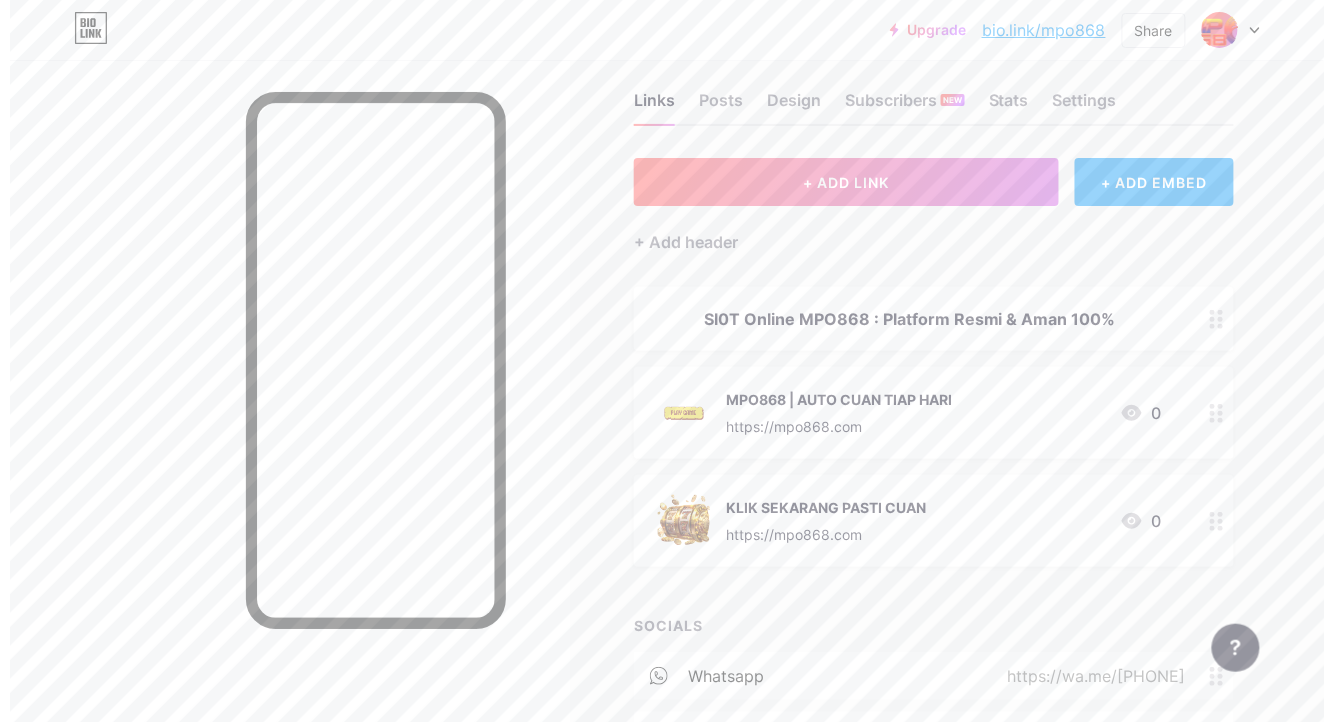 scroll, scrollTop: 0, scrollLeft: 0, axis: both 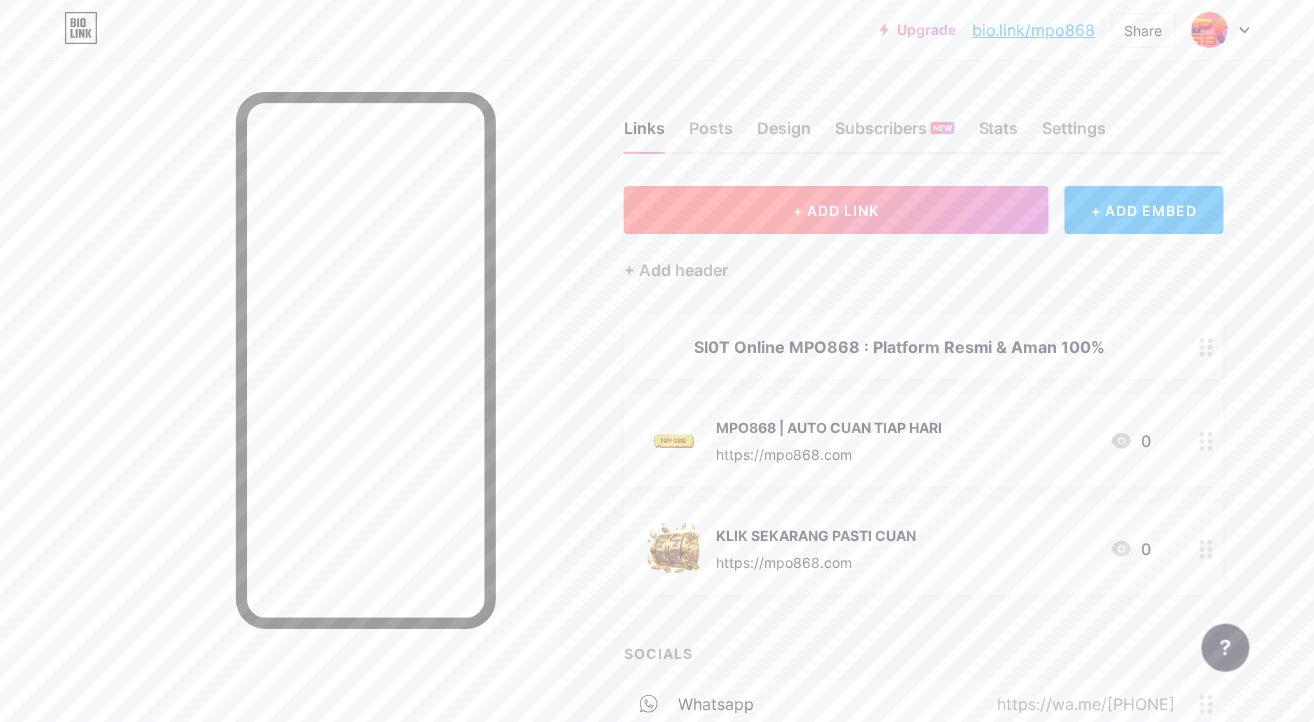 click on "+ ADD LINK" at bounding box center [836, 210] 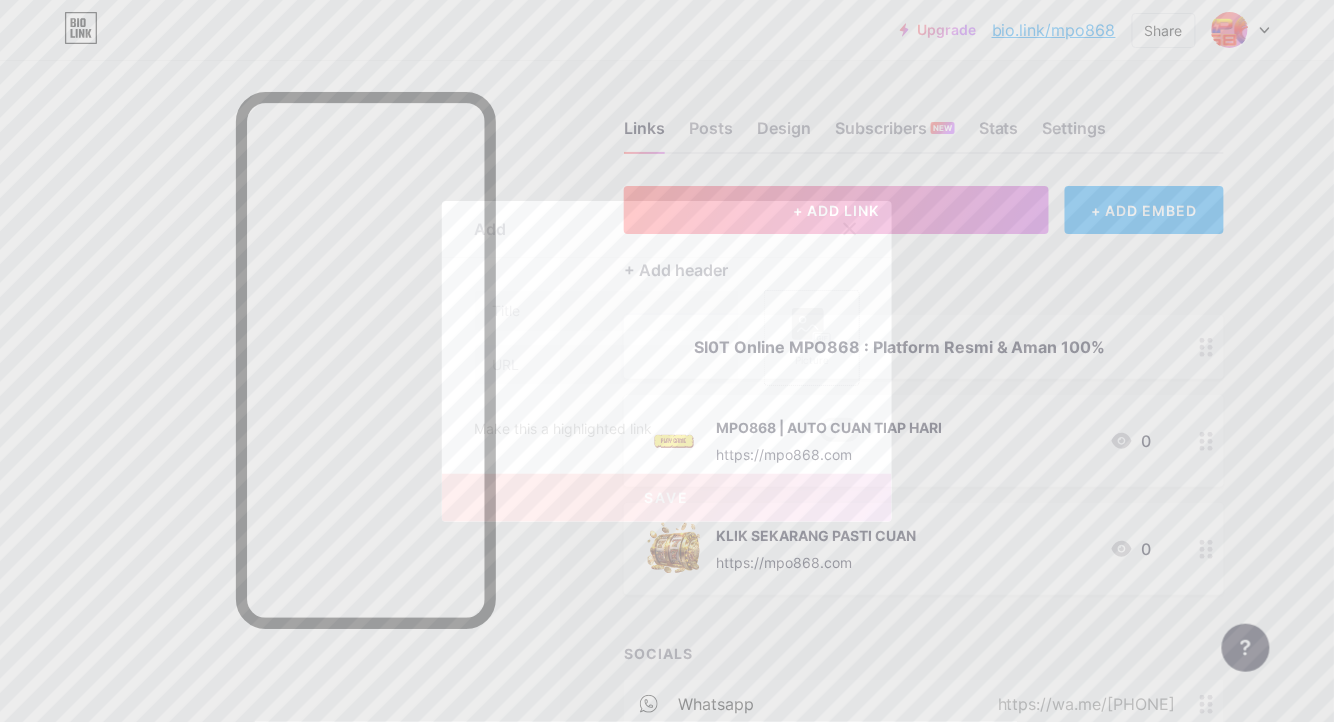 click on "Picture" at bounding box center [812, 338] 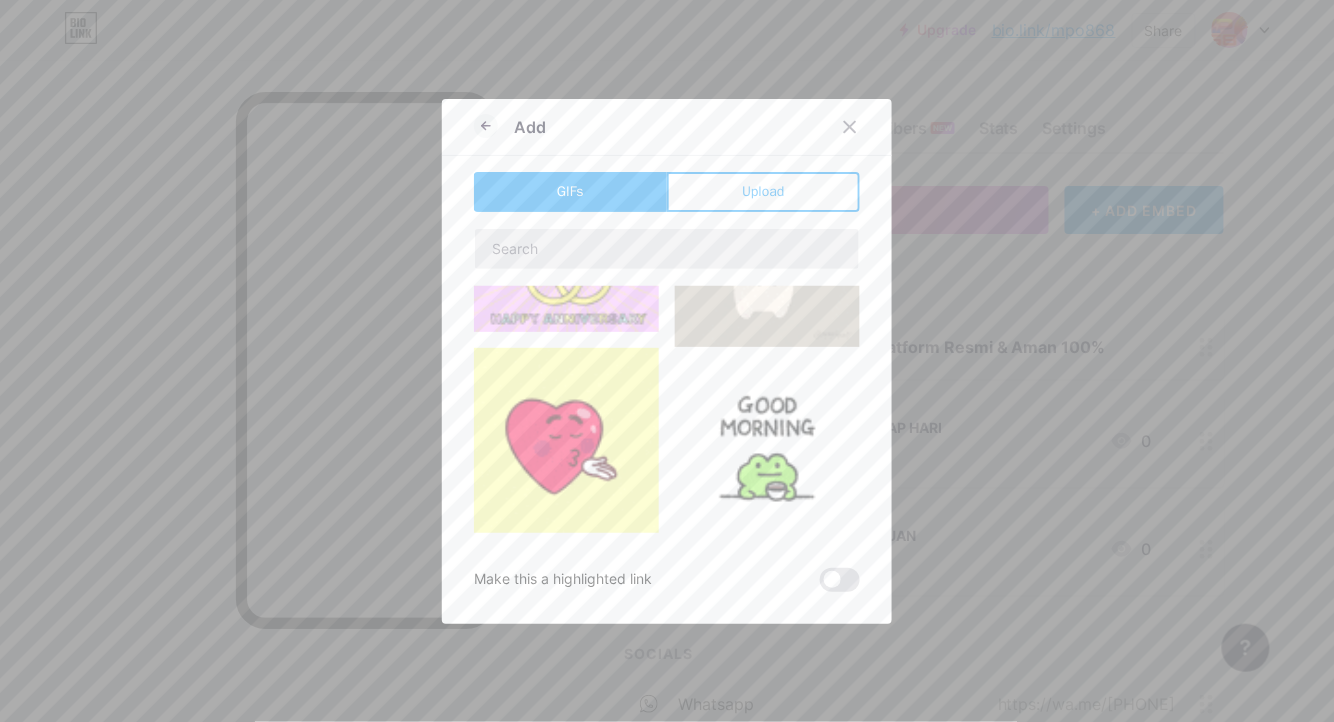 scroll, scrollTop: 400, scrollLeft: 0, axis: vertical 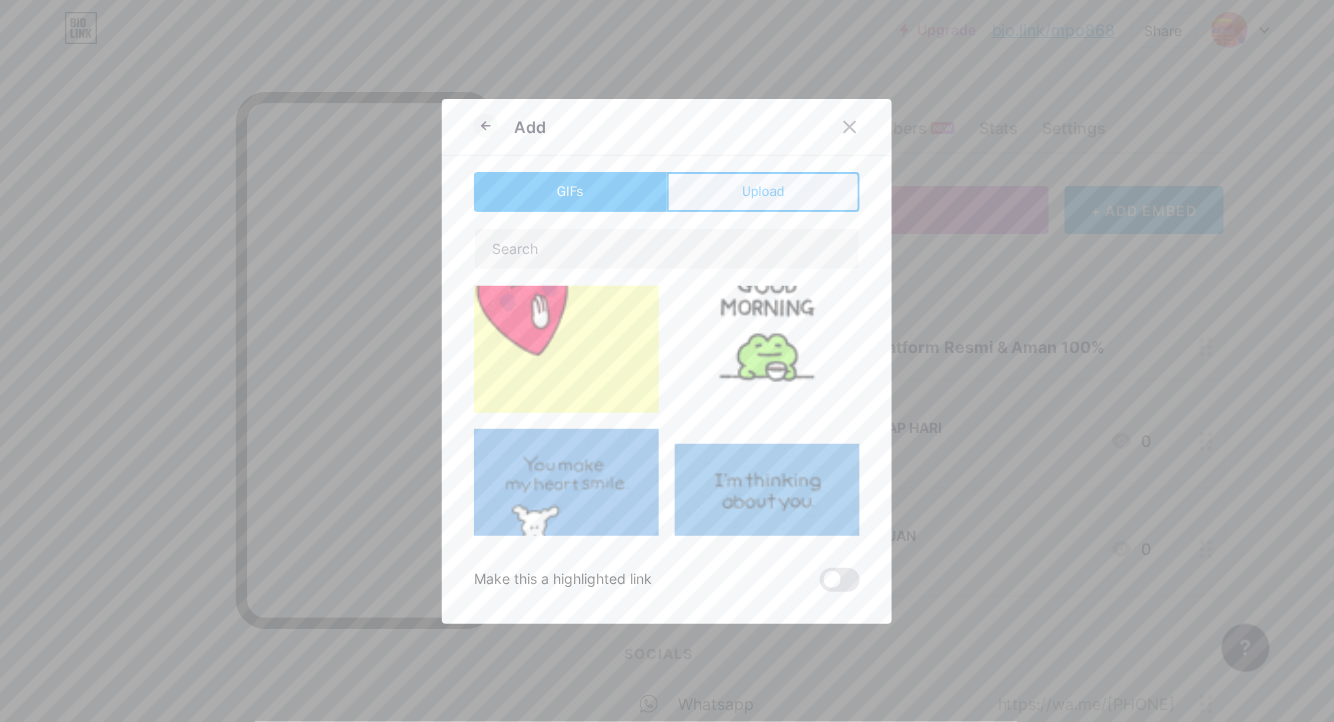 click on "Upload" at bounding box center [763, 192] 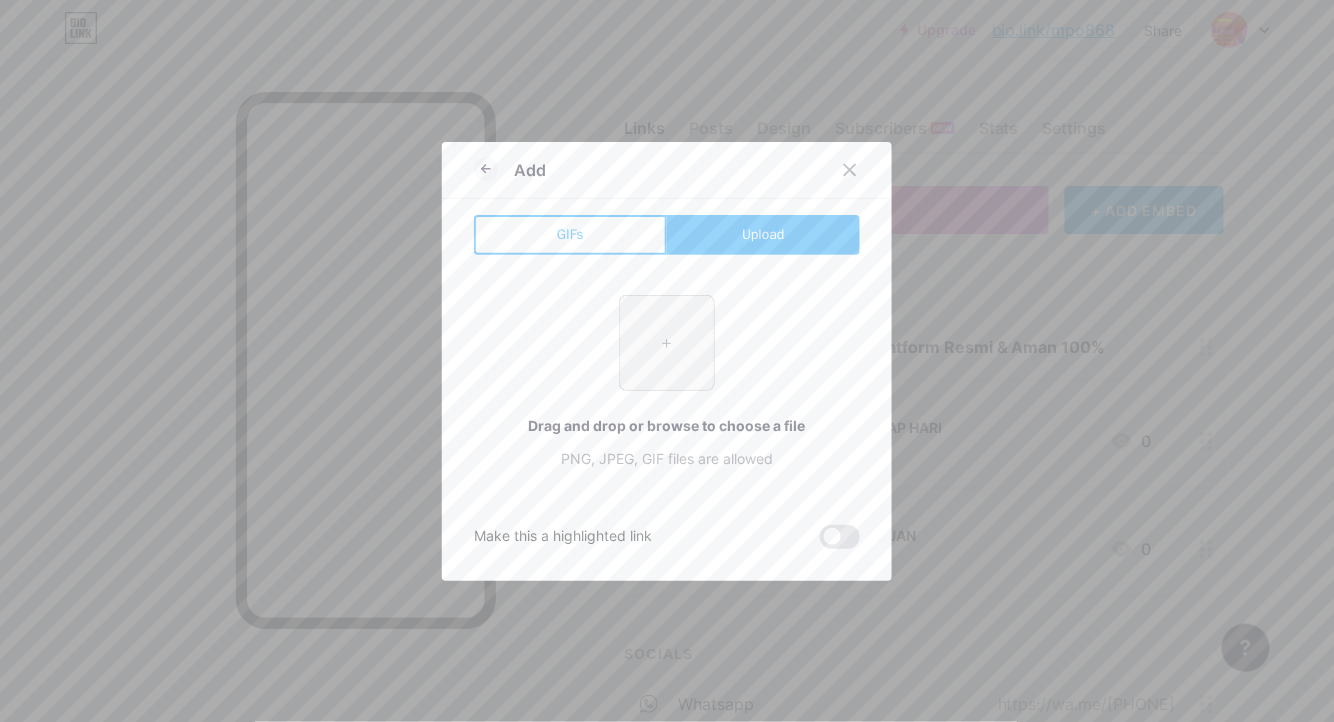 click at bounding box center [667, 343] 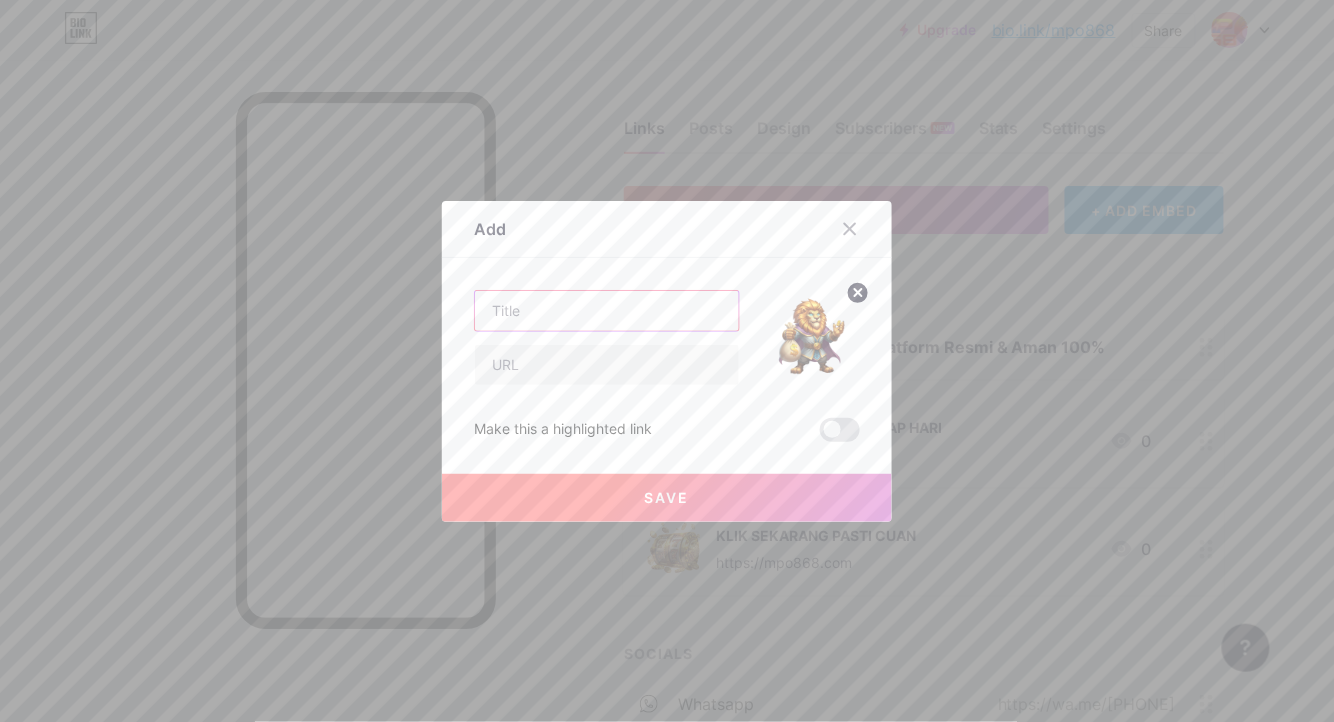 click at bounding box center [607, 311] 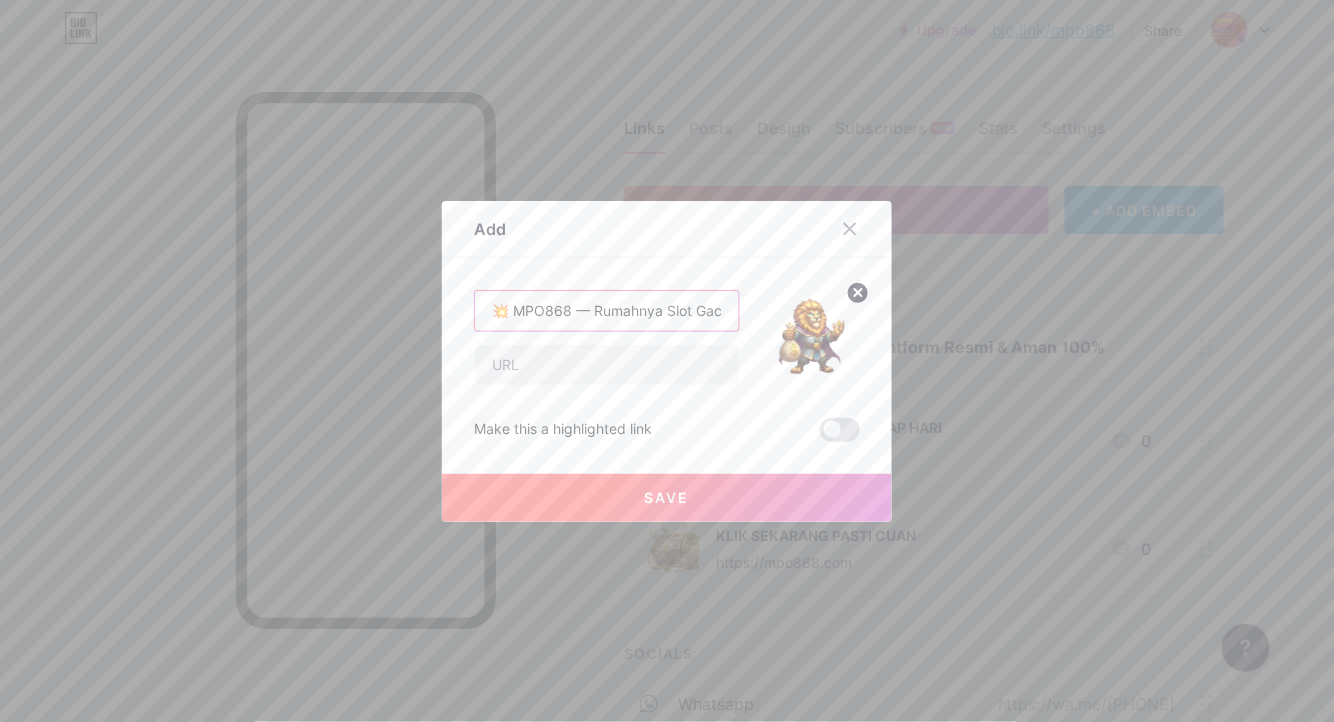 scroll, scrollTop: 0, scrollLeft: 38, axis: horizontal 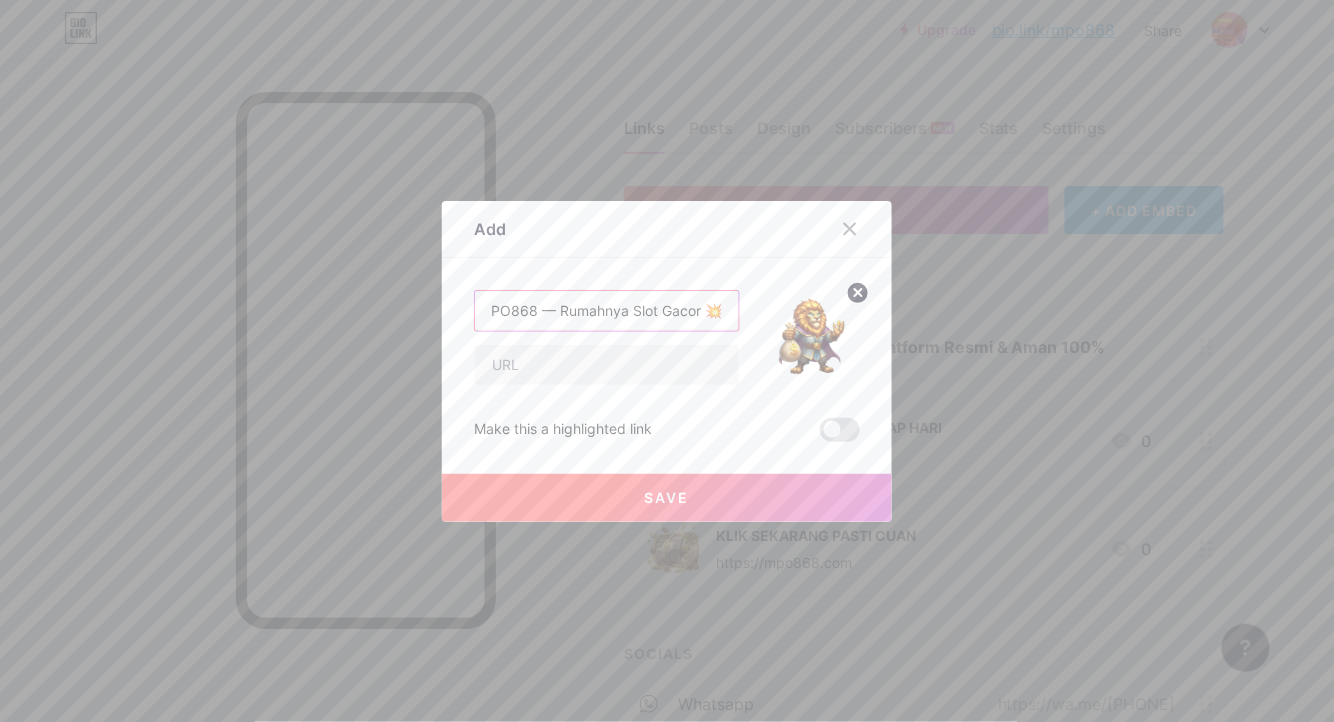 click on "💥 MPO868 — Rumahnya Slot Gacor 💥" at bounding box center (607, 311) 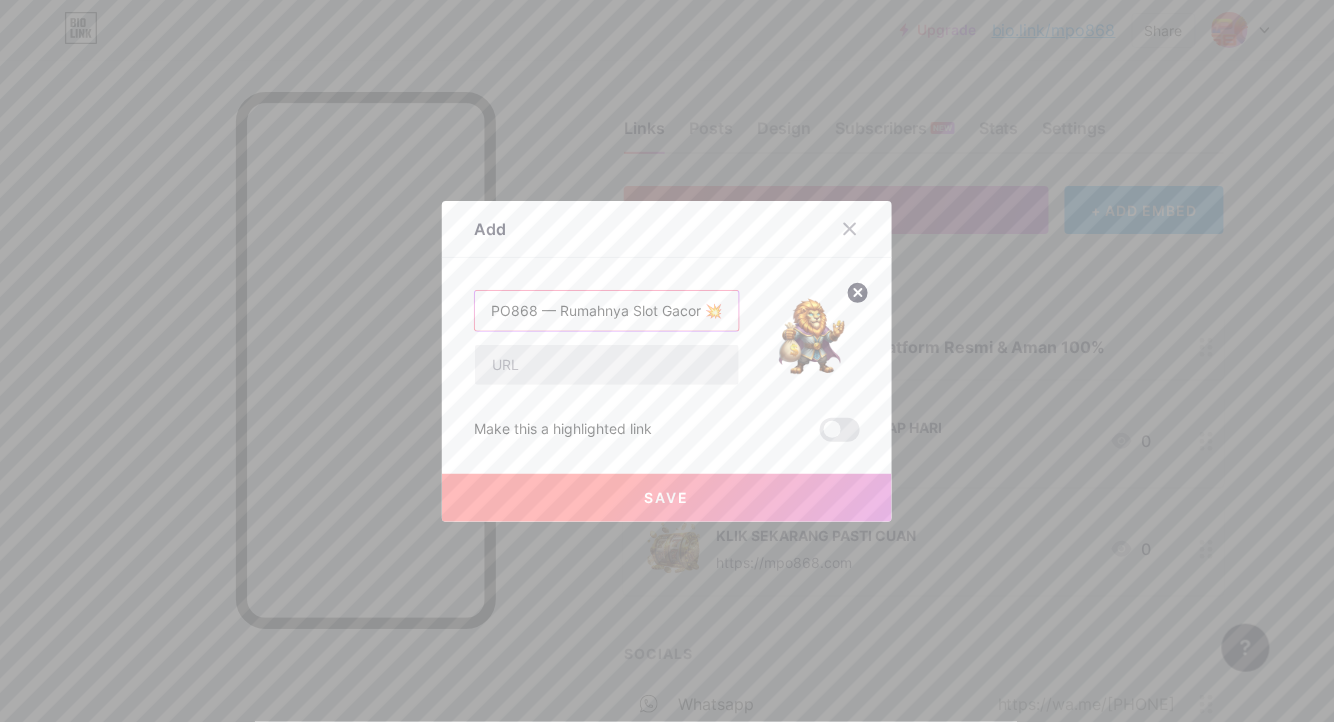 type on "💥 MPO868 — Rumahnya Slot Gacor 💥" 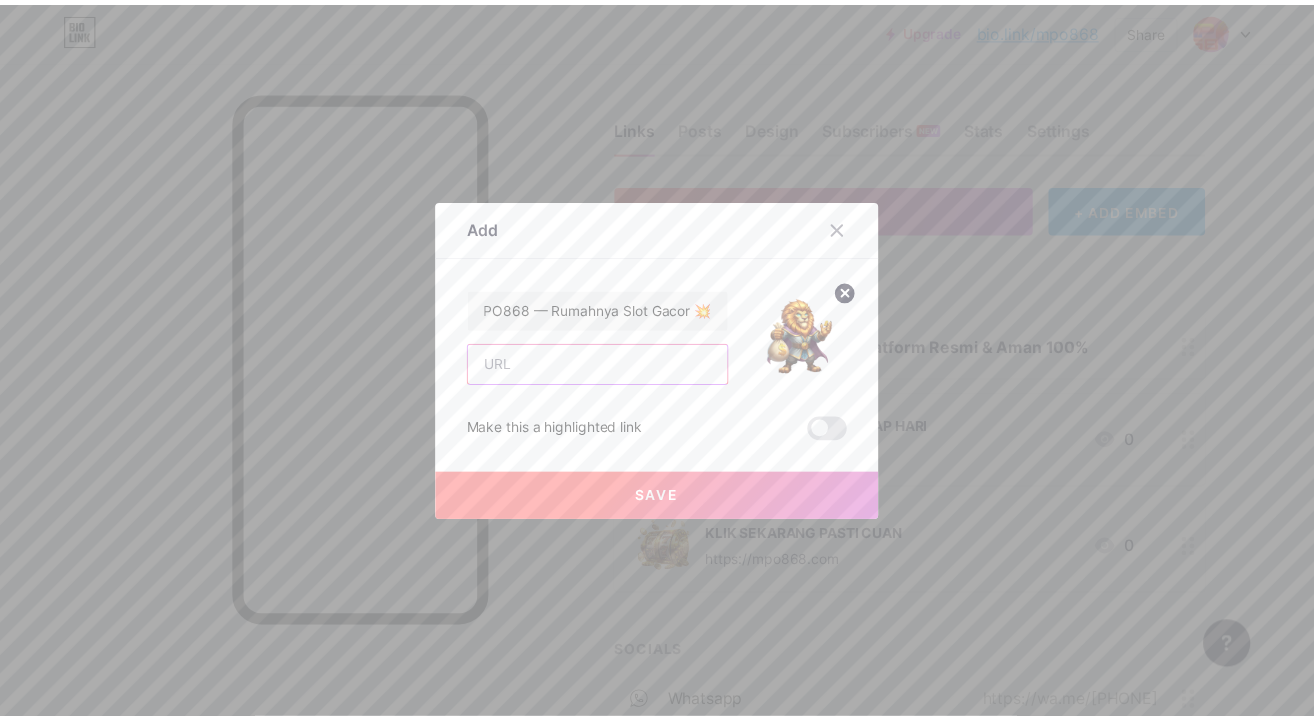 scroll, scrollTop: 0, scrollLeft: 0, axis: both 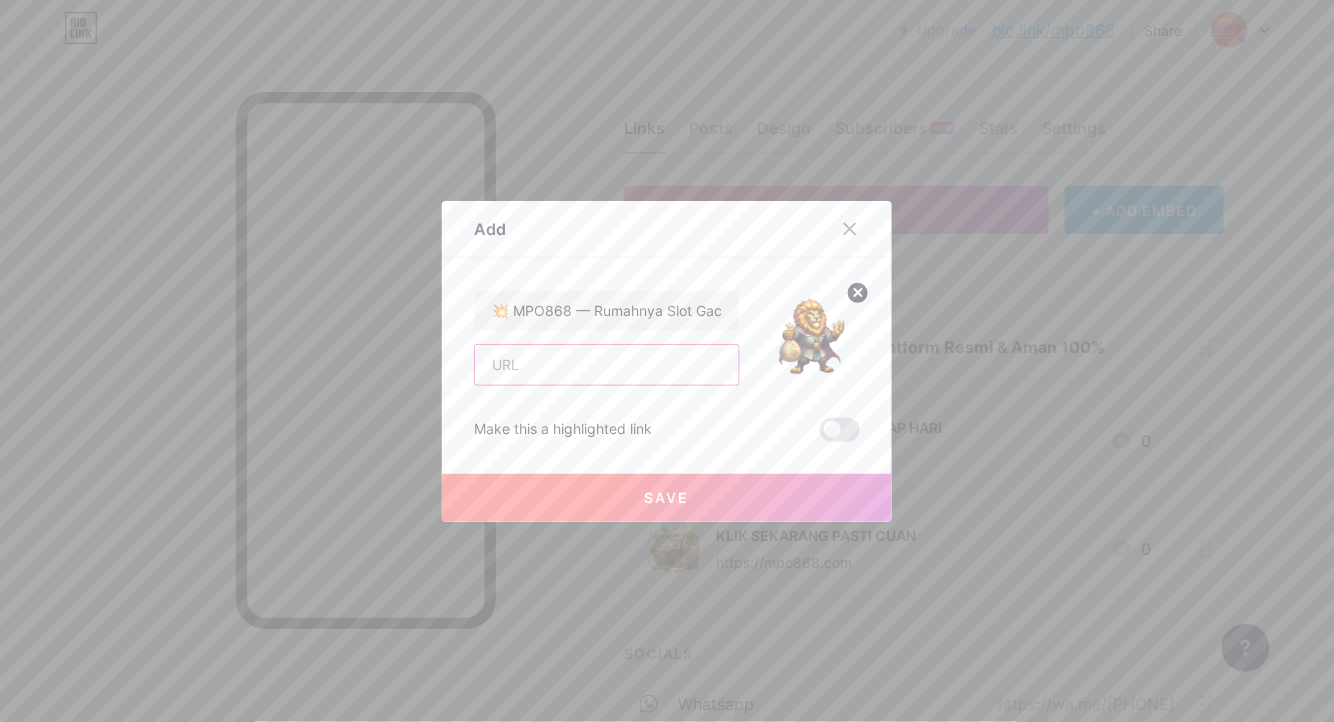 click at bounding box center (607, 365) 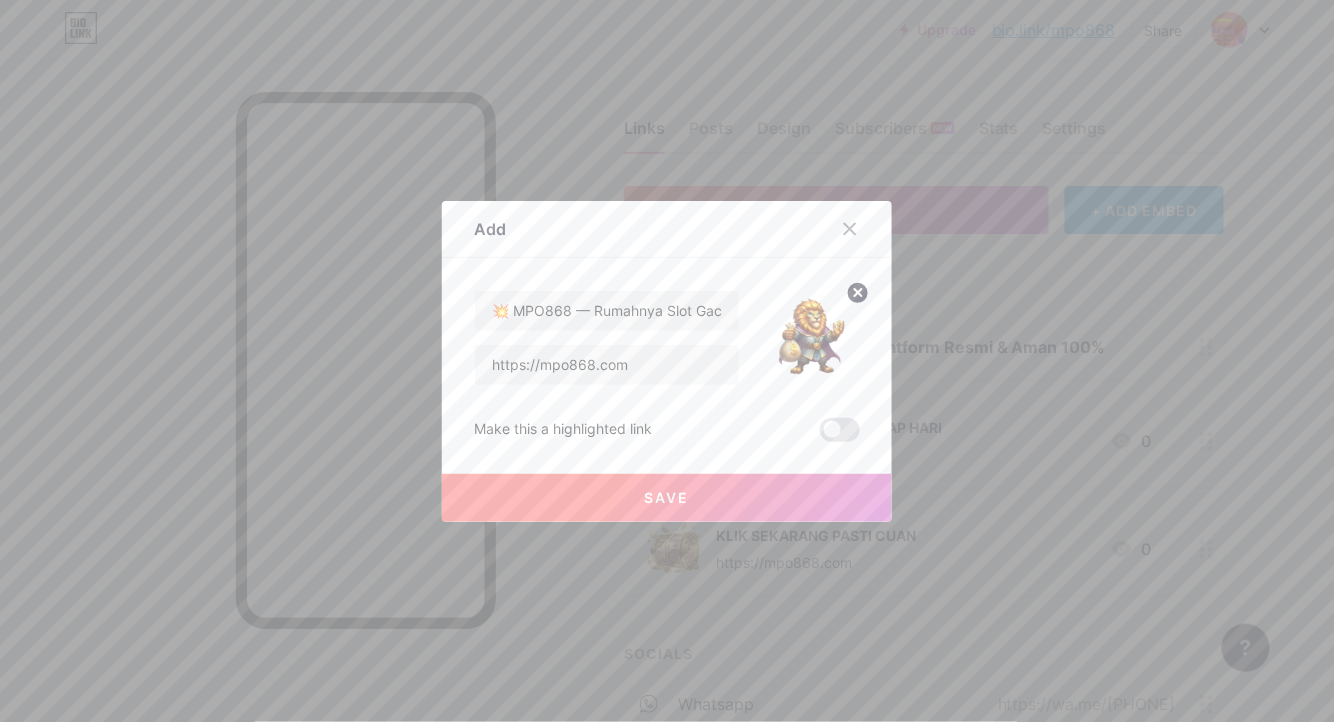 click on "Save" at bounding box center [667, 498] 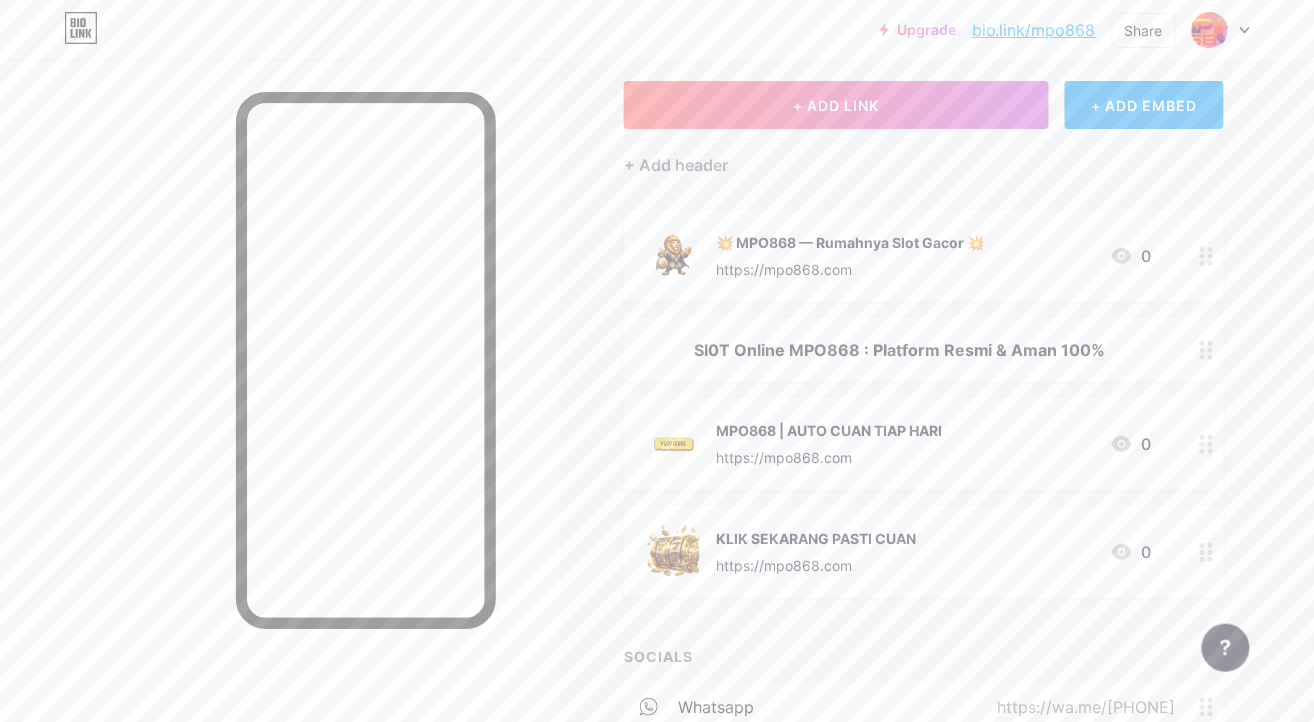 scroll, scrollTop: 133, scrollLeft: 0, axis: vertical 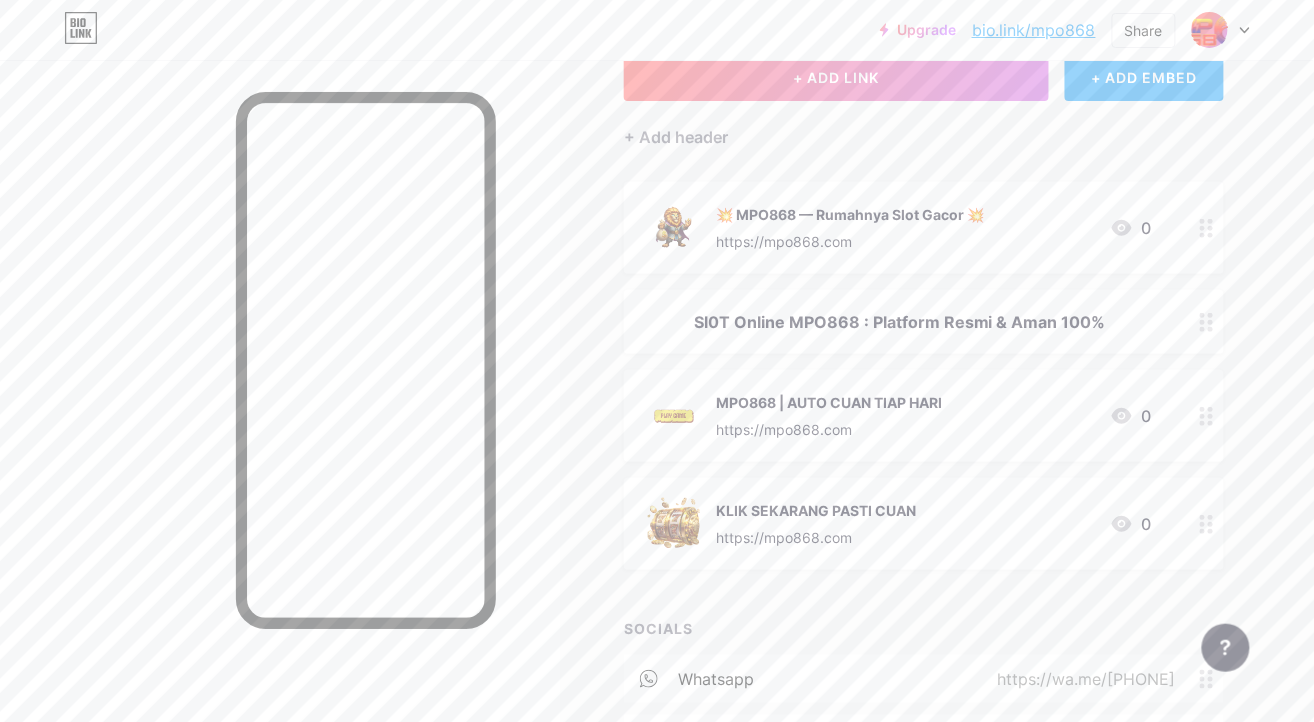 type 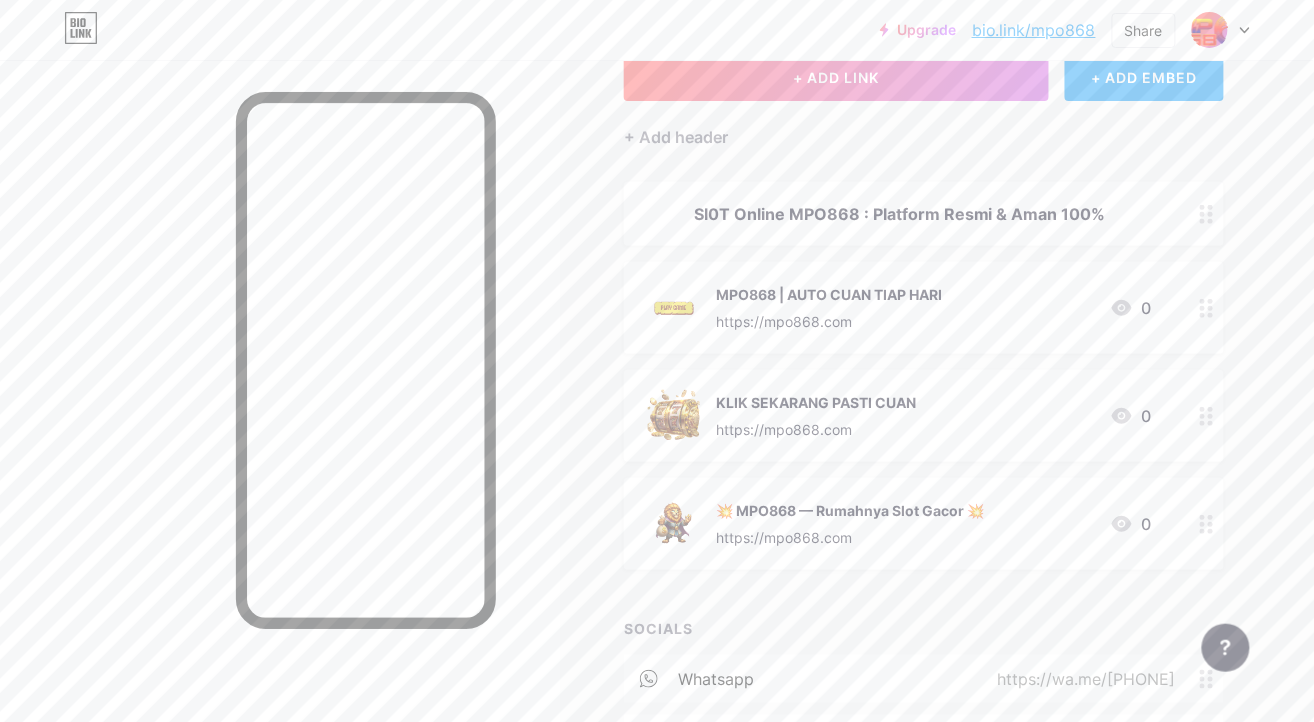 click 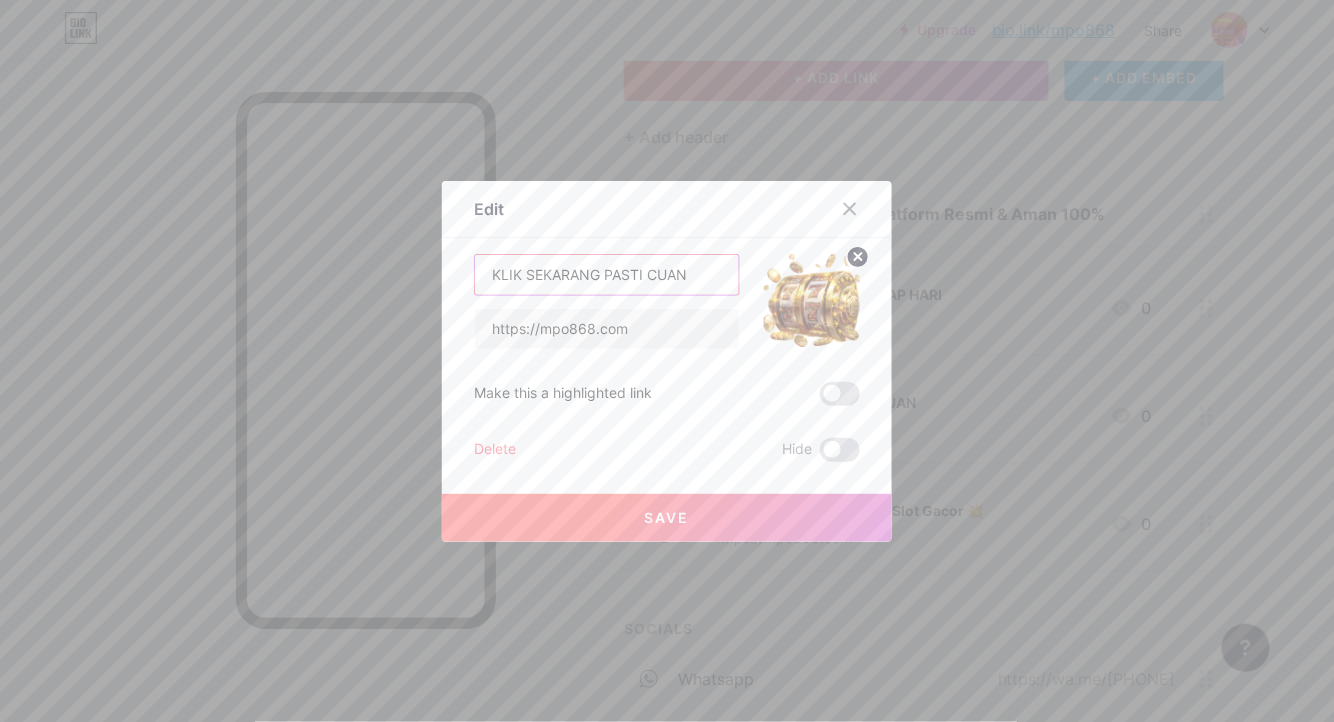 drag, startPoint x: 633, startPoint y: 277, endPoint x: 596, endPoint y: 269, distance: 37.85499 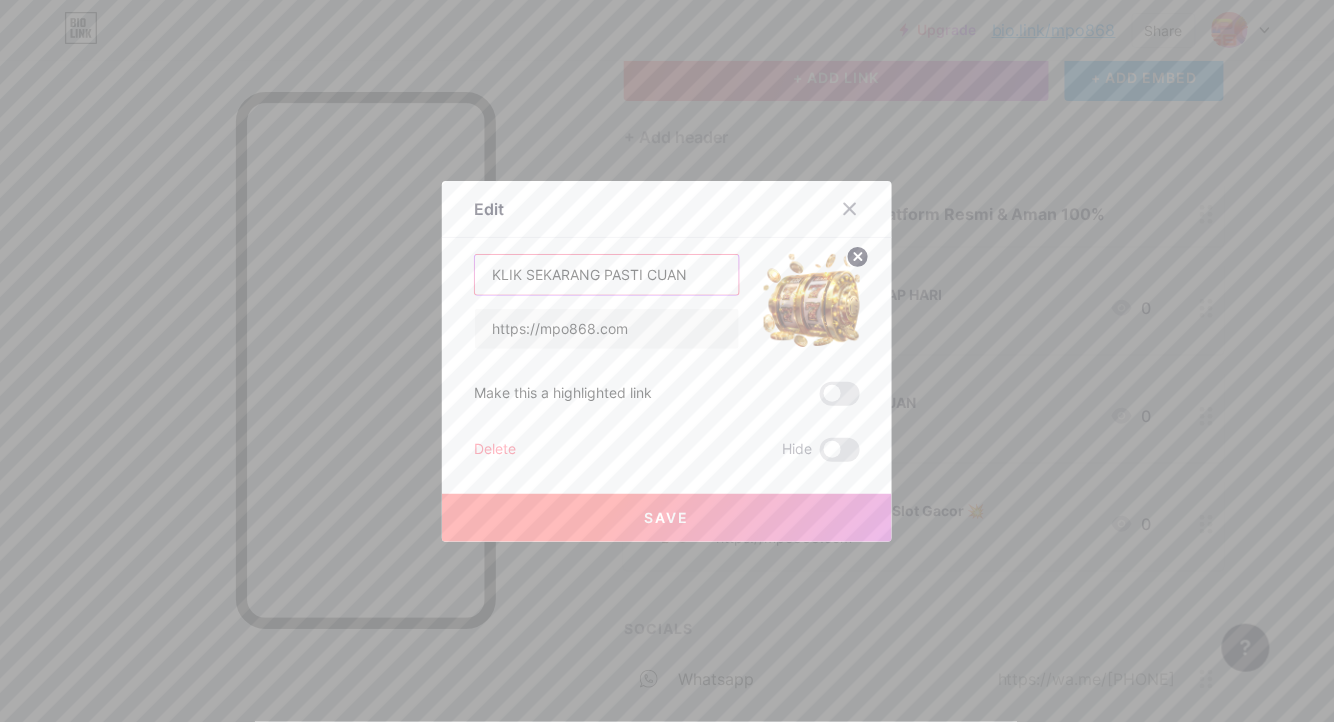 click on "KLIK SEKARANG PASTI CUAN" at bounding box center (607, 275) 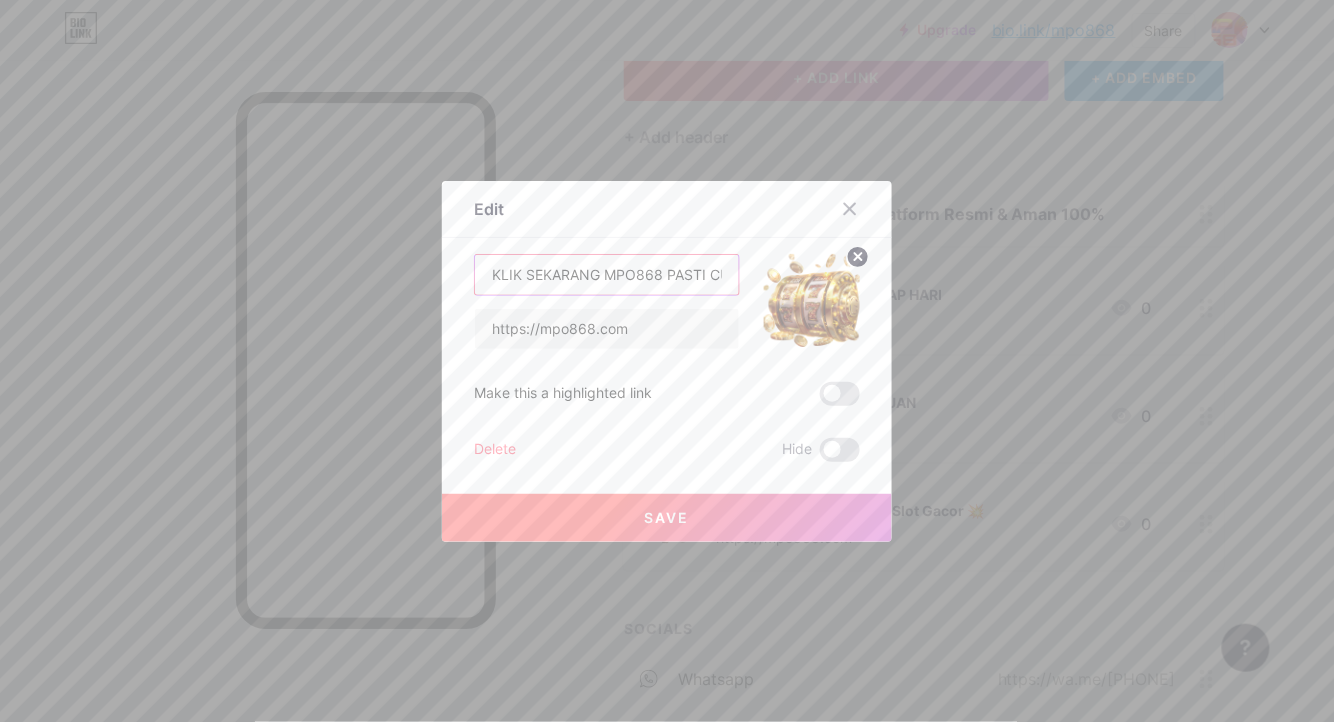 type on "KLIK SEKARANG MPO868 PASTI CUAN" 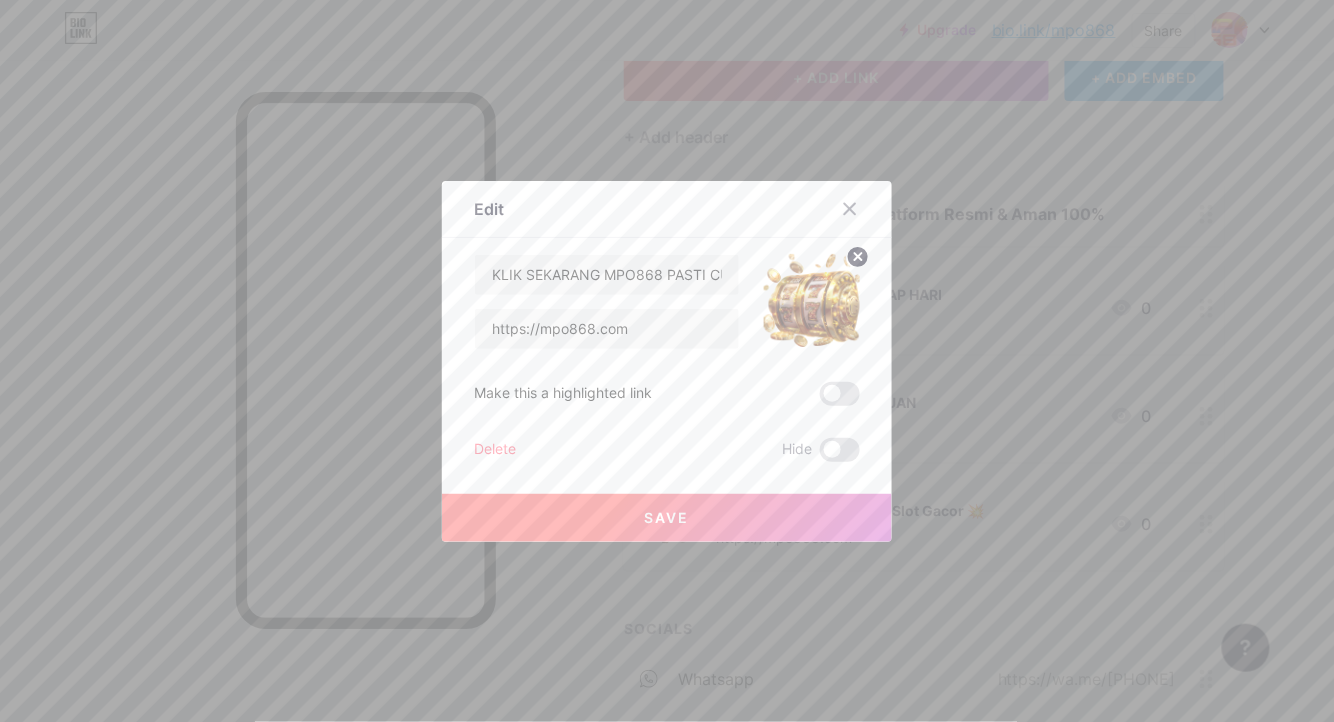 click on "Save" at bounding box center (667, 517) 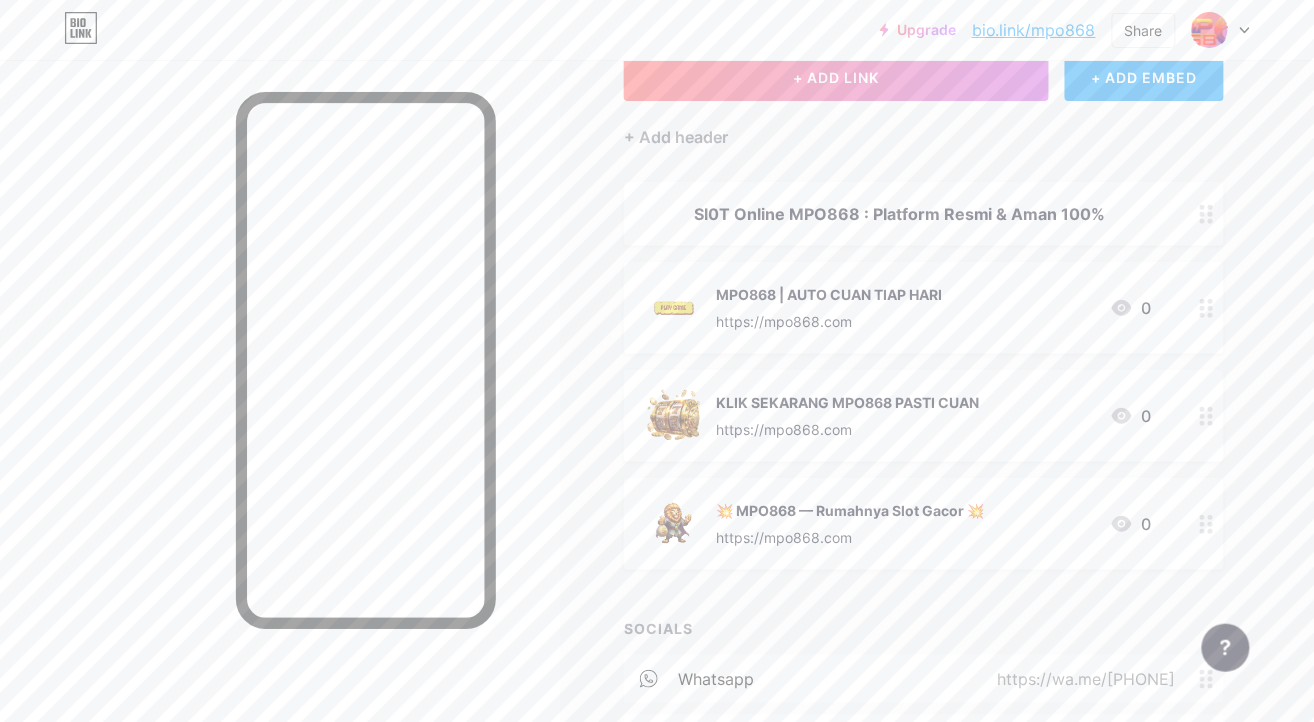 click on "Links
Posts
Design
Subscribers
NEW
Stats
Settings       + ADD LINK     + ADD EMBED
+ Add header
Sl0T Online MPO868 : Platform Resmi & Aman 100%
MPO868 | AUTO CUAN TIAP HARI
https://mpo868.com
0
KLIK SEKARANG MPO868 PASTI CUAN
https://mpo868.com
0
💥 MPO868 — Rumahnya Slot Gacor 💥
https://mpo868.com
0
SOCIALS
whatsapp
https://wa.me/+63 906 002 7200               + Add socials                       Feature requests             Help center         Contact support" at bounding box center (654, 395) 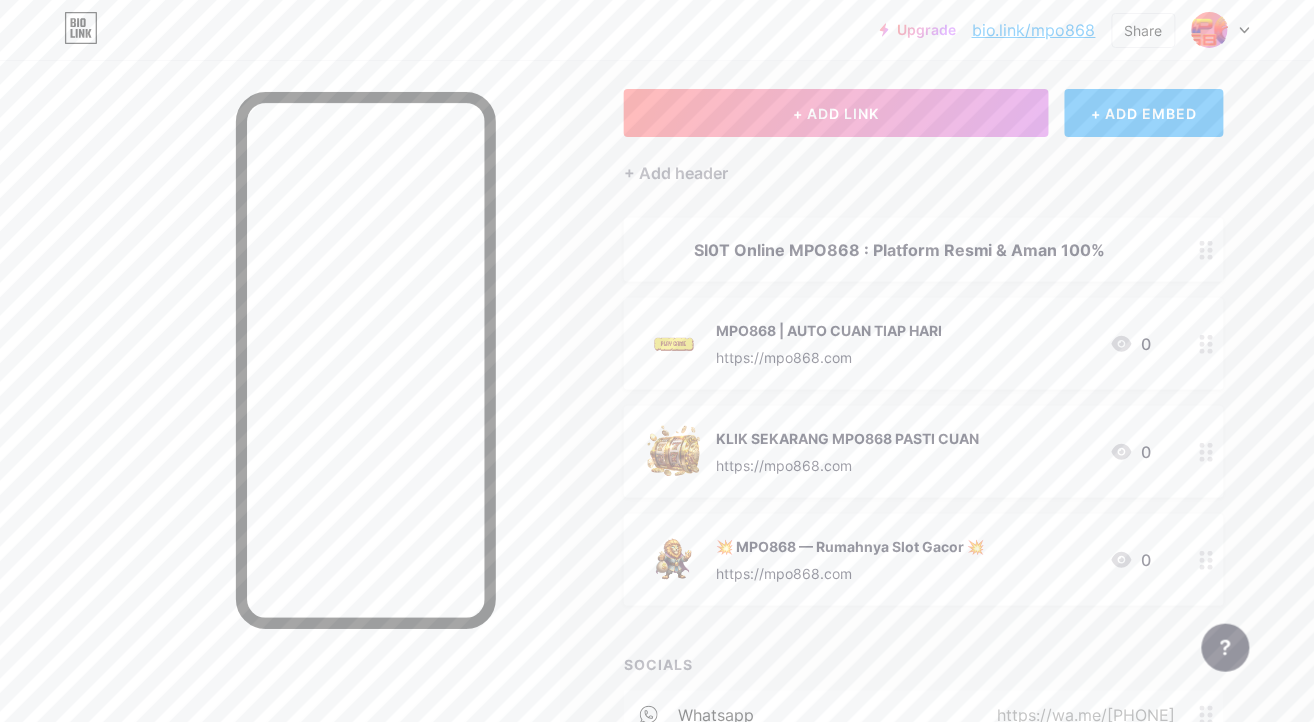 scroll, scrollTop: 0, scrollLeft: 0, axis: both 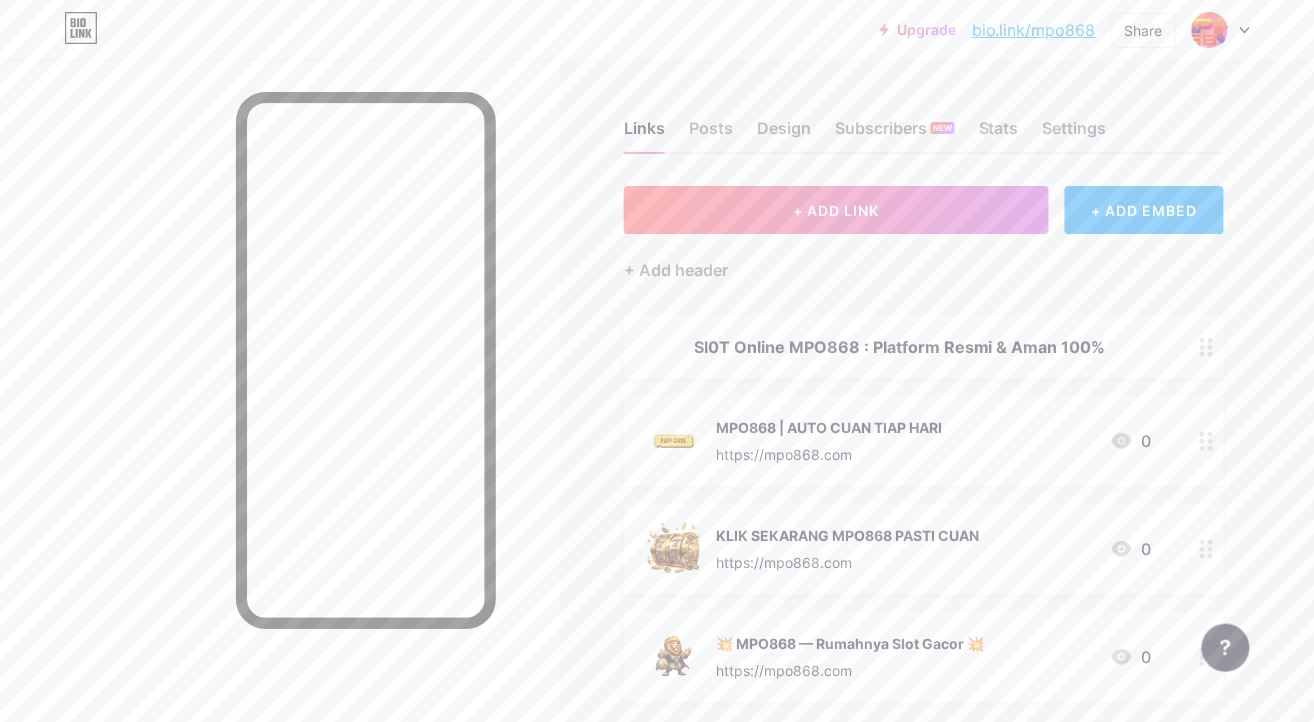 click on "Upgrade   bio.link/mpo868...   bio.link/mpo868   Share               Switch accounts     MPO868   bio.link/mpo868       + Add a new page        Account settings   Logout" at bounding box center (657, 30) 